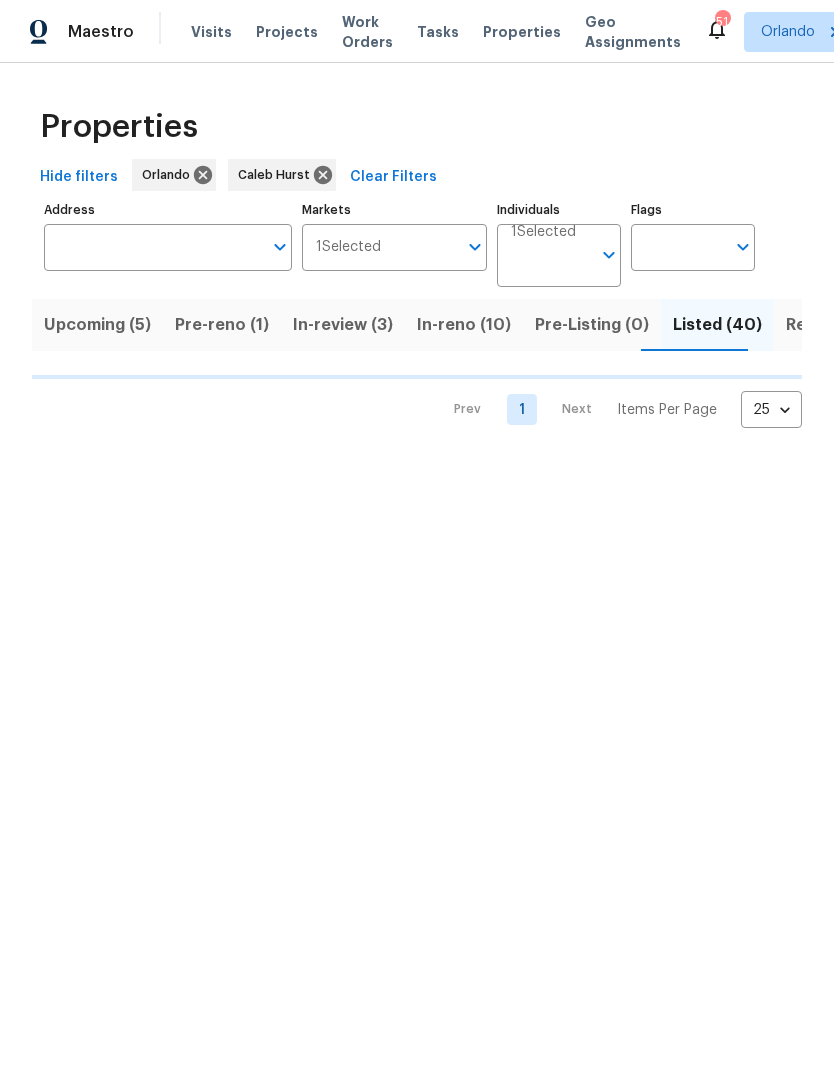 scroll, scrollTop: 0, scrollLeft: 0, axis: both 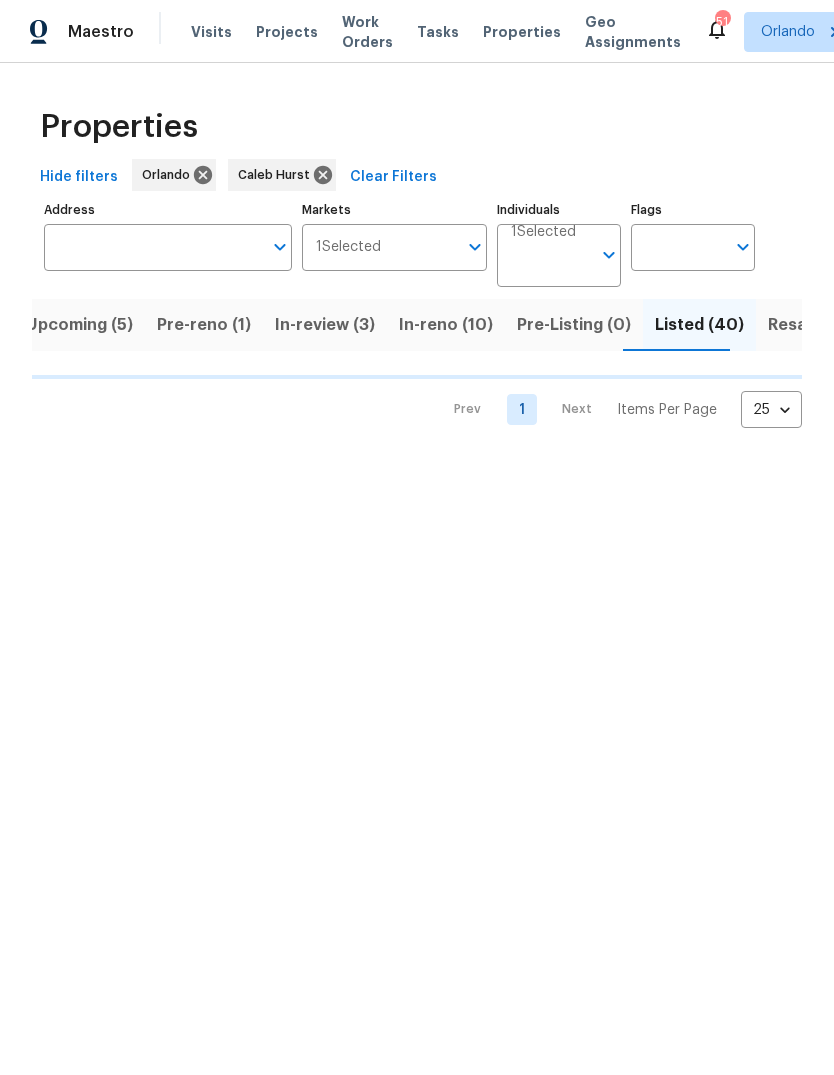 click on "Address" at bounding box center (153, 247) 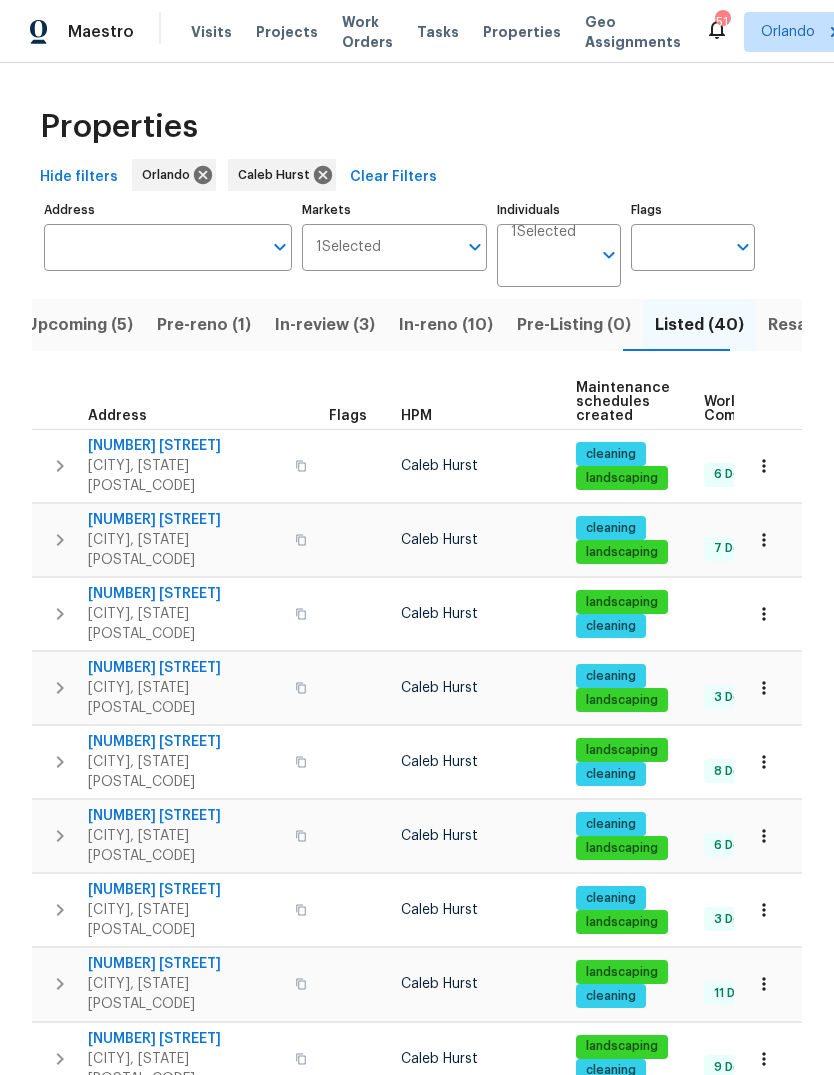click on "Address" at bounding box center (153, 247) 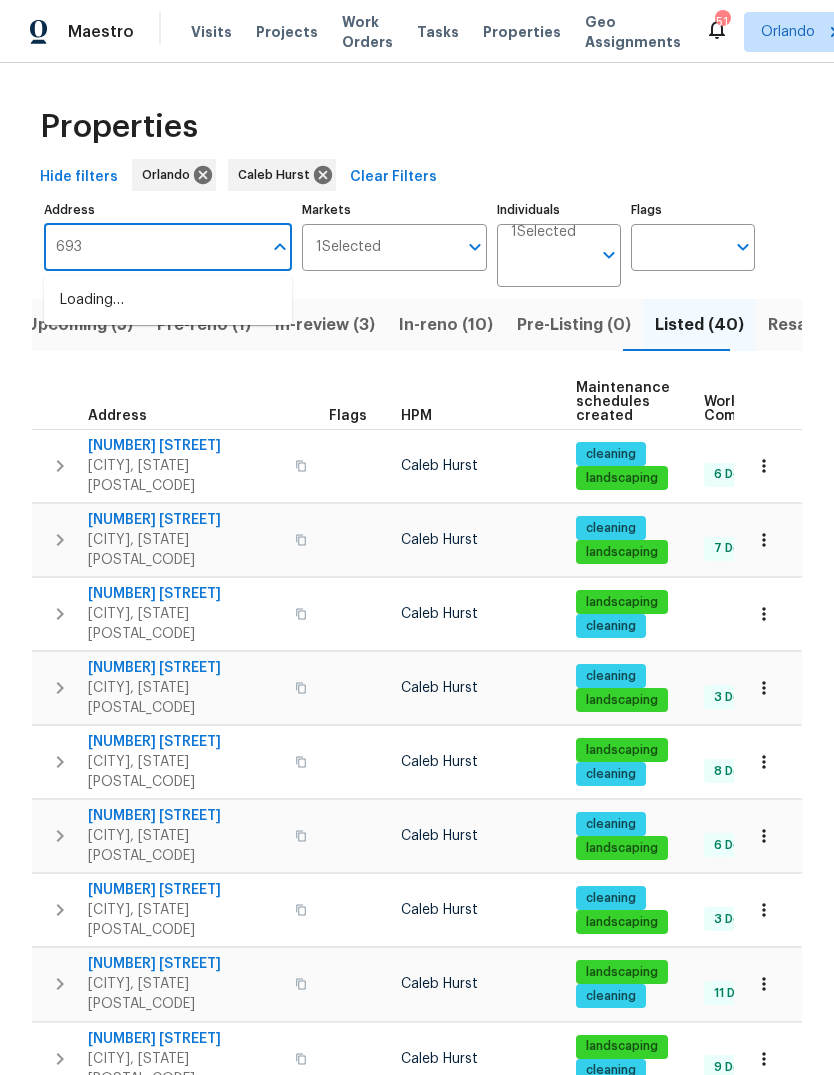 type on "6931" 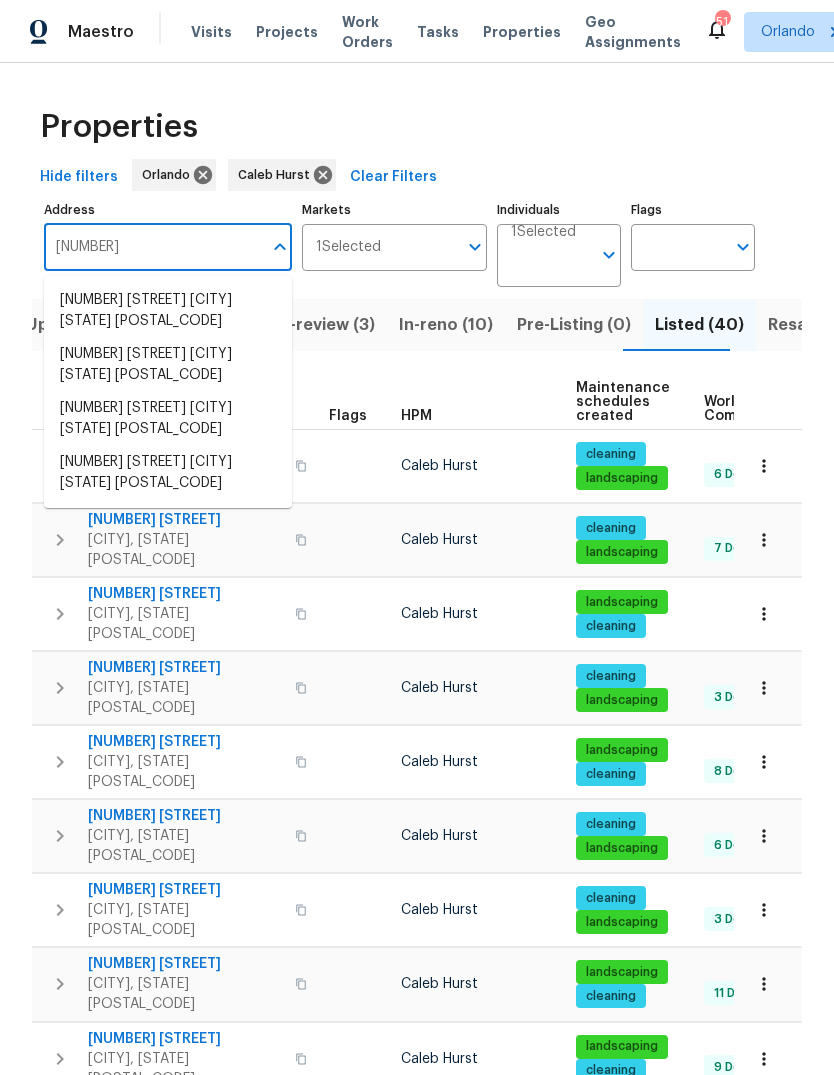 click on "6931 Wilson Pasture Ave Groveland FL 34736" at bounding box center [168, 419] 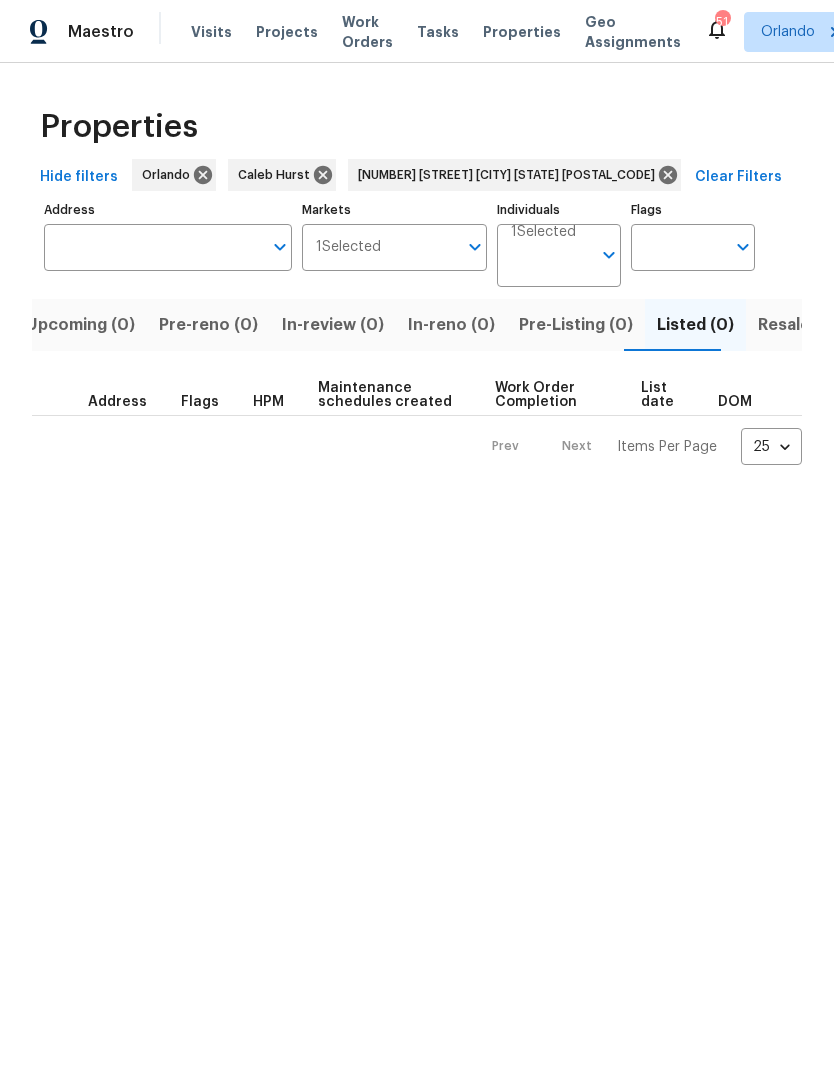 type on "6931 Wilson Pasture Ave Groveland FL 34736" 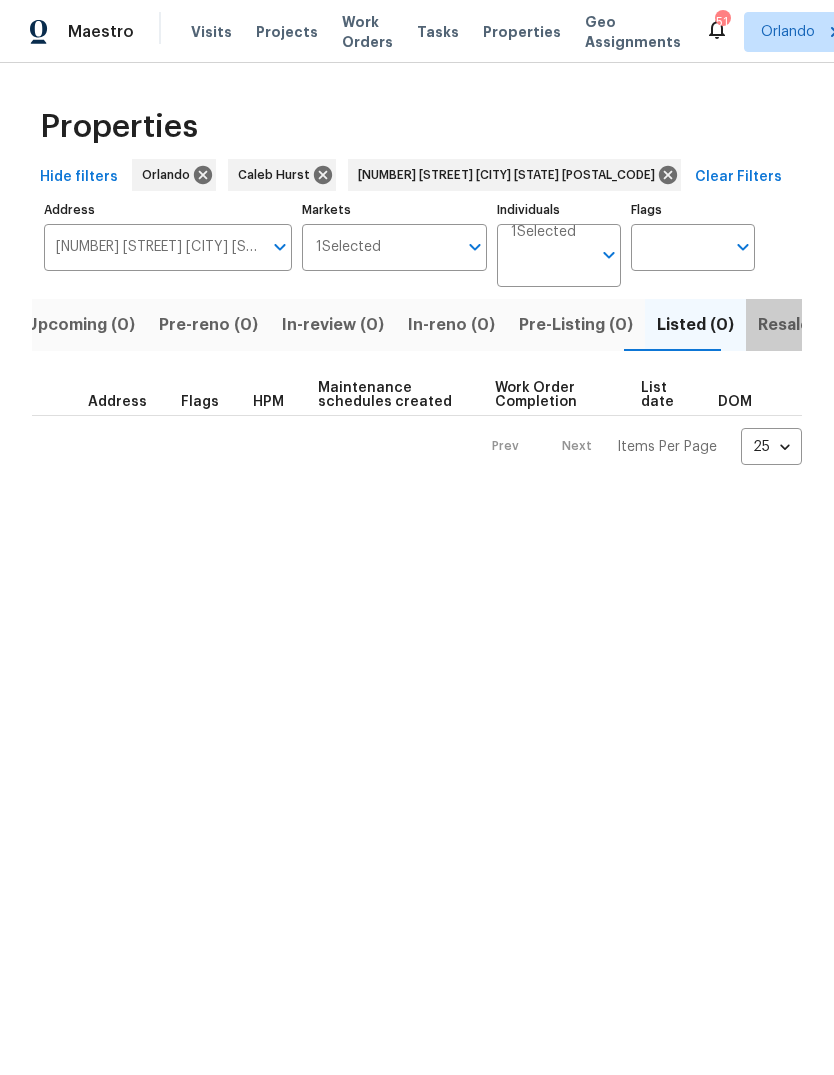 click on "Resale (1)" at bounding box center (795, 325) 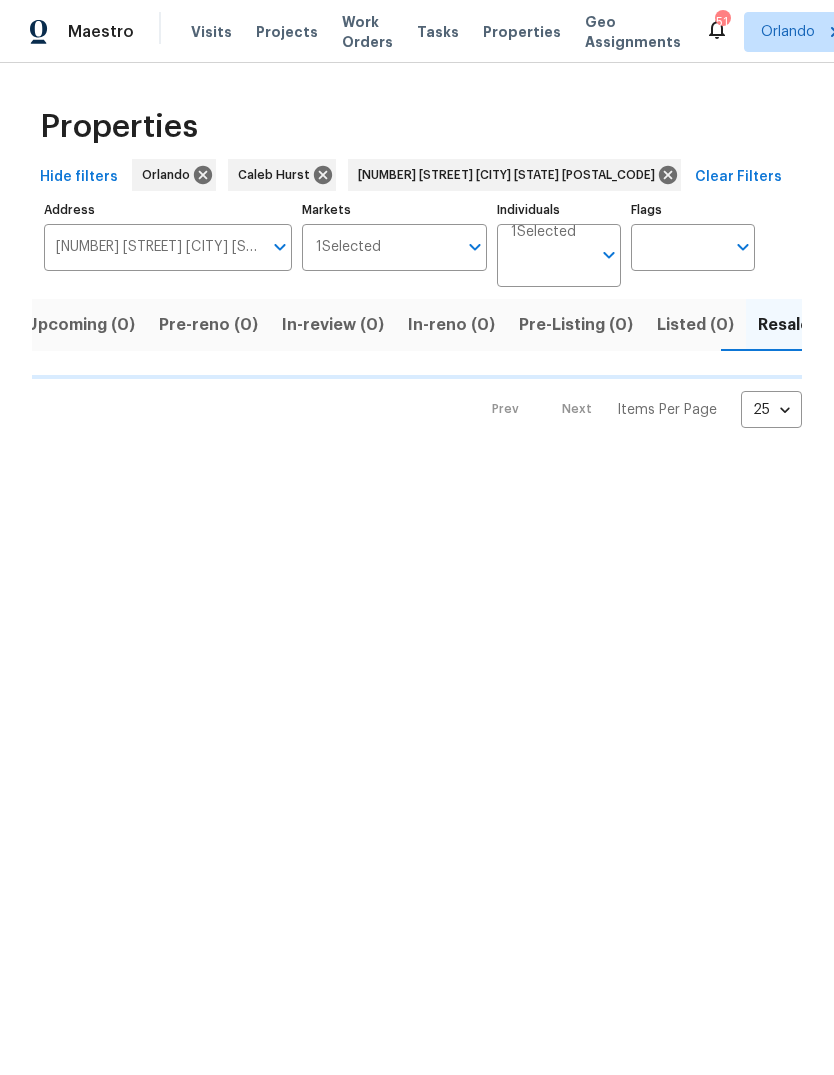 scroll, scrollTop: 0, scrollLeft: 32, axis: horizontal 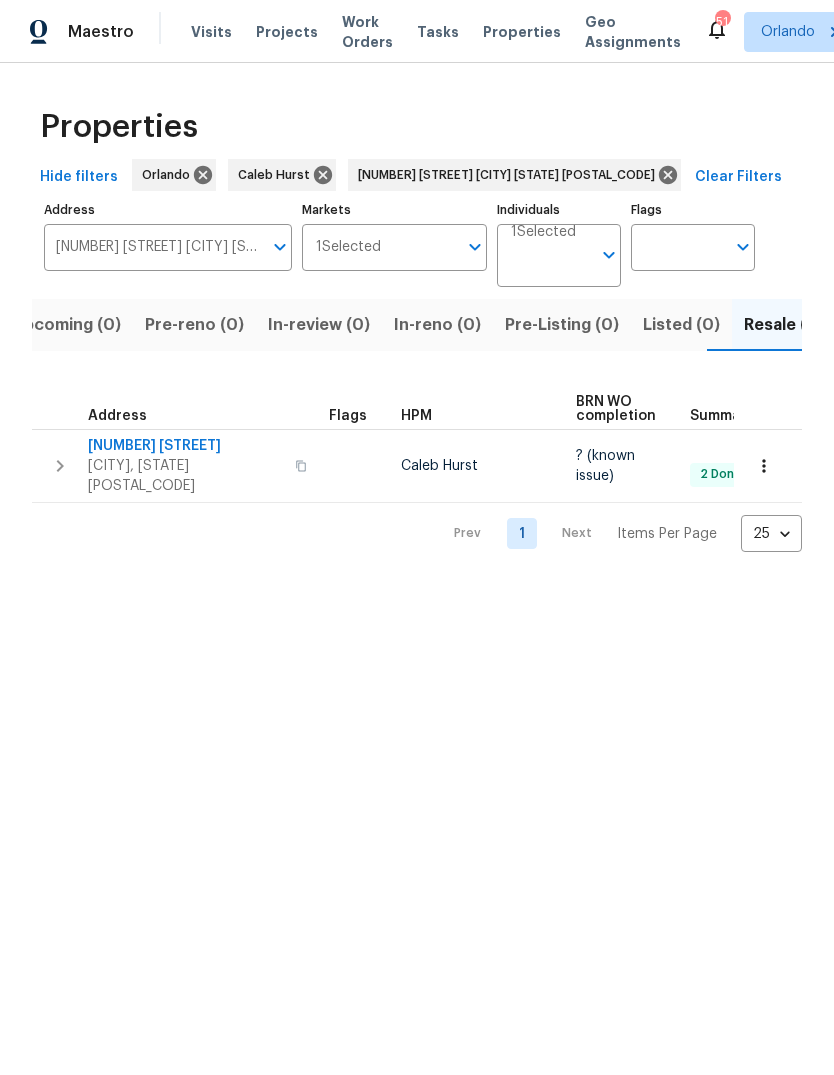 click at bounding box center (764, 466) 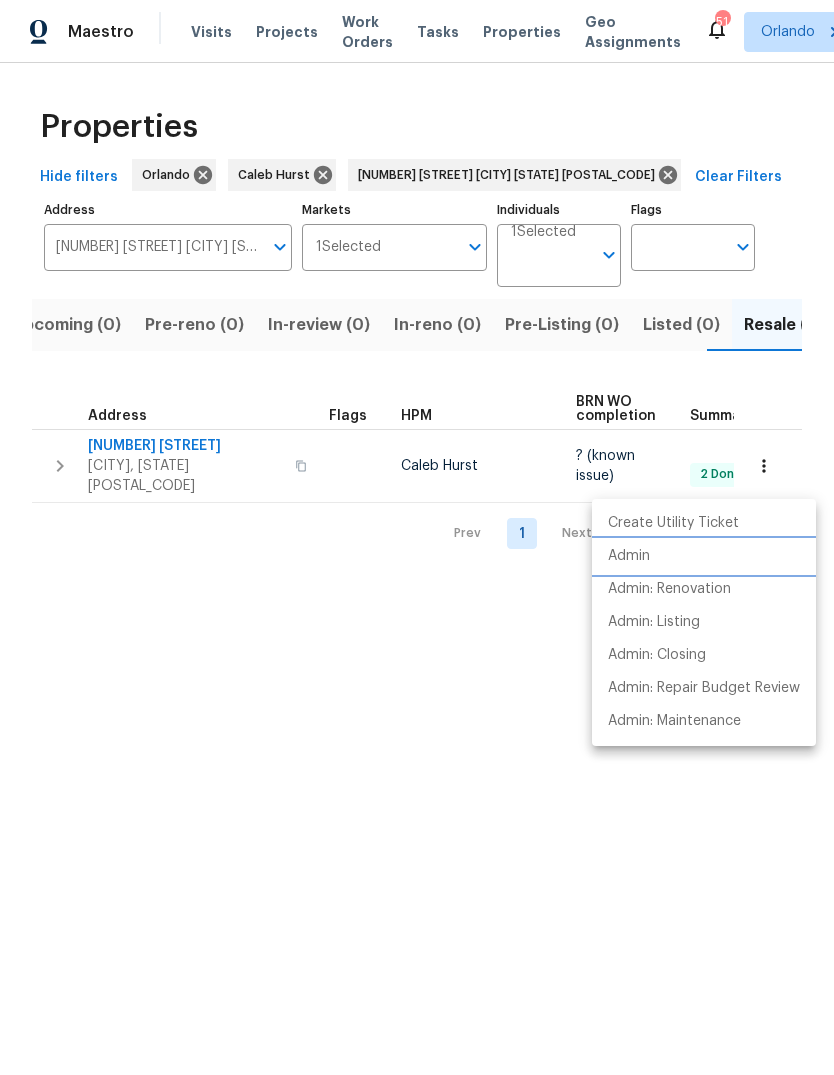 click on "Admin" at bounding box center (704, 556) 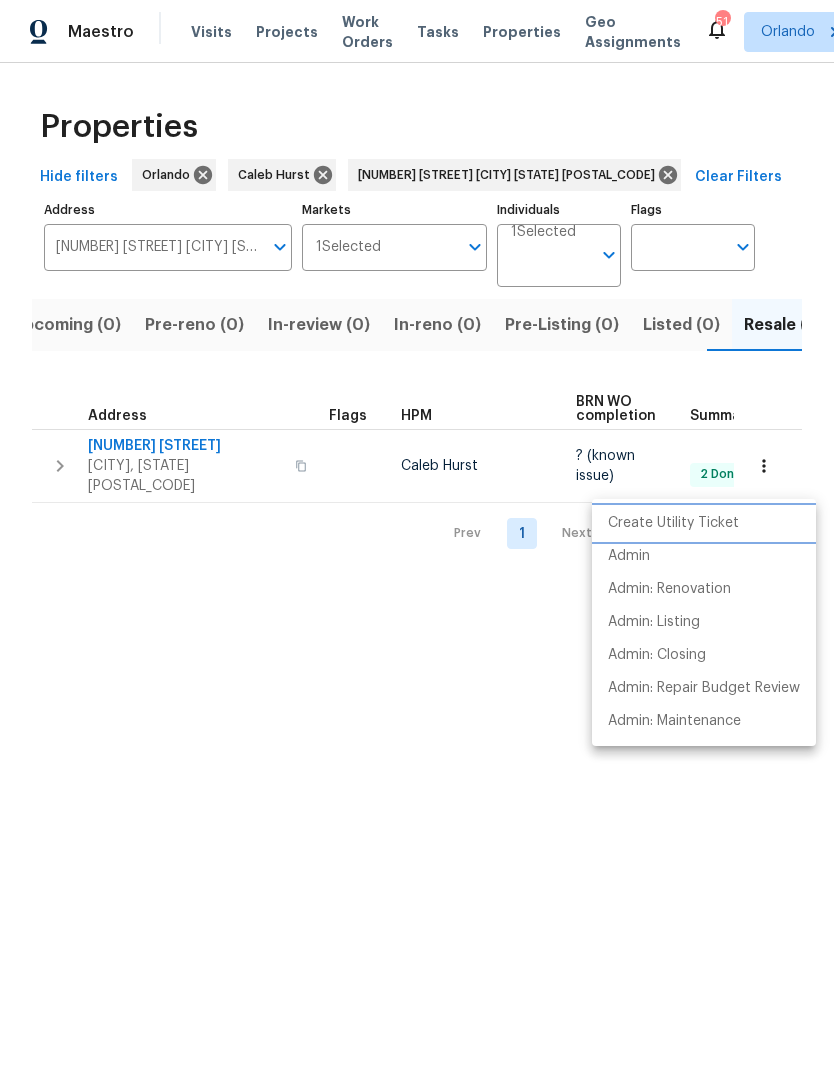 click on "Create Utility Ticket" at bounding box center (673, 523) 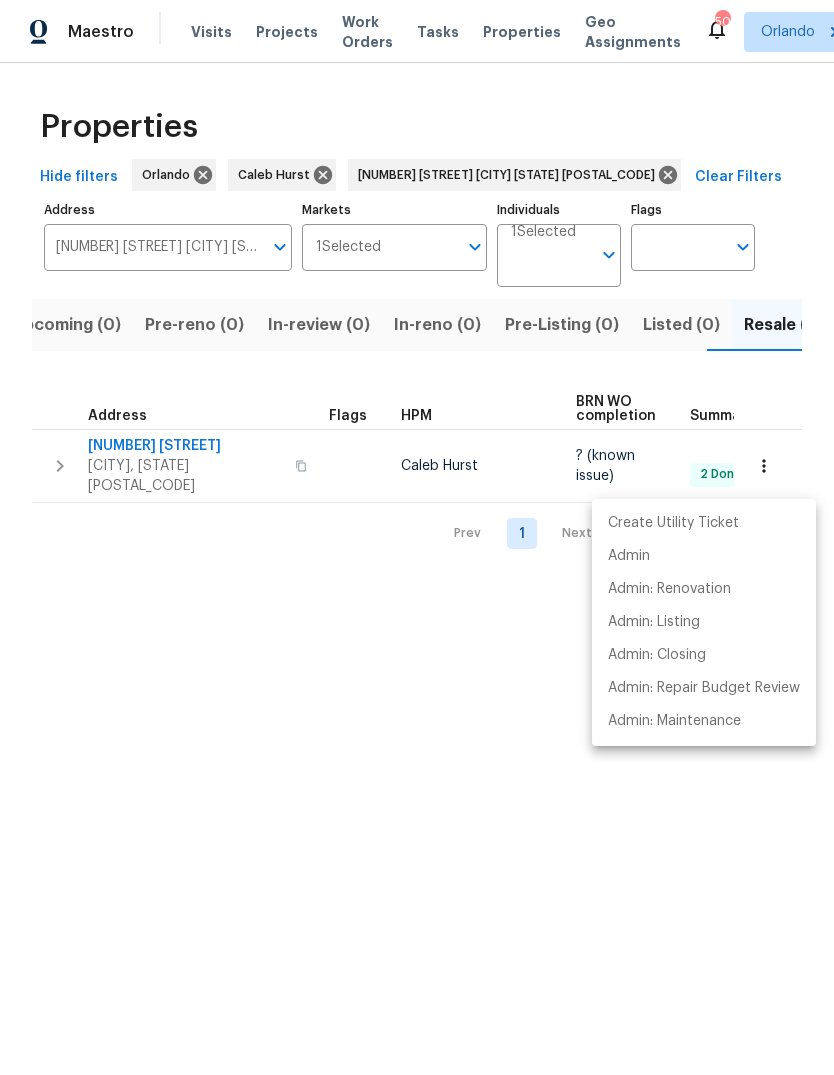 click at bounding box center [417, 537] 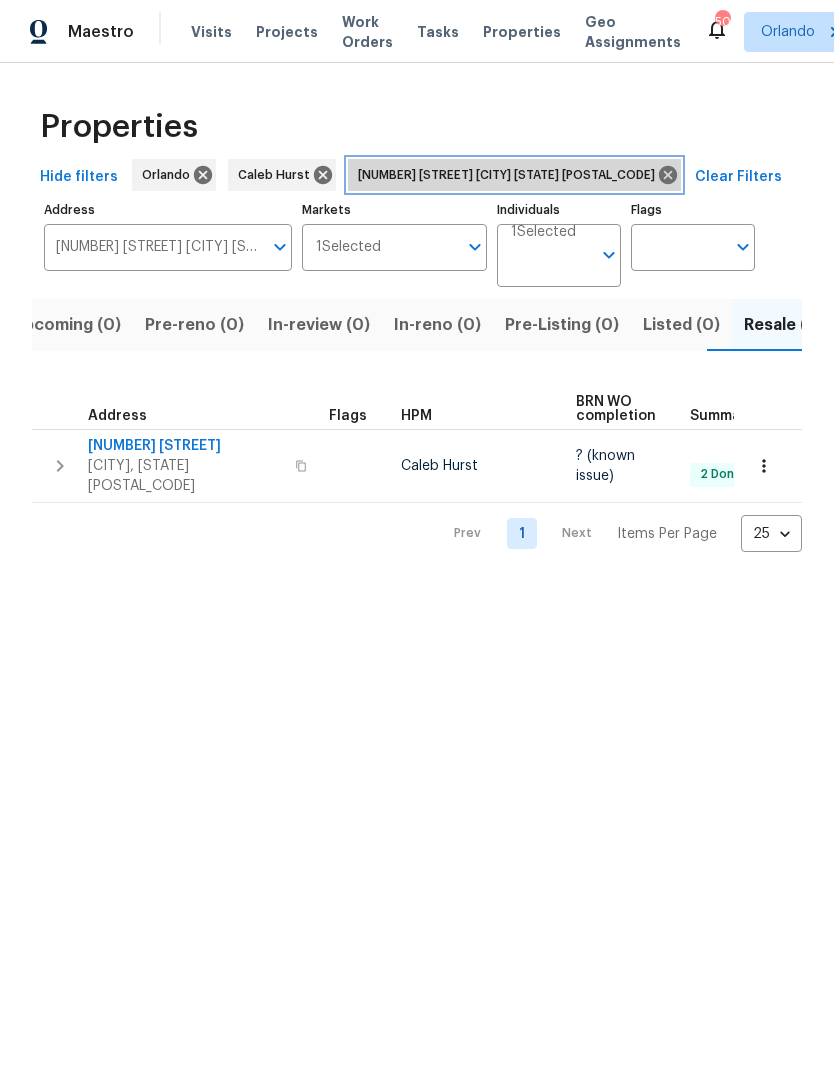 click 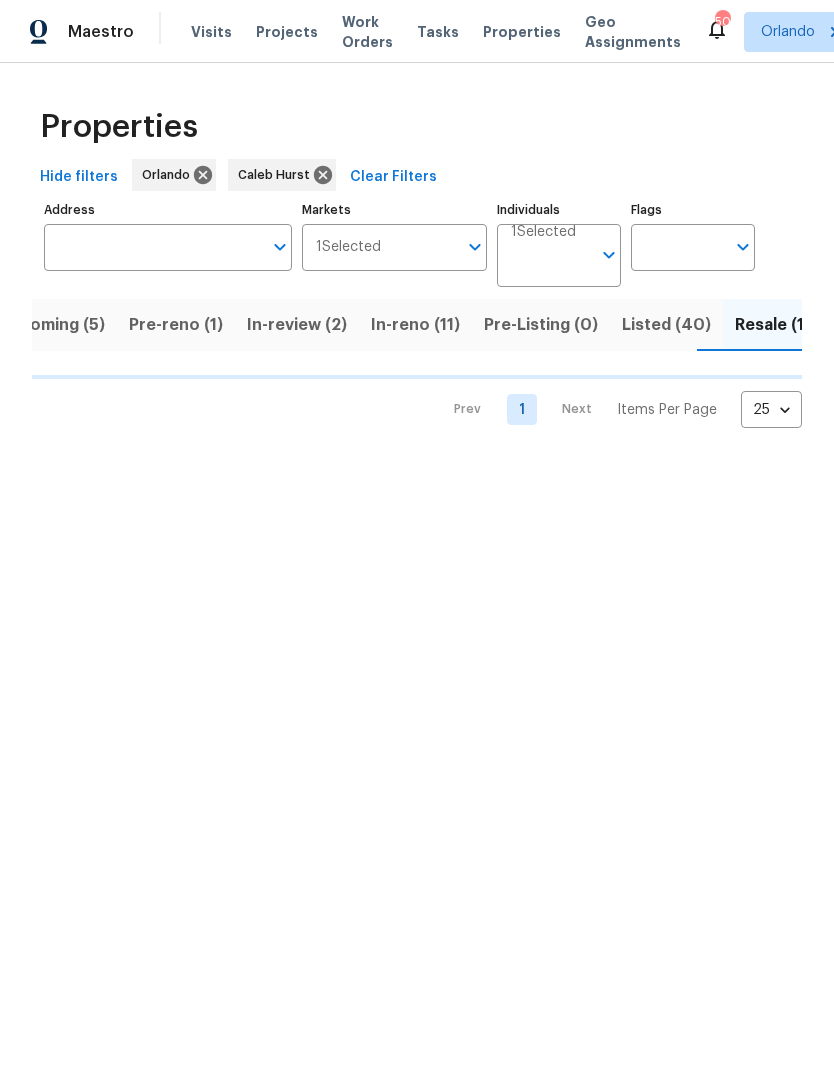 scroll, scrollTop: 0, scrollLeft: 46, axis: horizontal 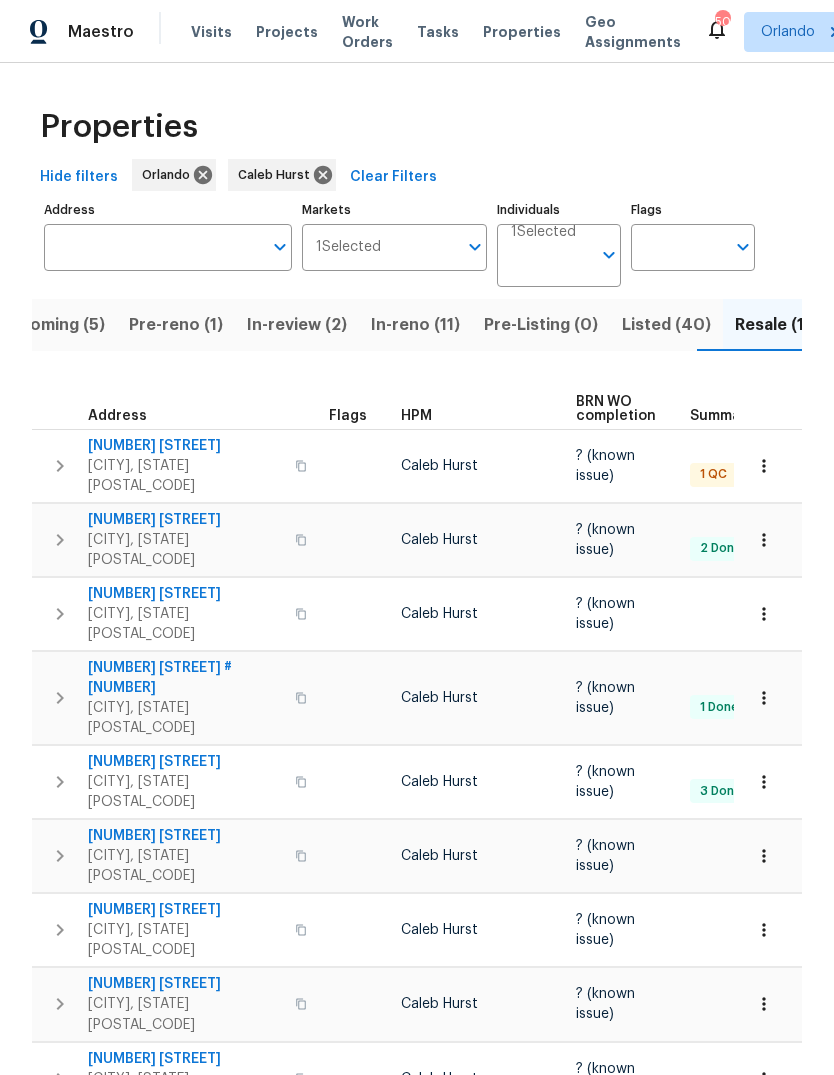 click on "In-reno (11)" at bounding box center (415, 325) 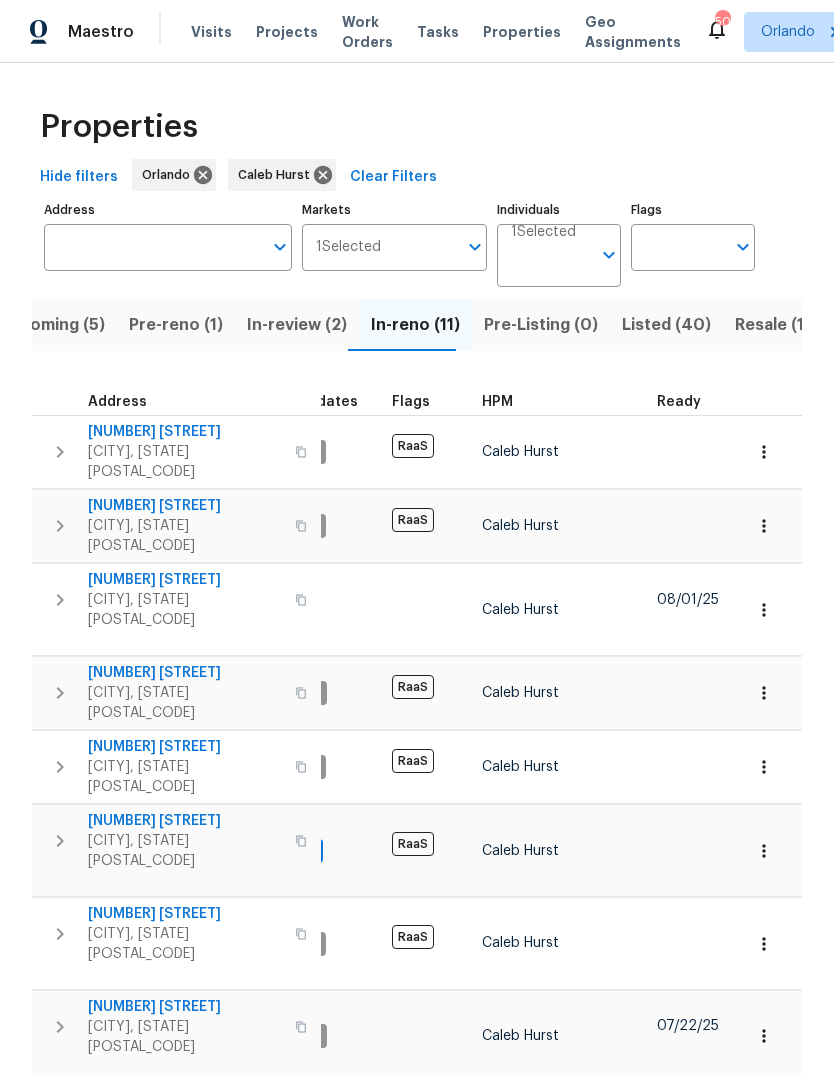 scroll, scrollTop: 16, scrollLeft: 32, axis: both 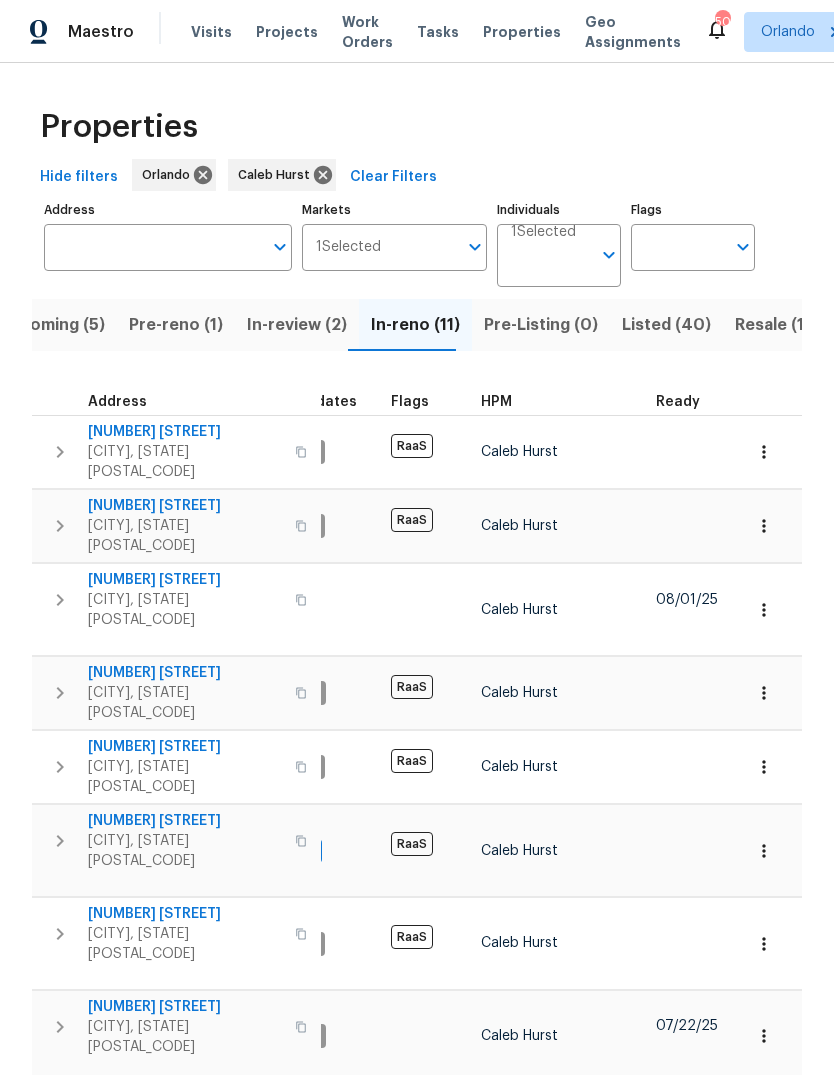click 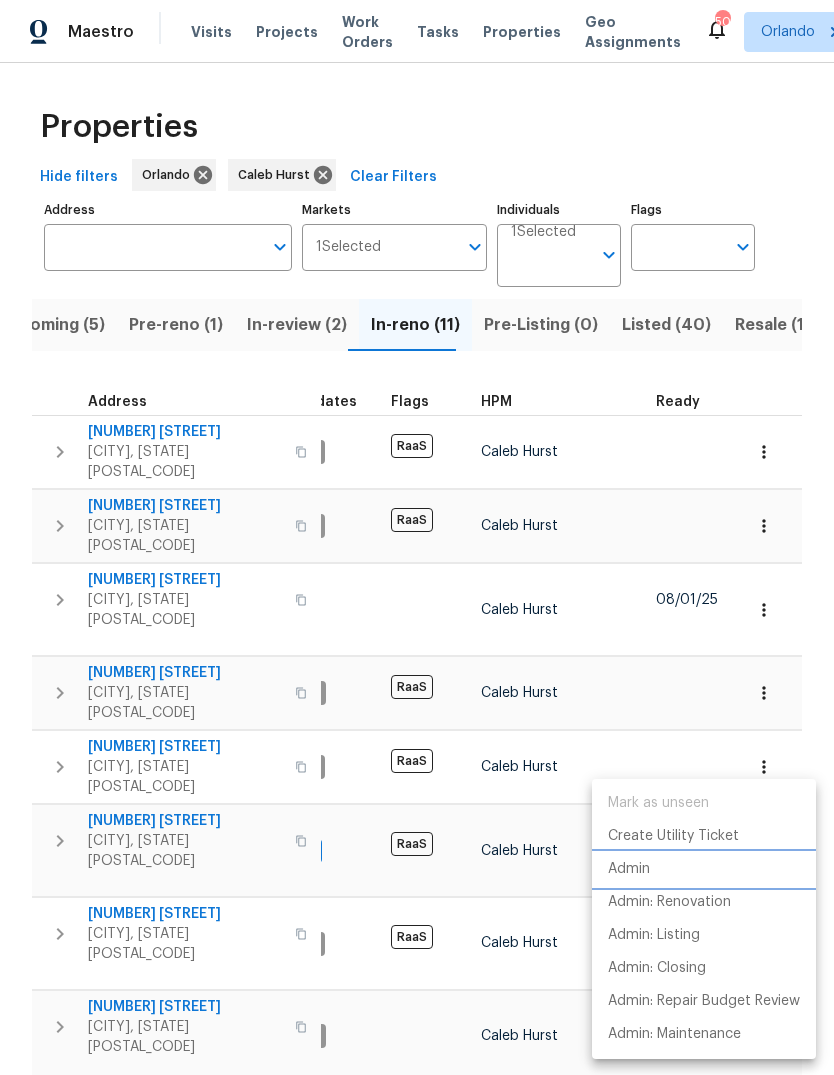 click on "Admin" at bounding box center [629, 869] 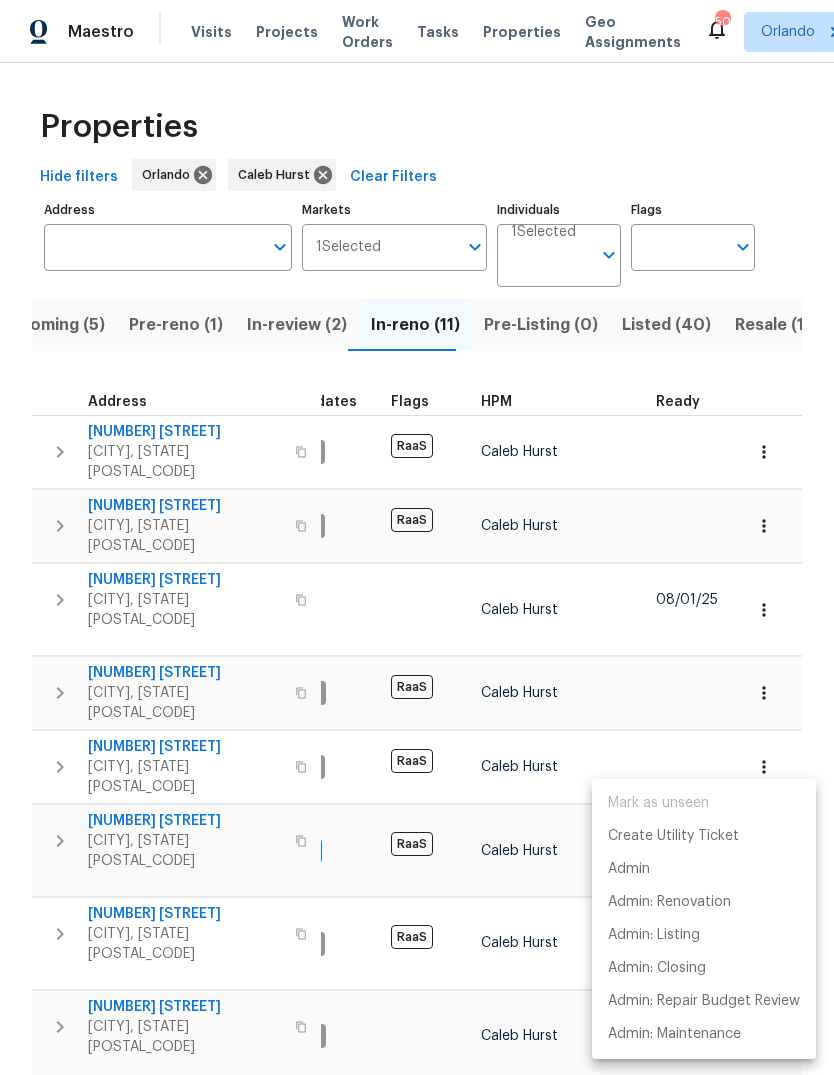 click at bounding box center (417, 537) 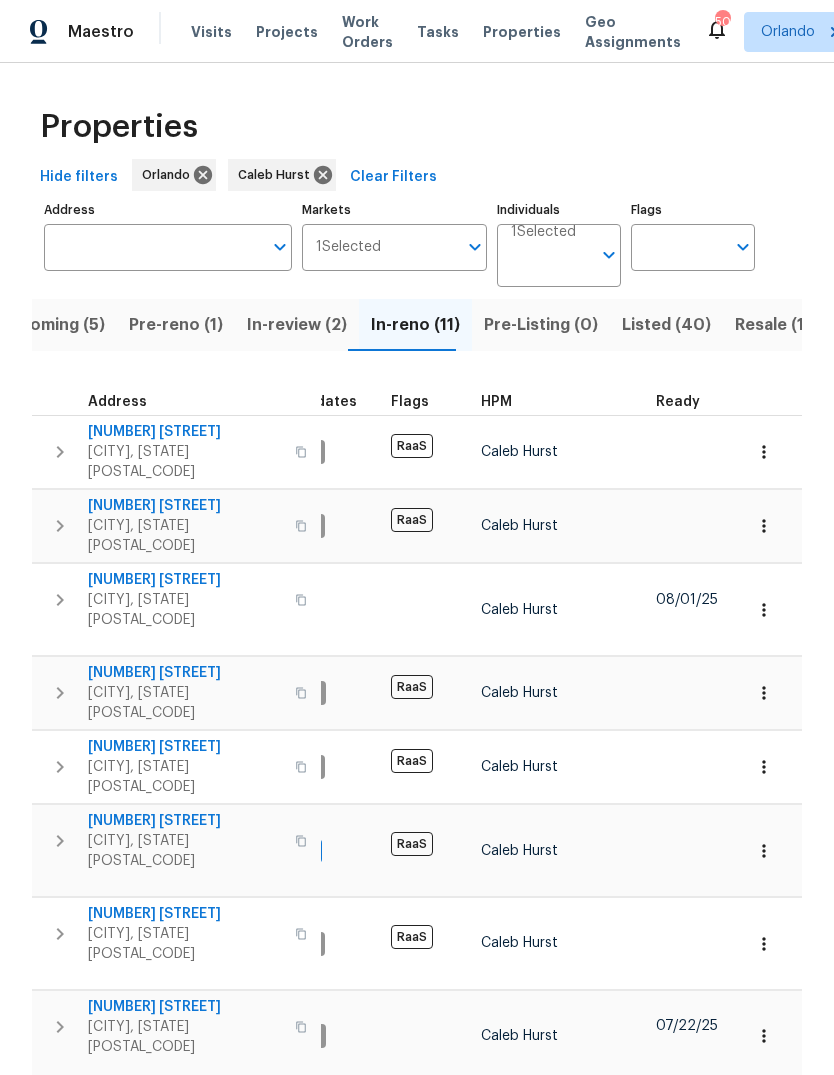 click on "Address" at bounding box center (153, 247) 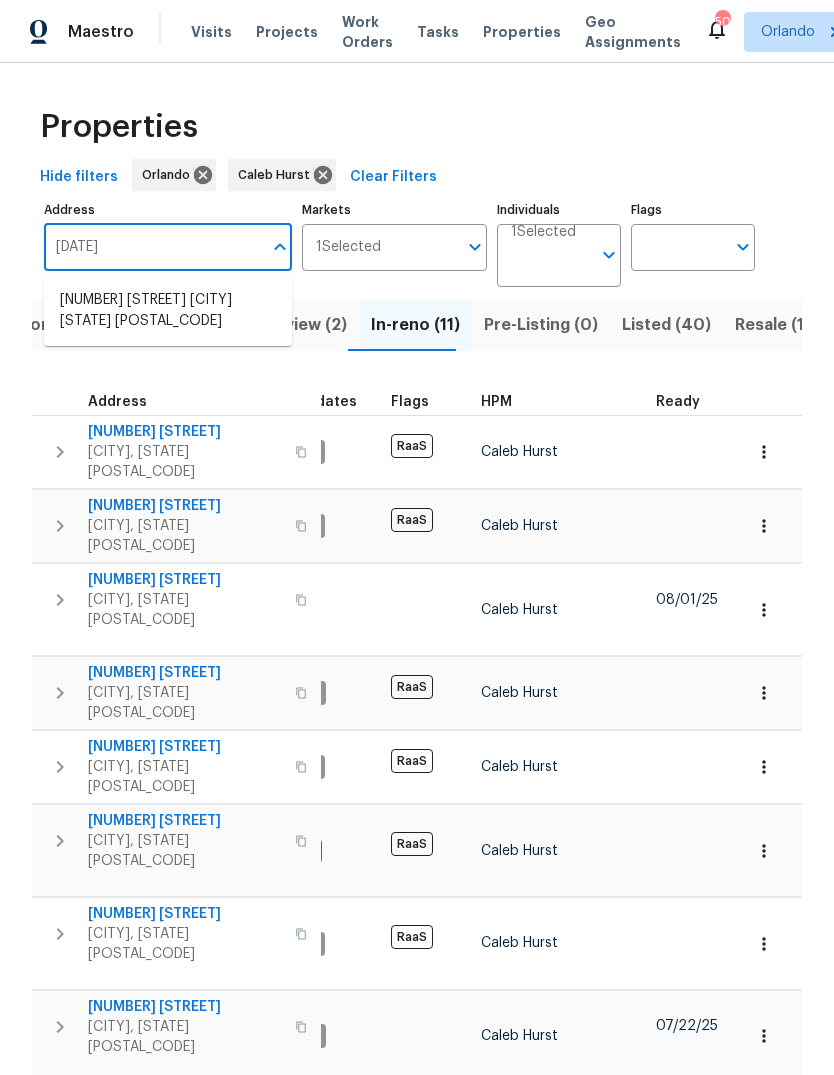 type on "9 juniper" 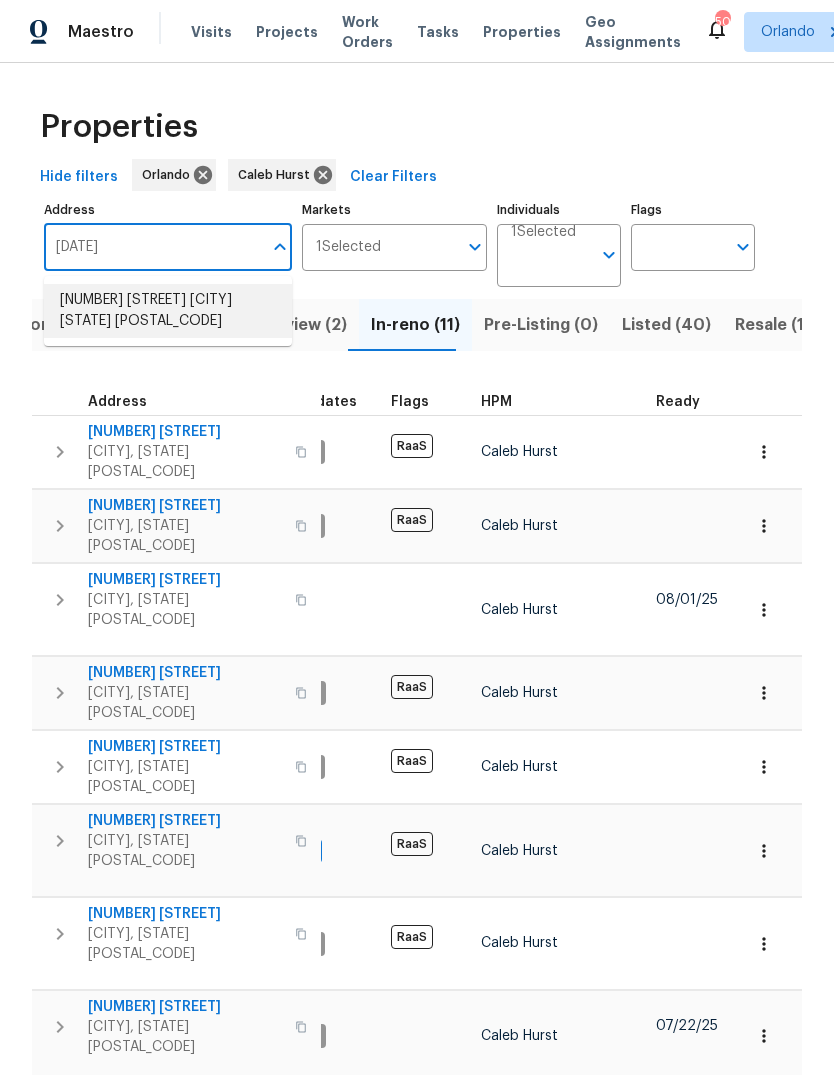 click on "9 Juniper Trail Ln Ocala FL 34480" at bounding box center [168, 311] 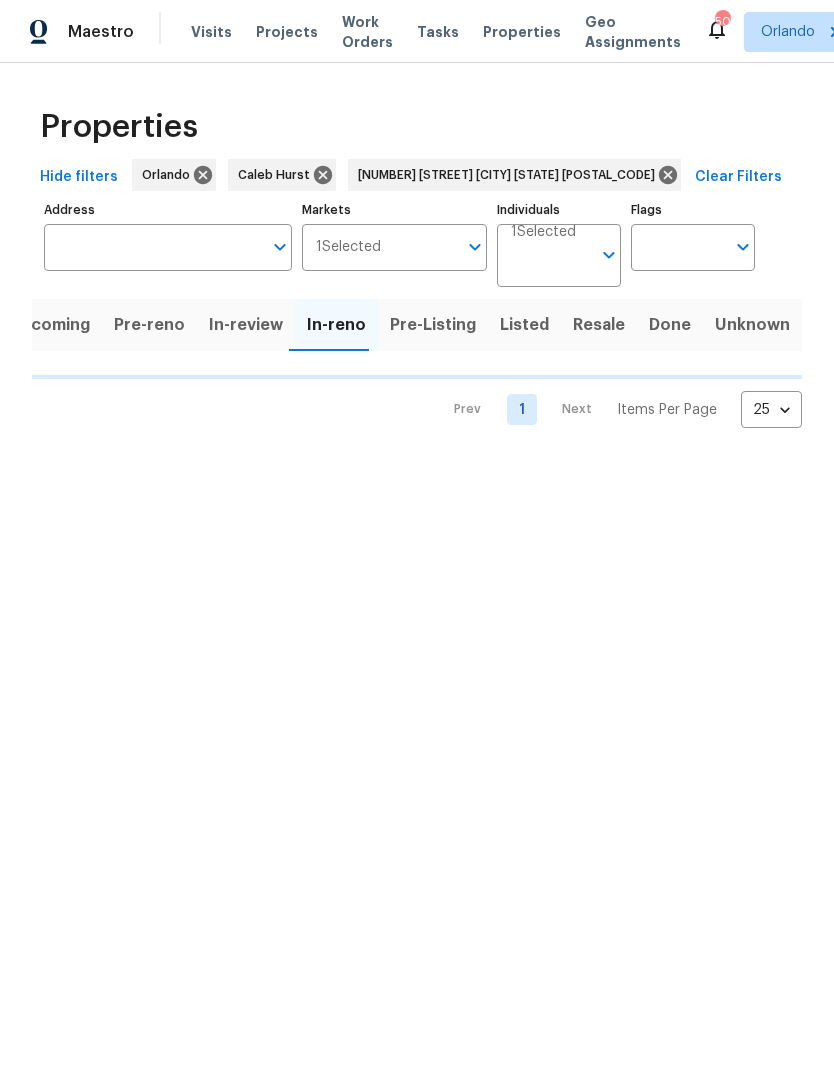 type on "9 Juniper Trail Ln Ocala FL 34480" 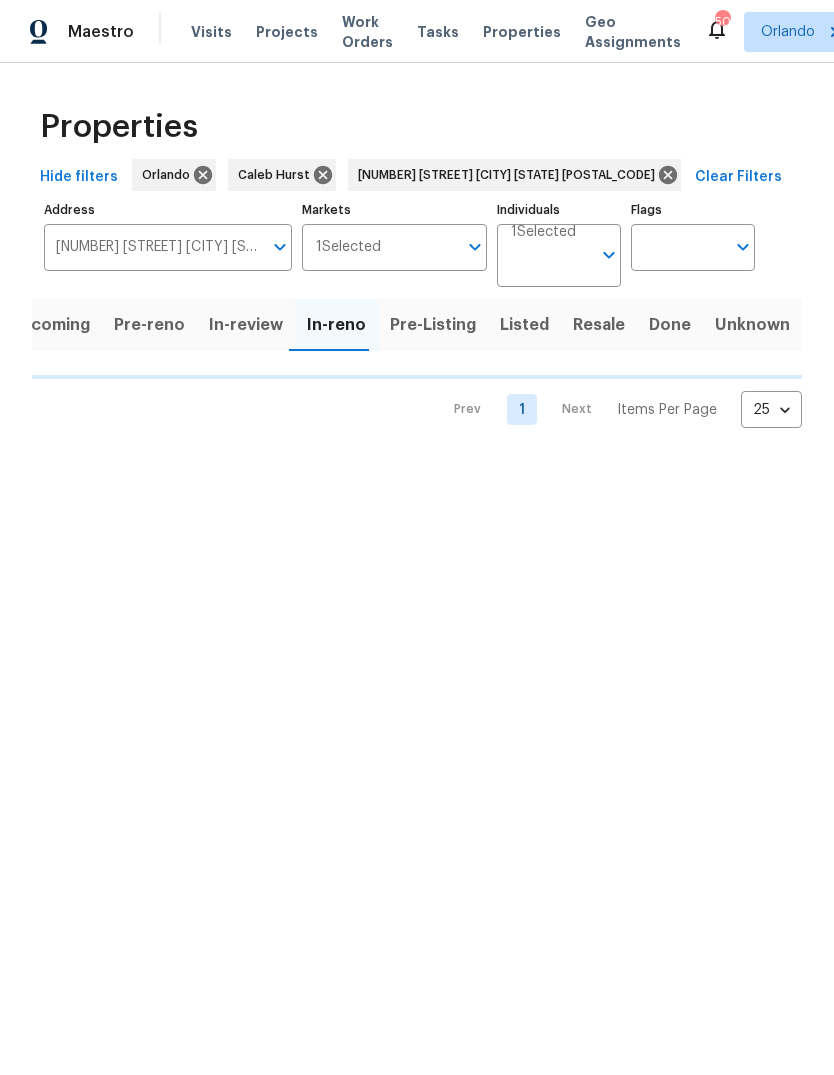 scroll, scrollTop: 0, scrollLeft: 18, axis: horizontal 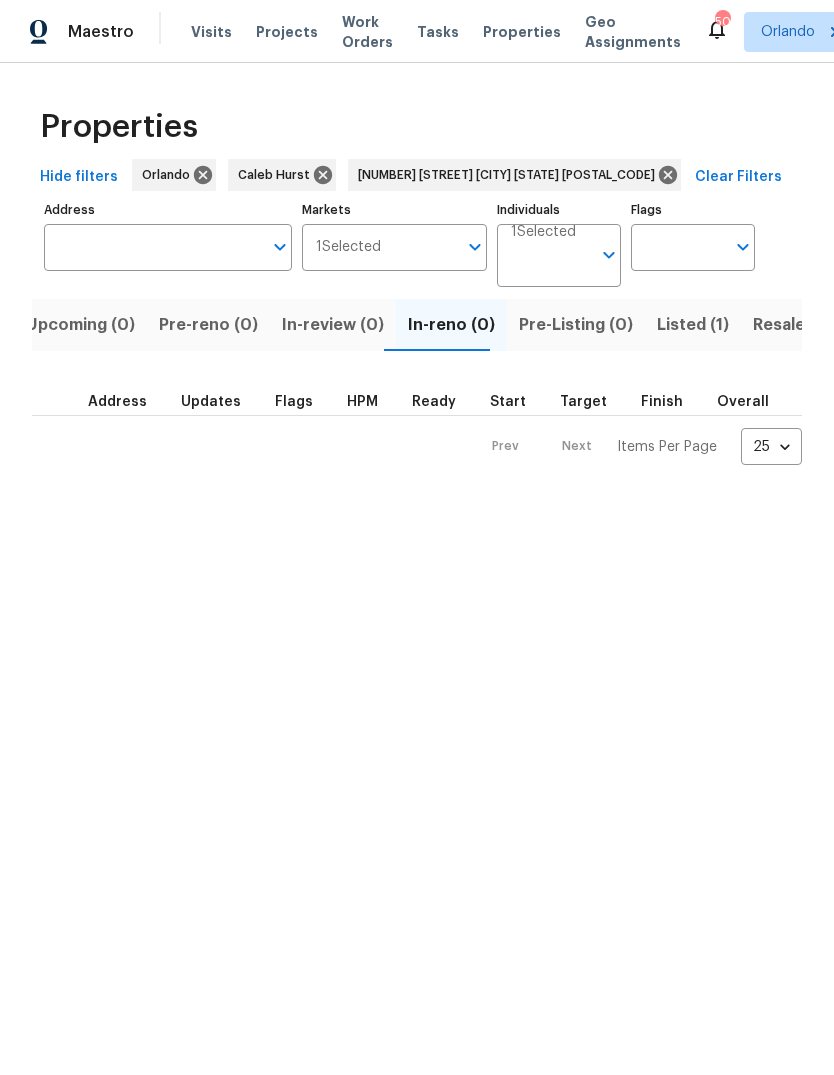 type on "9 Juniper Trail Ln Ocala FL 34480" 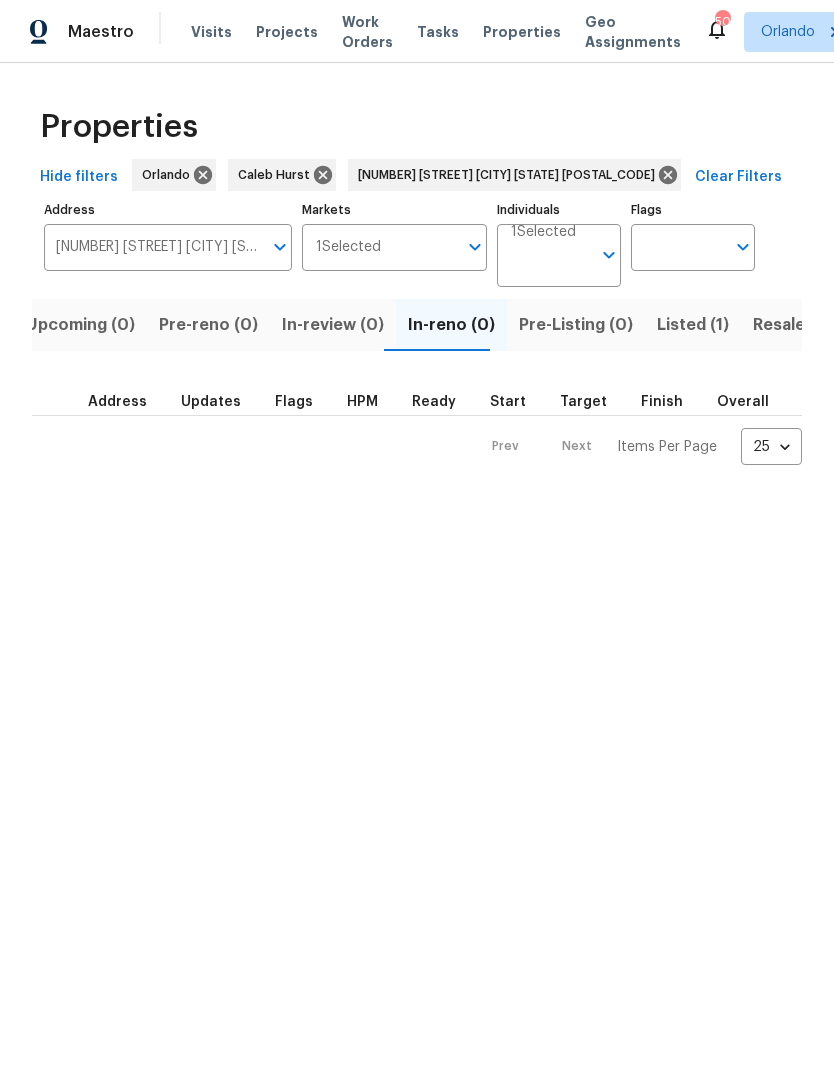 click on "Listed (1)" at bounding box center (693, 325) 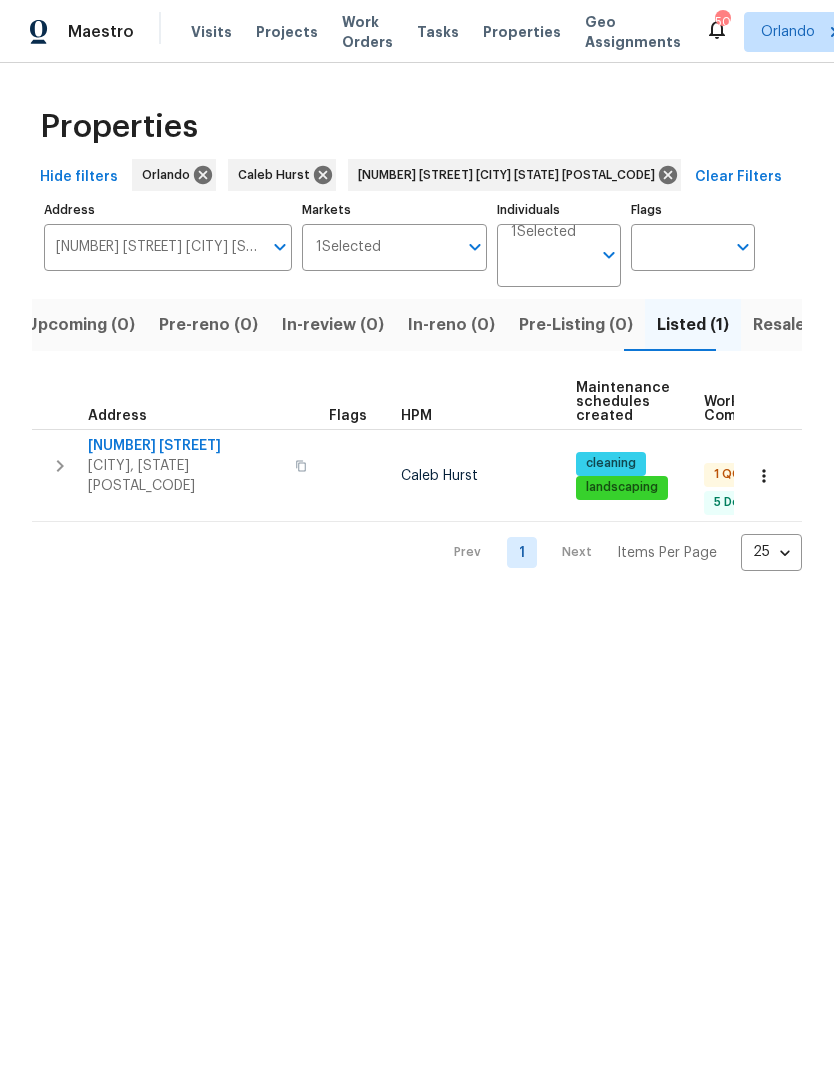 click on "9 Juniper Trail Ln" at bounding box center [185, 446] 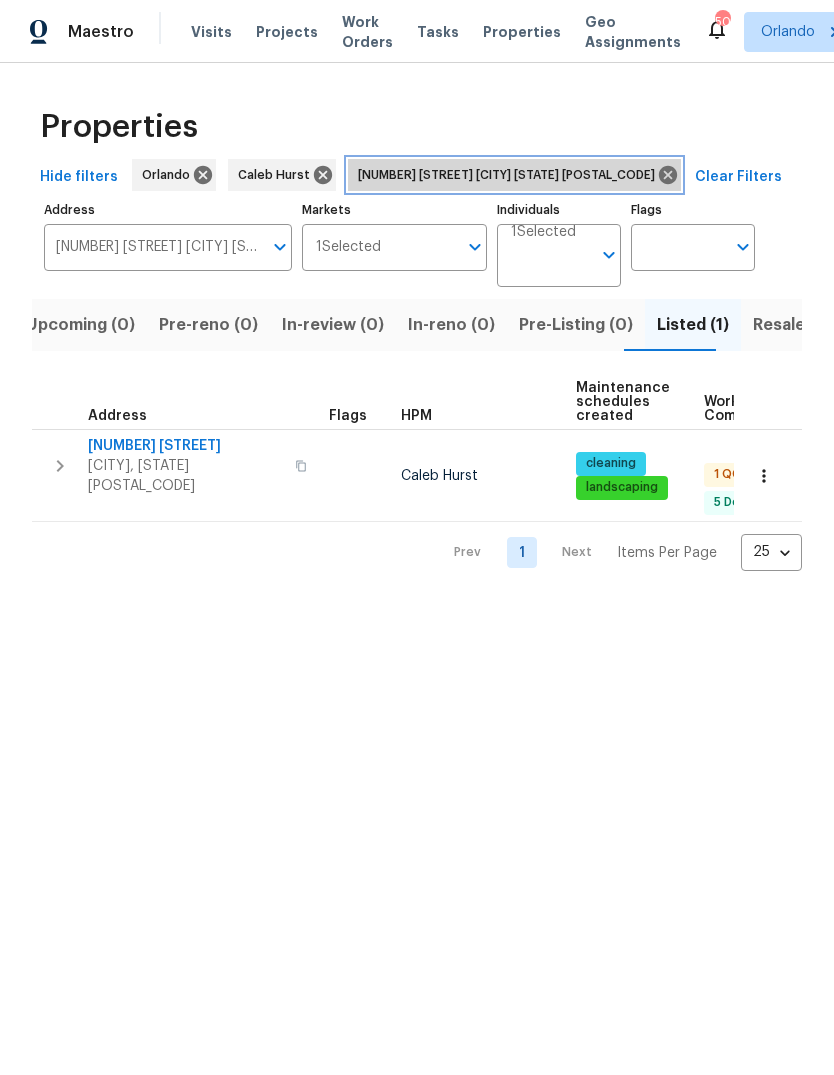 click 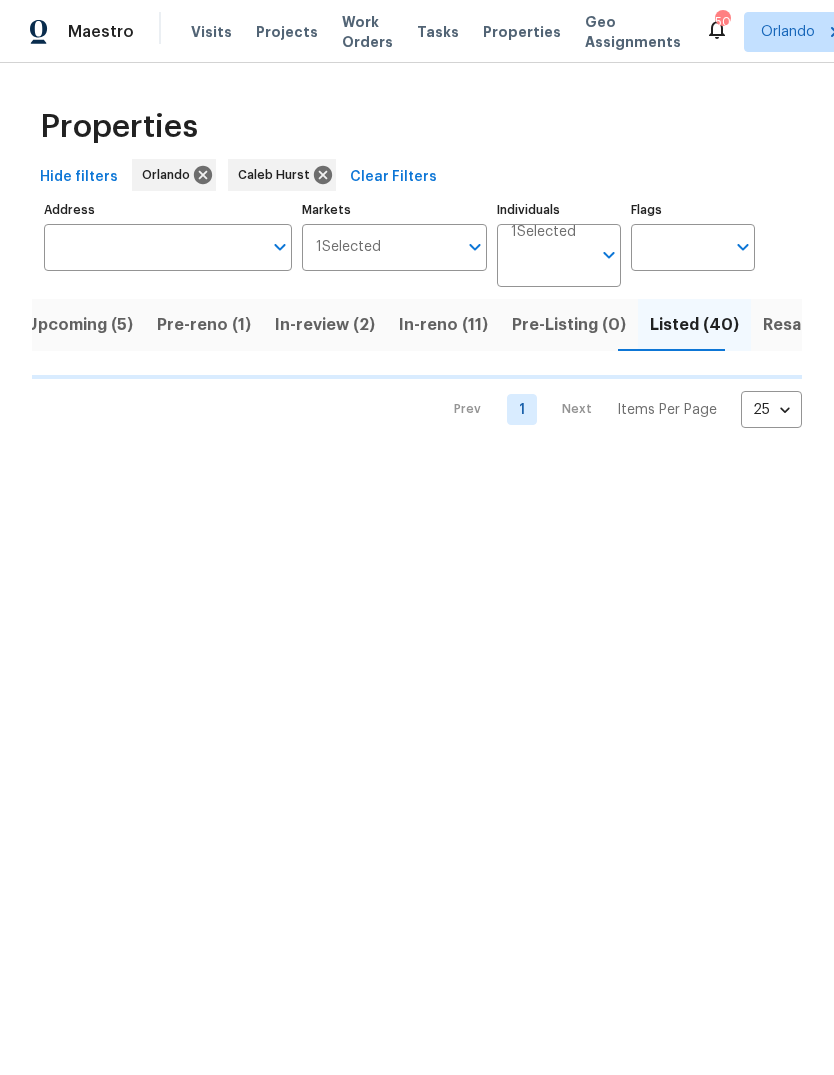 click on "Address" at bounding box center [153, 247] 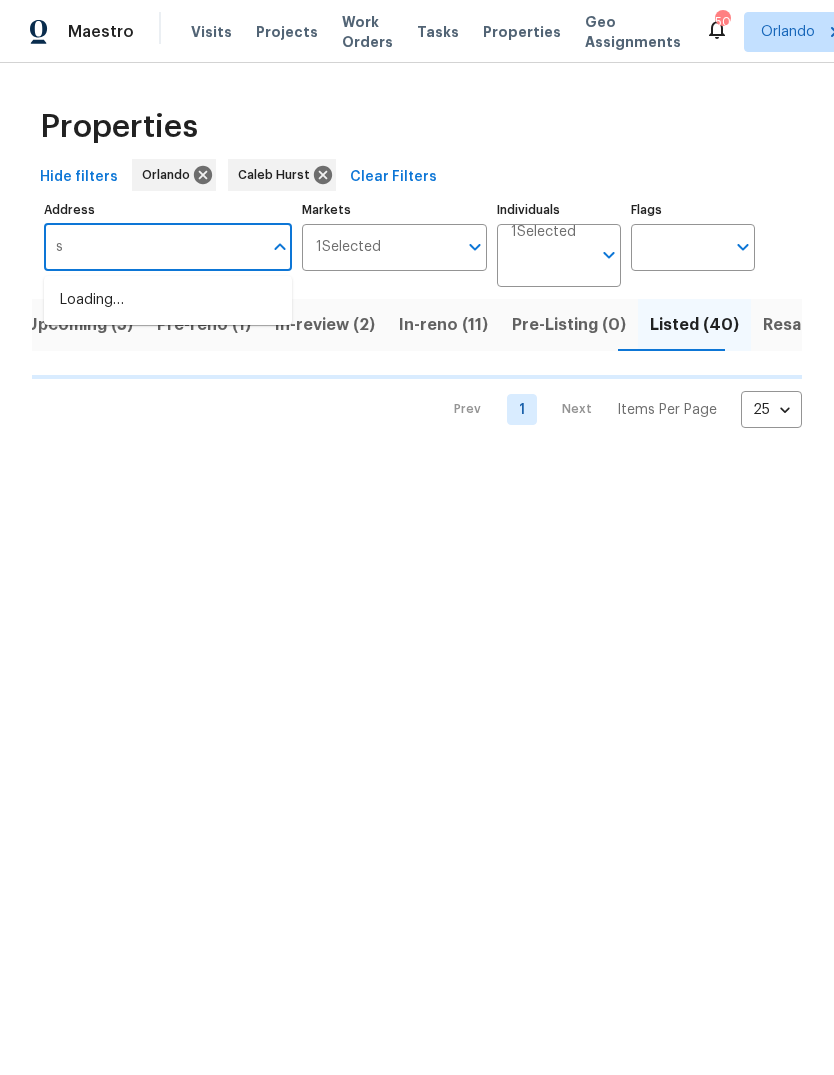 type on "se" 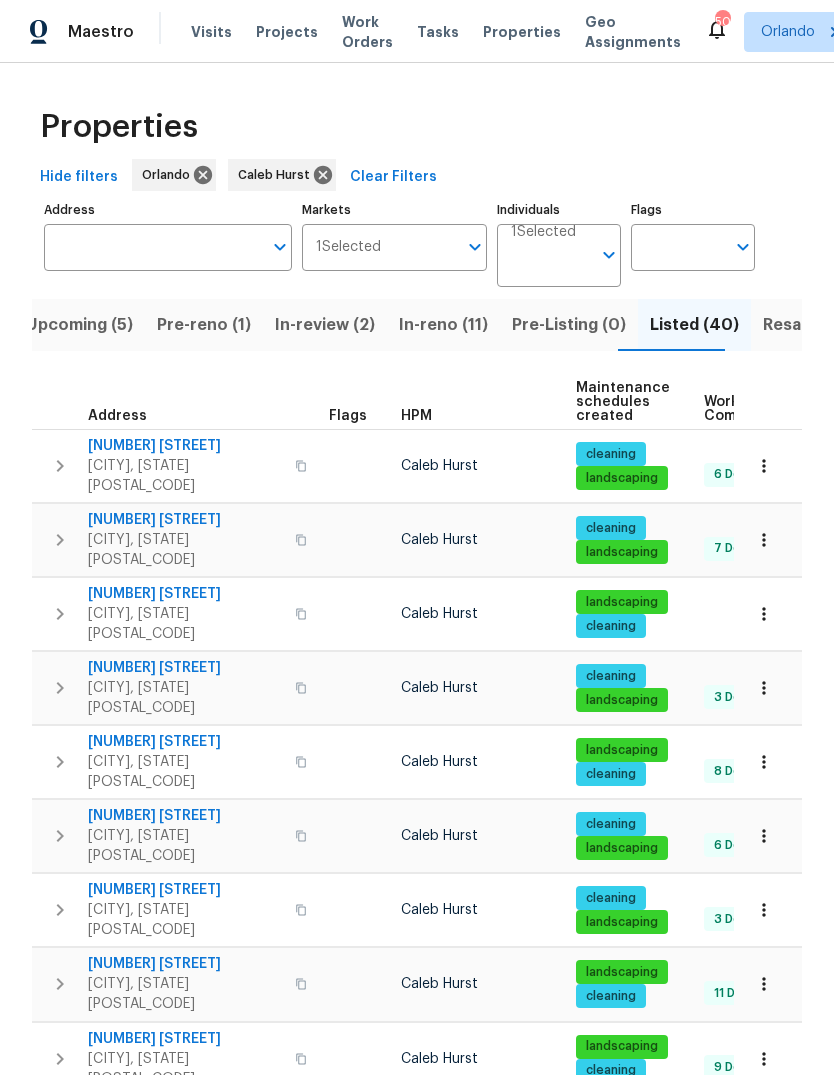 click on "Address" at bounding box center [153, 247] 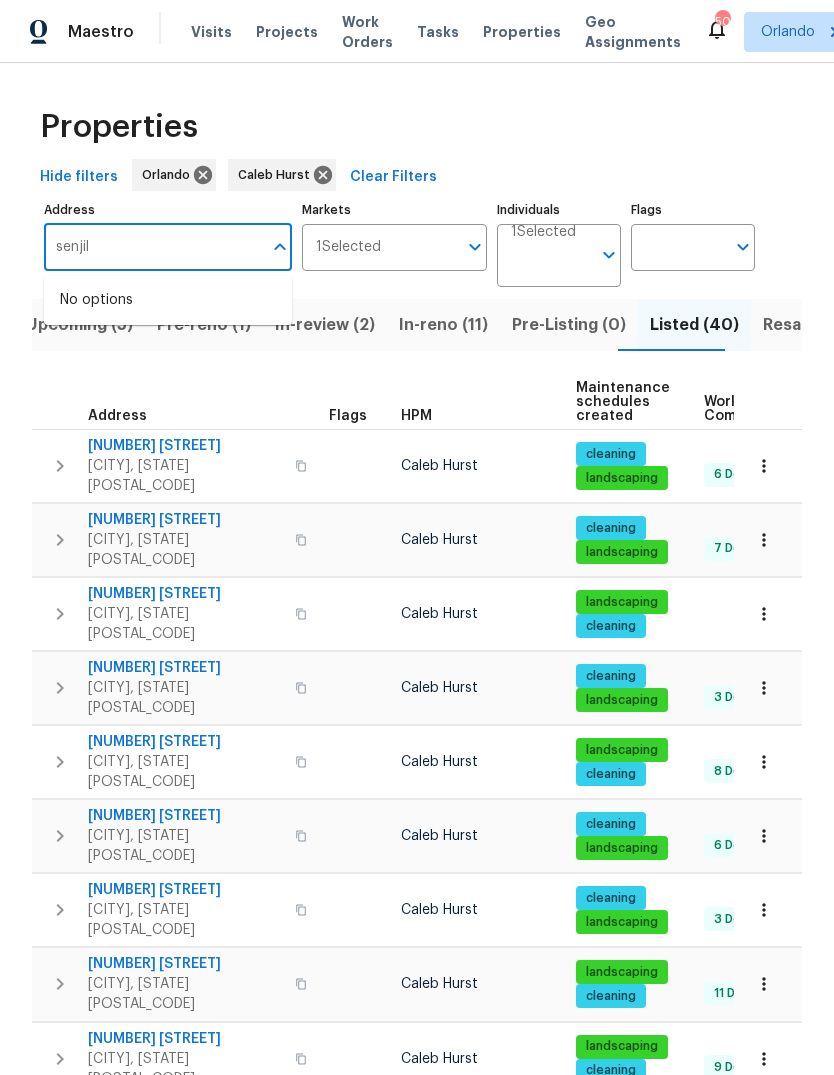 type on "senjill" 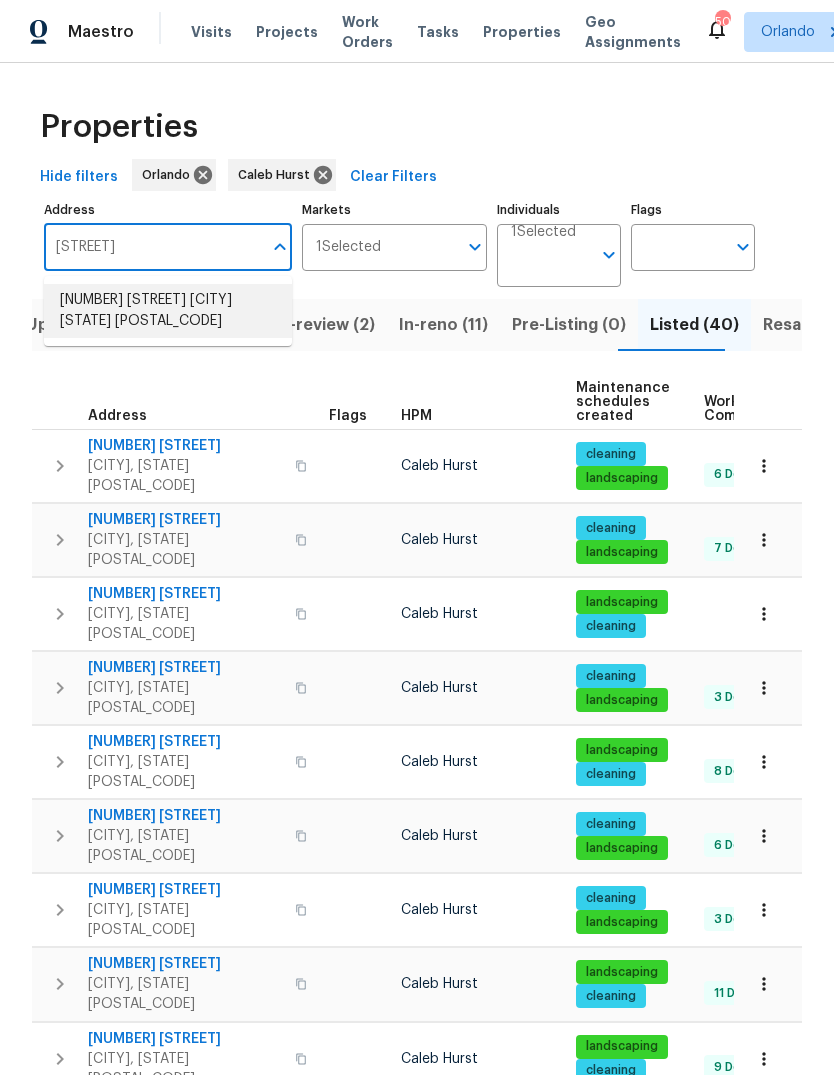 click on "7725 Senjill Ct Orlando FL 32818" at bounding box center [168, 311] 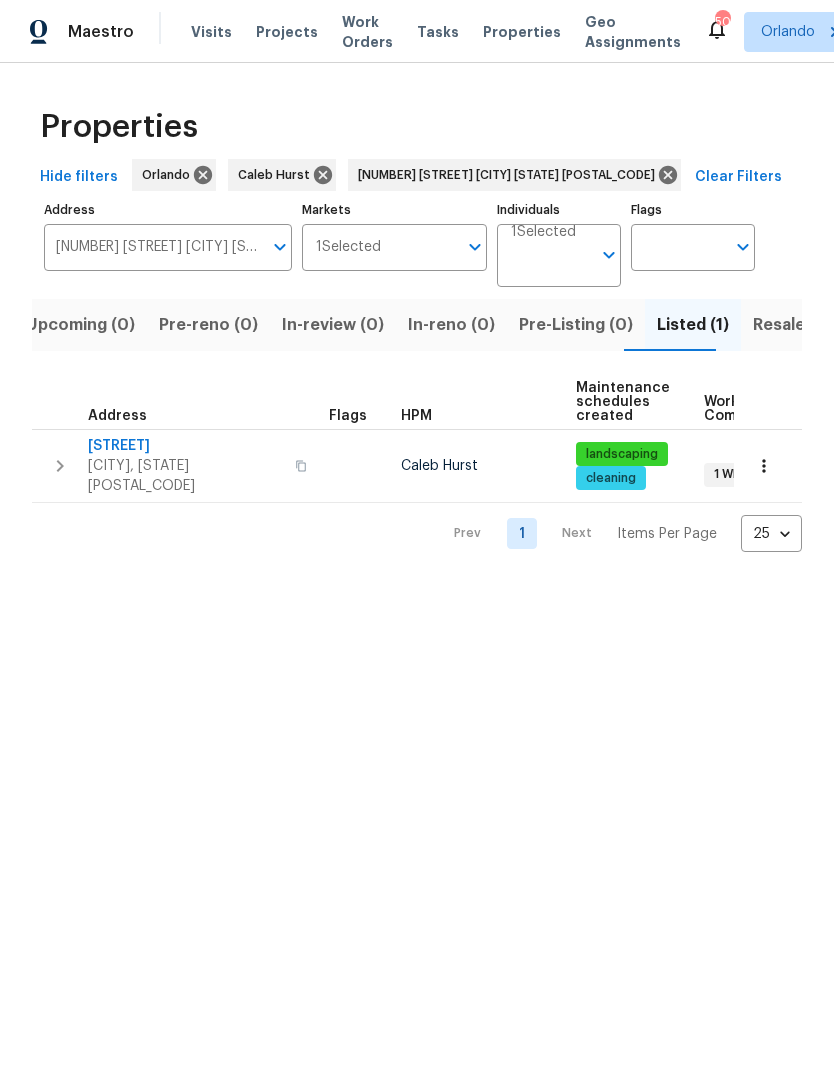click on "Orlando, FL 32818" at bounding box center [185, 476] 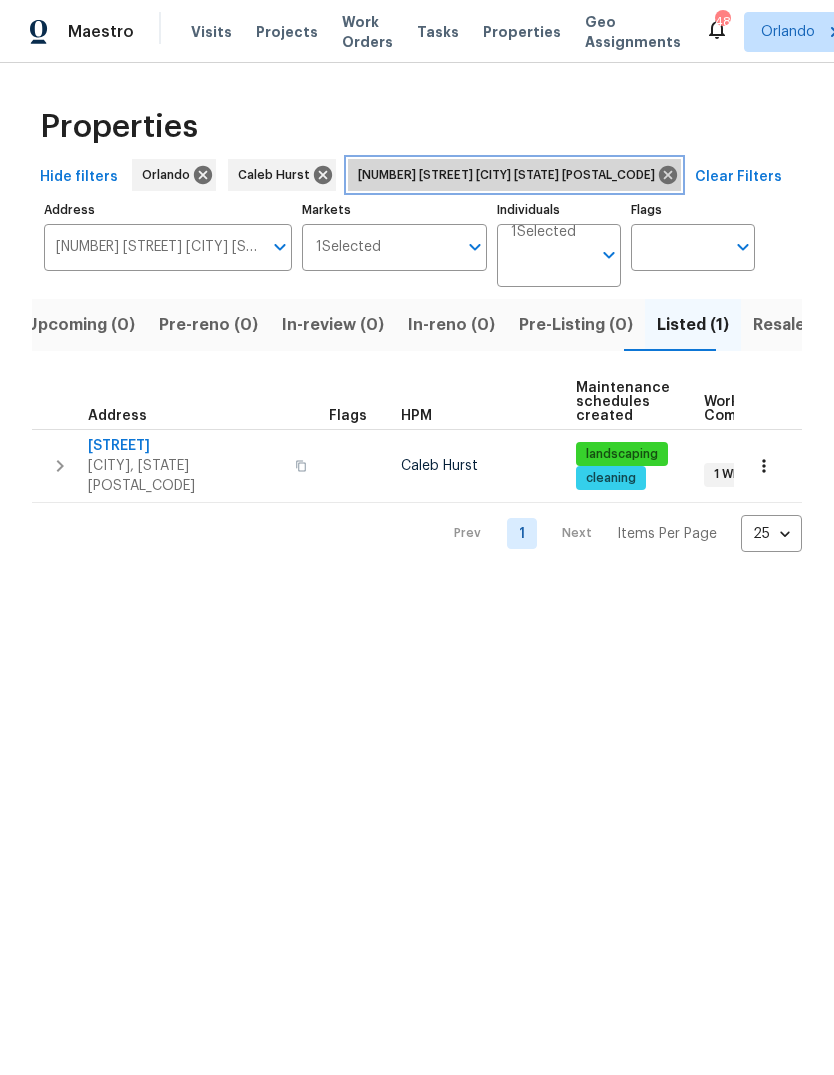click 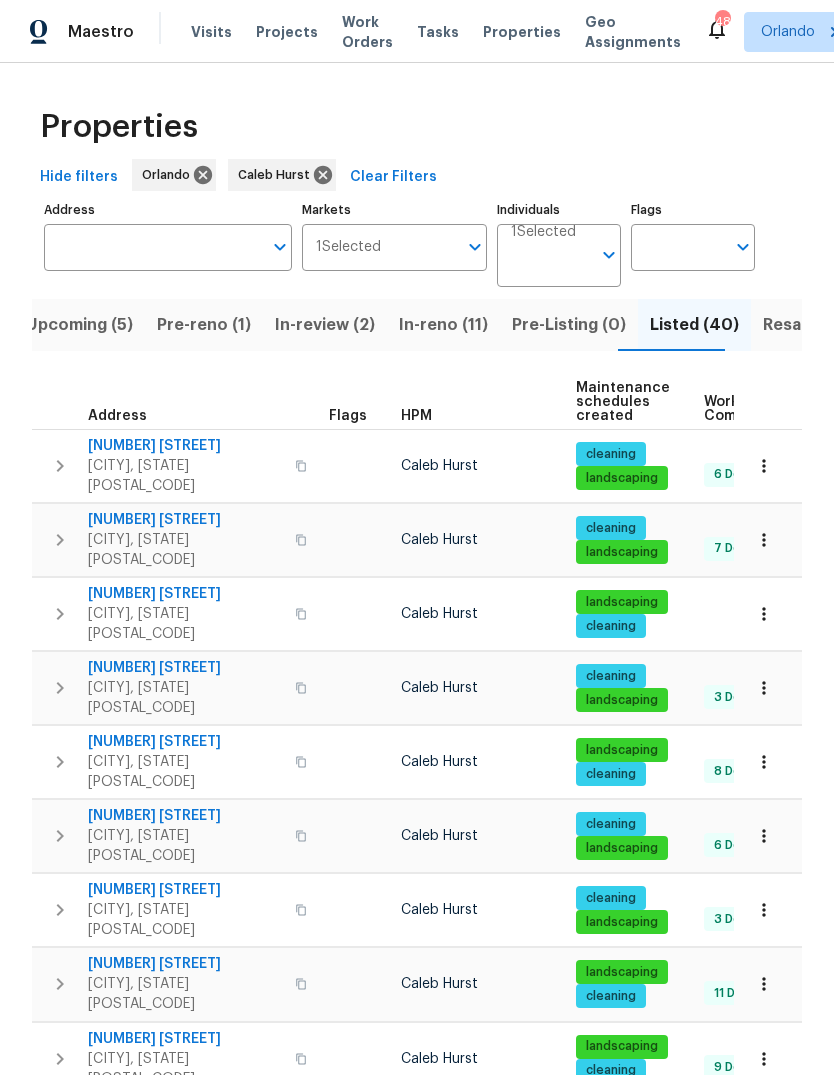 click on "Pre-reno (1)" at bounding box center (204, 325) 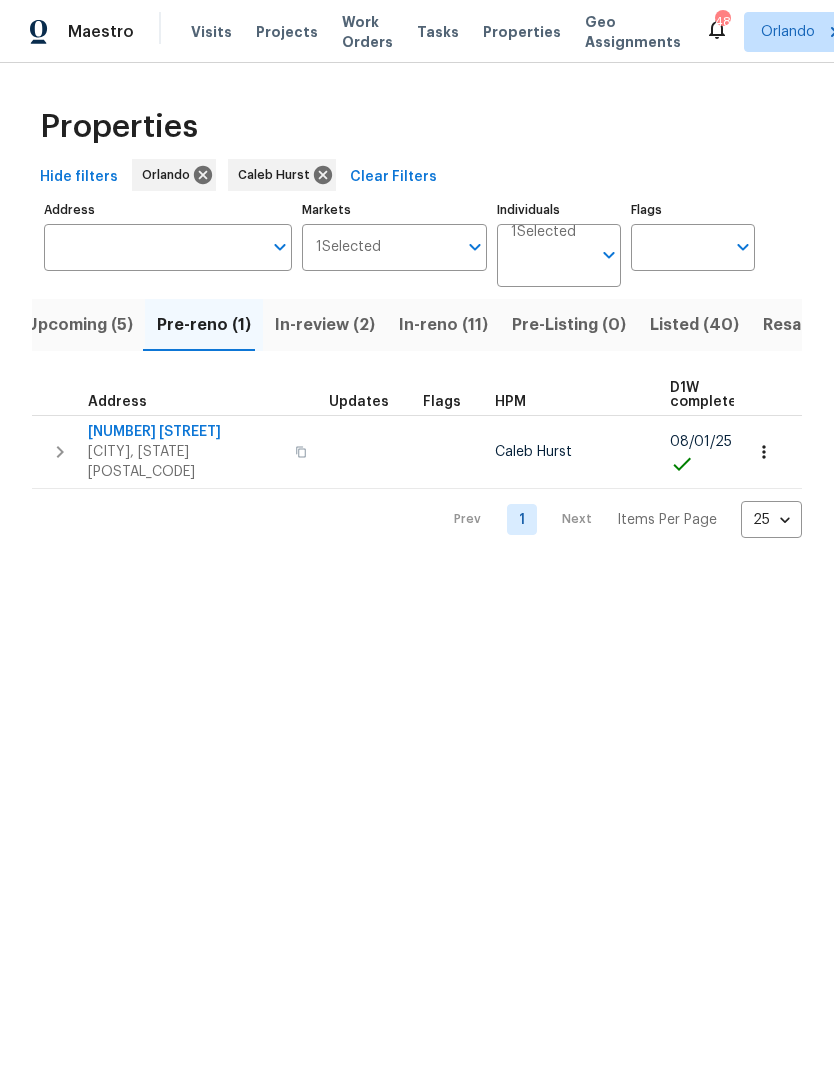 click on "7655 SW 80th Pl" at bounding box center [185, 432] 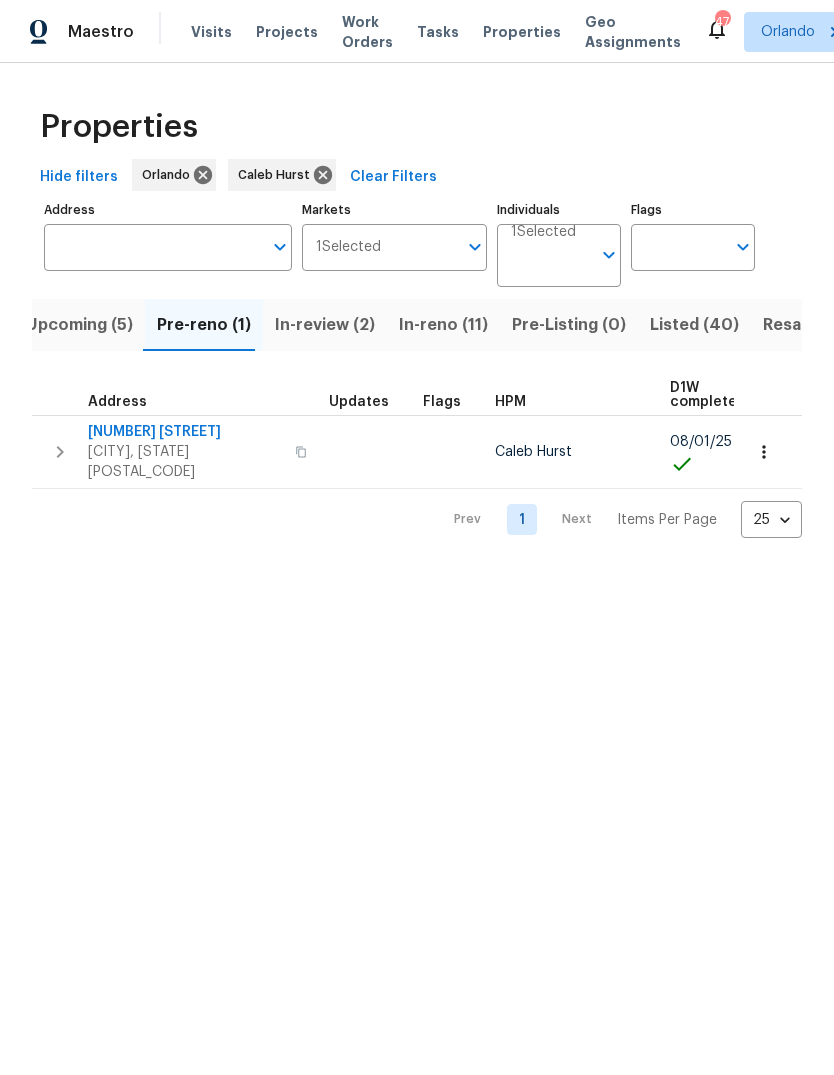 click on "Address" at bounding box center [153, 247] 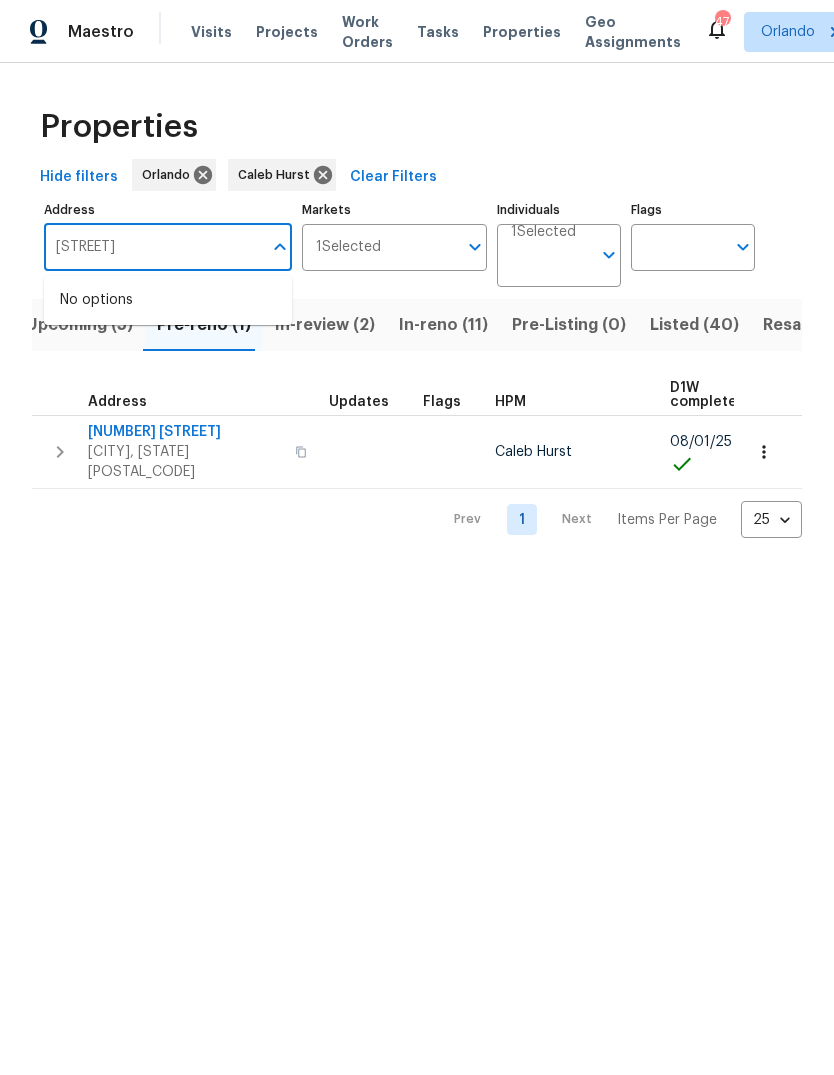 type on "western hills" 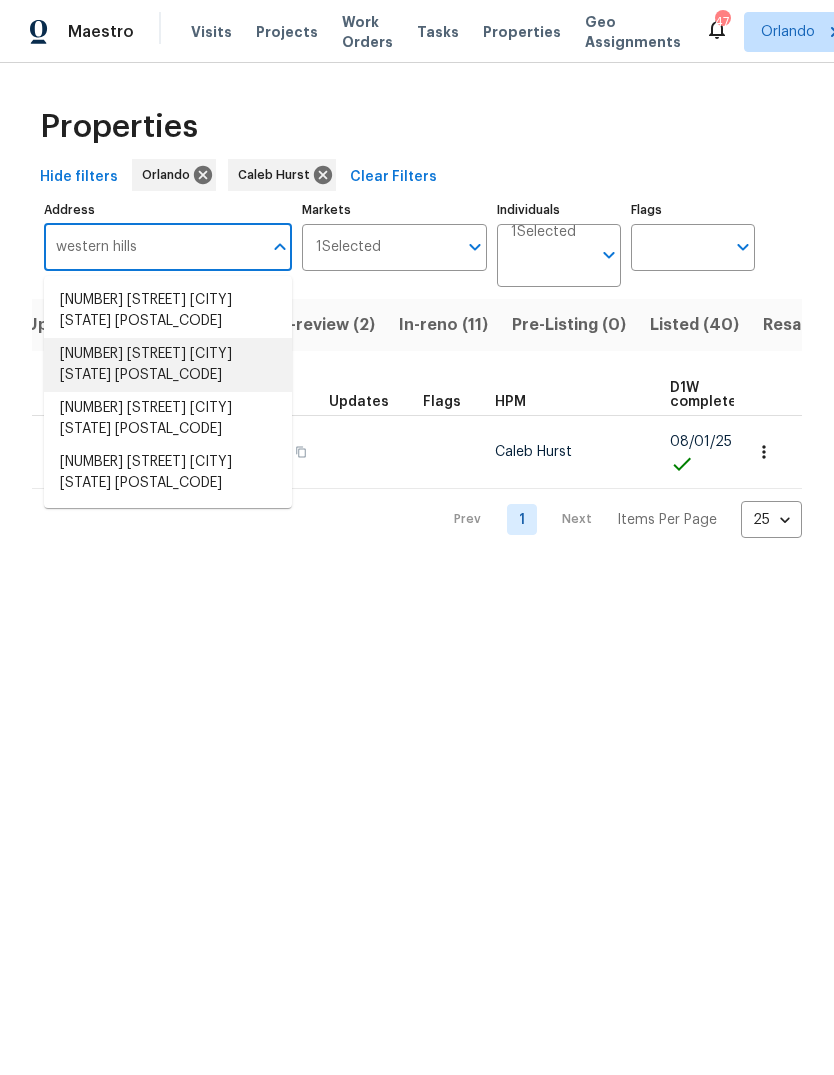click on "1793 Western Hills Ln Unit N Mascotte FL 34753" at bounding box center [168, 365] 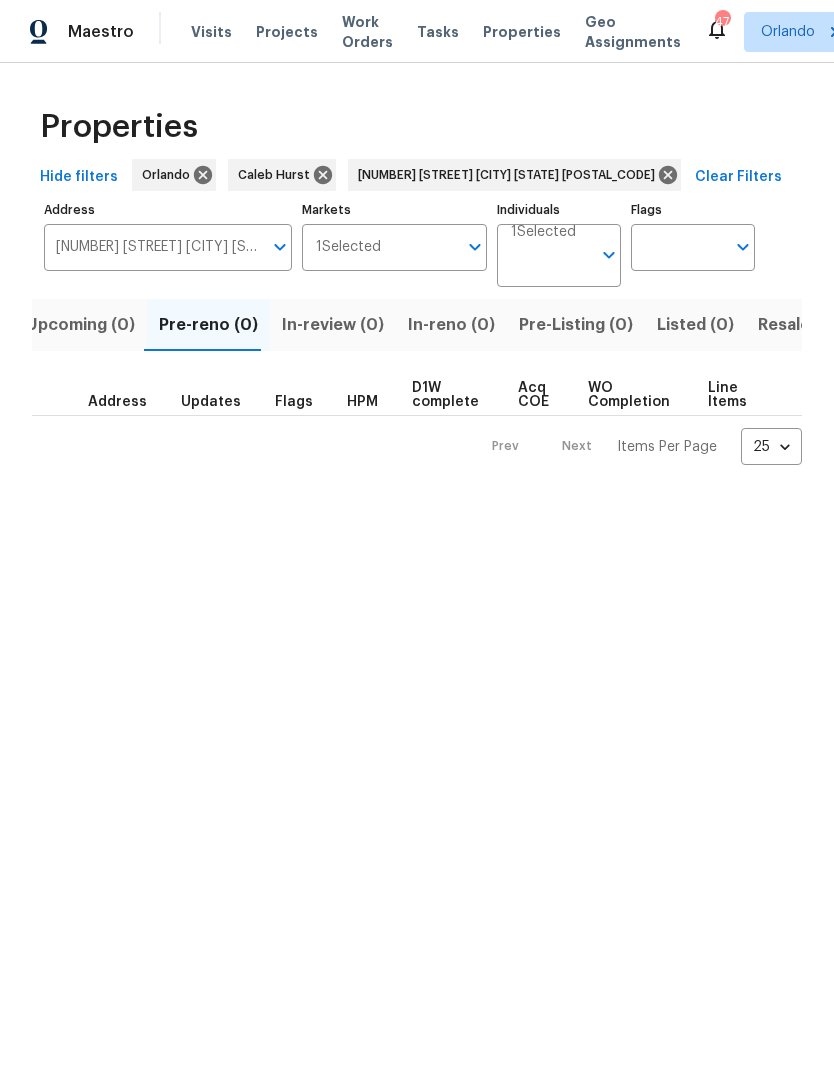 click on "Resale (1)" at bounding box center (795, 325) 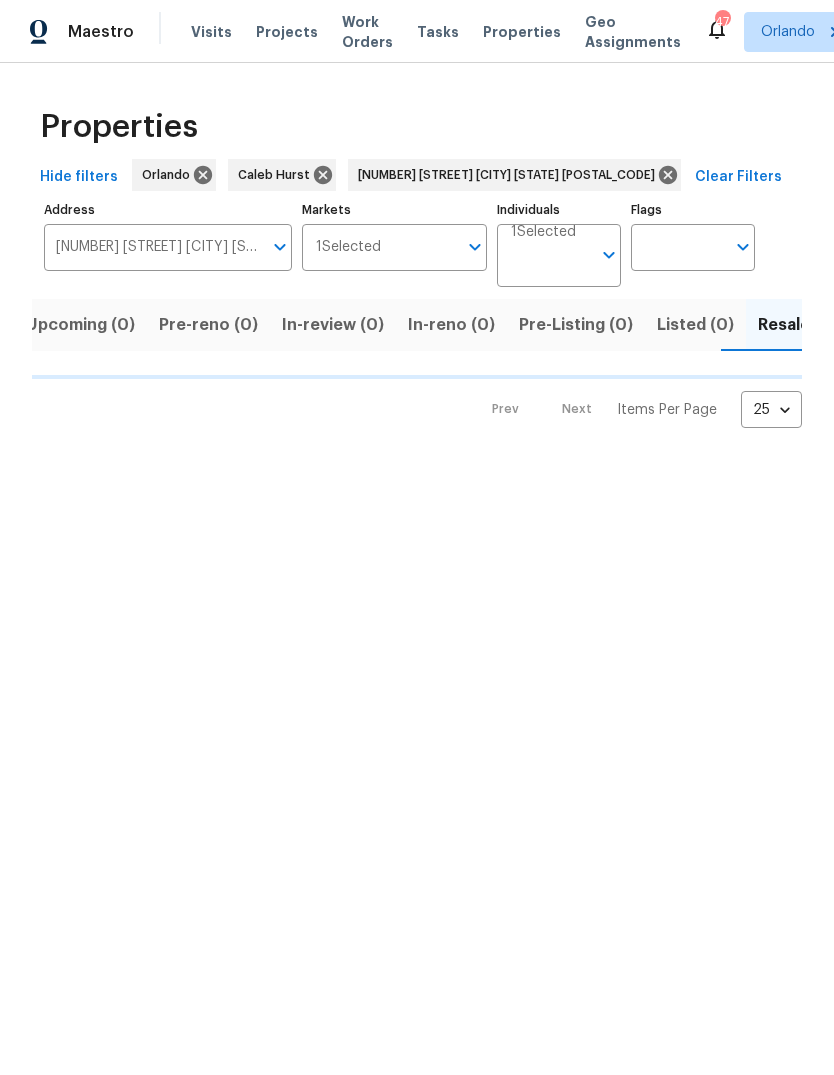 scroll, scrollTop: 0, scrollLeft: 32, axis: horizontal 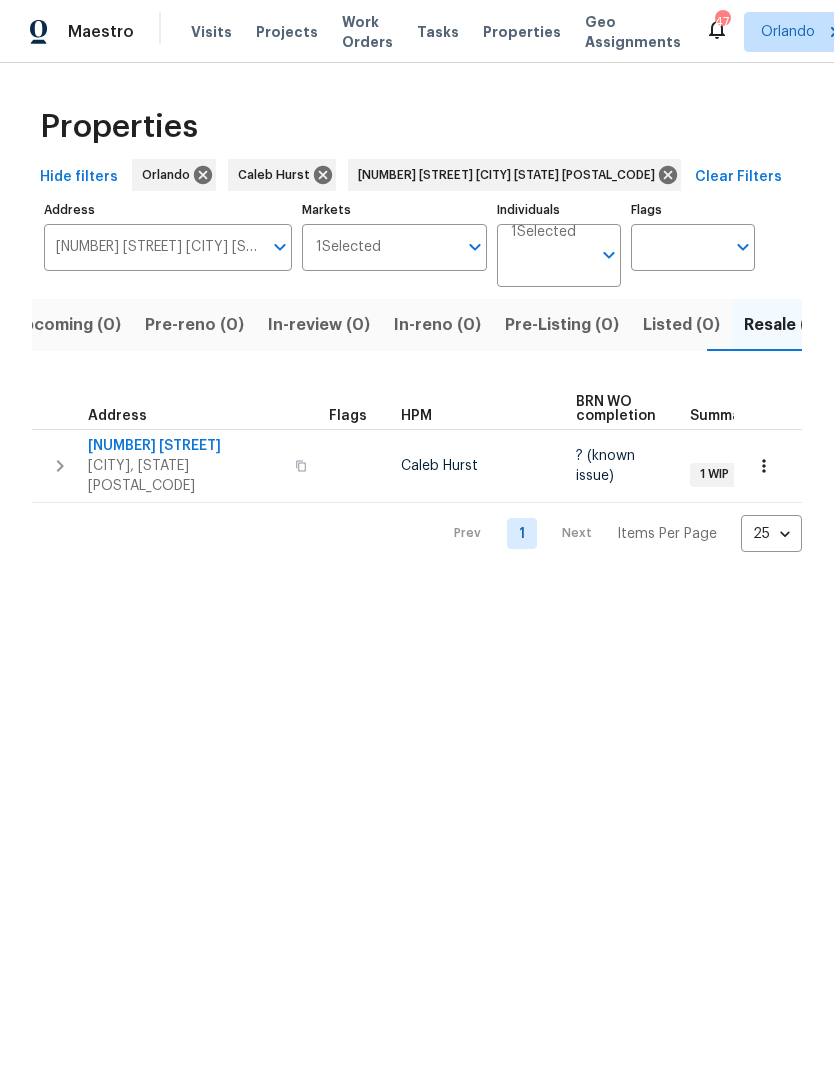 click on "Mascotte, FL 34753" at bounding box center [185, 476] 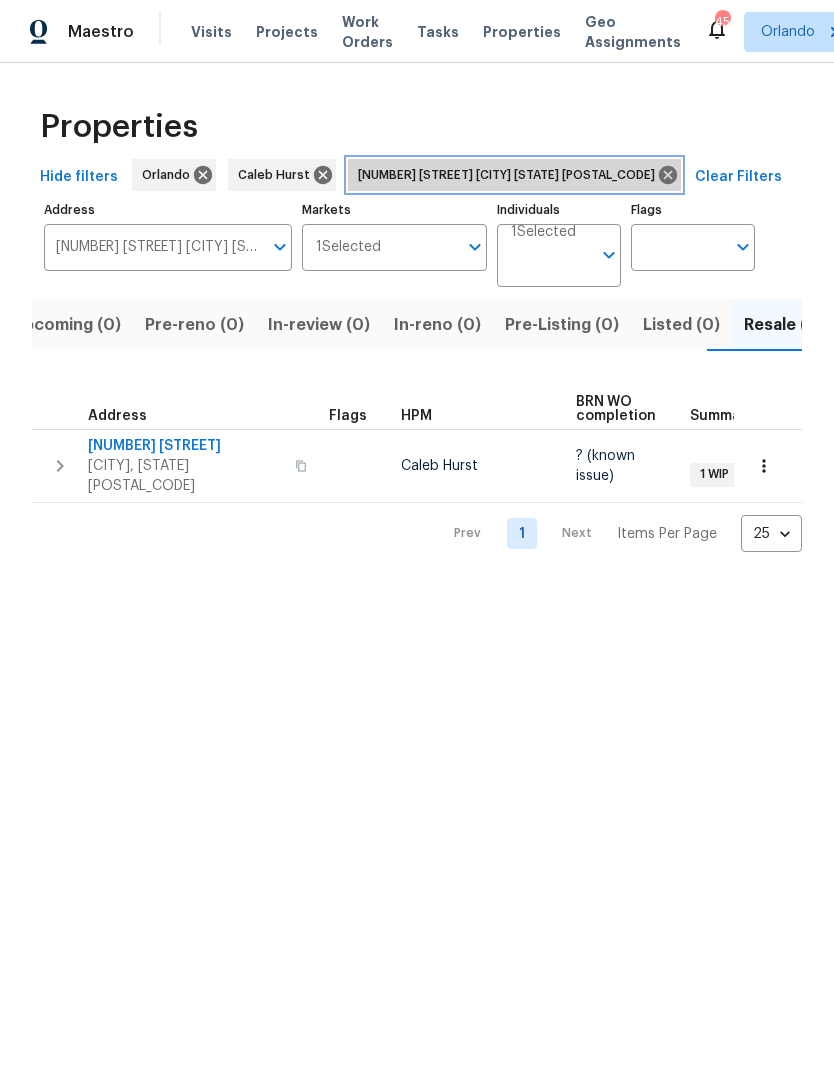click 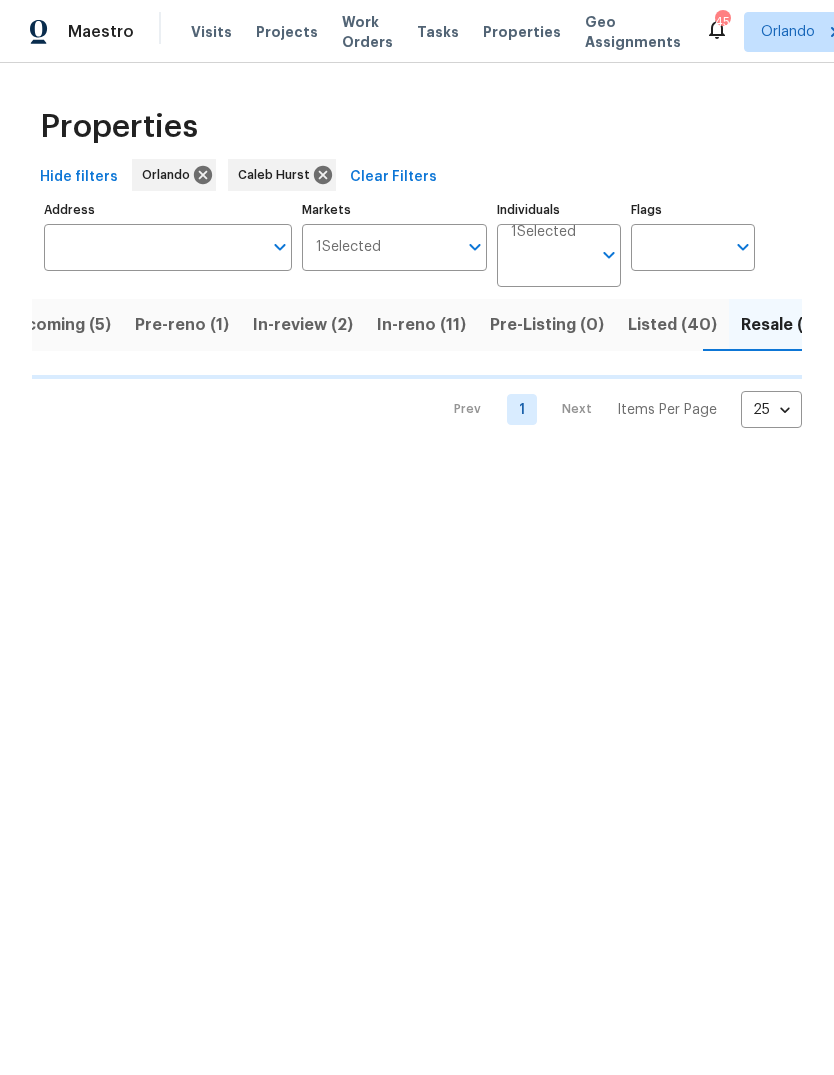 scroll, scrollTop: 0, scrollLeft: 46, axis: horizontal 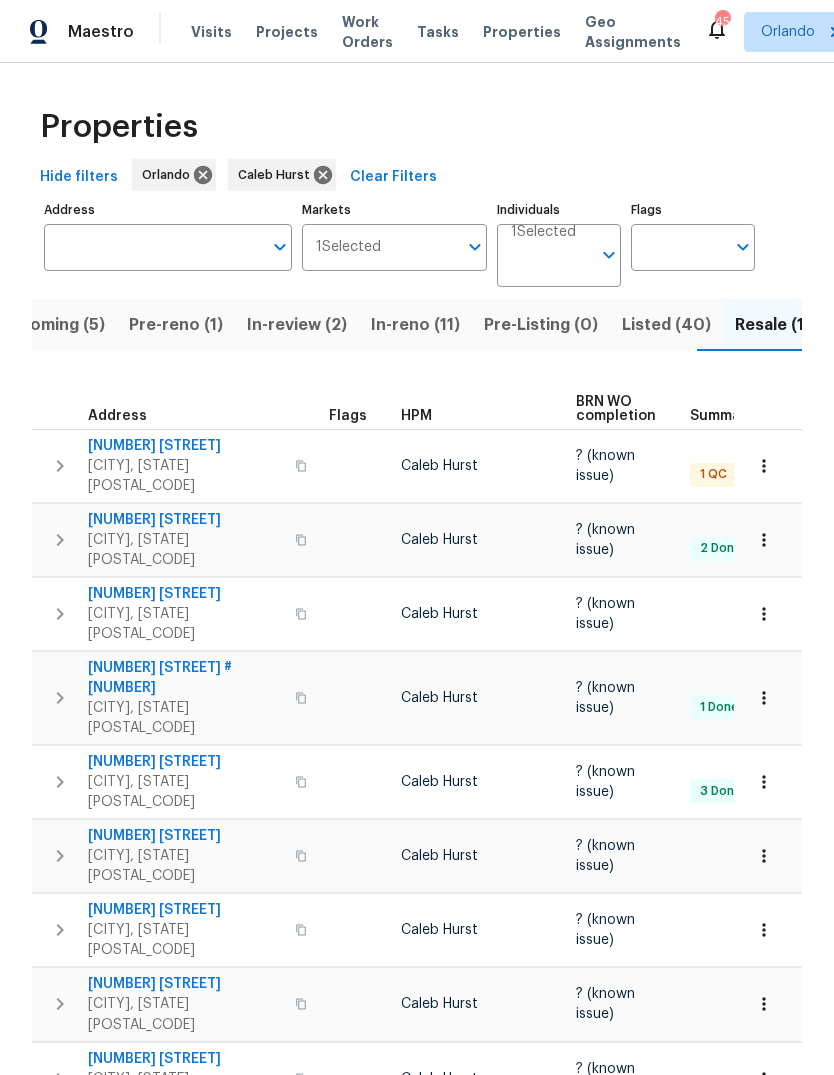 click on "Markets" at bounding box center (419, 247) 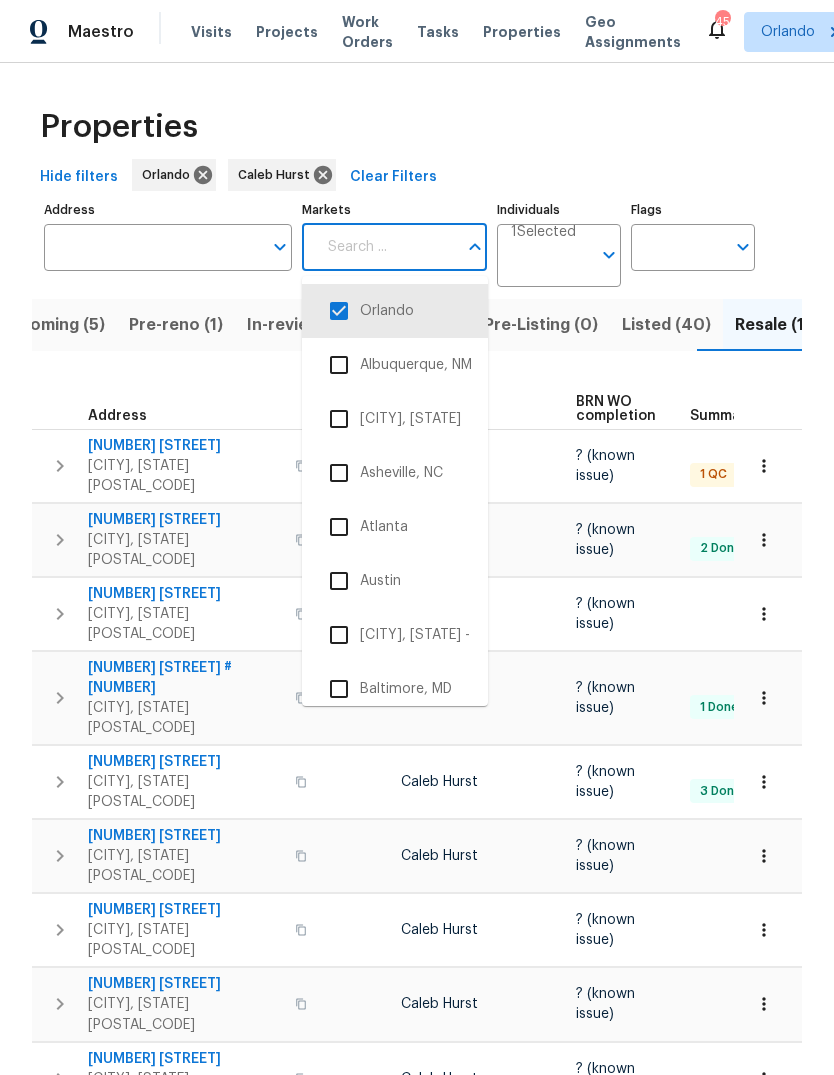 click on "Hide filters Orlando Caleb Hurst Clear Filters" at bounding box center (417, 177) 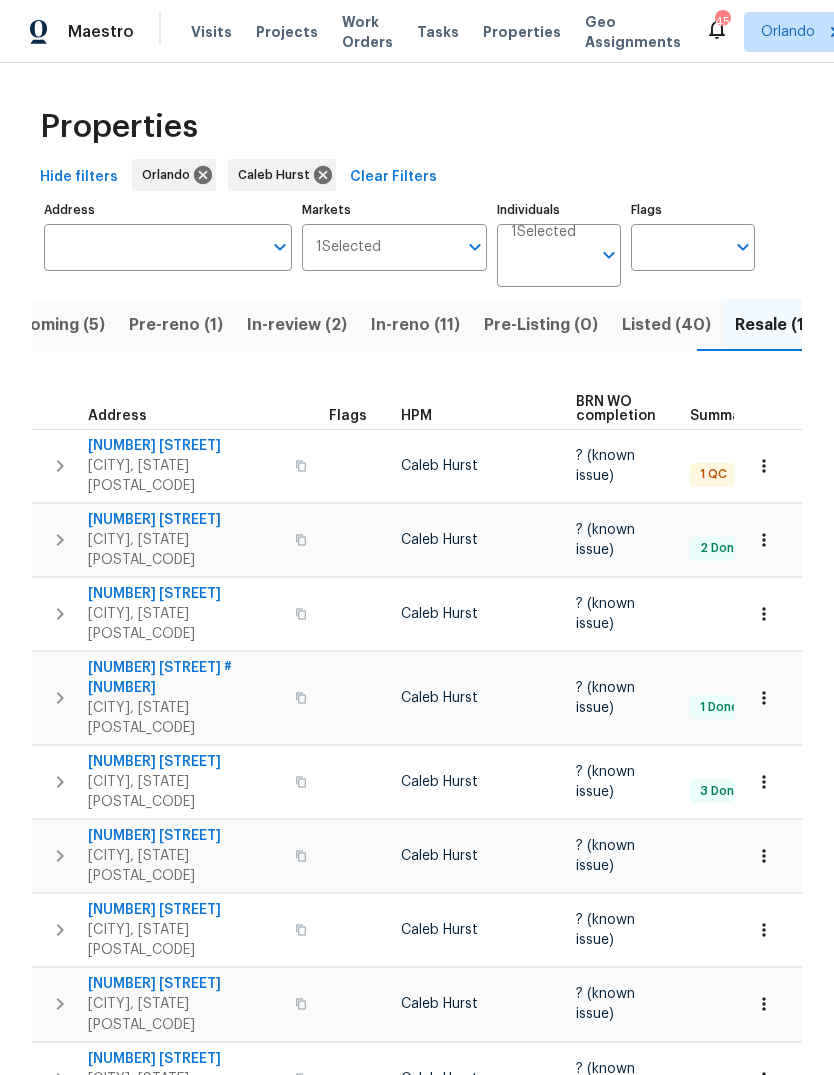 click on "Pre-reno (1)" at bounding box center [176, 325] 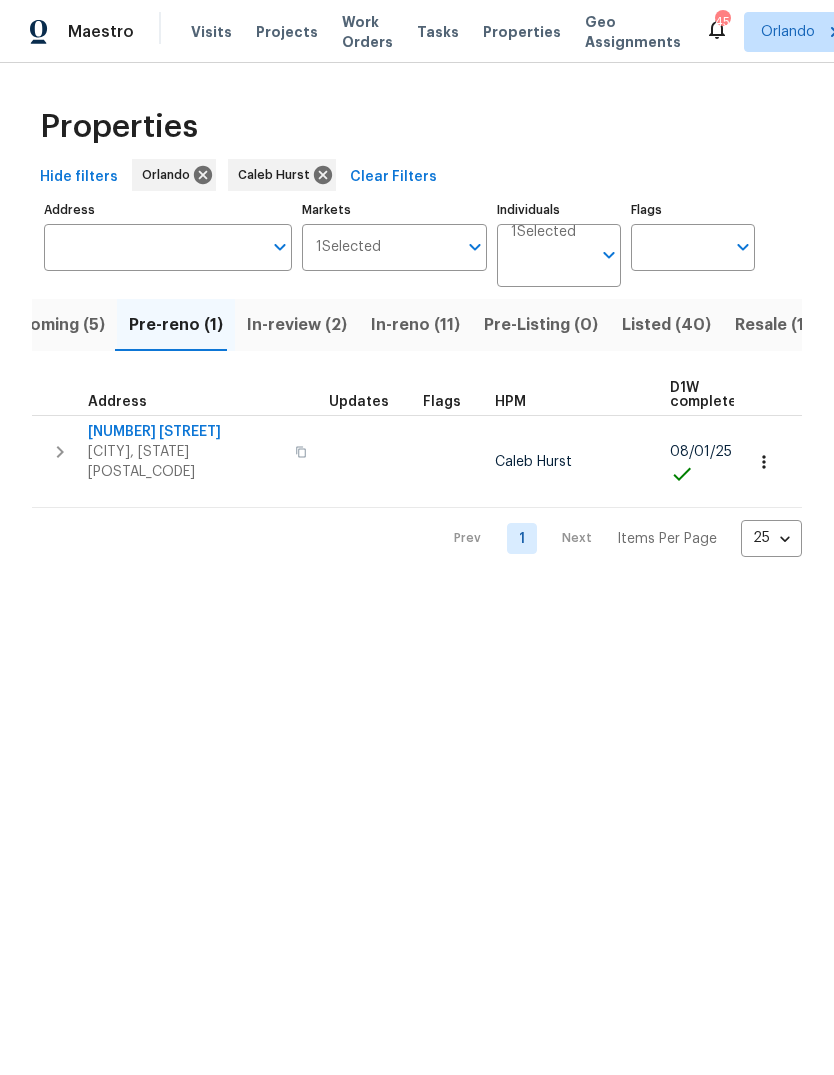 click on "In-reno (11)" at bounding box center (415, 325) 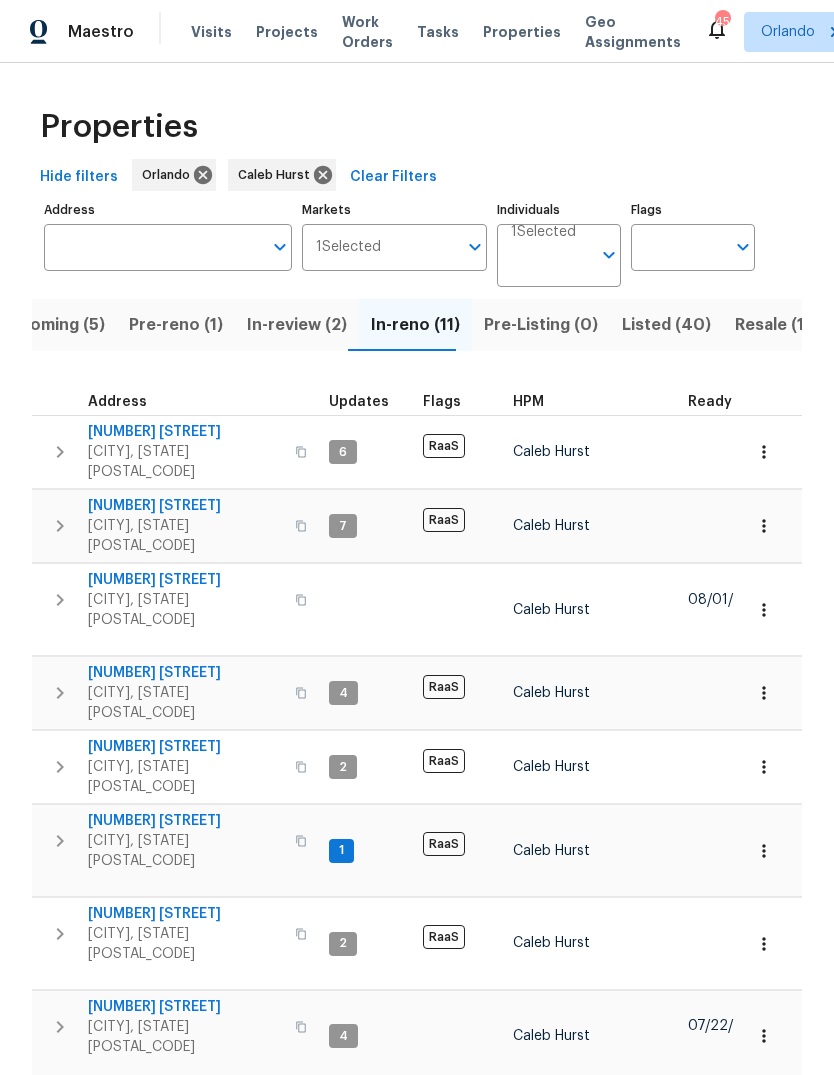 scroll, scrollTop: 16, scrollLeft: 0, axis: vertical 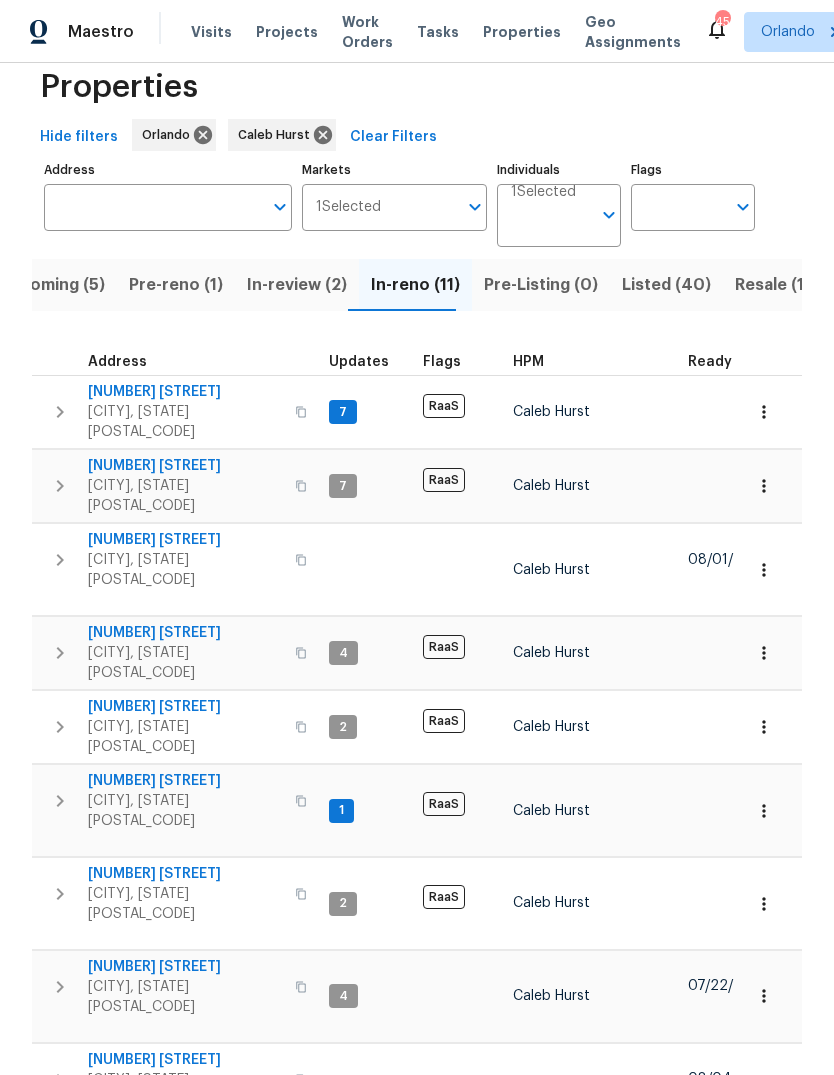 click on "[NUMBER] [STREET]" at bounding box center (185, 967) 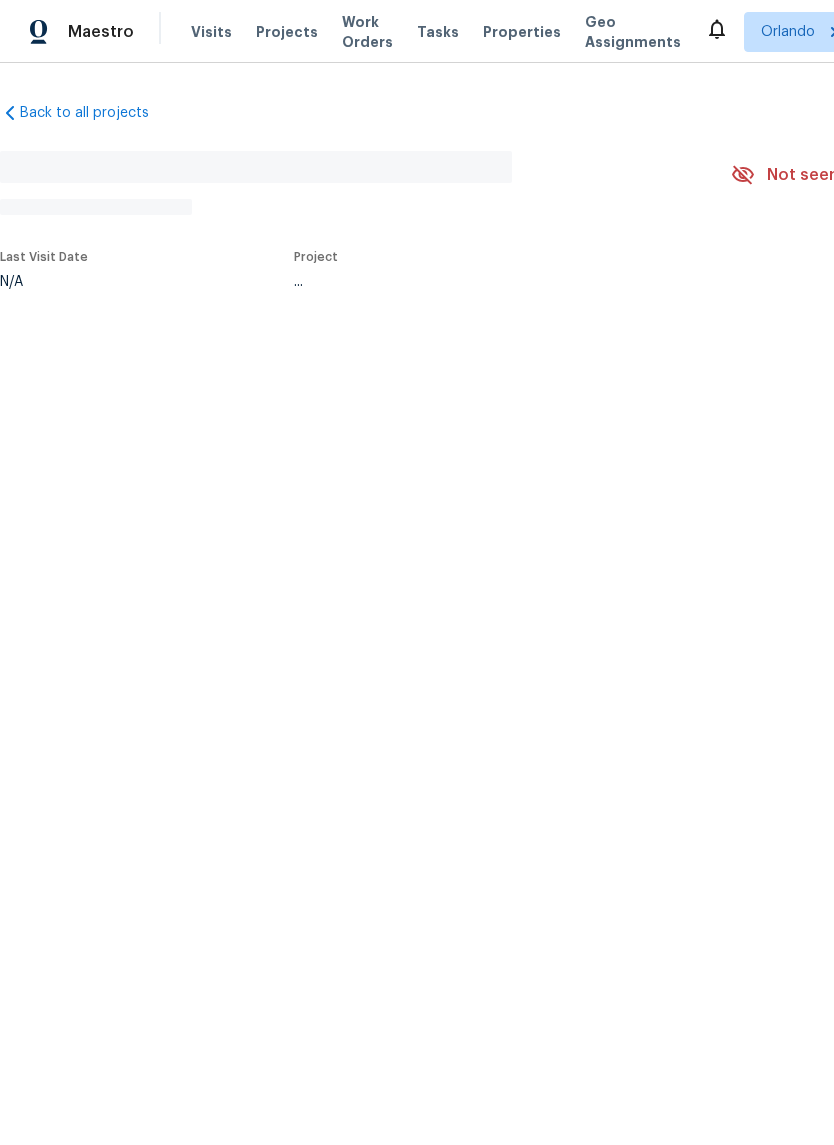 scroll, scrollTop: 0, scrollLeft: 0, axis: both 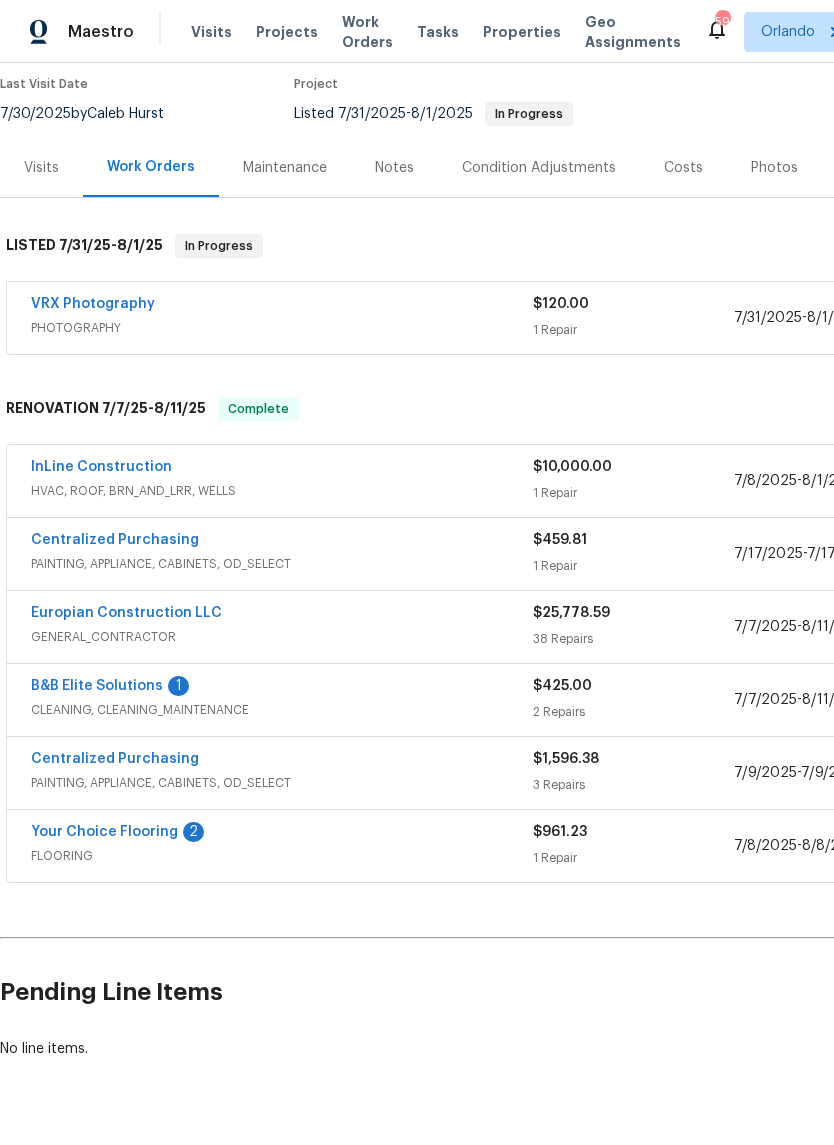 click on "InLine Construction" at bounding box center (101, 467) 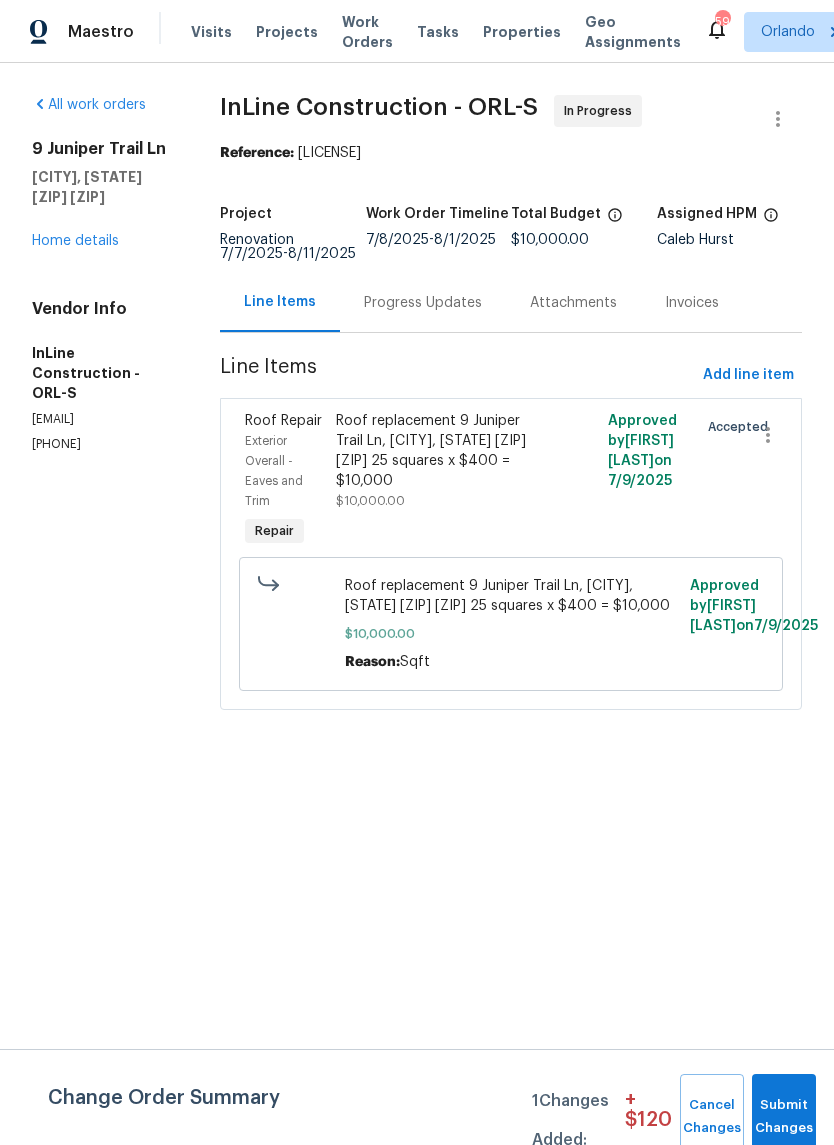 click on "Home details" at bounding box center (75, 241) 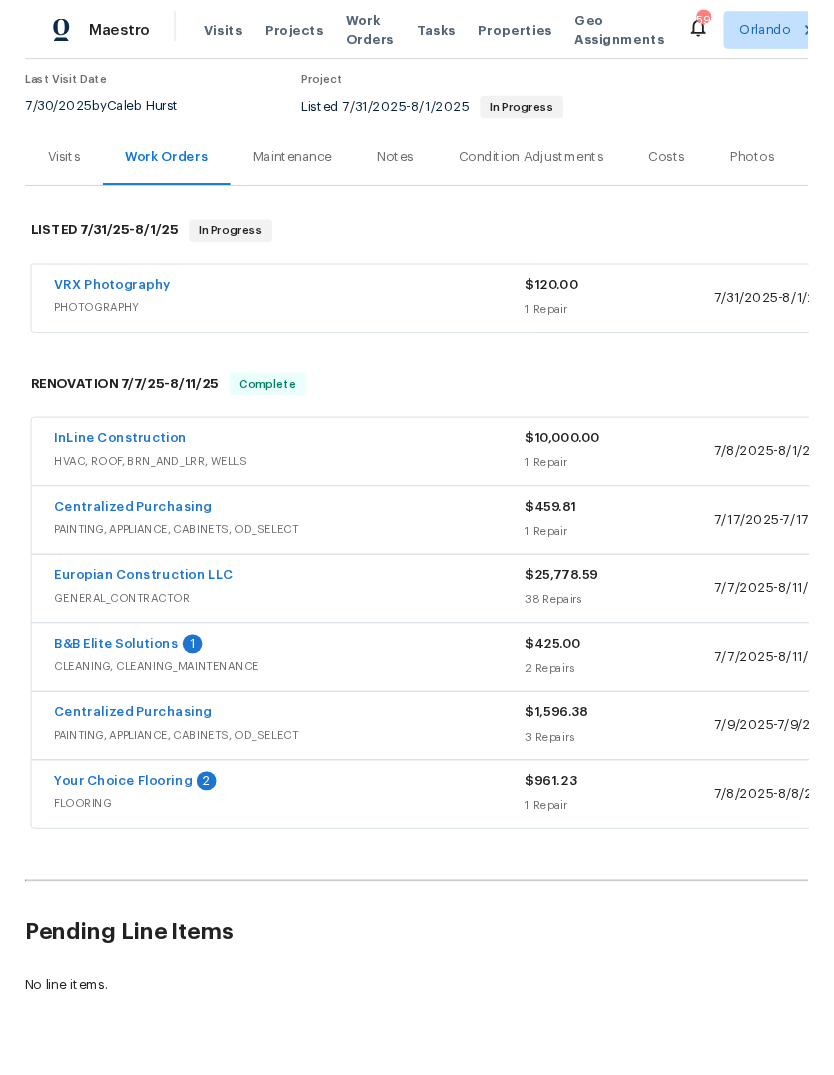 scroll, scrollTop: 165, scrollLeft: 0, axis: vertical 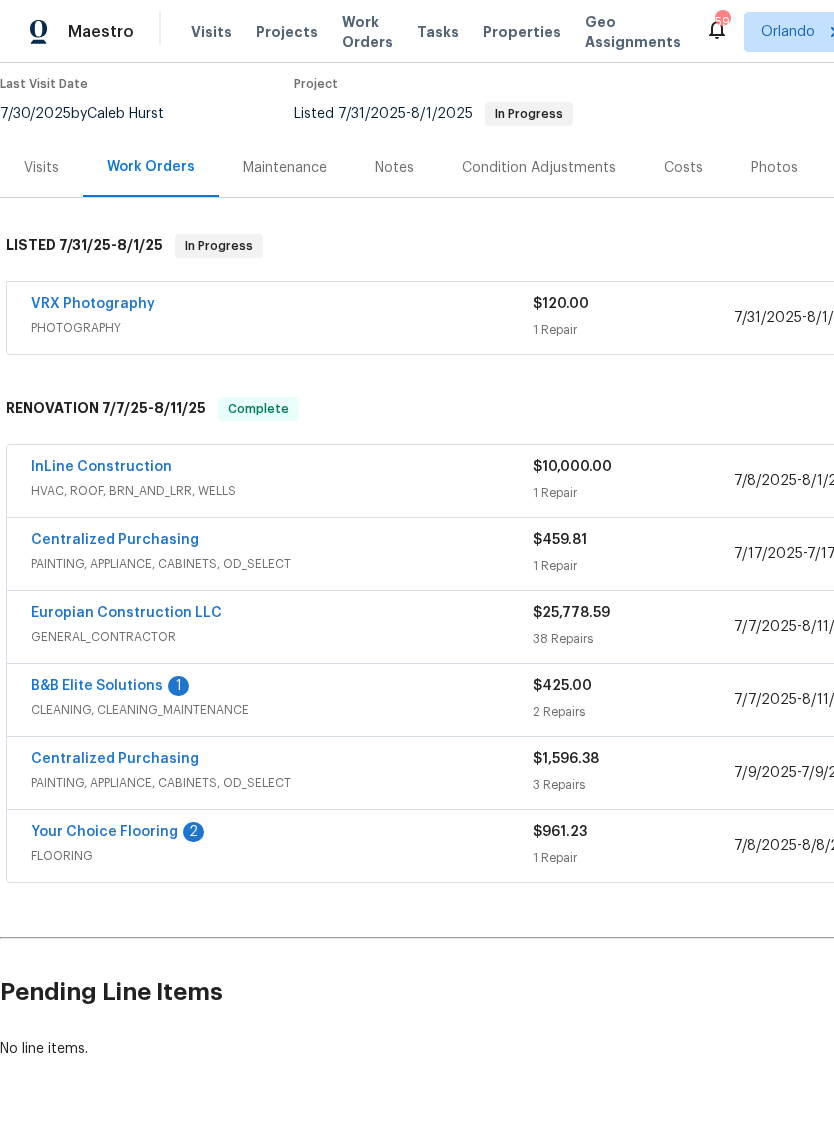 click on "InLine Construction" at bounding box center (101, 467) 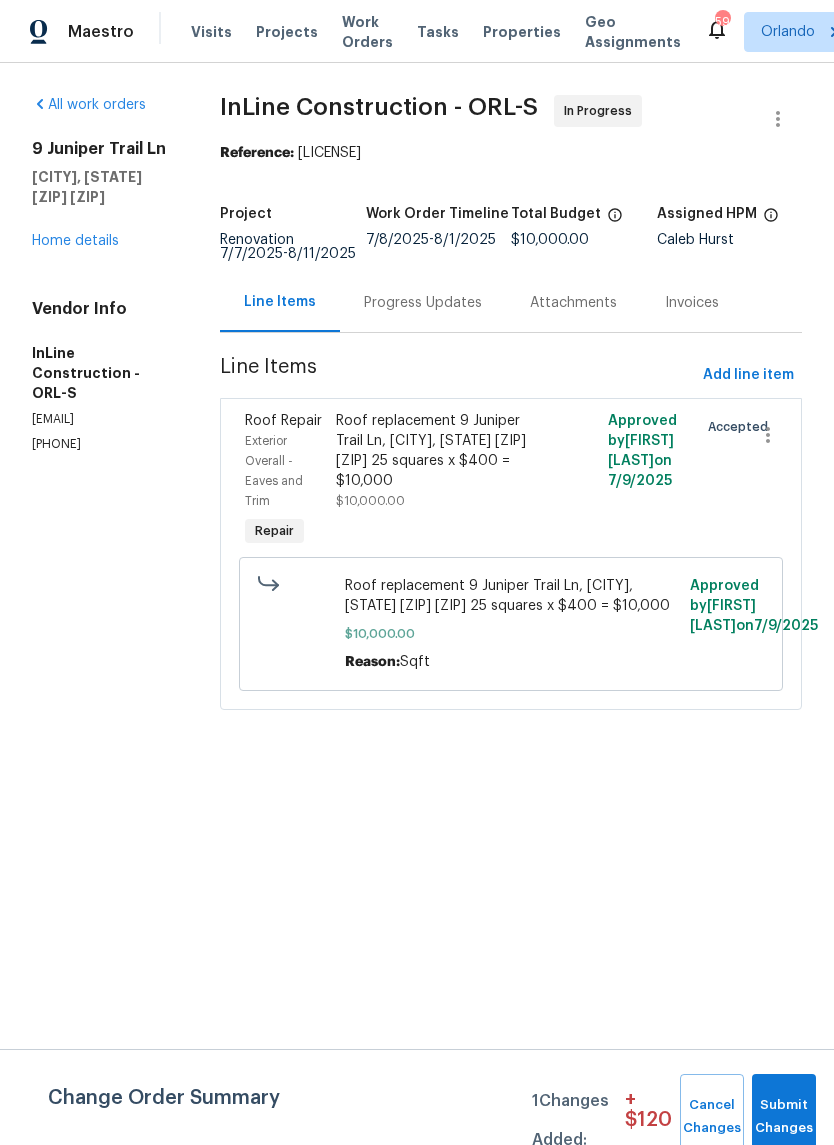 click on "Progress Updates" at bounding box center (423, 303) 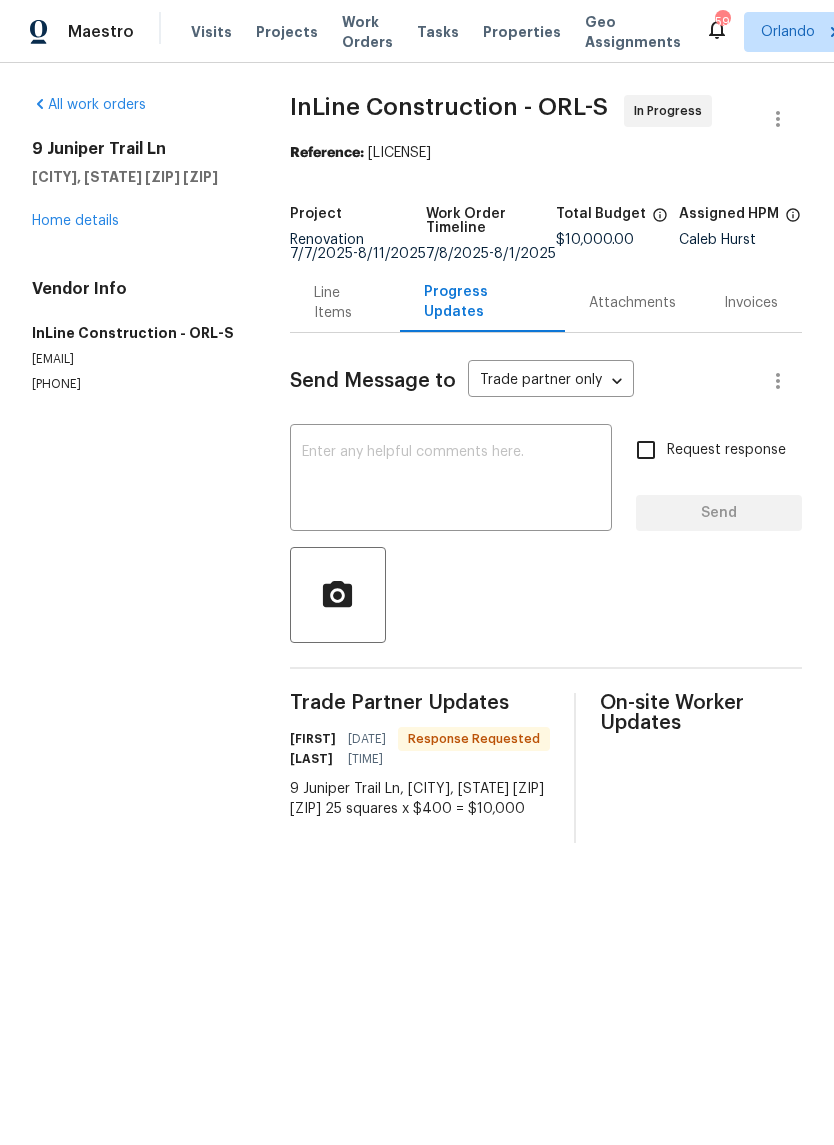 click on "07/09/2025 2:29 PM" at bounding box center (367, 749) 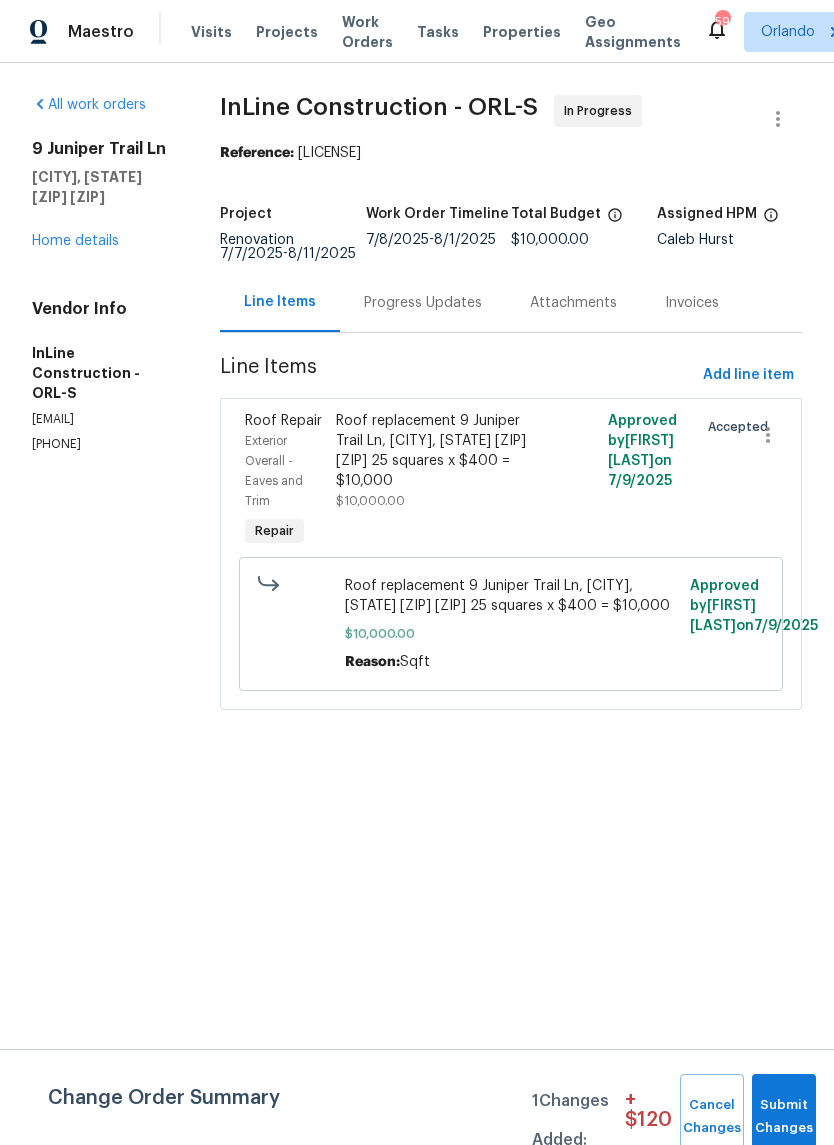 click on "Roof replacement 9 Juniper Trail Ln, Ocala, FL 34480 25 squares x $400 = $10,000" at bounding box center (443, 451) 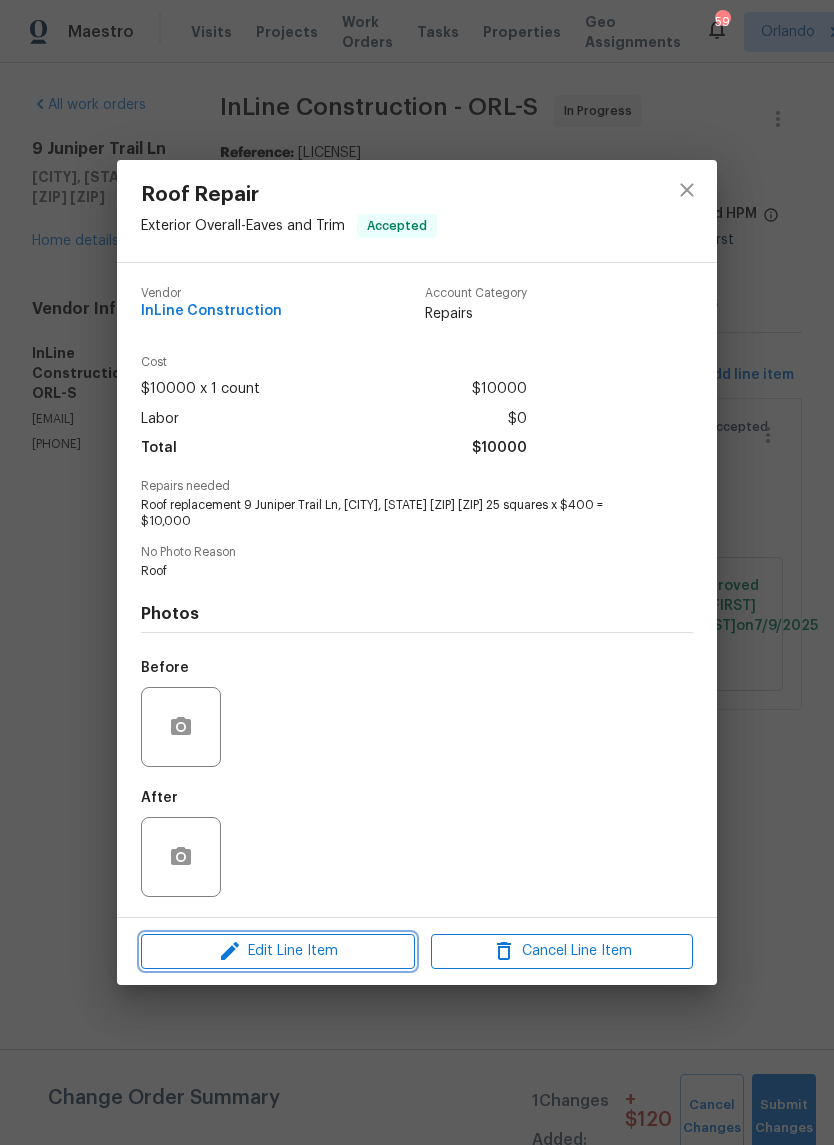 click on "Edit Line Item" at bounding box center (278, 951) 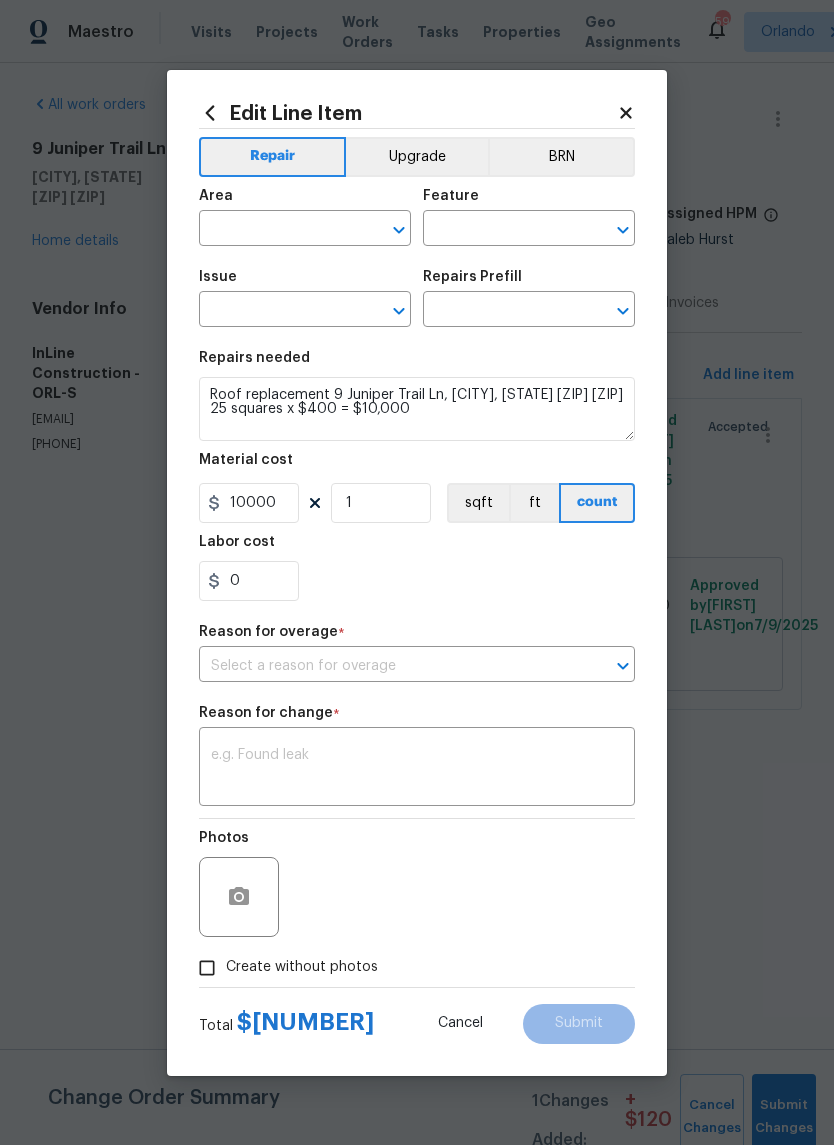 type on "Exterior Overall" 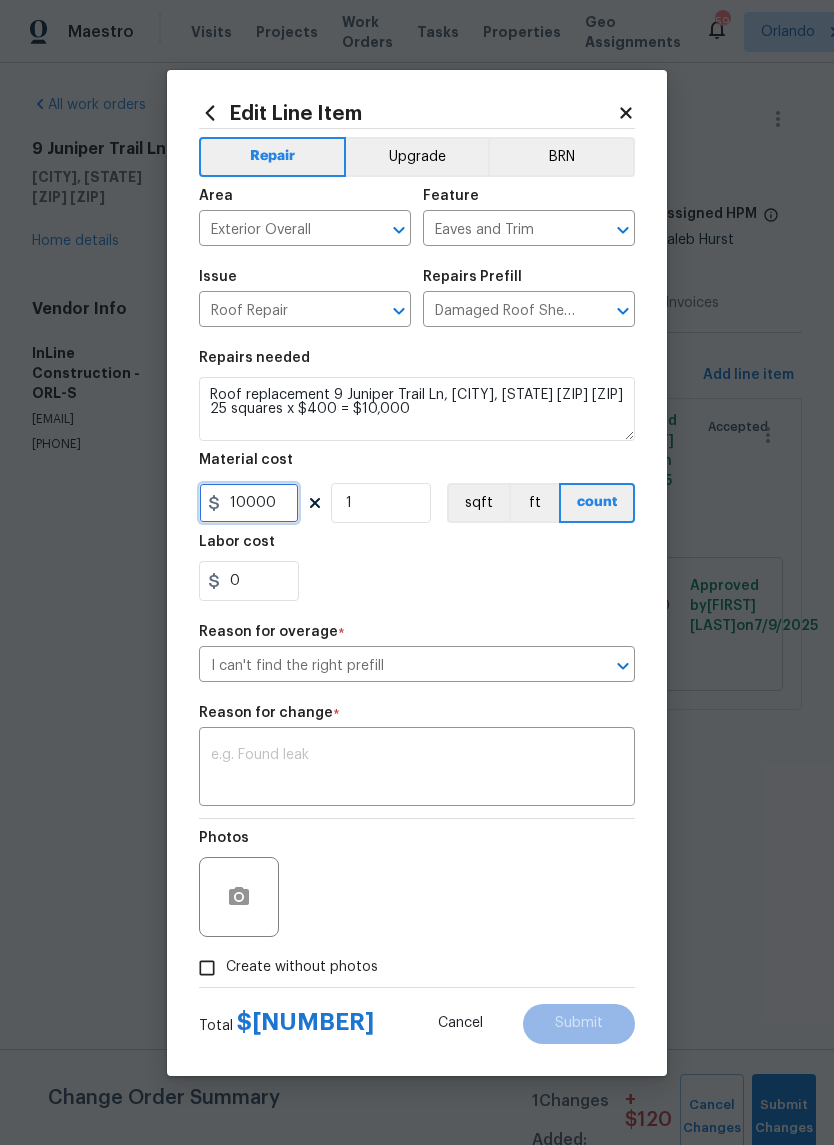click on "10000" at bounding box center [249, 503] 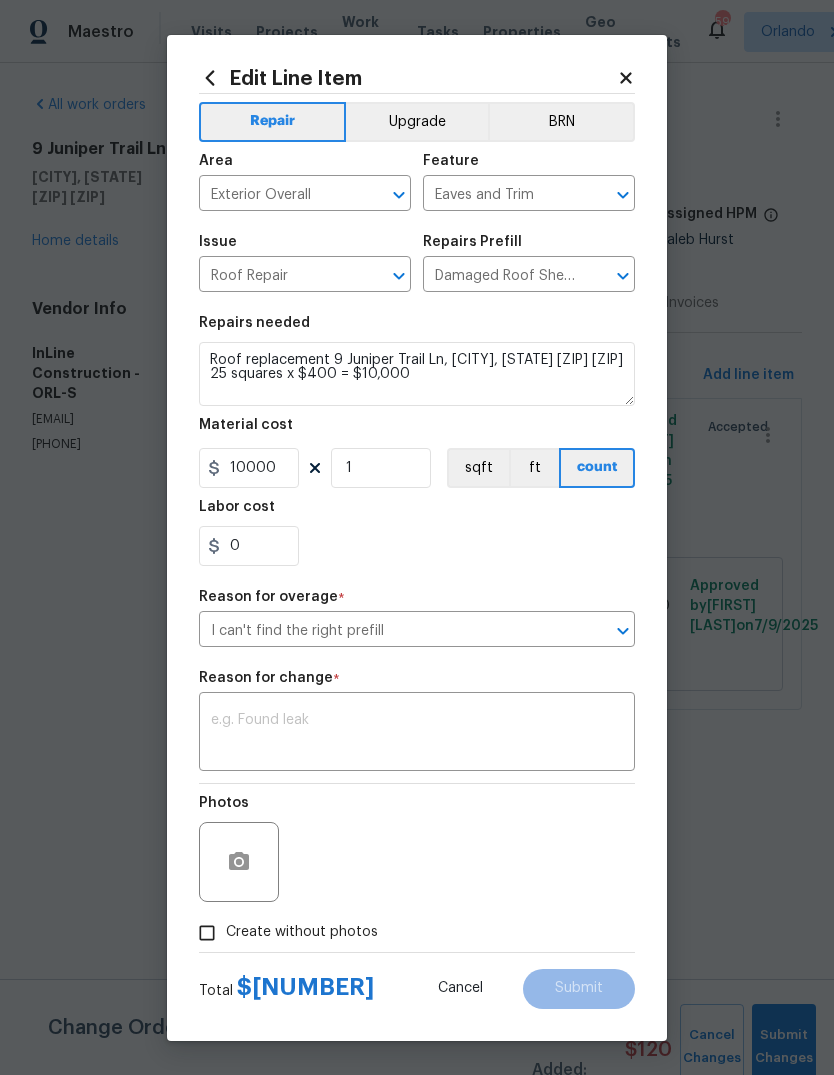 click on "Roof replacement 9 Juniper Trail Ln, Ocala, FL 34480 25 squares x $400 = $10,000" at bounding box center [417, 374] 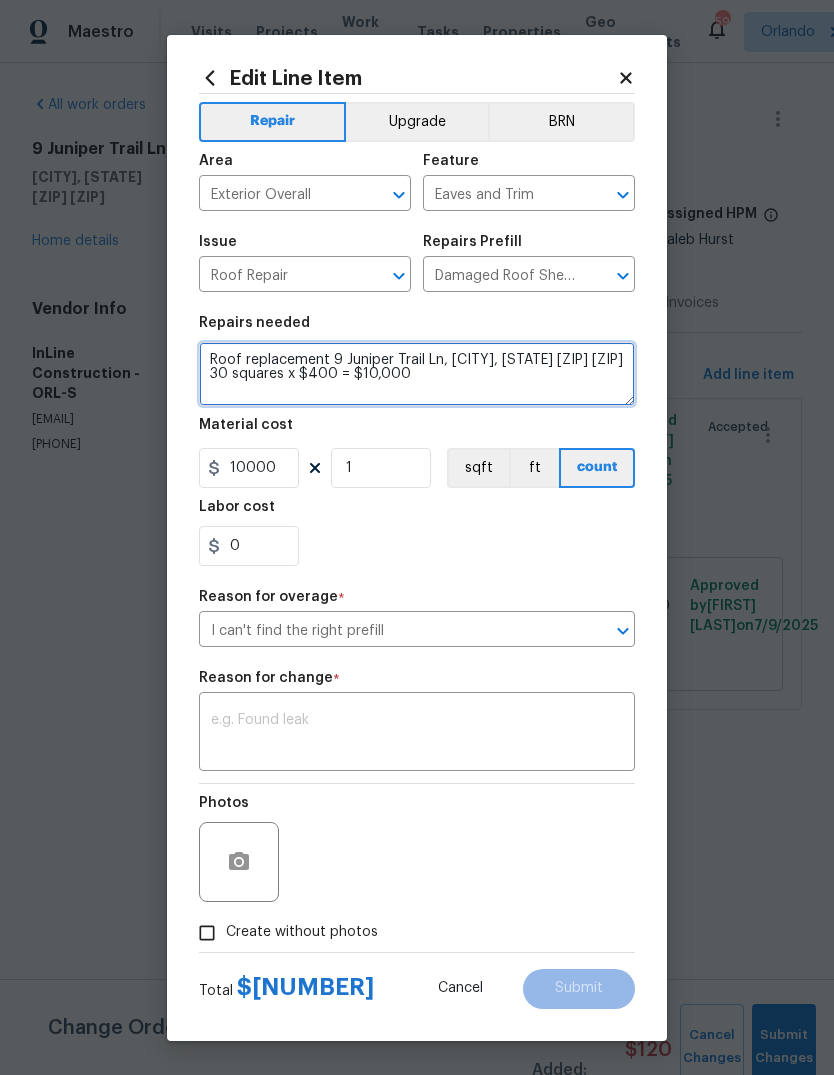 click on "Roof replacement 9 Juniper Trail Ln, Ocala, FL 34480 30 squares x $400 = $10,000" at bounding box center [417, 374] 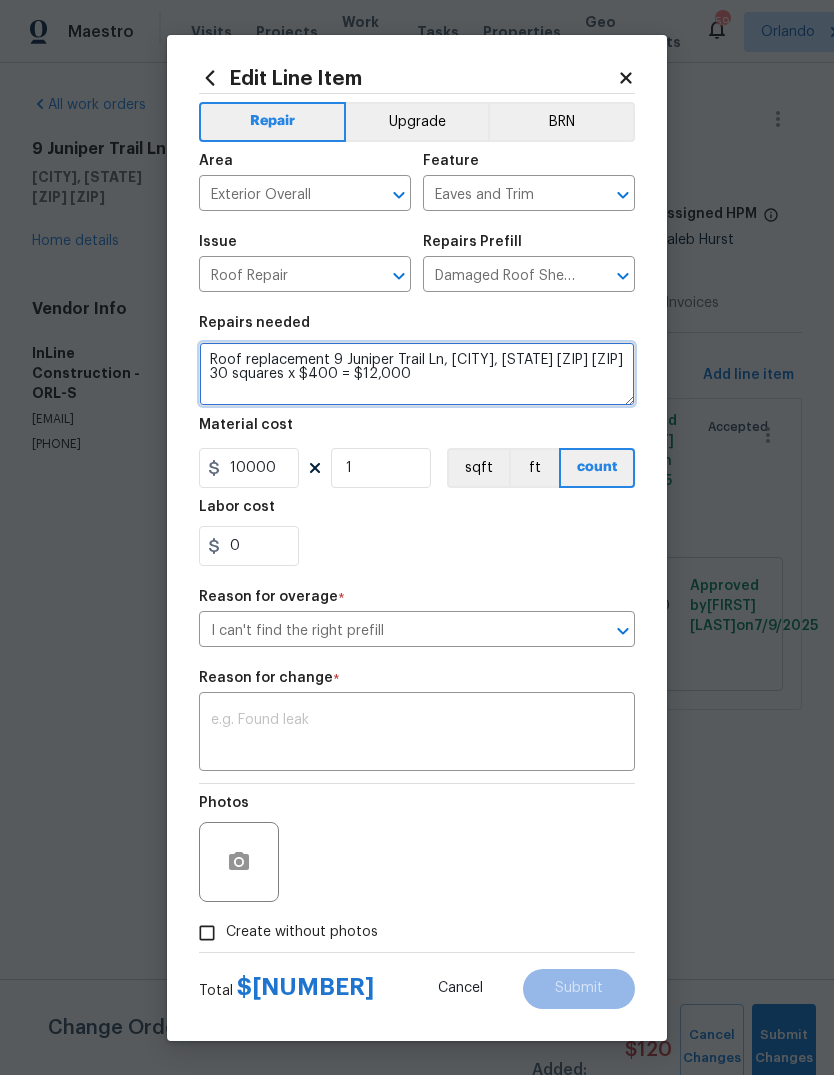 type on "Roof replacement 9 Juniper Trail Ln, Ocala, FL 34480 30 squares x $400 = $12,000" 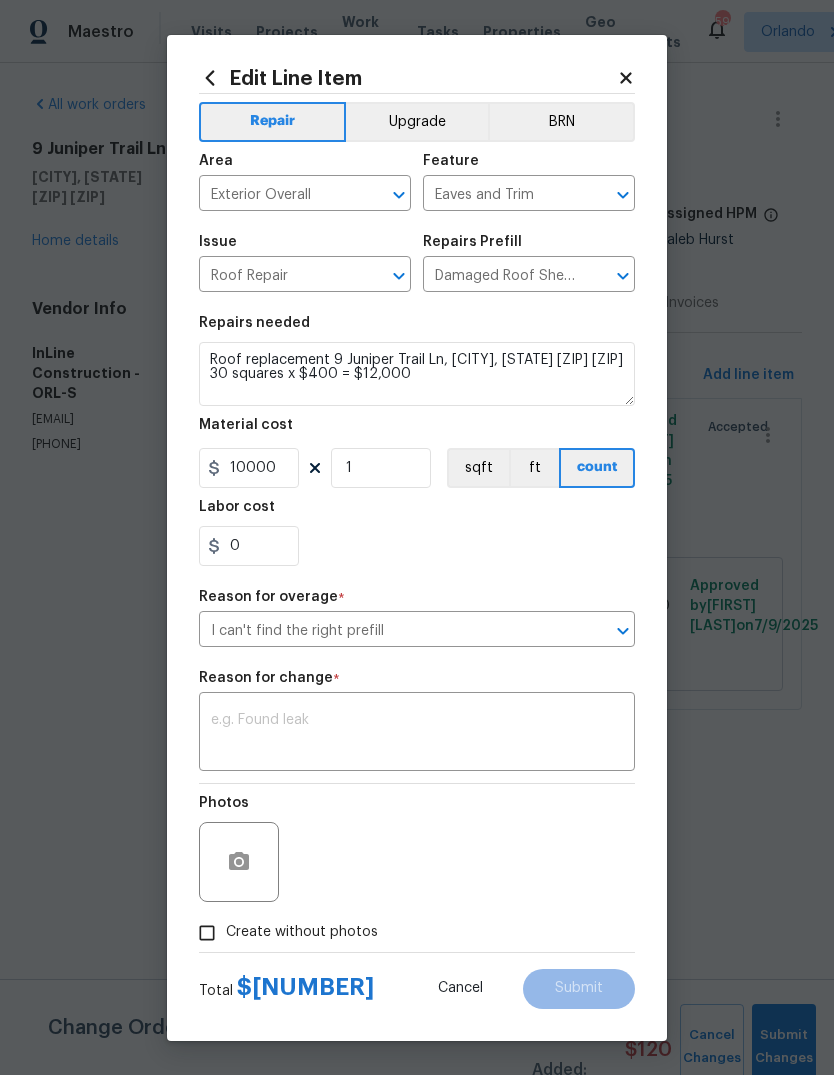 click on "0" at bounding box center (417, 546) 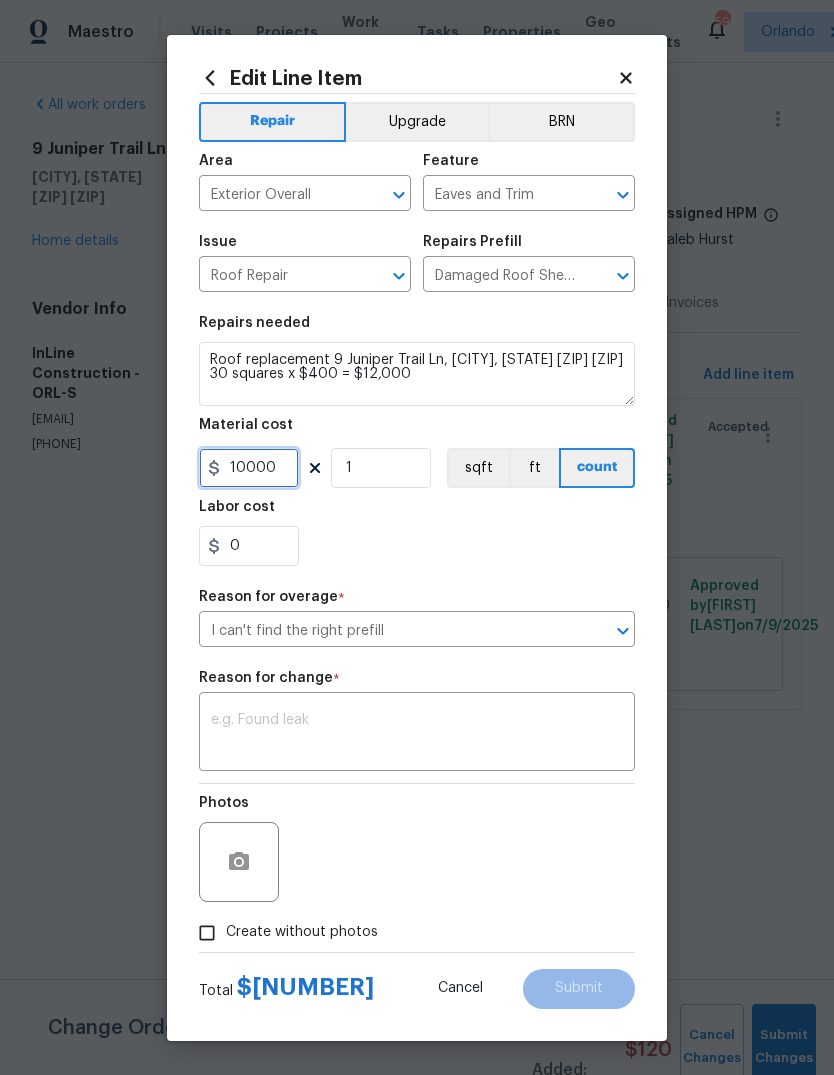 click on "10000" at bounding box center (249, 468) 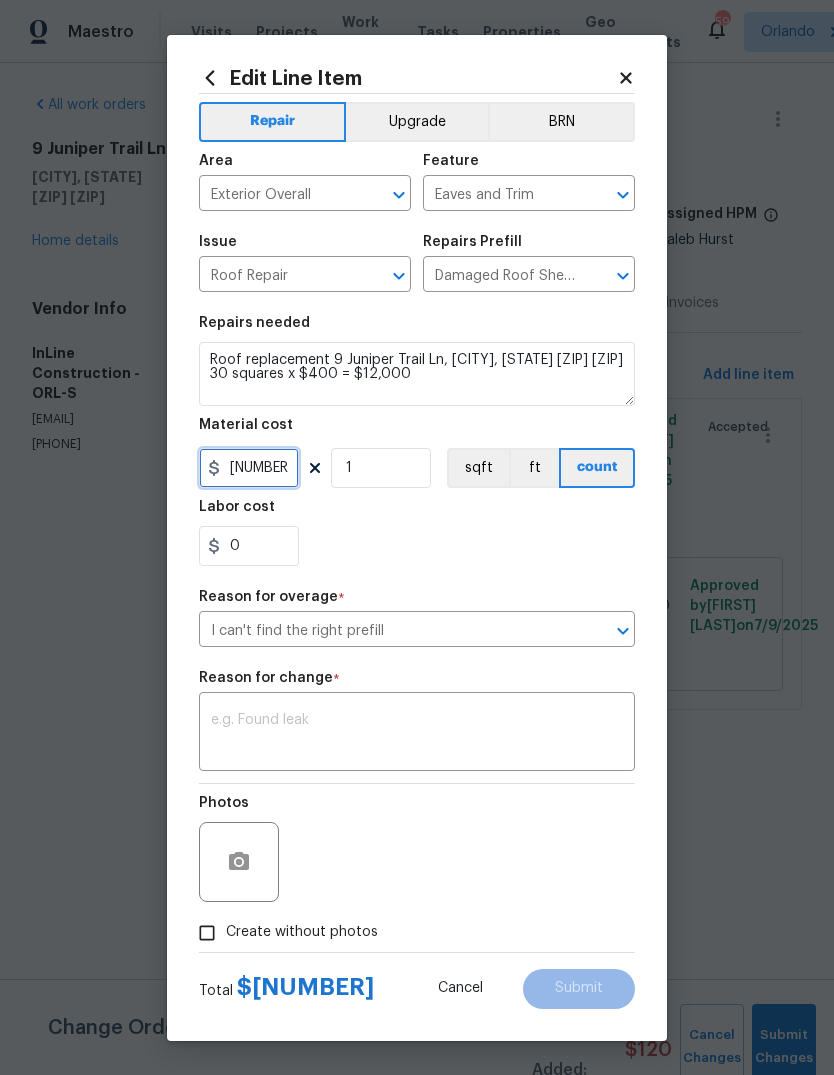 type on "12000" 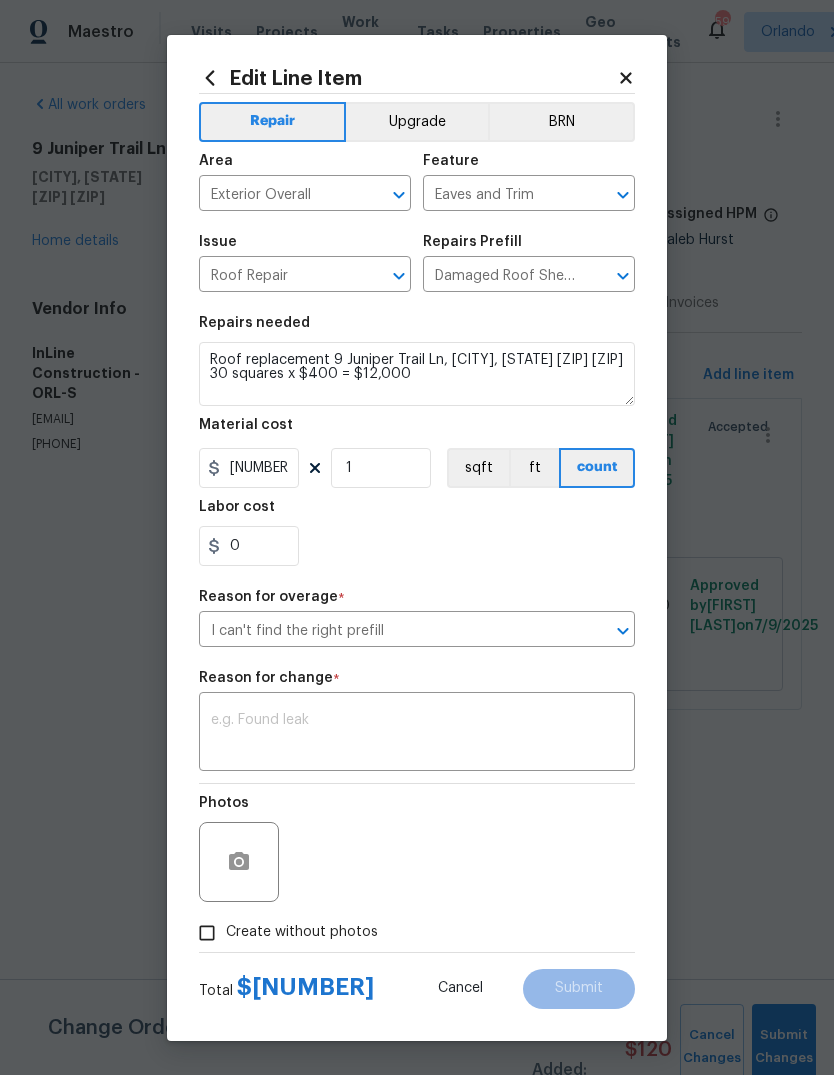 click on "0" at bounding box center (417, 546) 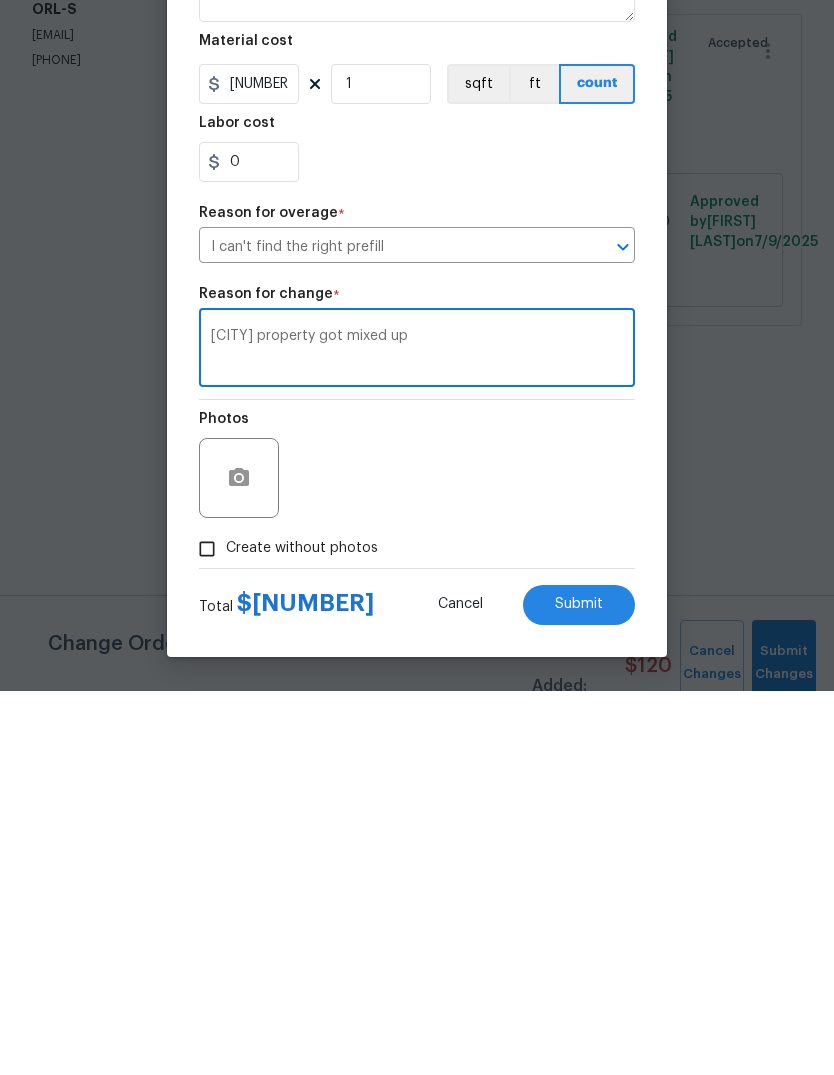 click on "Ocala property got mixed up" at bounding box center (417, 734) 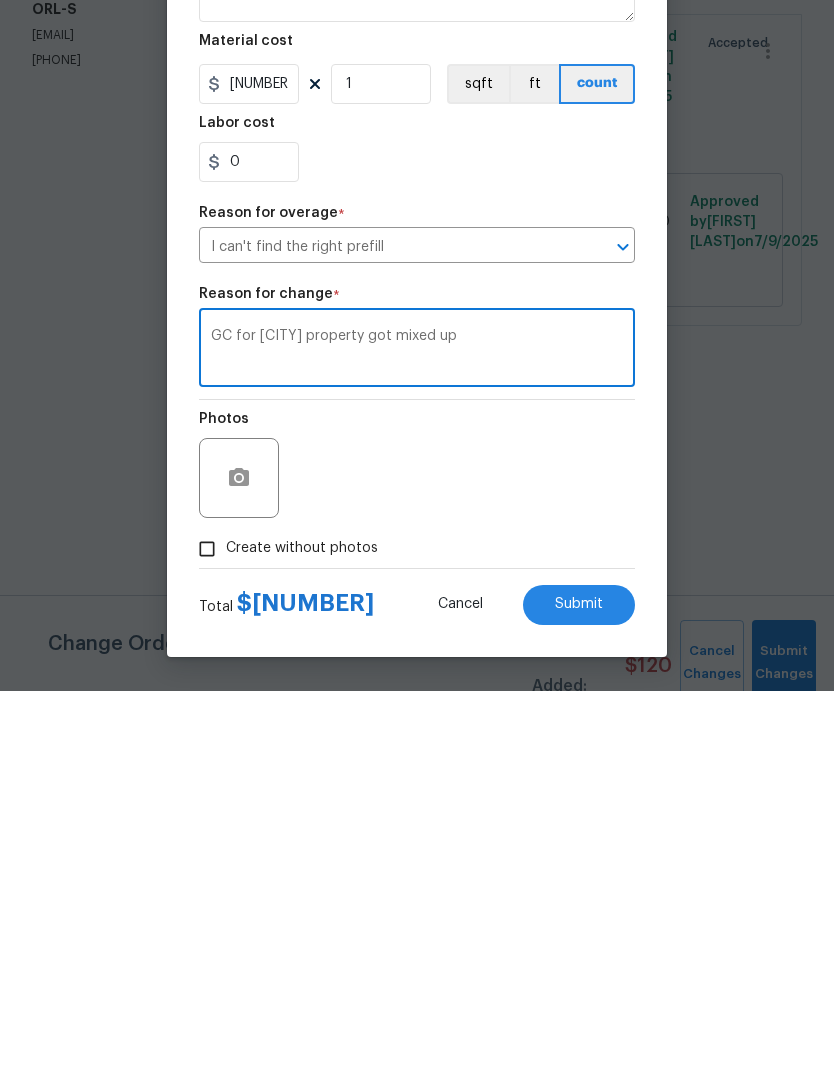 click on "GC for Ocala property got mixed up" at bounding box center (417, 734) 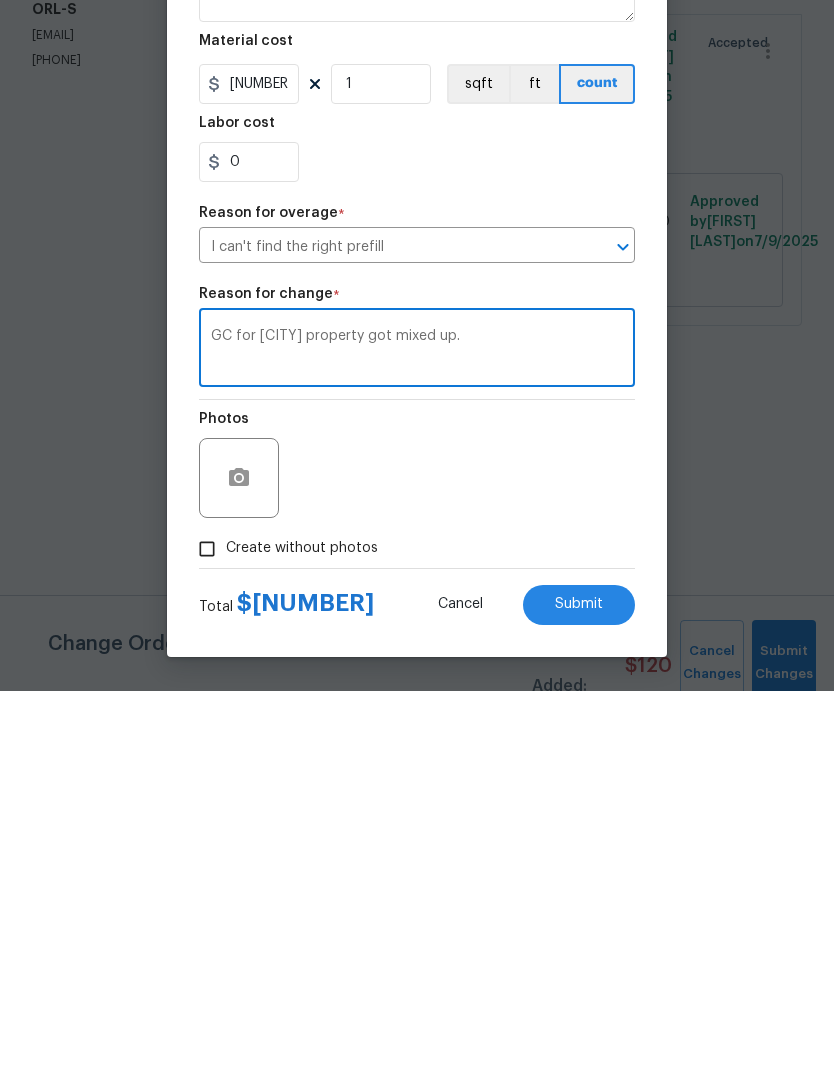 click on "GC for Ocala property got mixed up." at bounding box center (417, 734) 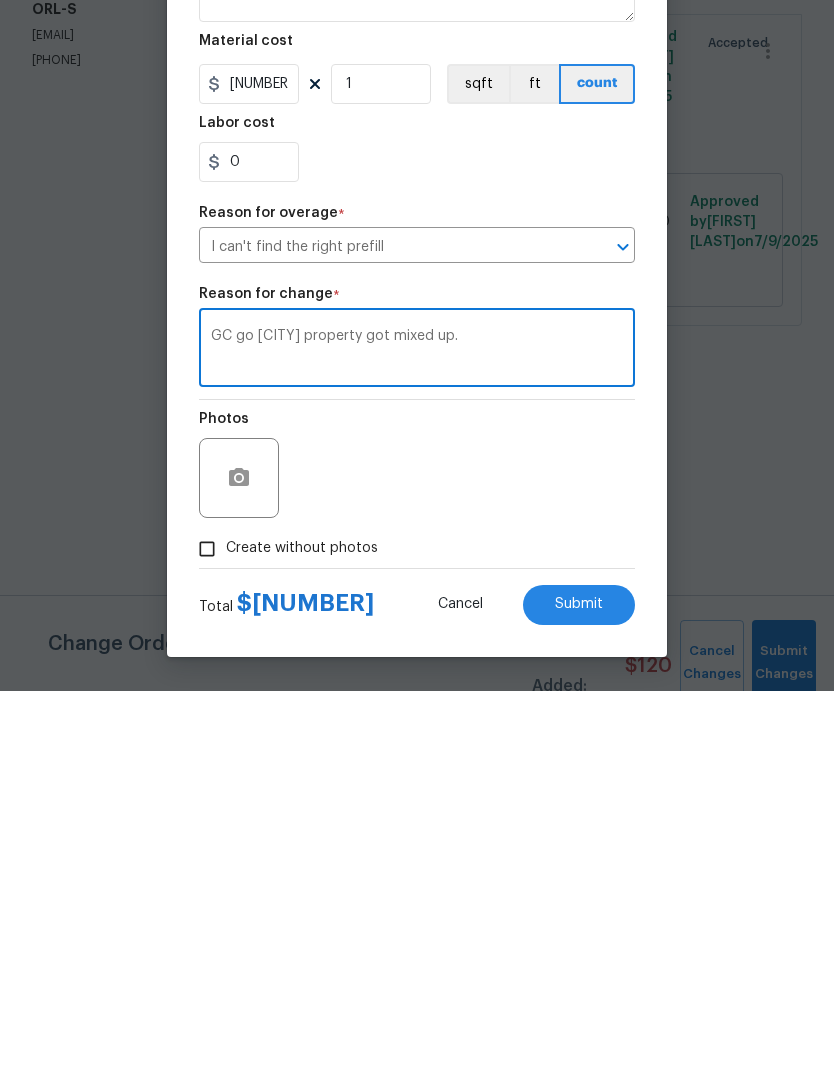click on "GC go Ocala property got mixed up." at bounding box center (417, 734) 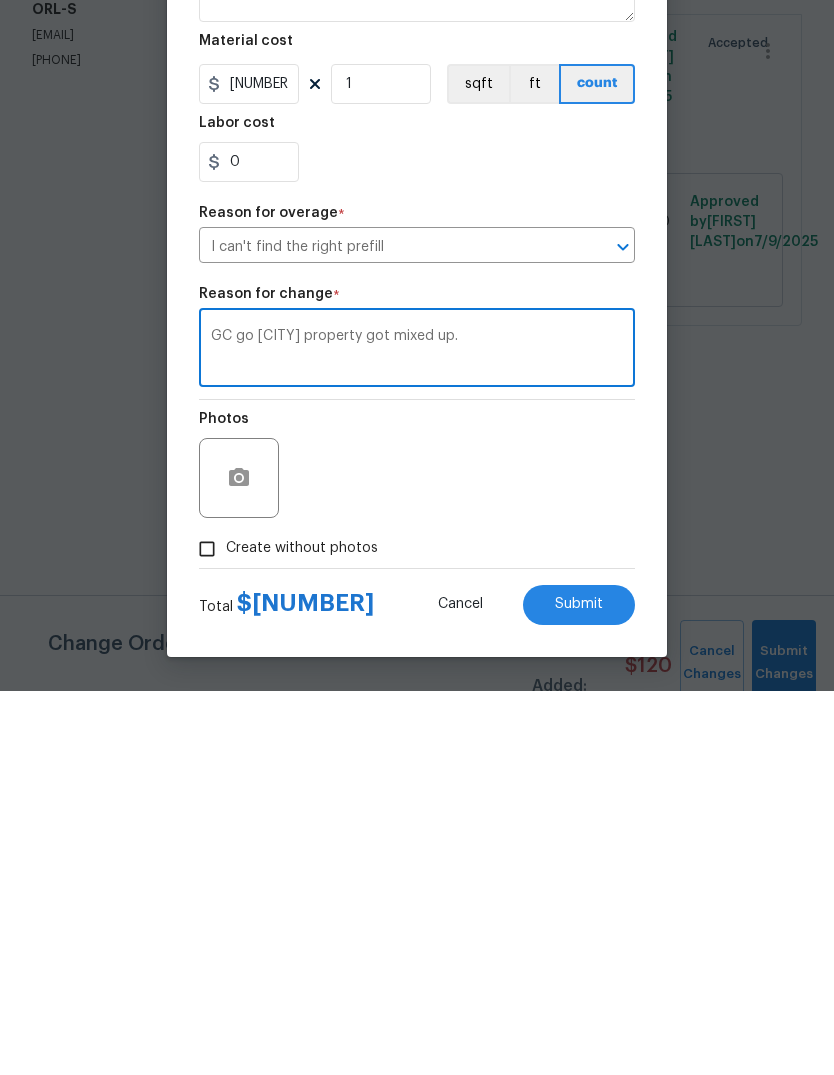 click on "GC go Ocala property got mixed up." at bounding box center (417, 734) 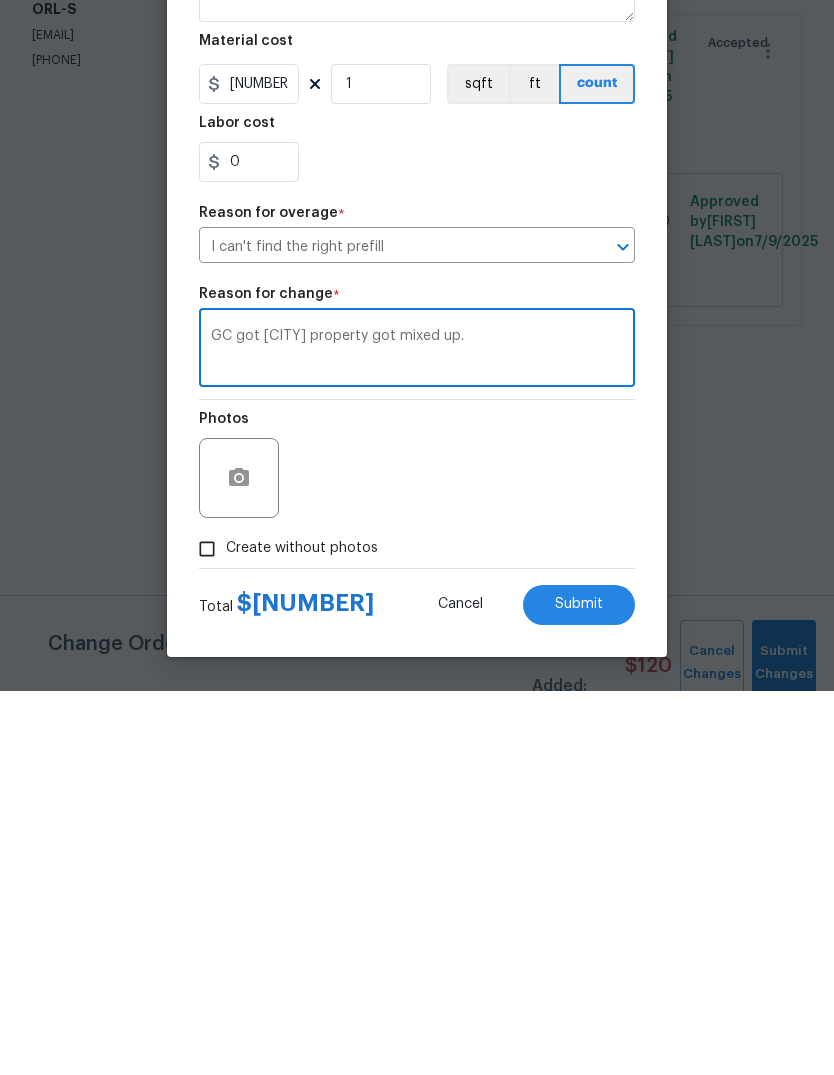 click on "GC got Ocala property got mixed up." at bounding box center (417, 734) 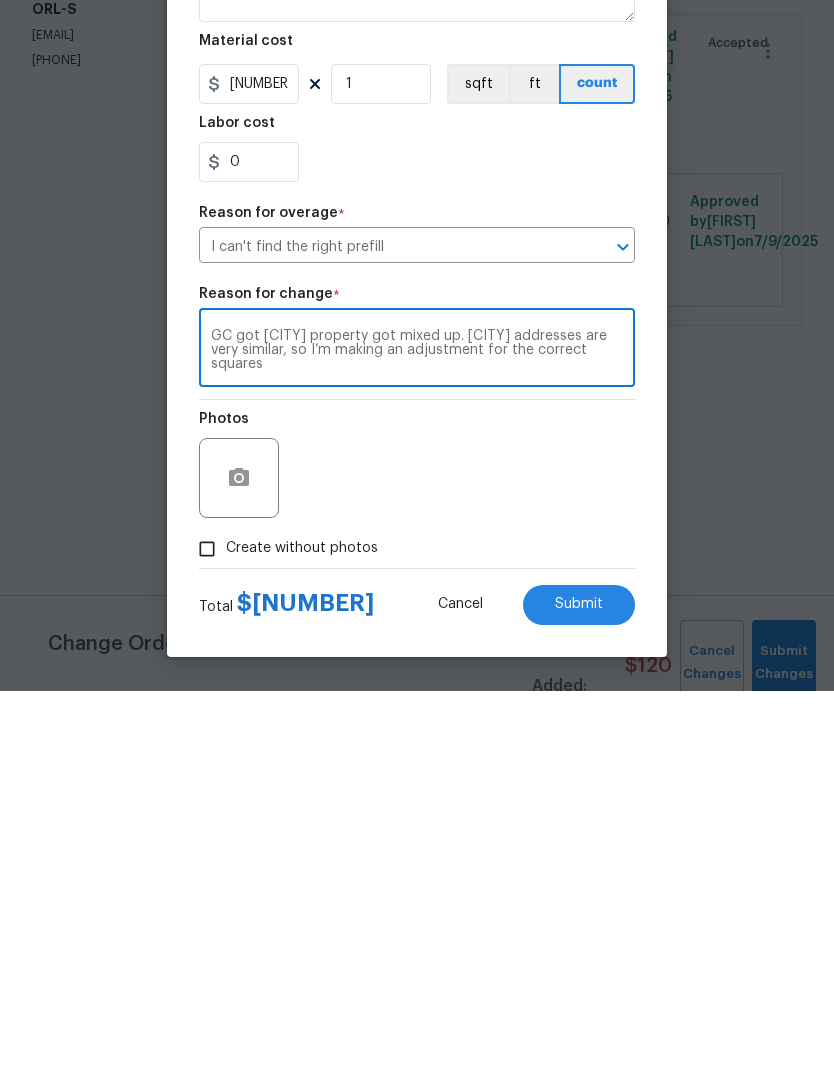 type on "GC got Ocala property got mixed up. Ocala addresses are very similar, so I’m making an adjustment for the correct squares" 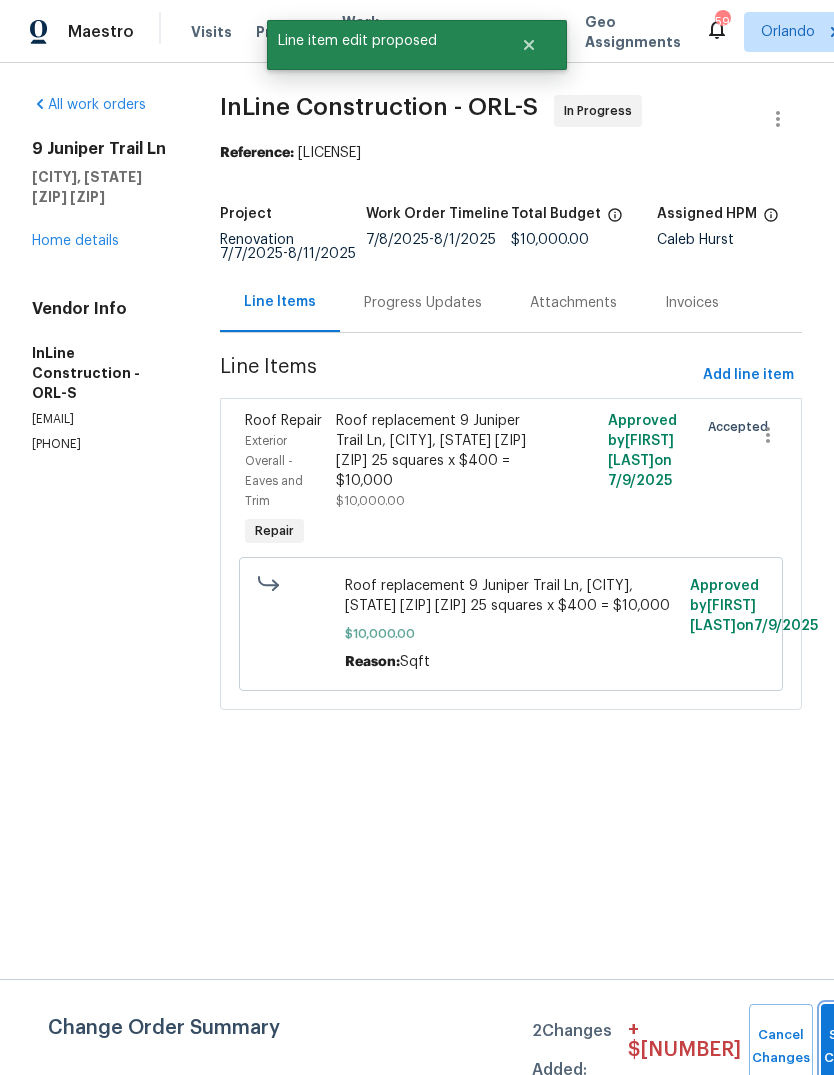 click on "Submit Changes" at bounding box center (853, 1047) 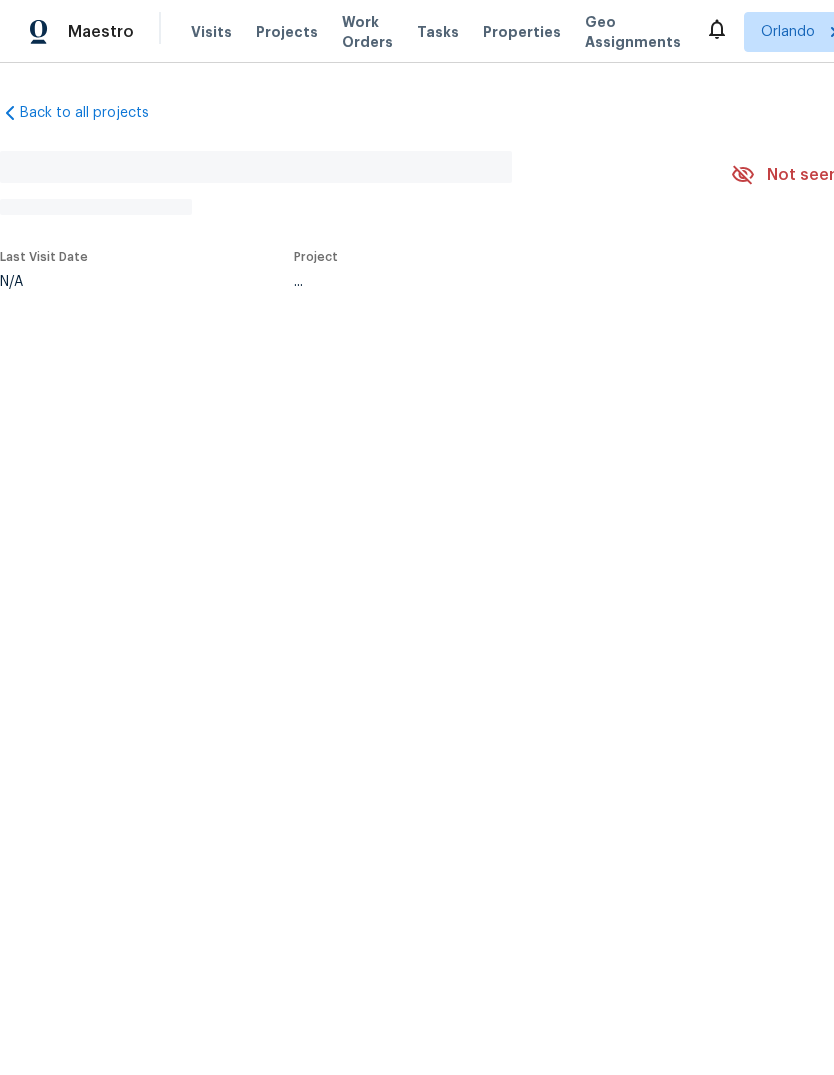 scroll, scrollTop: 0, scrollLeft: 0, axis: both 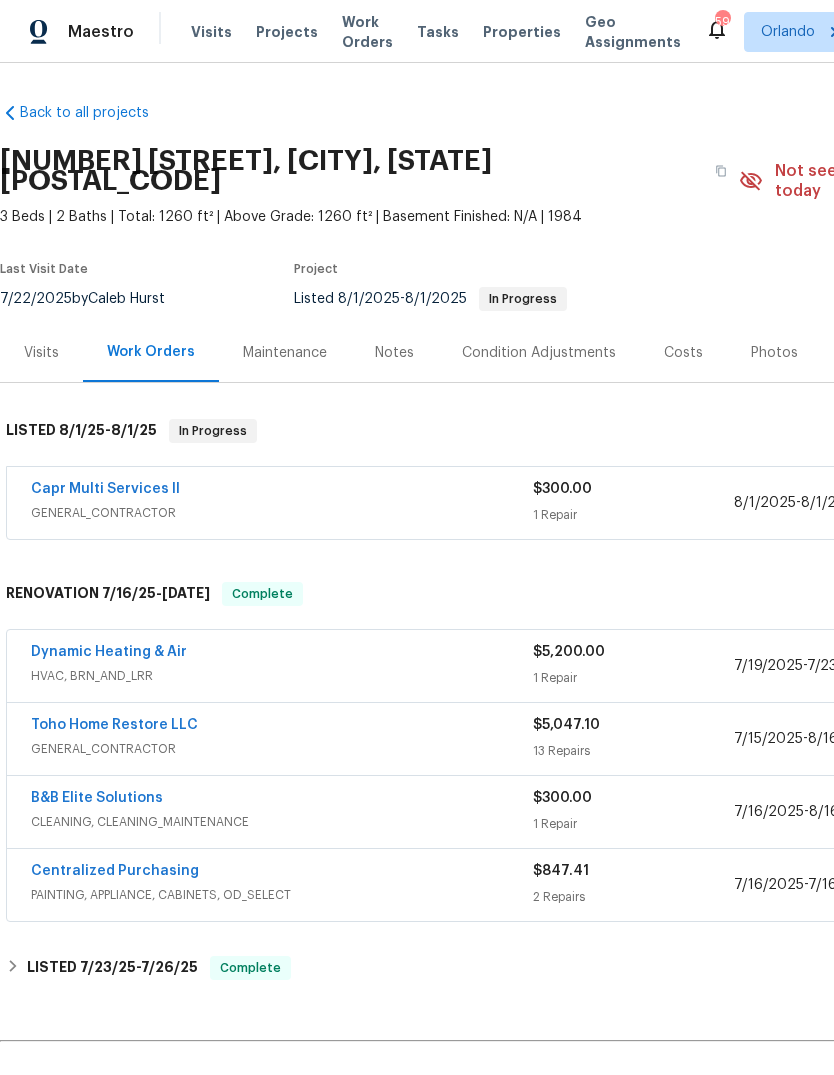 click on "Capr Multi Services ll" at bounding box center [105, 489] 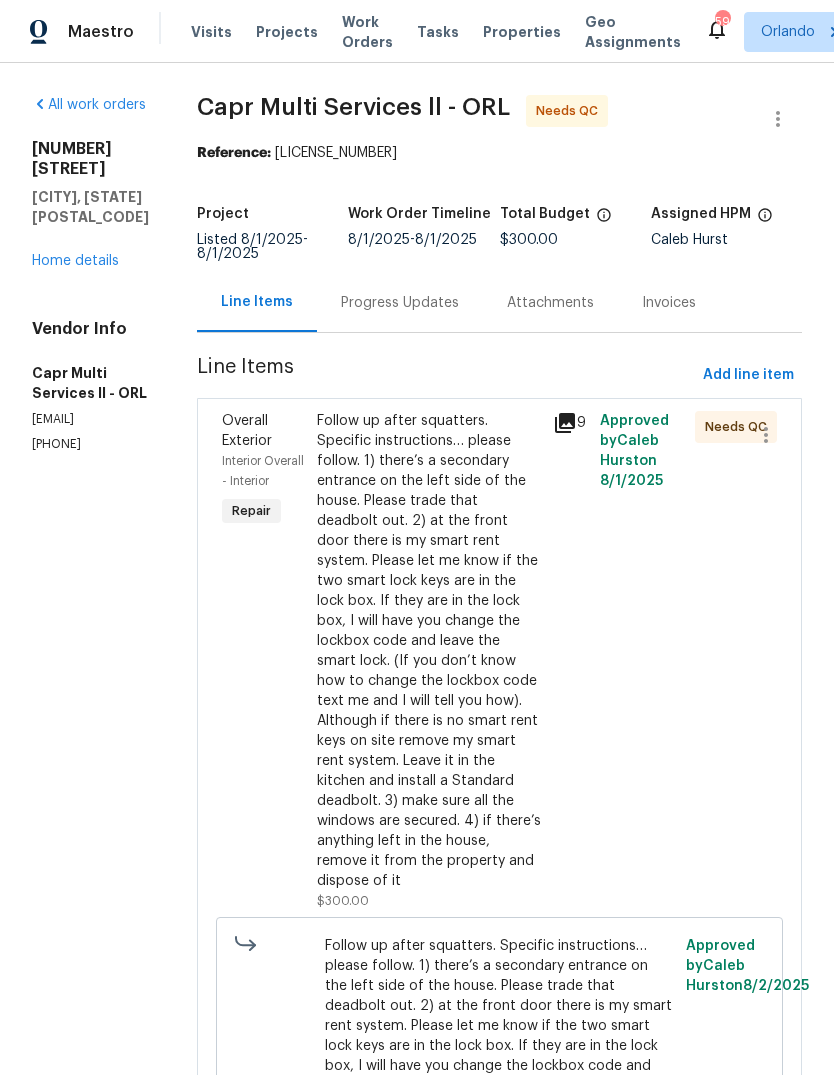 click on "Follow up after squatters. Specific instructions… please follow. 1) there’s a secondary entrance on the left side of the house. Please trade that deadbolt out. 2) at the front door there is my smart rent system. Please let me know if the two smart lock keys are in the lock box.  If they are in the lock box, I will have you change the lockbox code and leave the smart lock. (If you don’t know how to change the lockbox code text me and I will tell you how). Although if there is no smart rent keys on site remove my smart rent system. Leave it in the kitchen and install a Standard deadbolt. 3) make sure all the windows are secured. 4) if there’s anything left in the house, remove it from the property and dispose of it" at bounding box center (429, 651) 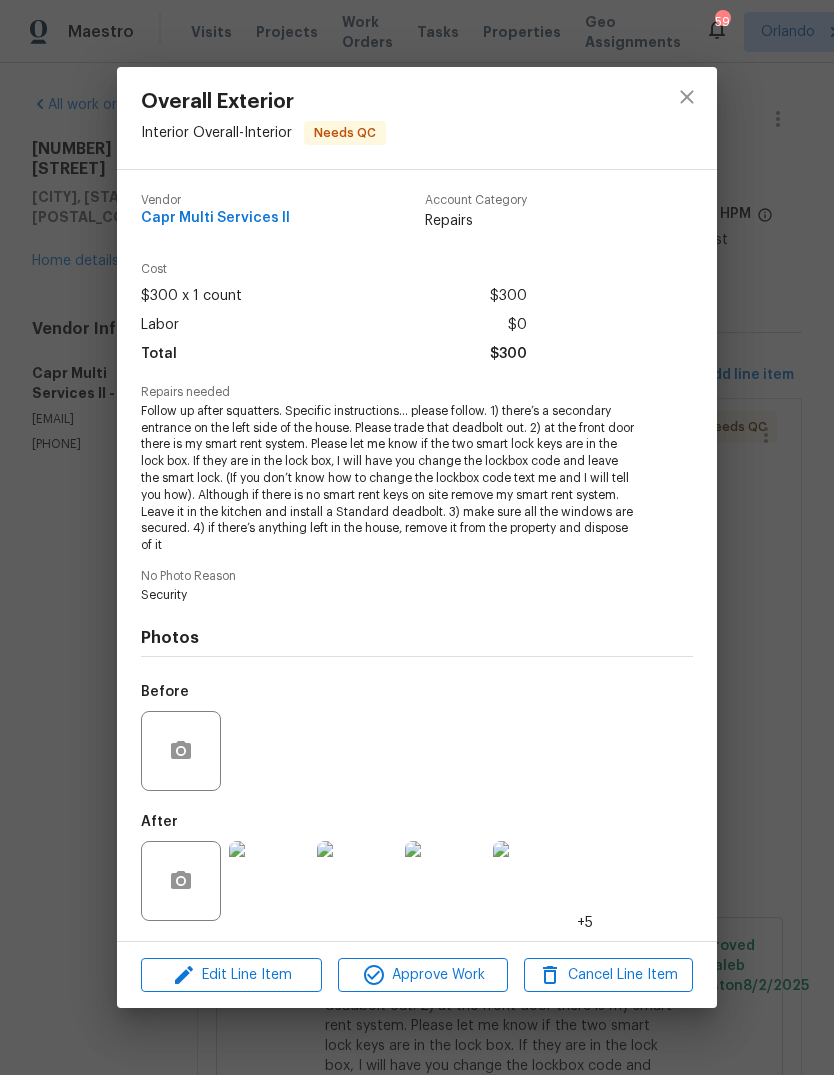 click at bounding box center (269, 881) 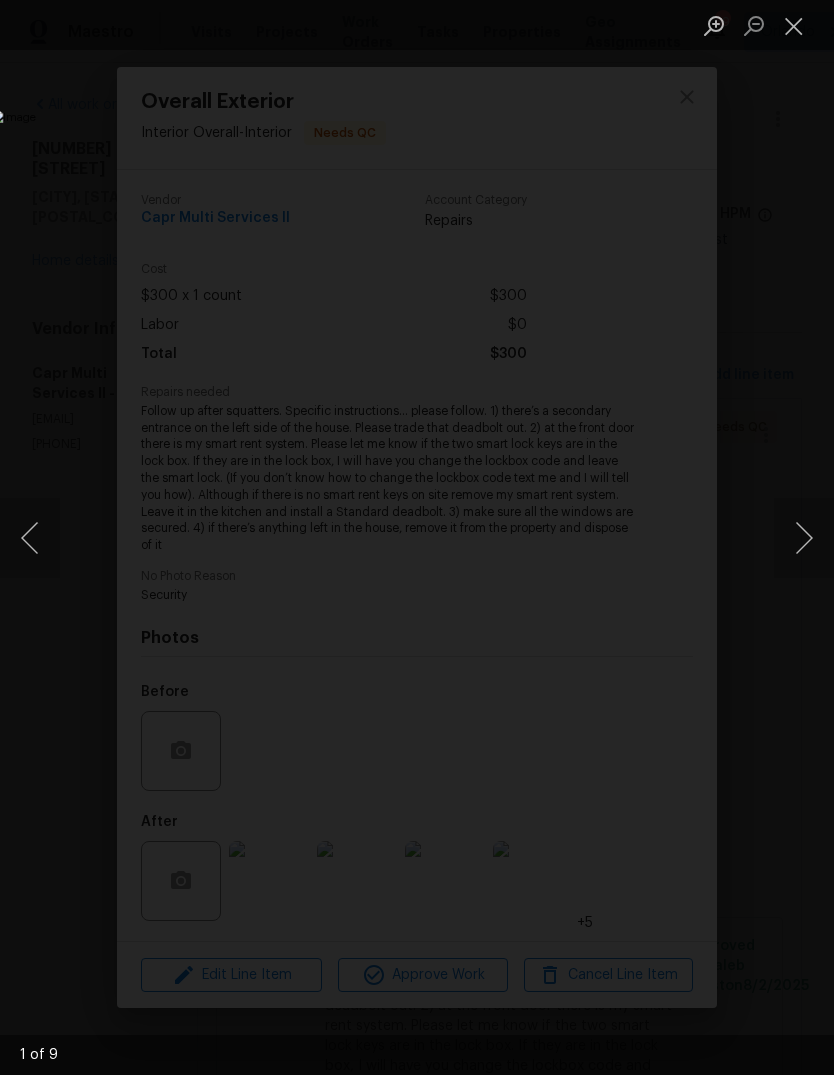 click at bounding box center (804, 538) 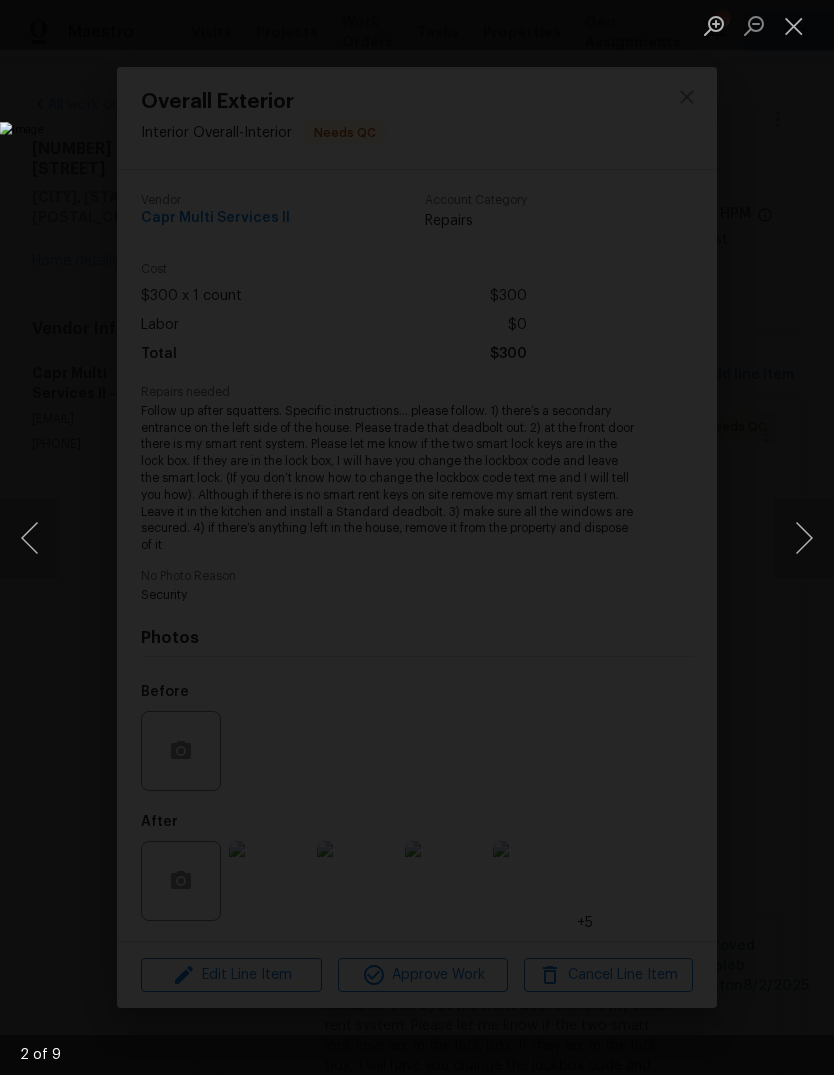 click at bounding box center (804, 538) 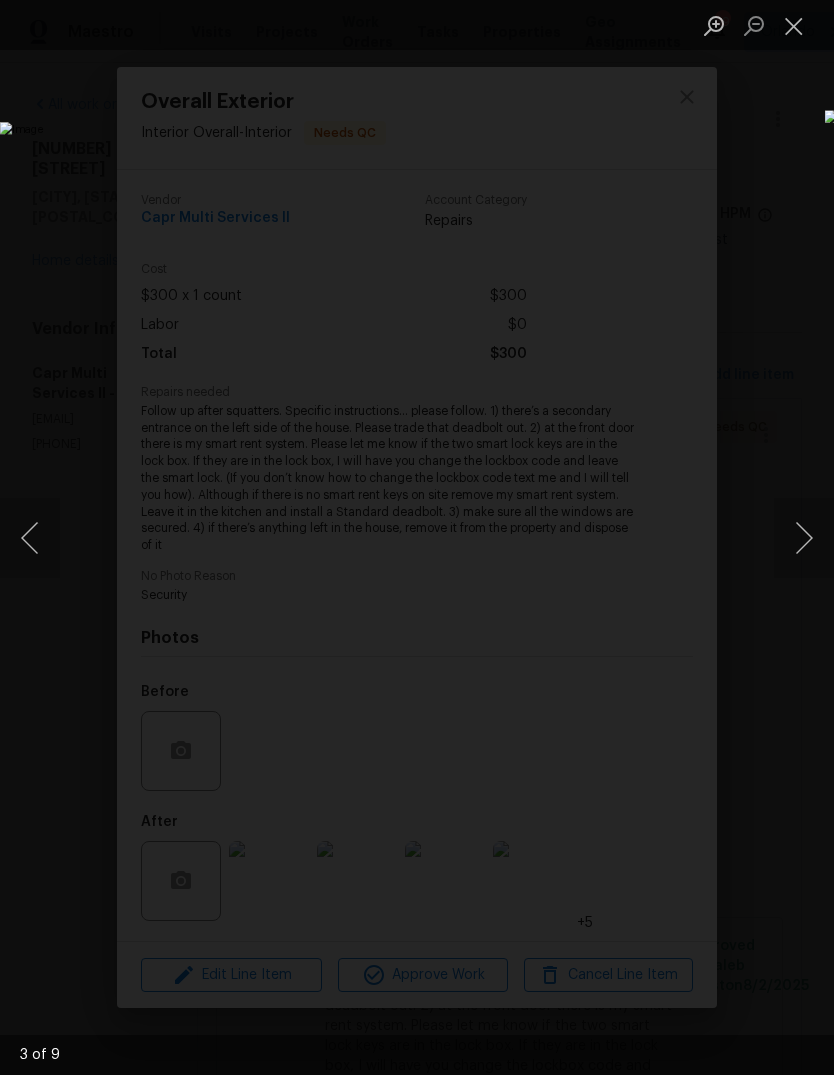 click at bounding box center [804, 538] 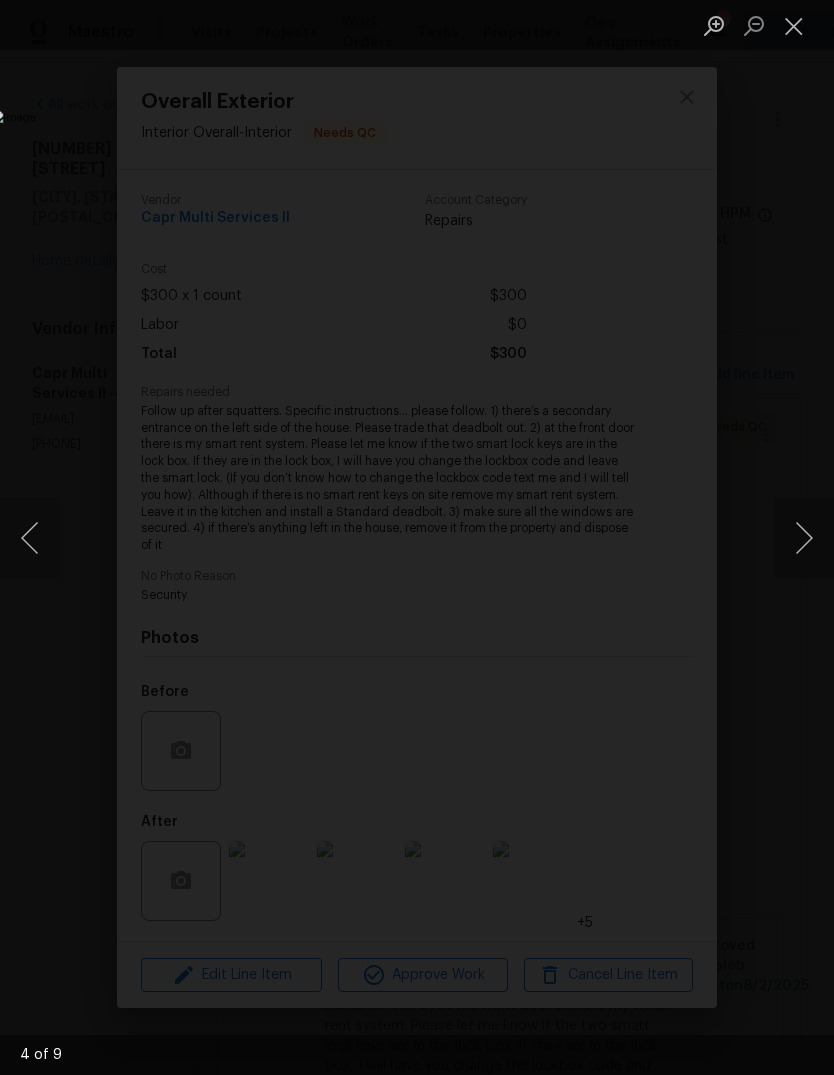click at bounding box center [804, 538] 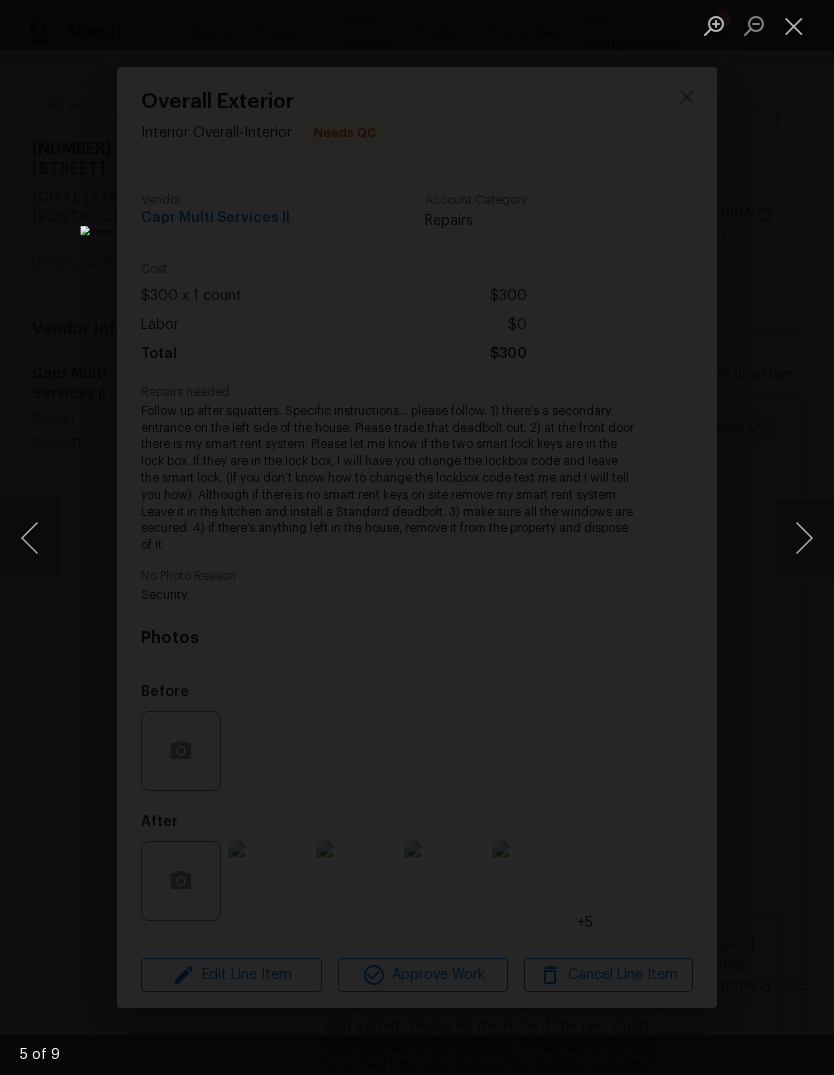 click at bounding box center [804, 538] 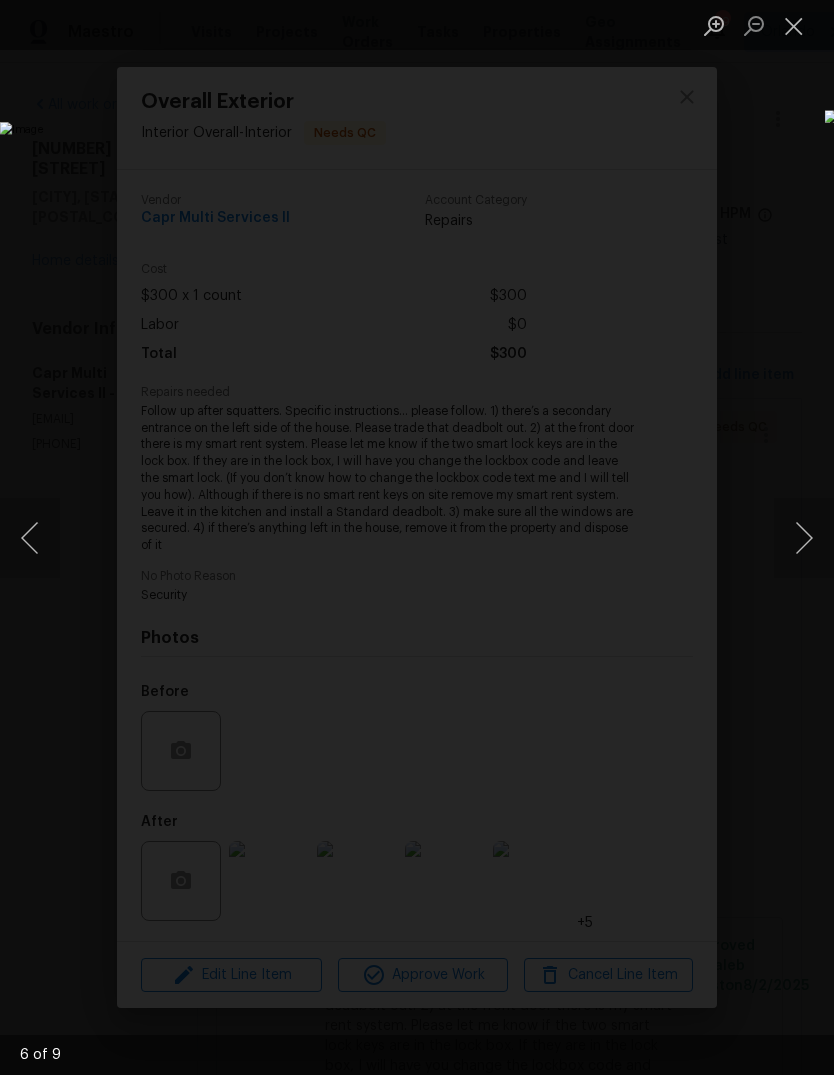 click at bounding box center (804, 538) 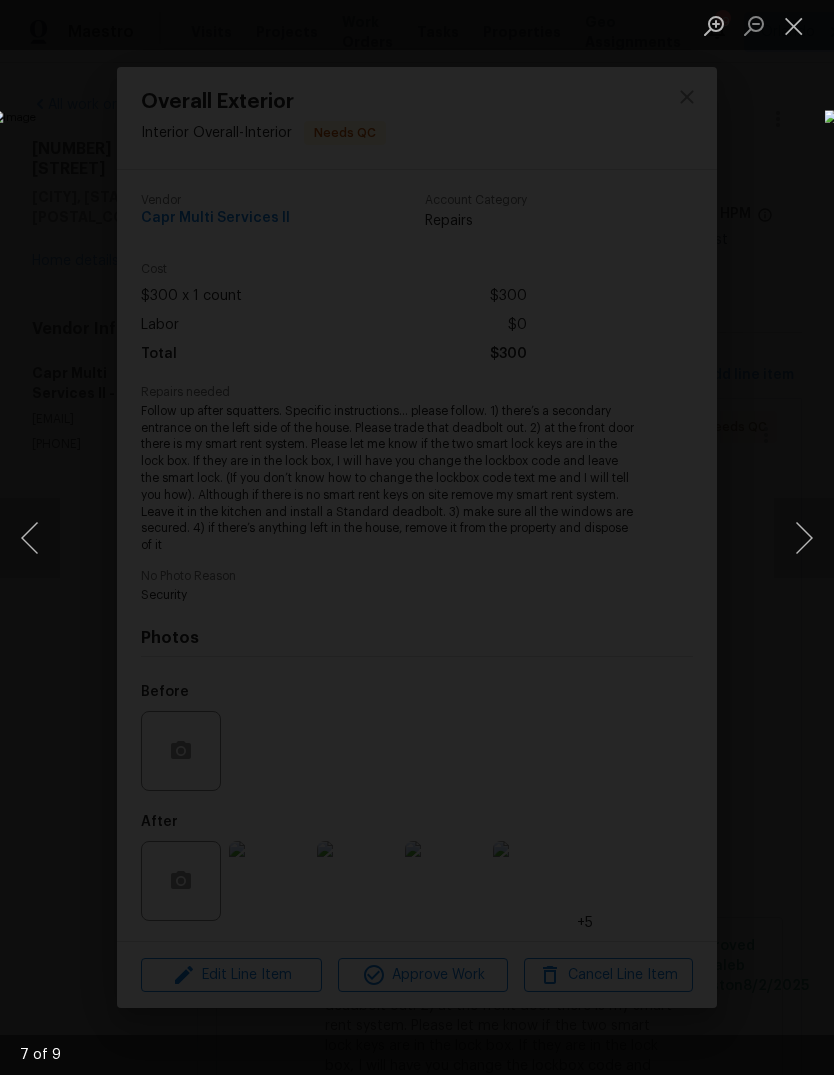 click at bounding box center [30, 538] 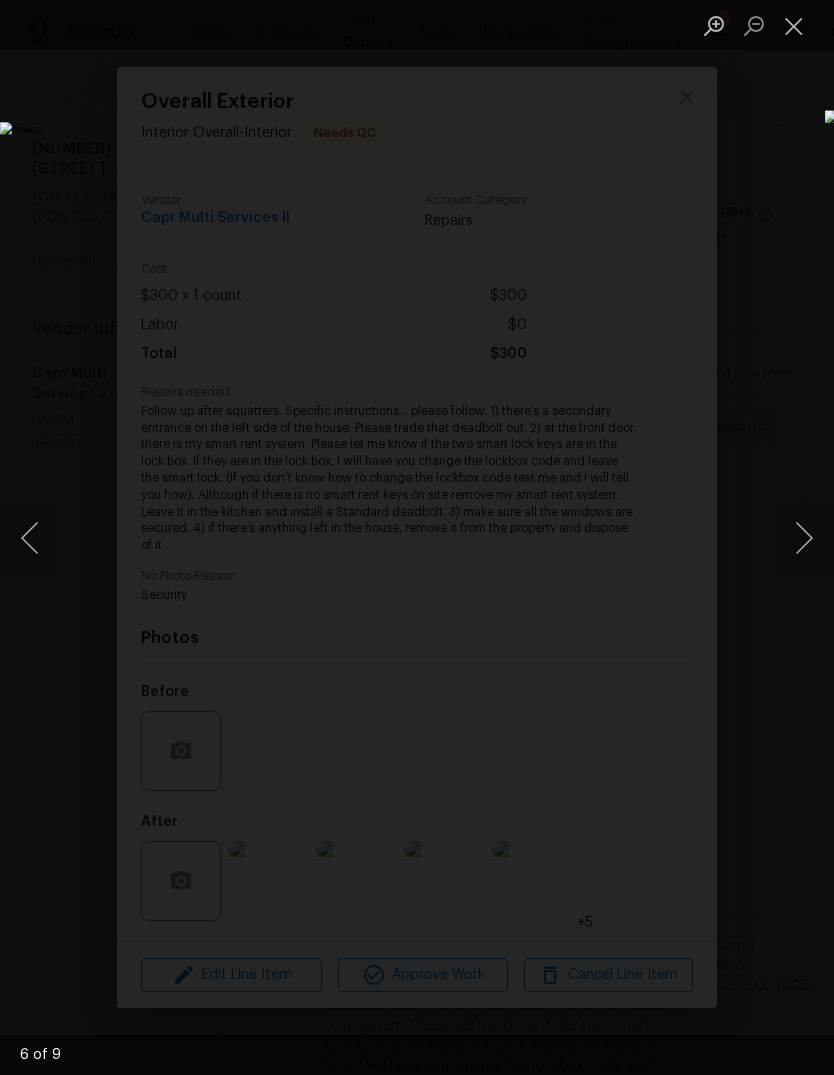 click at bounding box center [804, 538] 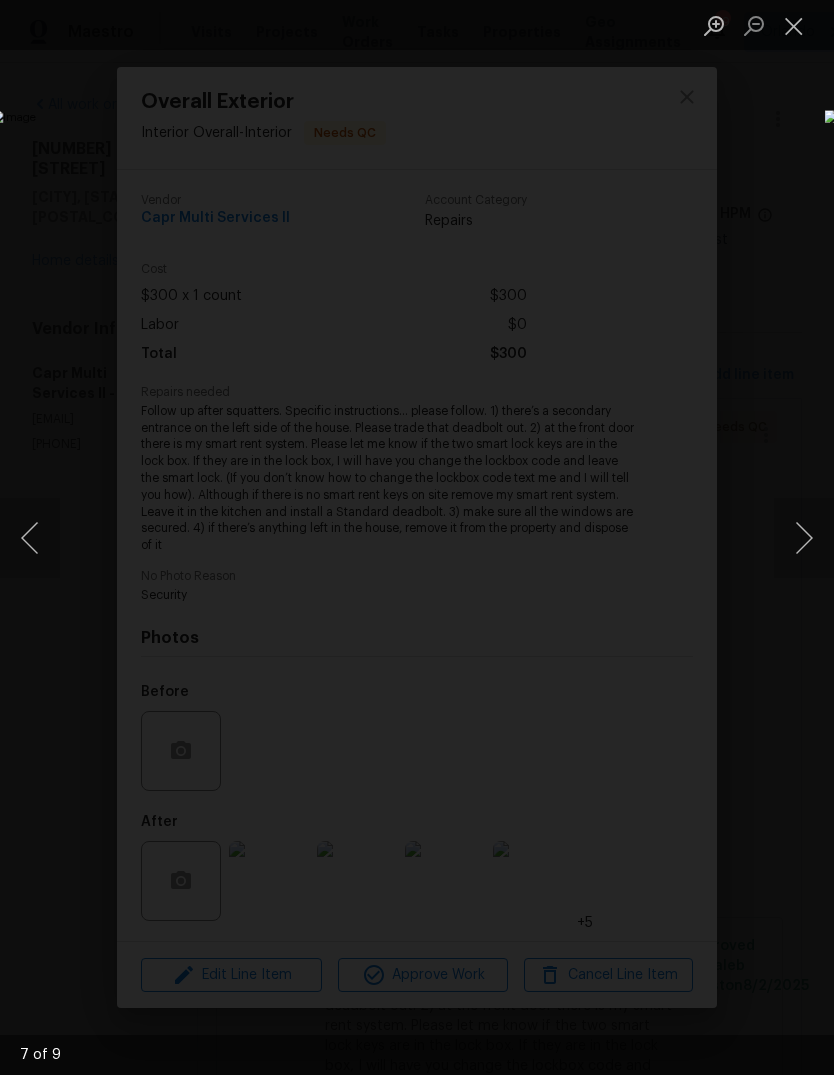 click at bounding box center [804, 538] 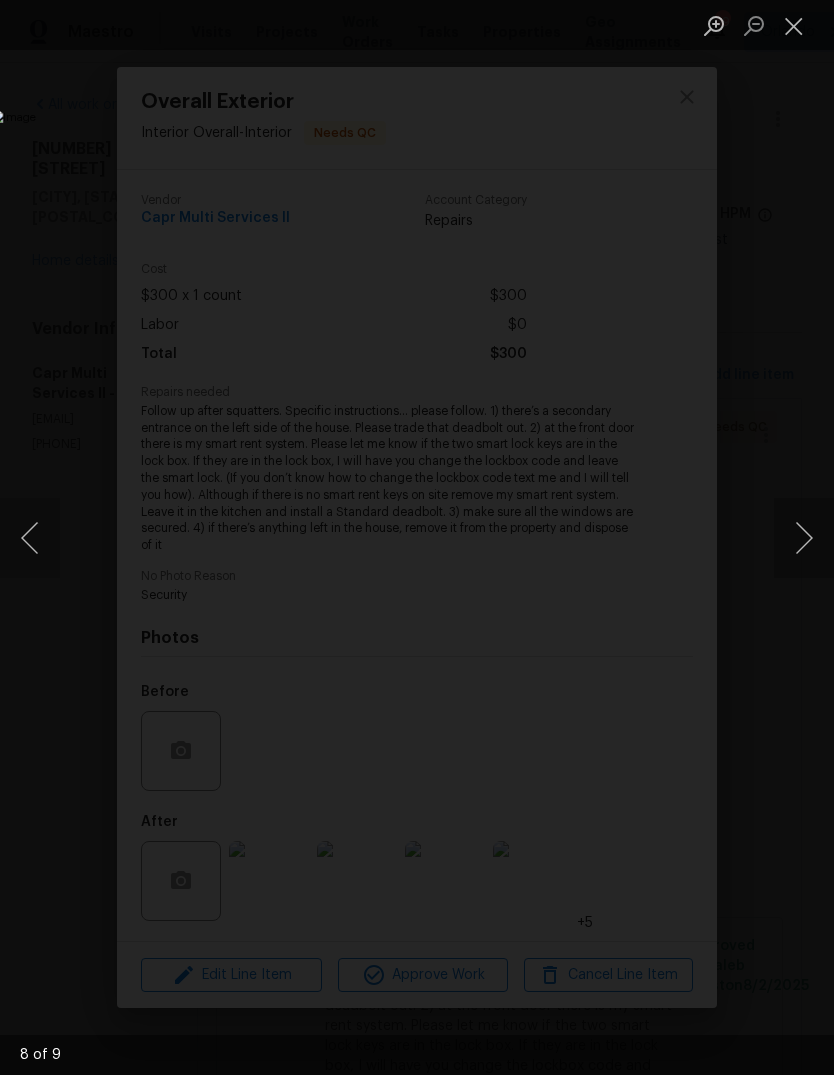 click at bounding box center [804, 538] 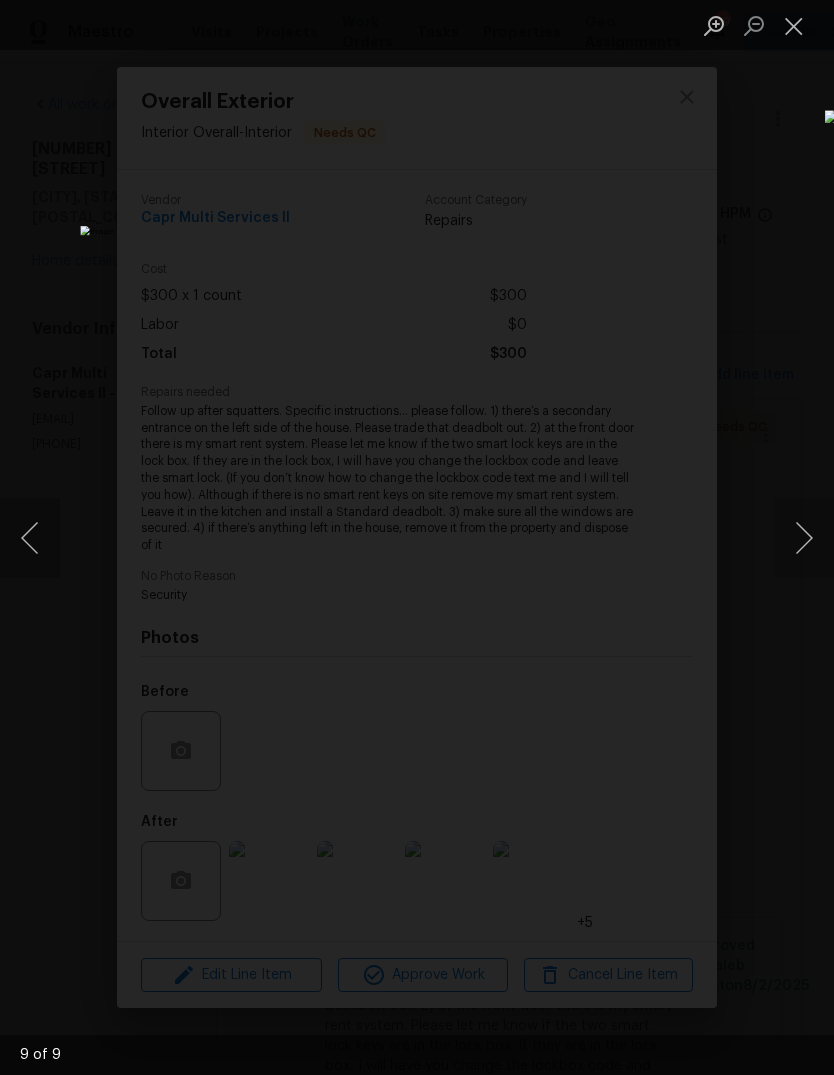 click at bounding box center [804, 538] 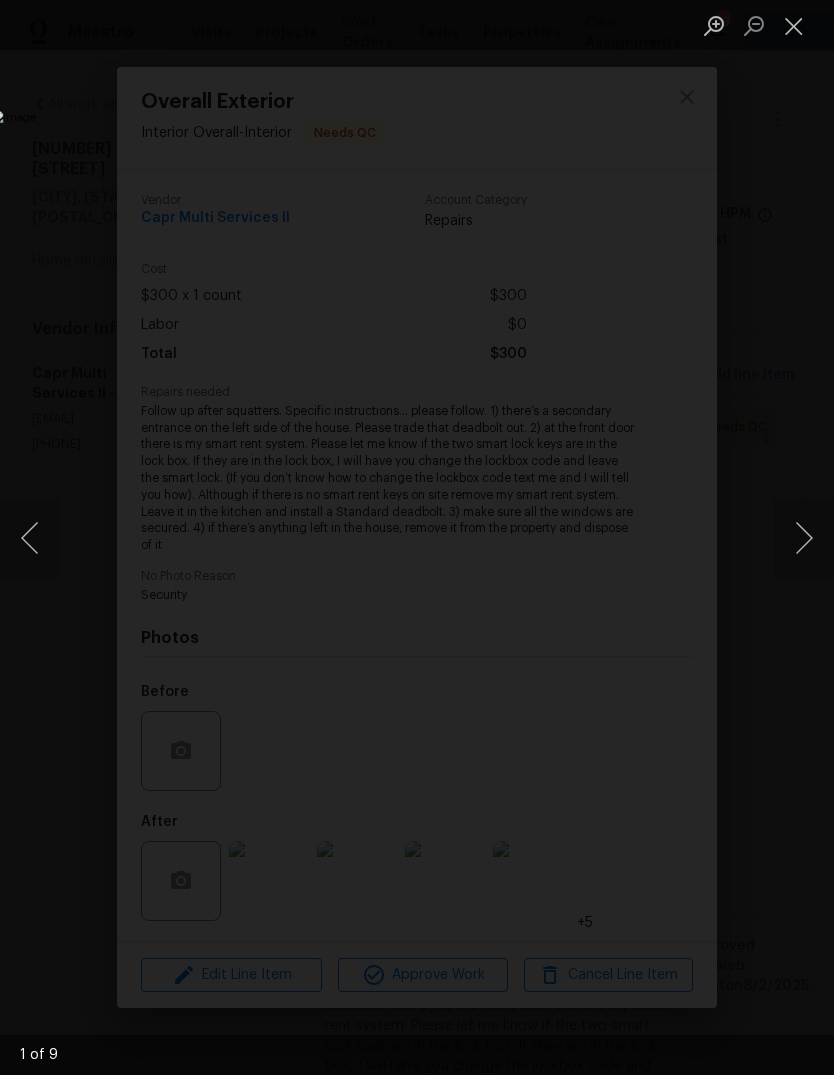 click at bounding box center (30, 538) 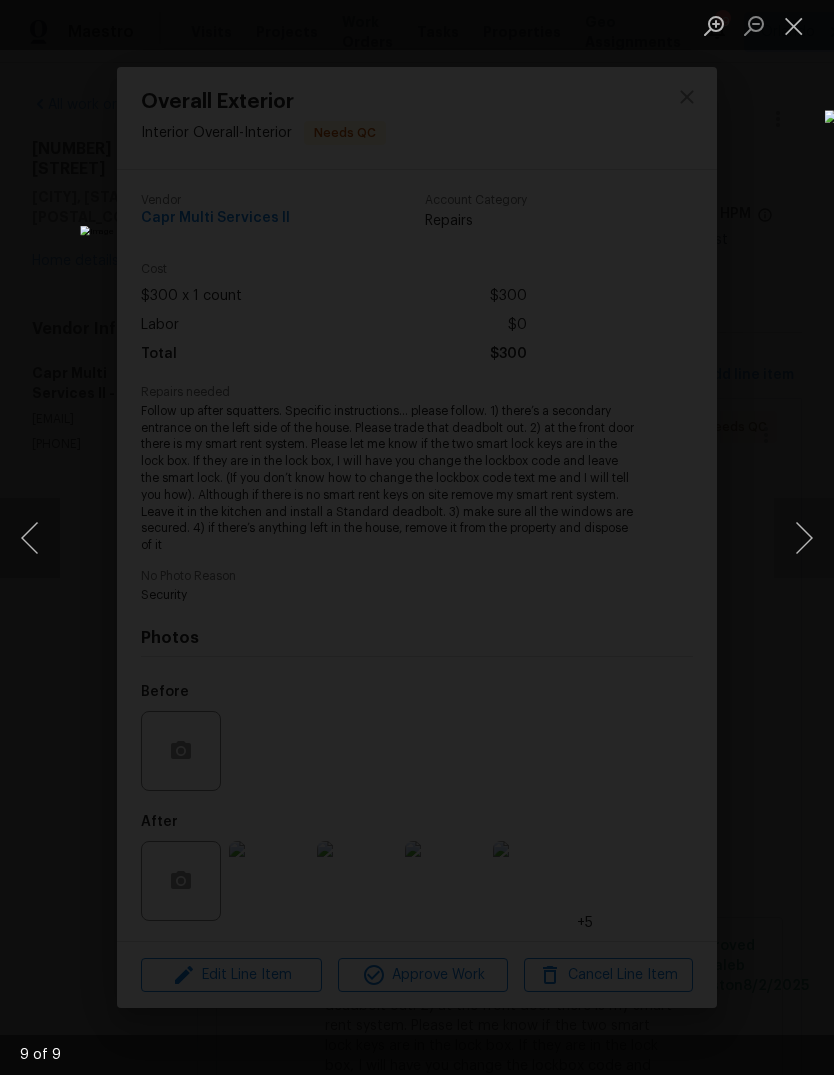 click at bounding box center [804, 538] 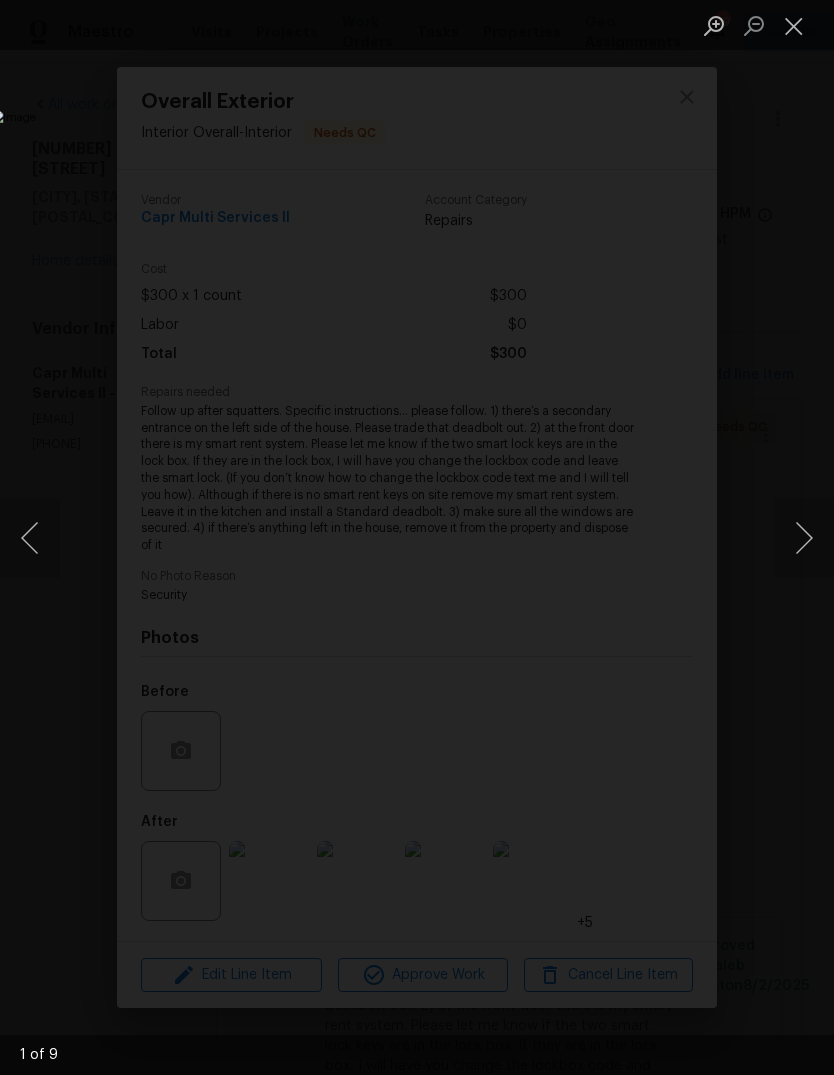 click at bounding box center [804, 538] 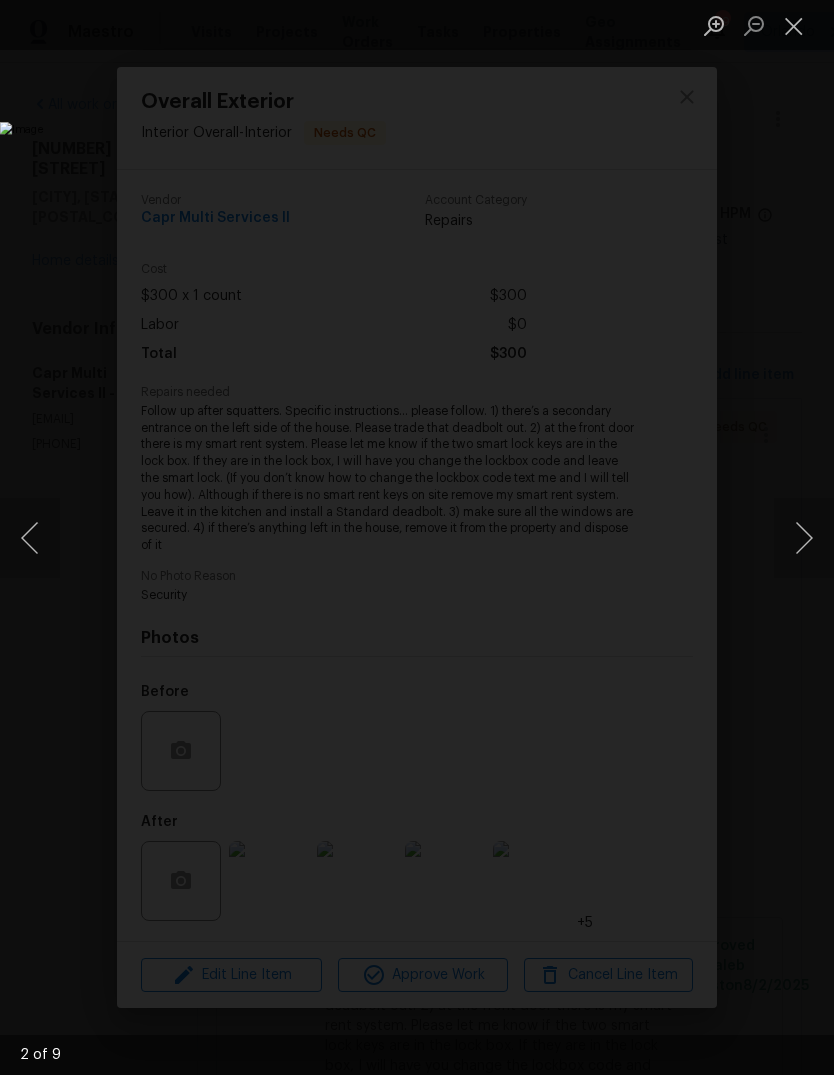 click at bounding box center [804, 538] 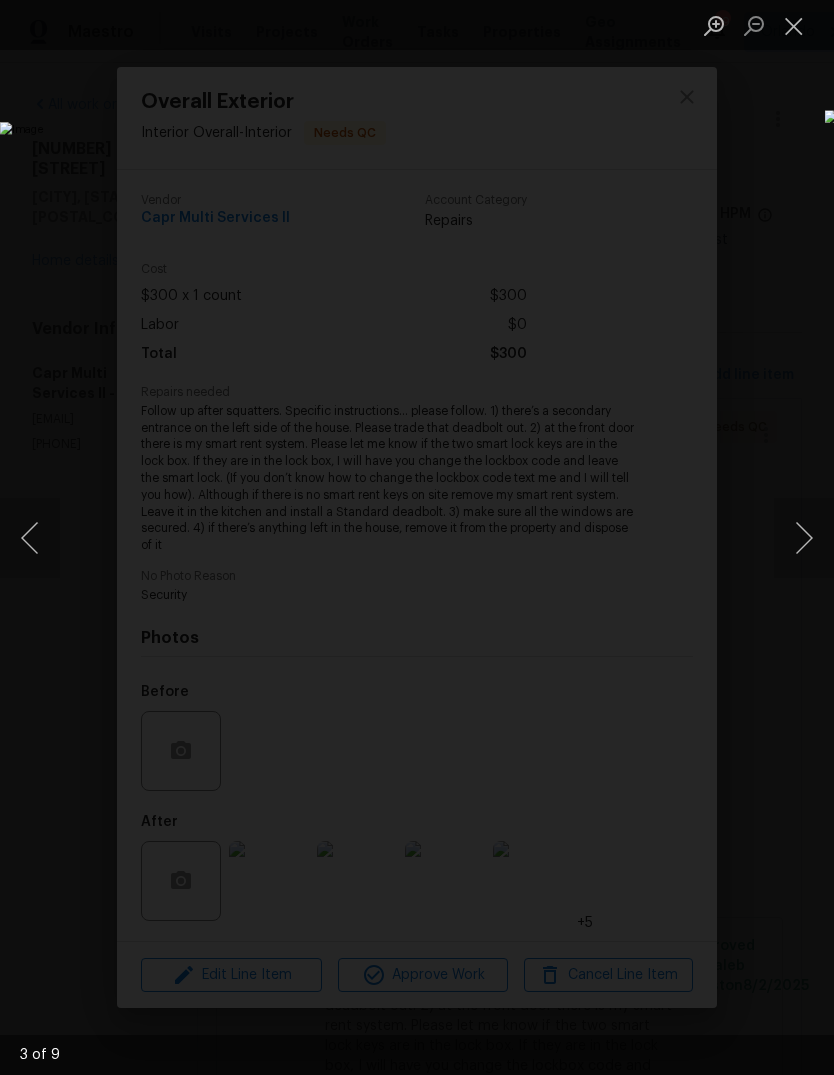 click at bounding box center [804, 538] 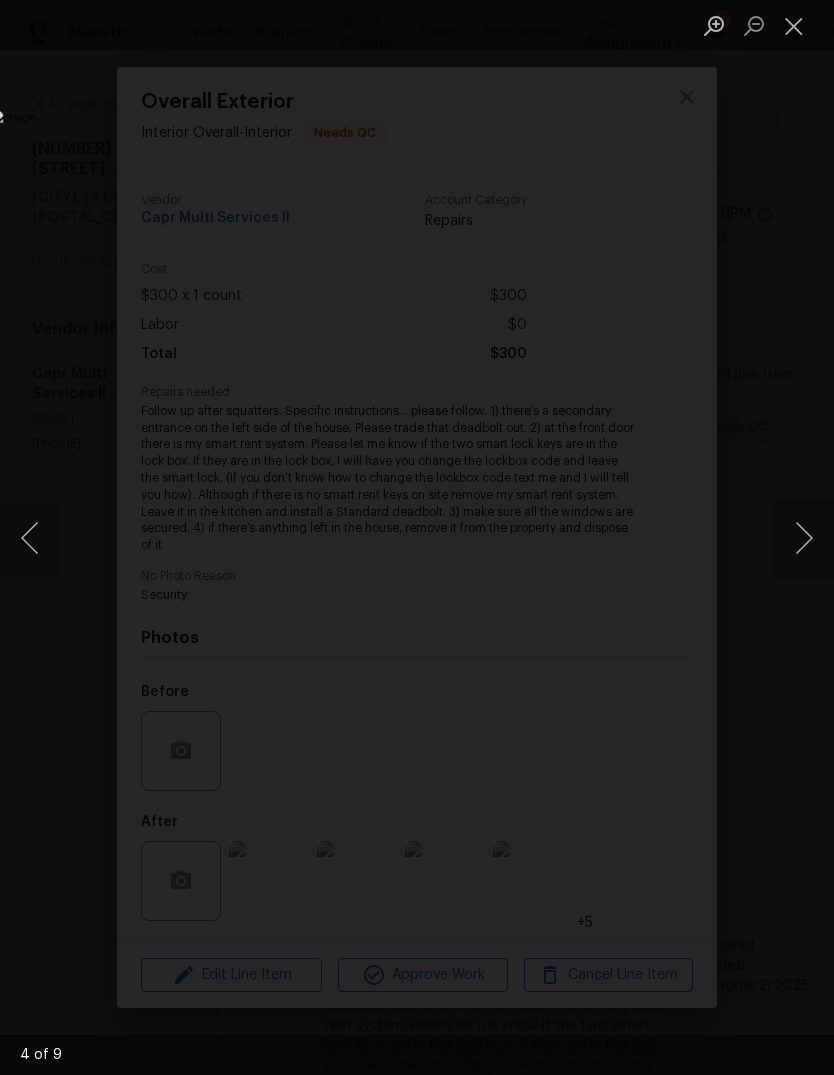 click at bounding box center (804, 538) 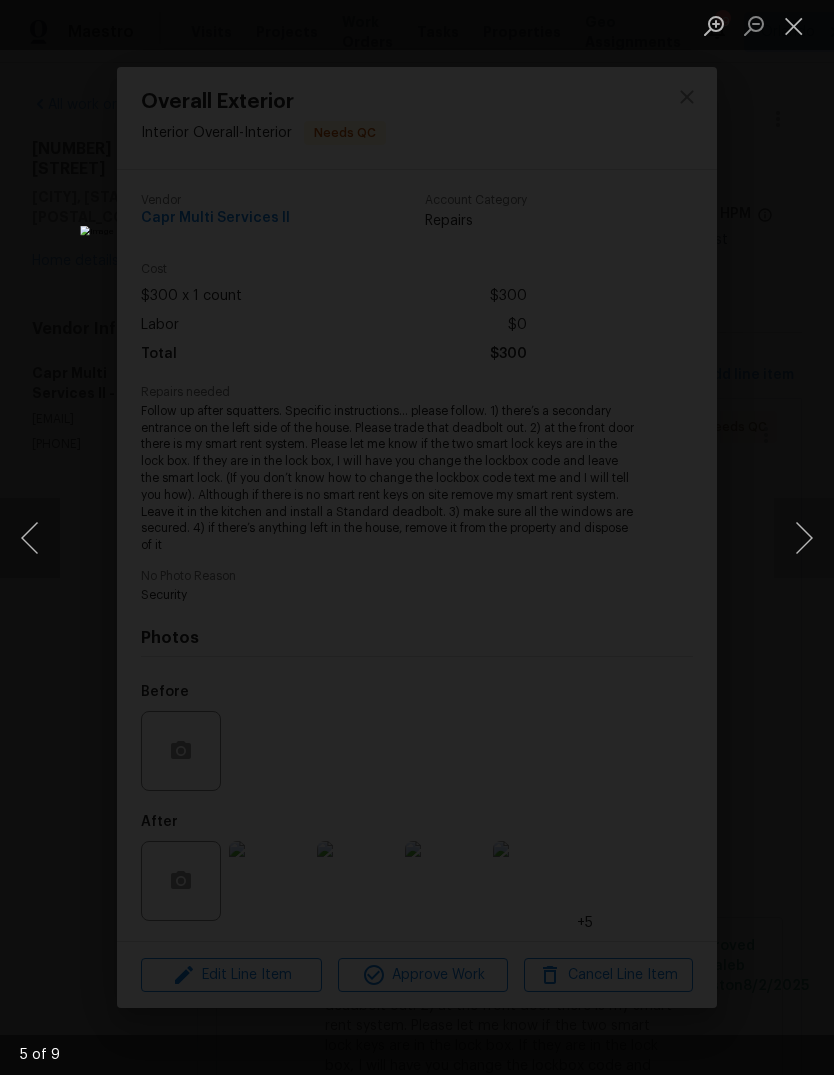 click at bounding box center [794, 25] 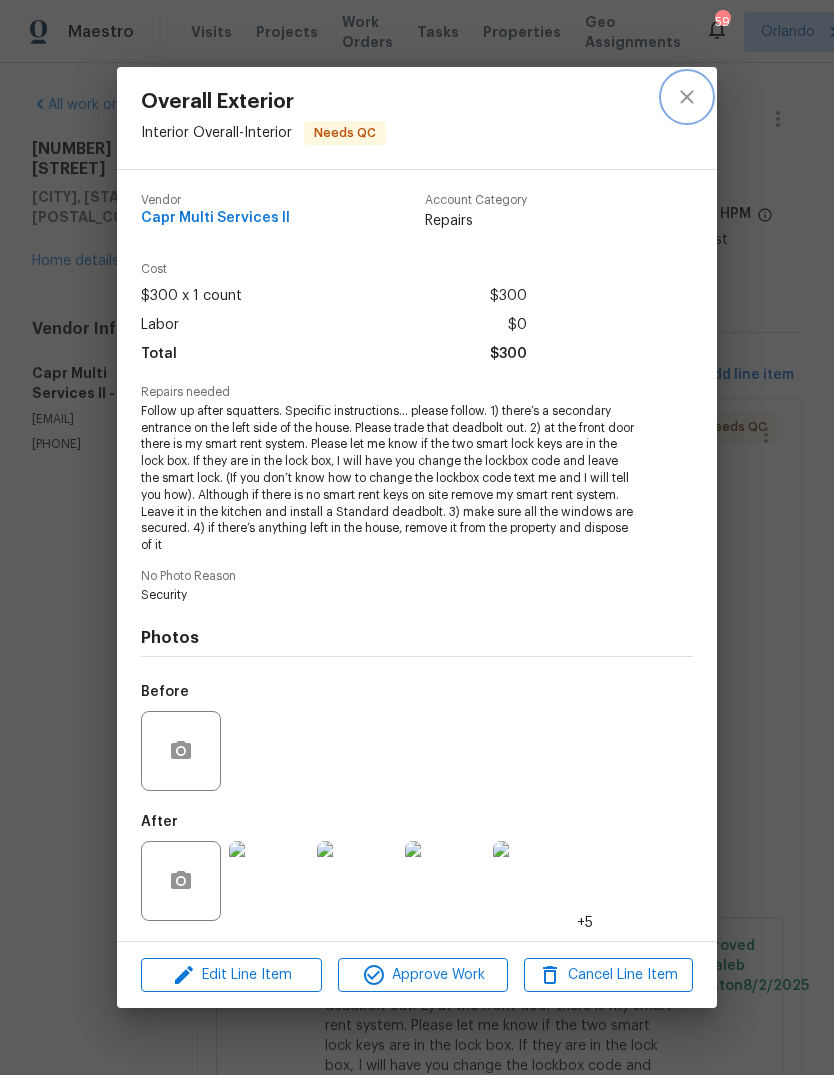 click 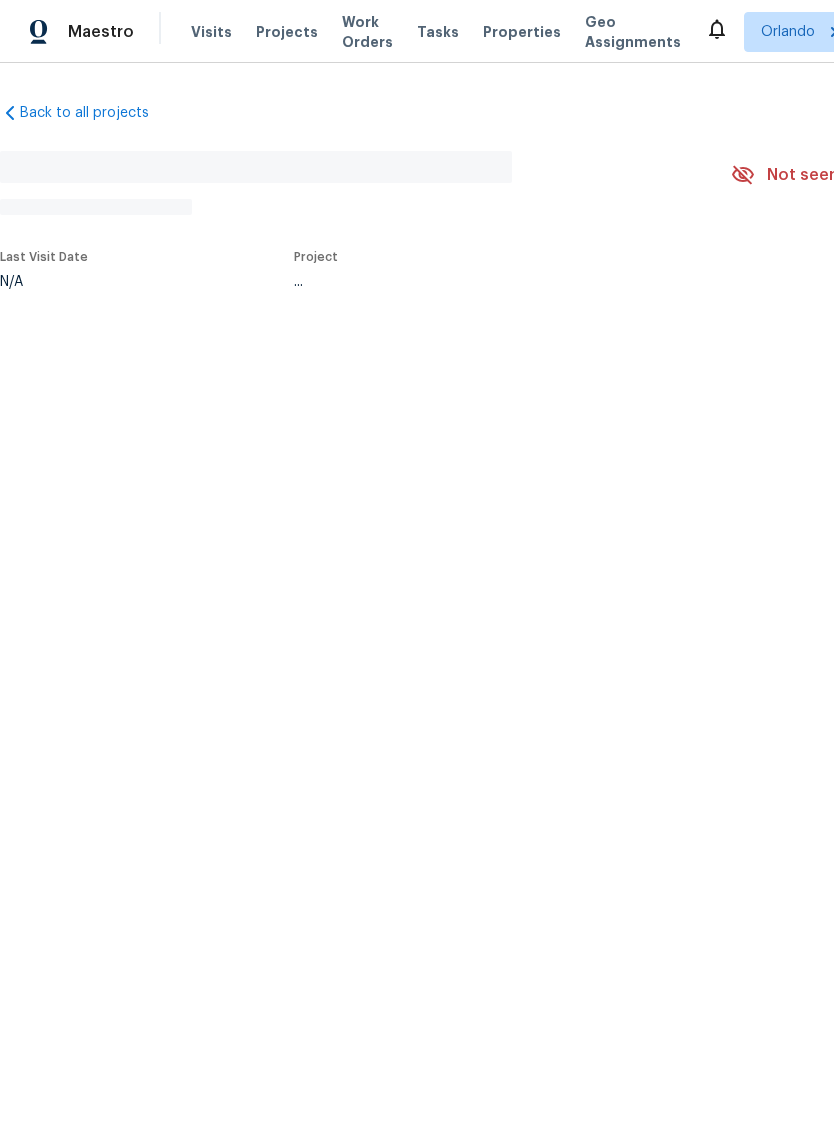 scroll, scrollTop: 0, scrollLeft: 0, axis: both 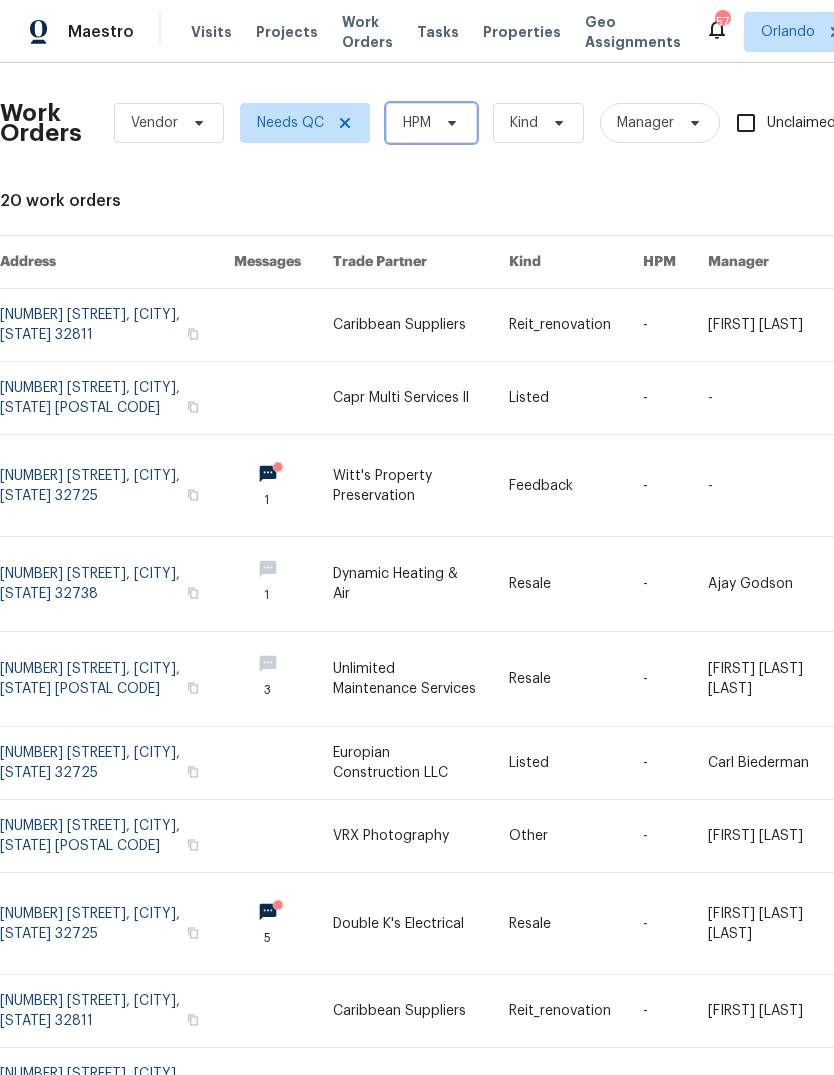 click at bounding box center (449, 123) 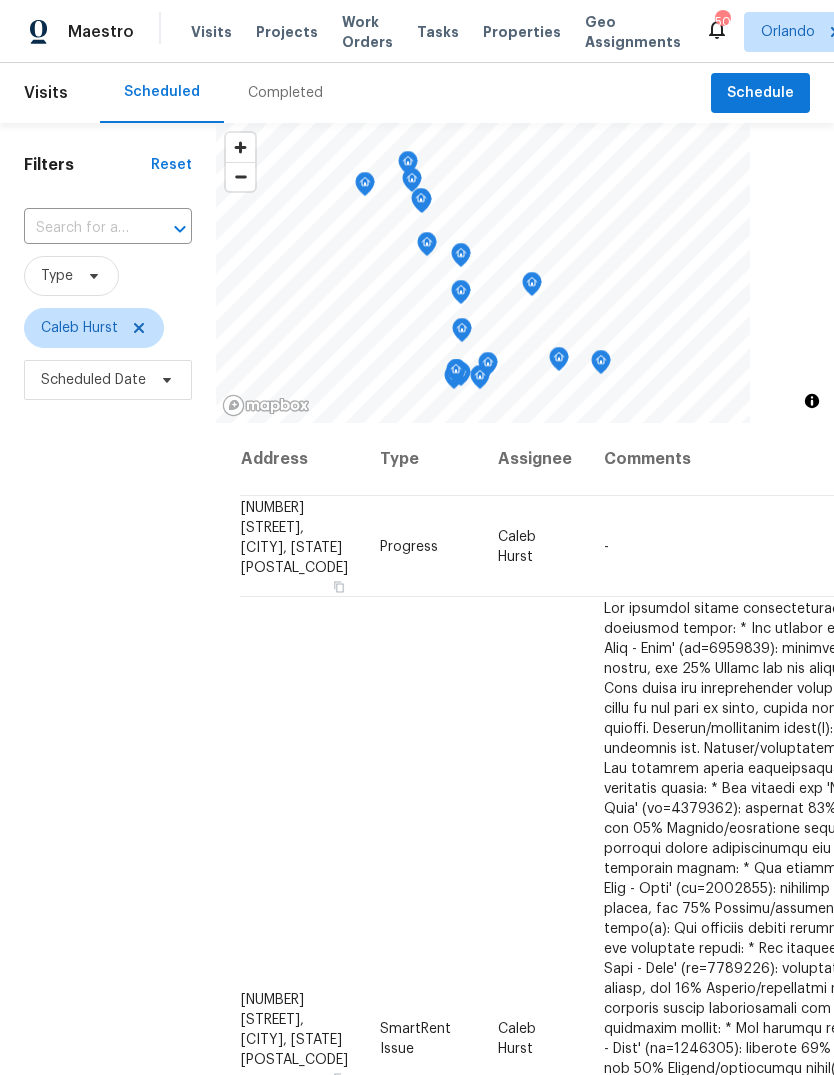 scroll, scrollTop: 0, scrollLeft: 0, axis: both 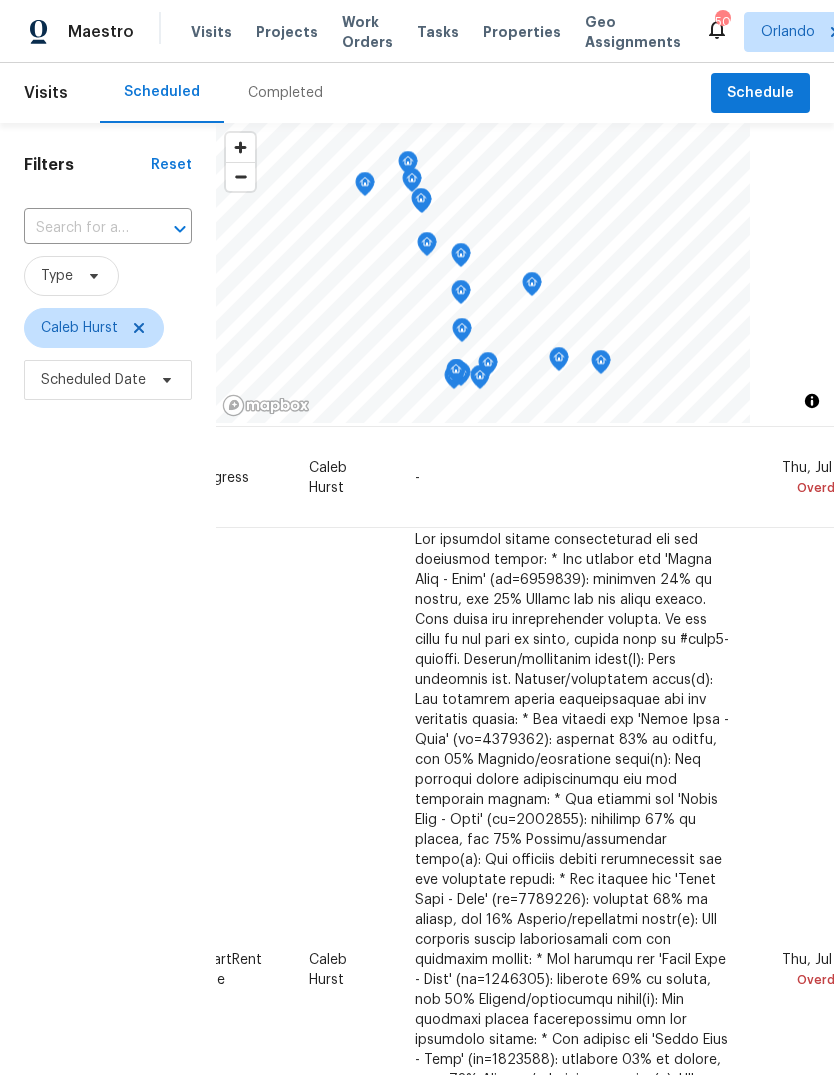 click 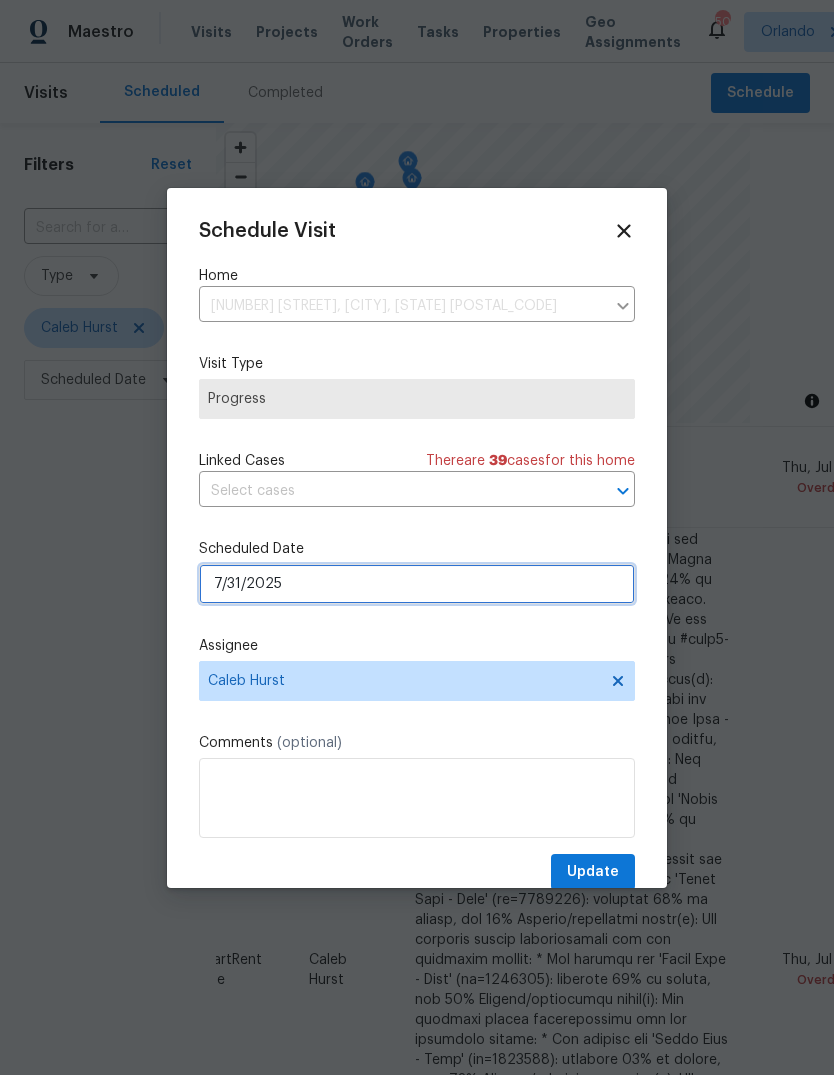 click on "7/31/2025" at bounding box center (417, 584) 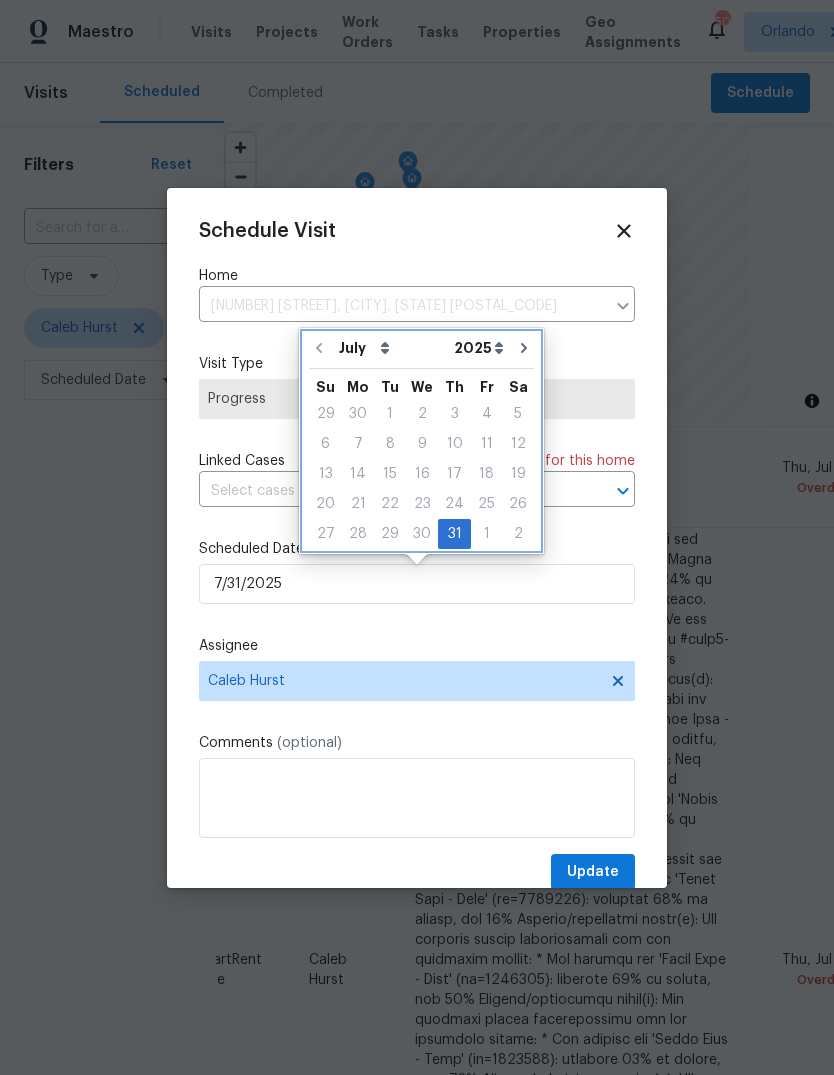 click at bounding box center [524, 348] 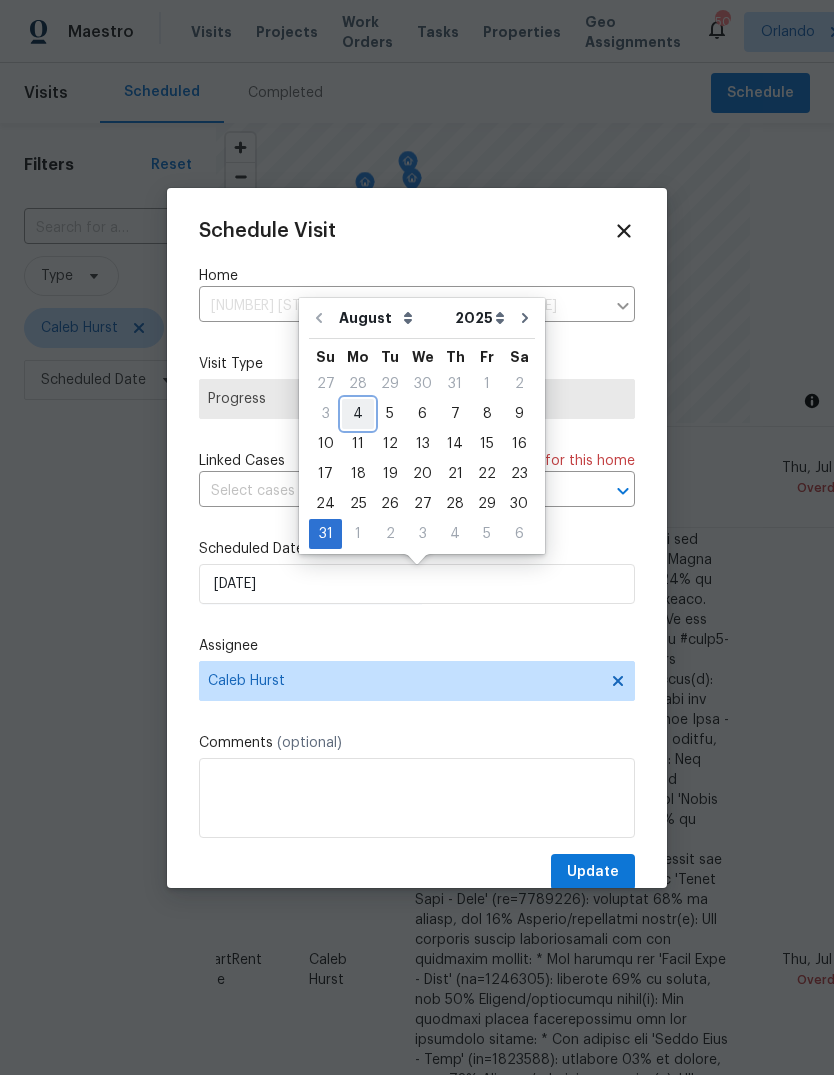 click on "4" at bounding box center [358, 414] 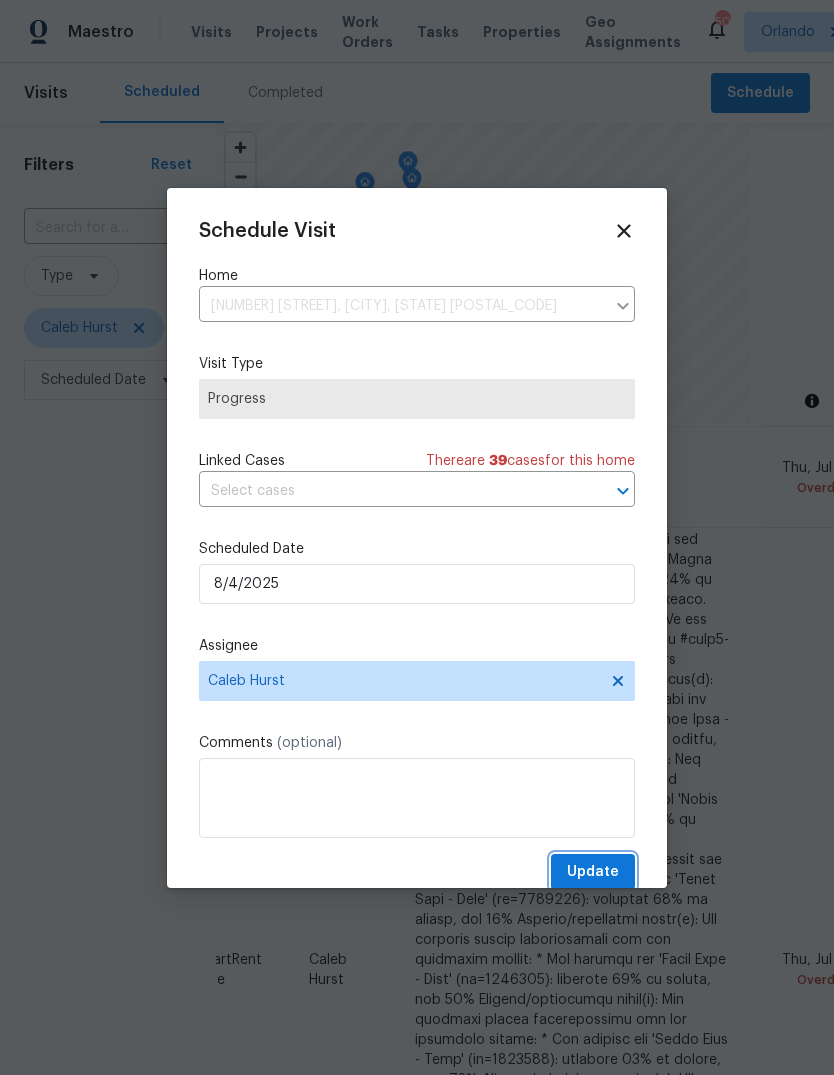 click on "Update" at bounding box center [593, 872] 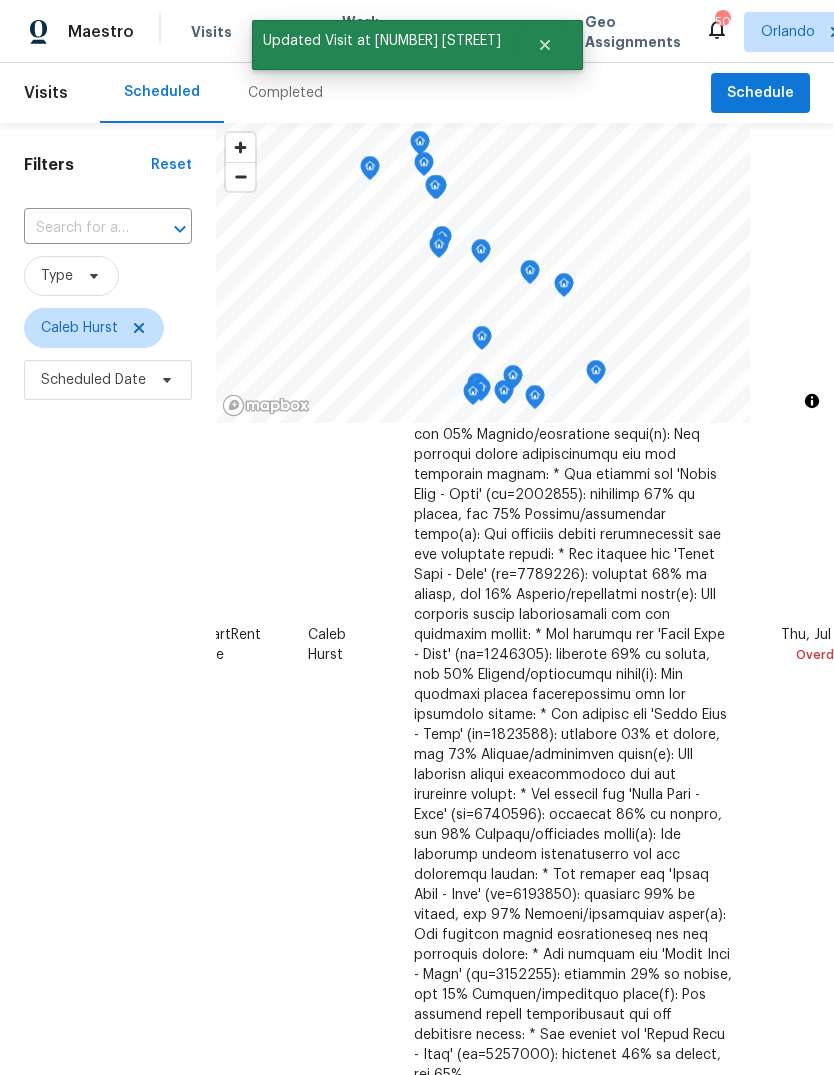 scroll, scrollTop: 293, scrollLeft: 189, axis: both 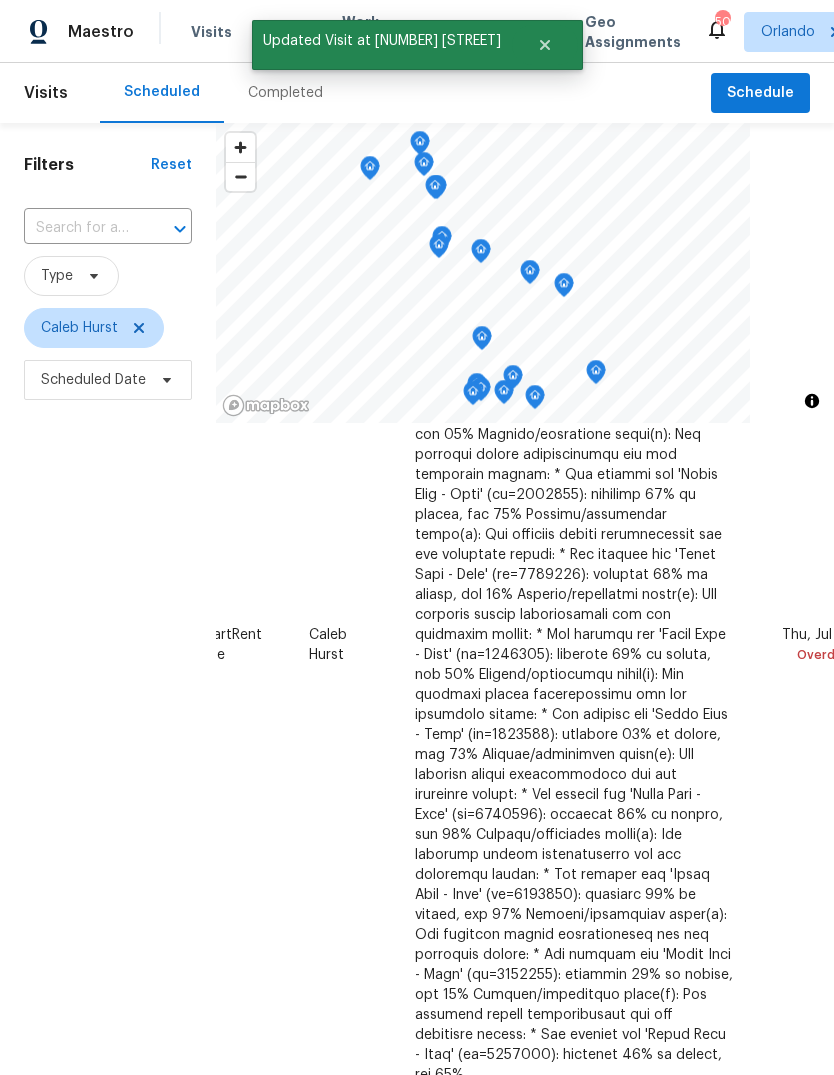 click 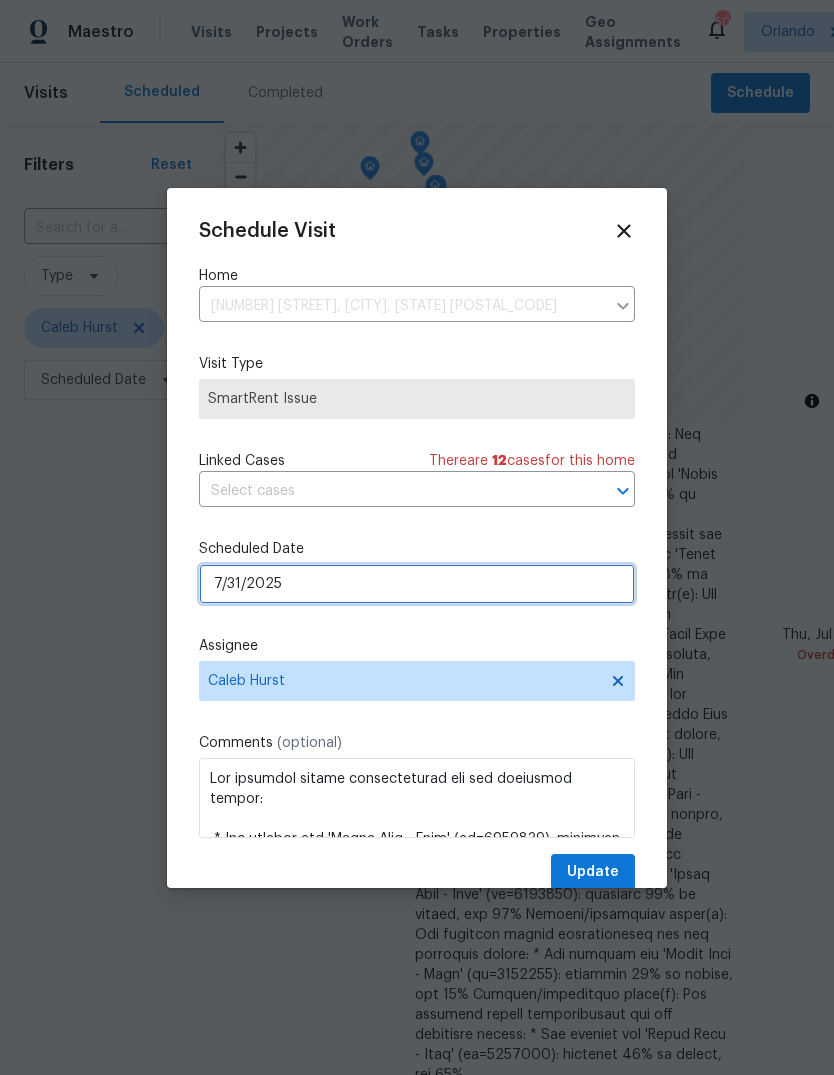 click on "7/31/2025" at bounding box center (417, 584) 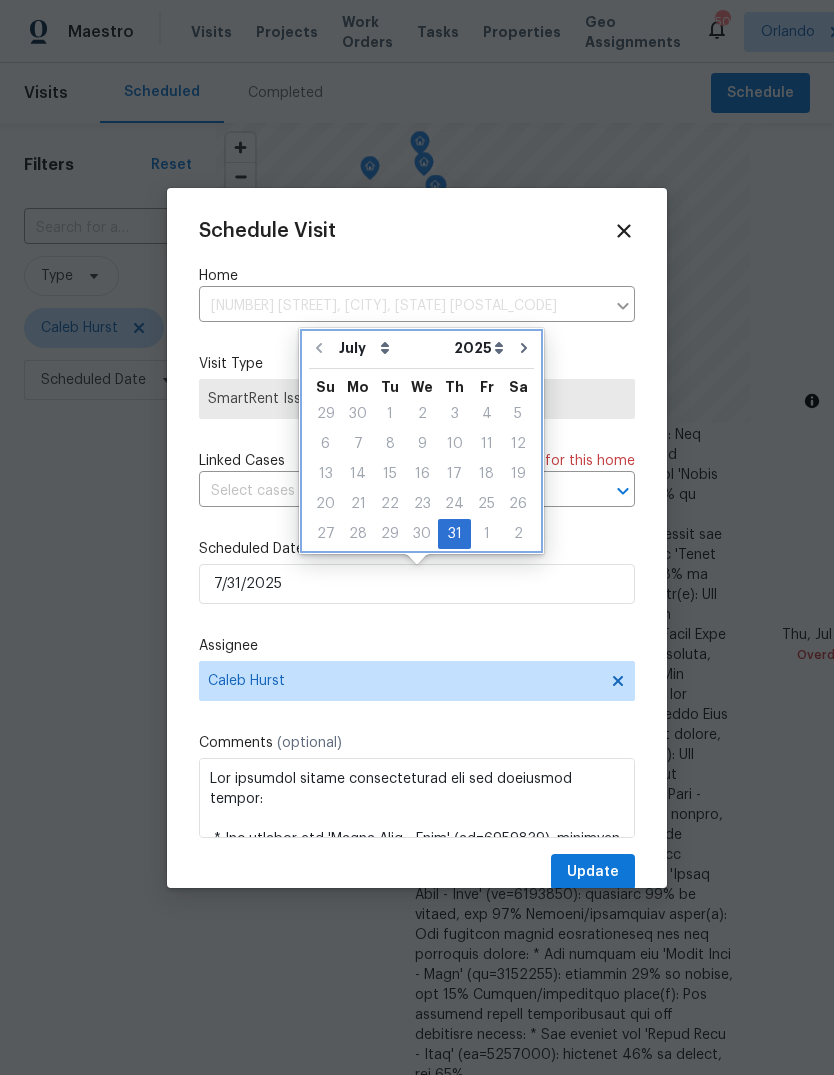 click at bounding box center (524, 348) 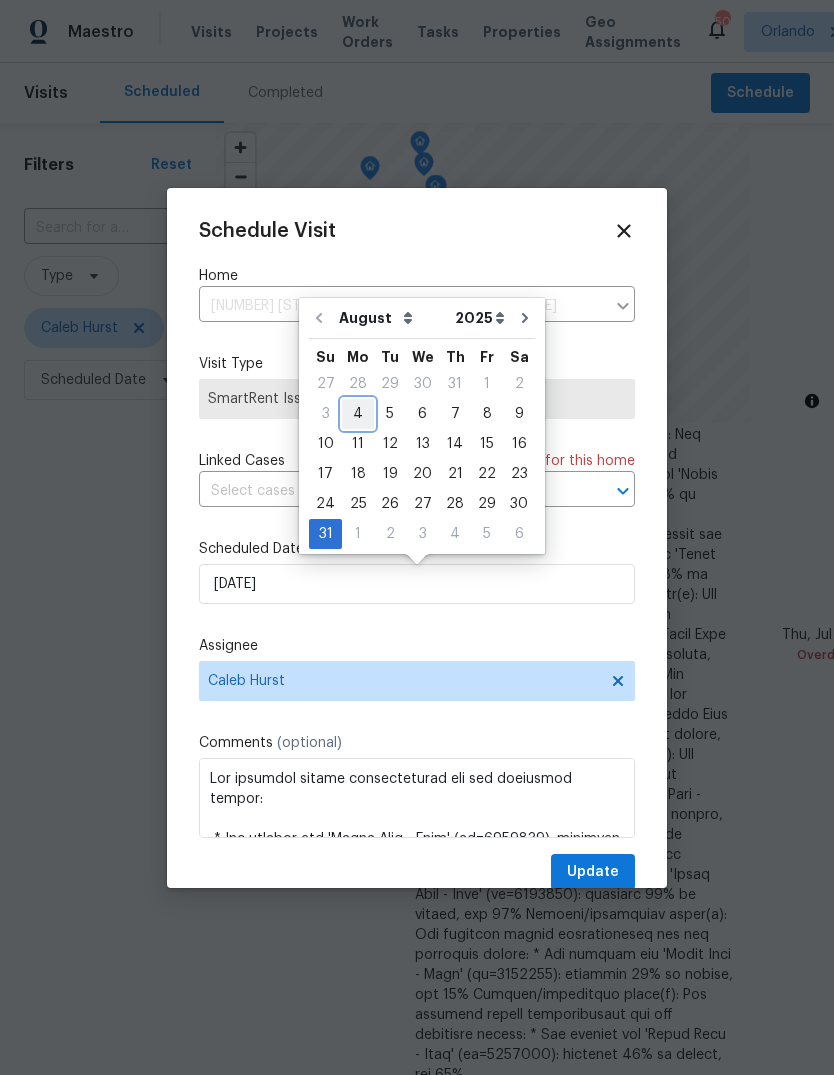 click on "4" at bounding box center (358, 414) 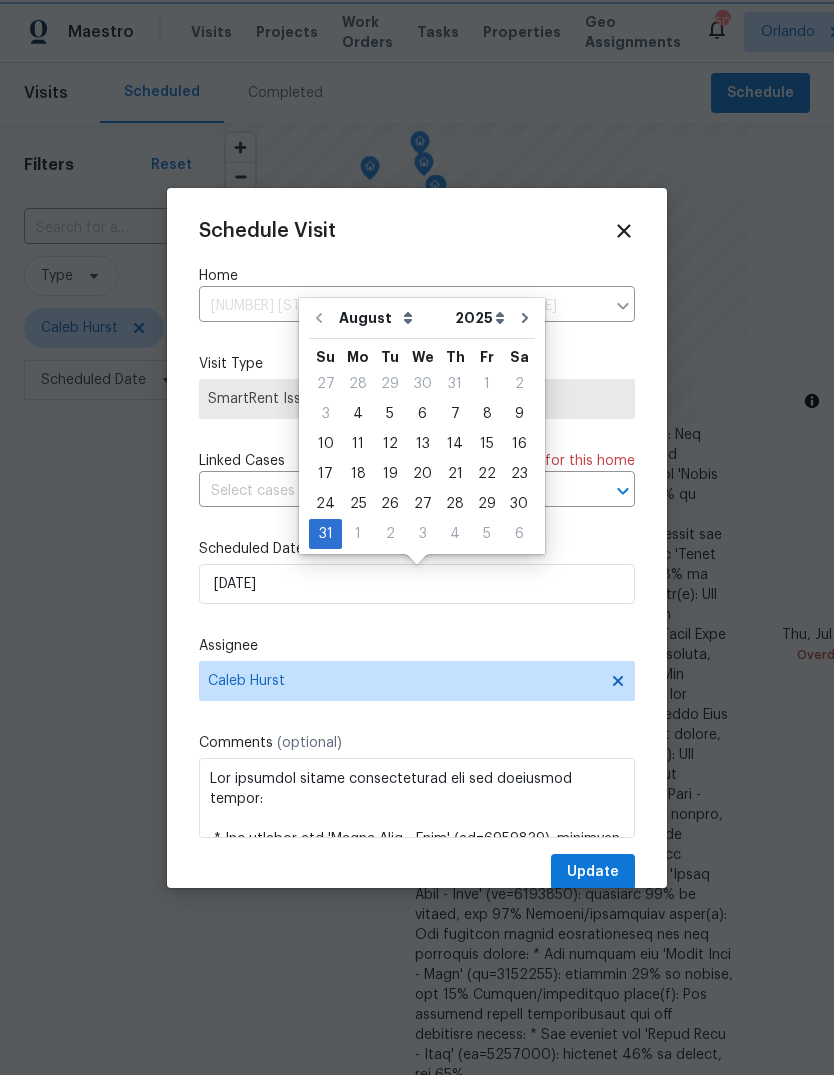 type on "8/4/2025" 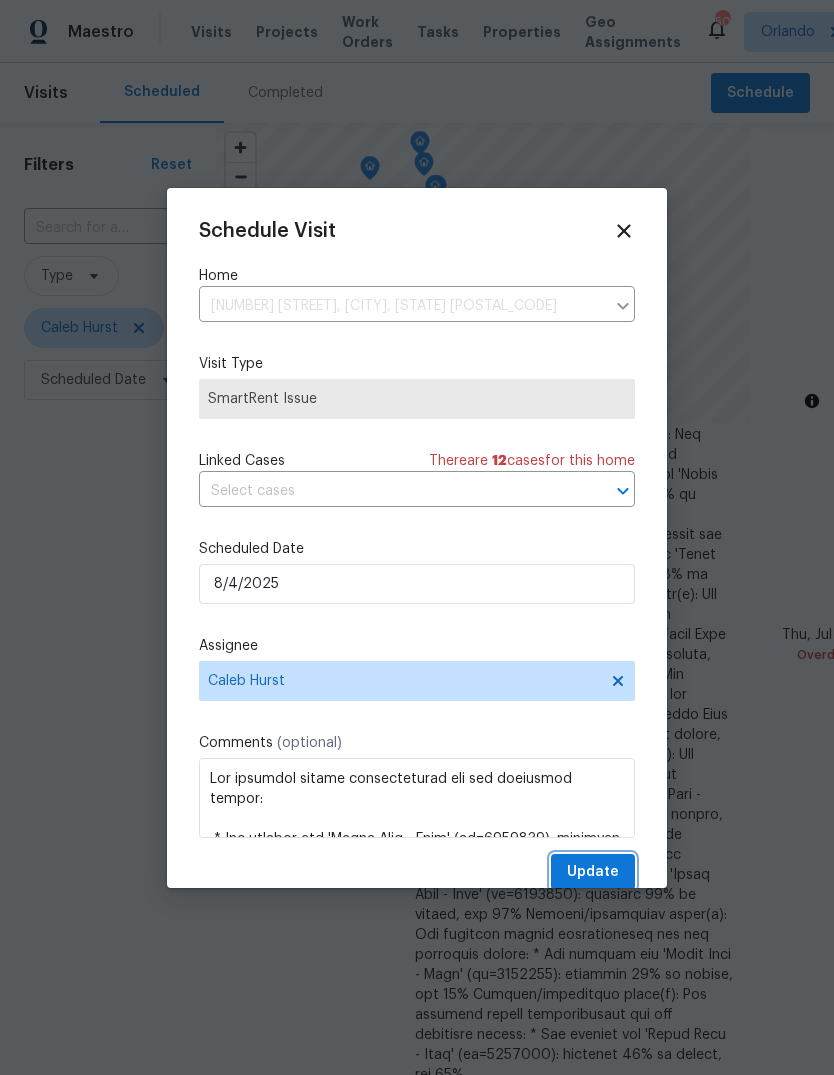 click on "Update" at bounding box center [593, 872] 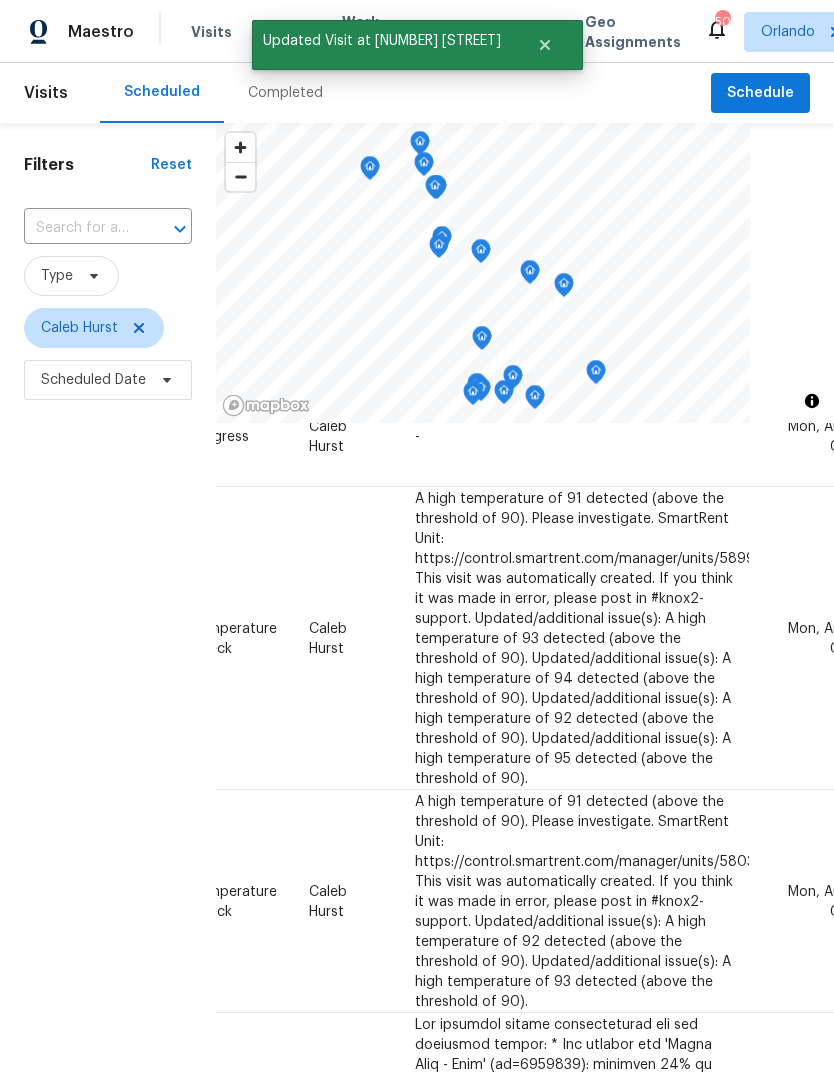 scroll, scrollTop: 212, scrollLeft: 189, axis: both 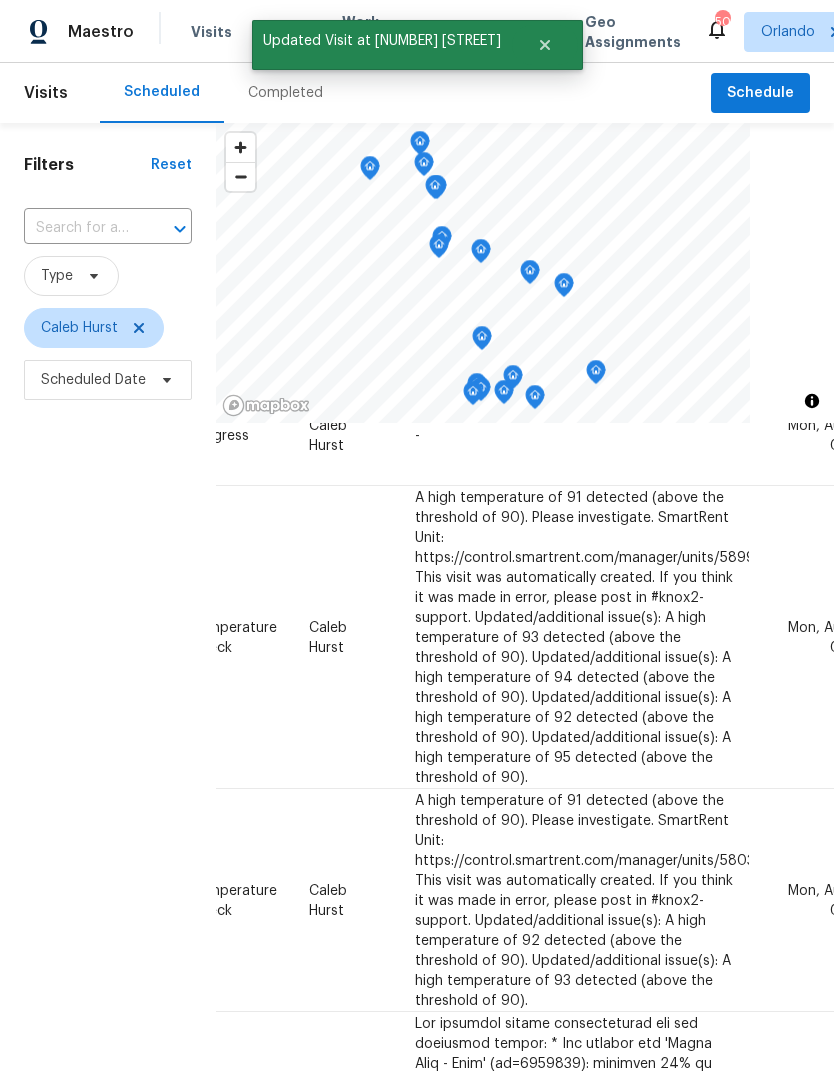 click 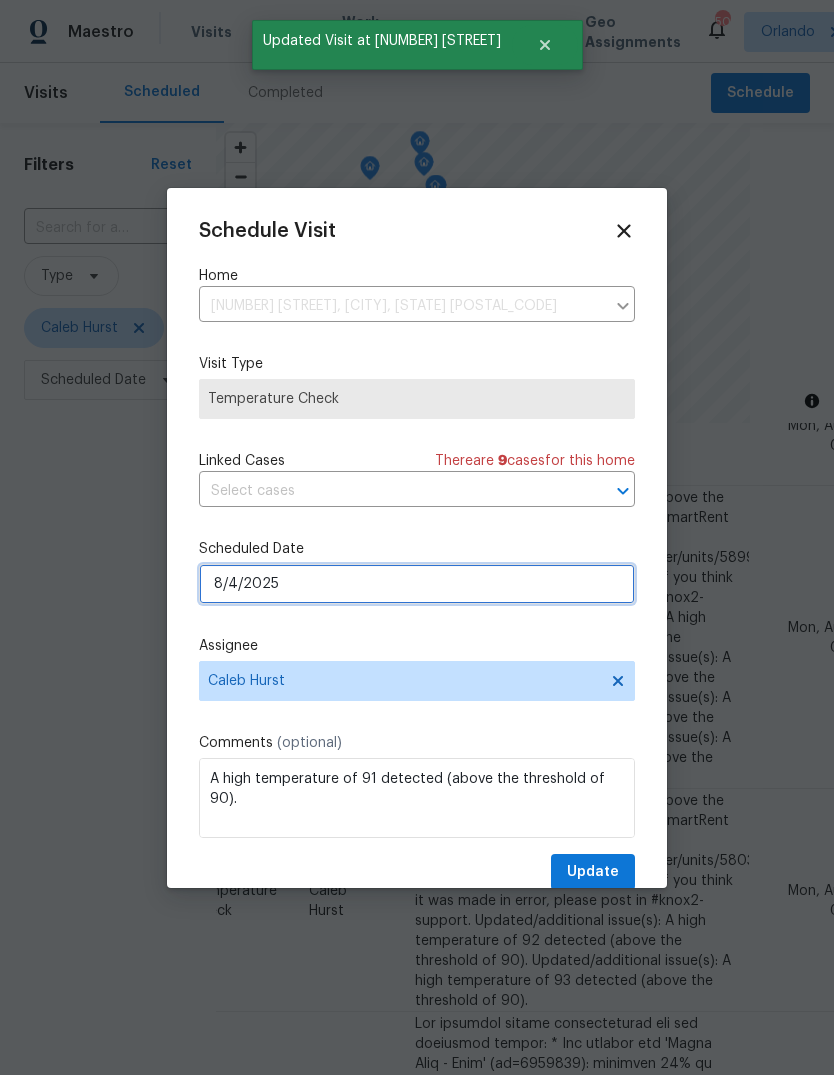 click on "8/4/2025" at bounding box center [417, 584] 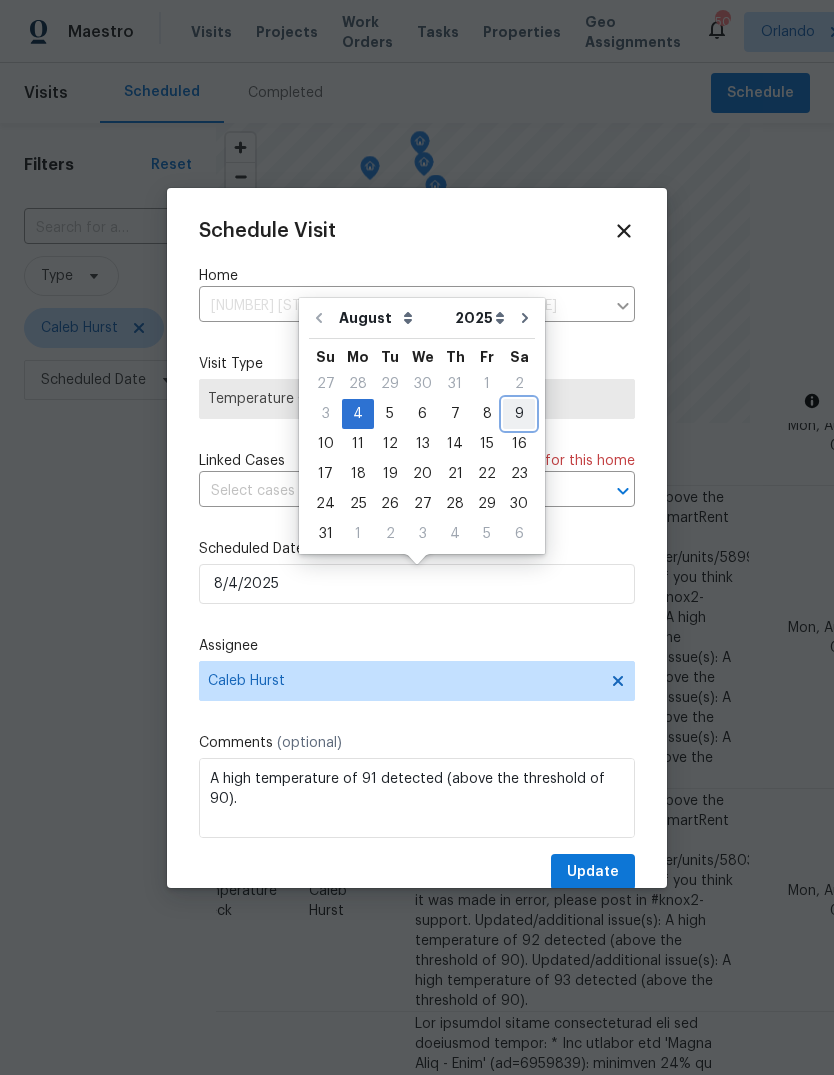click on "9" at bounding box center (519, 414) 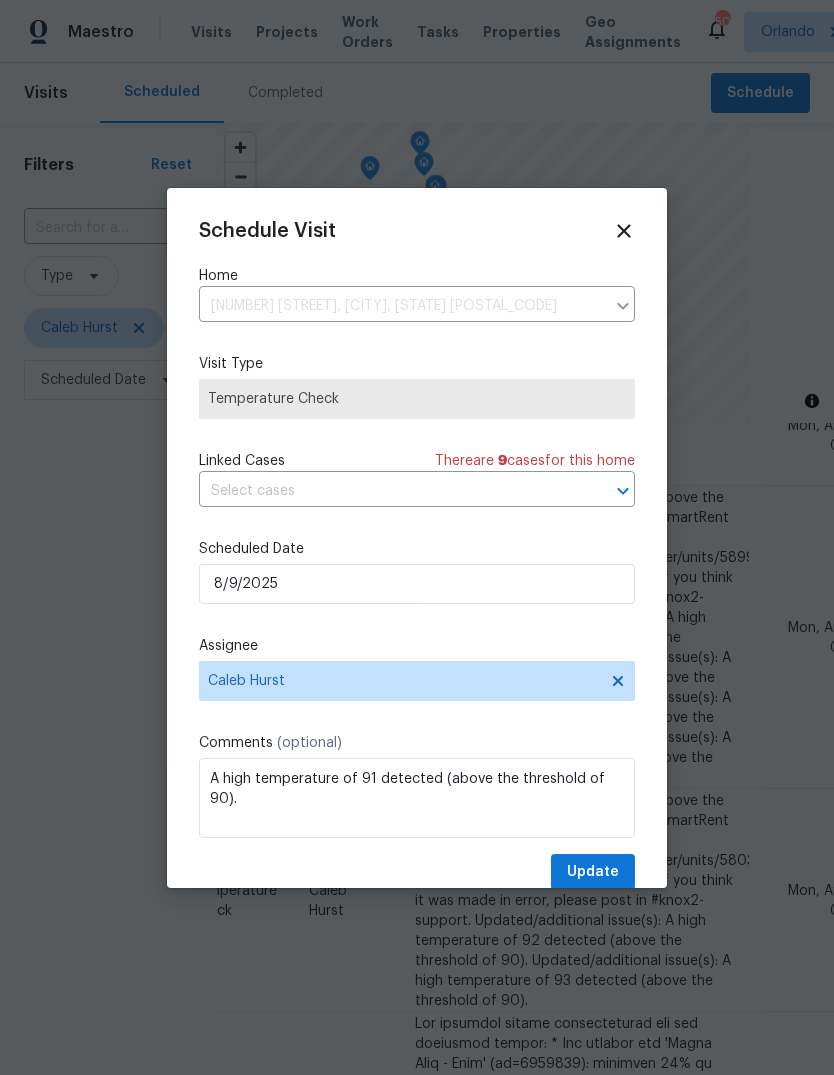 type on "8/9/2025" 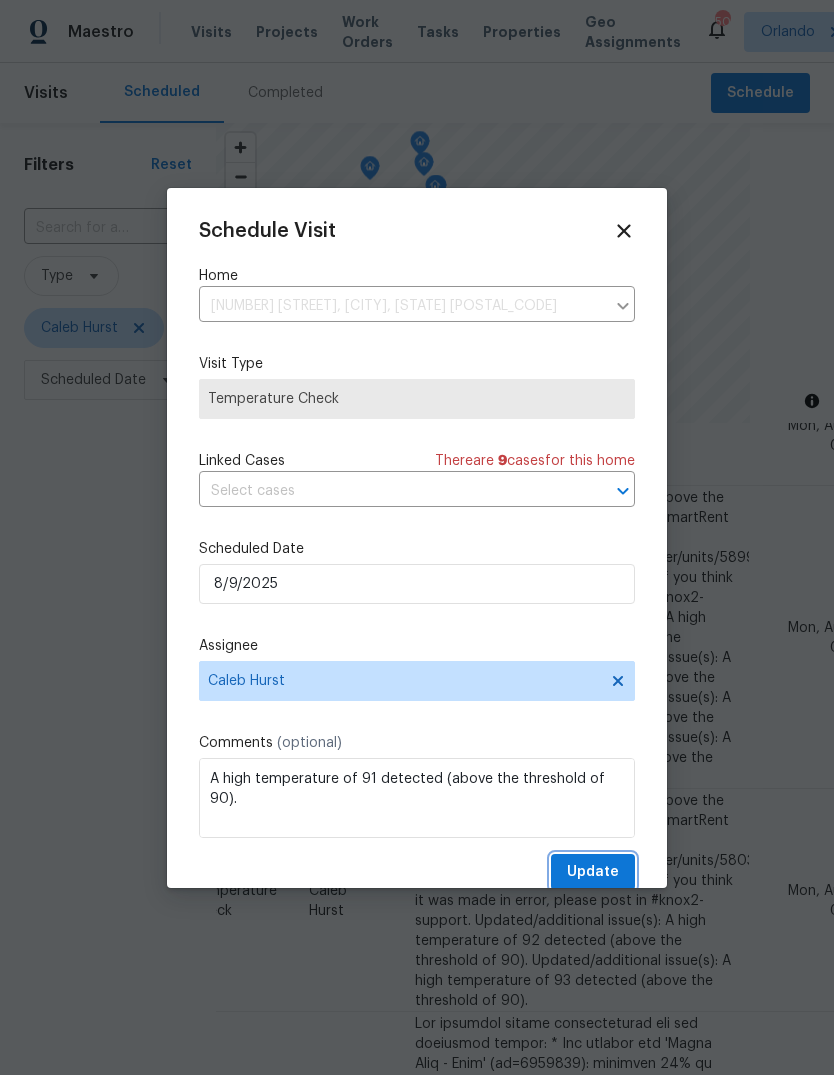 click on "Update" at bounding box center (593, 872) 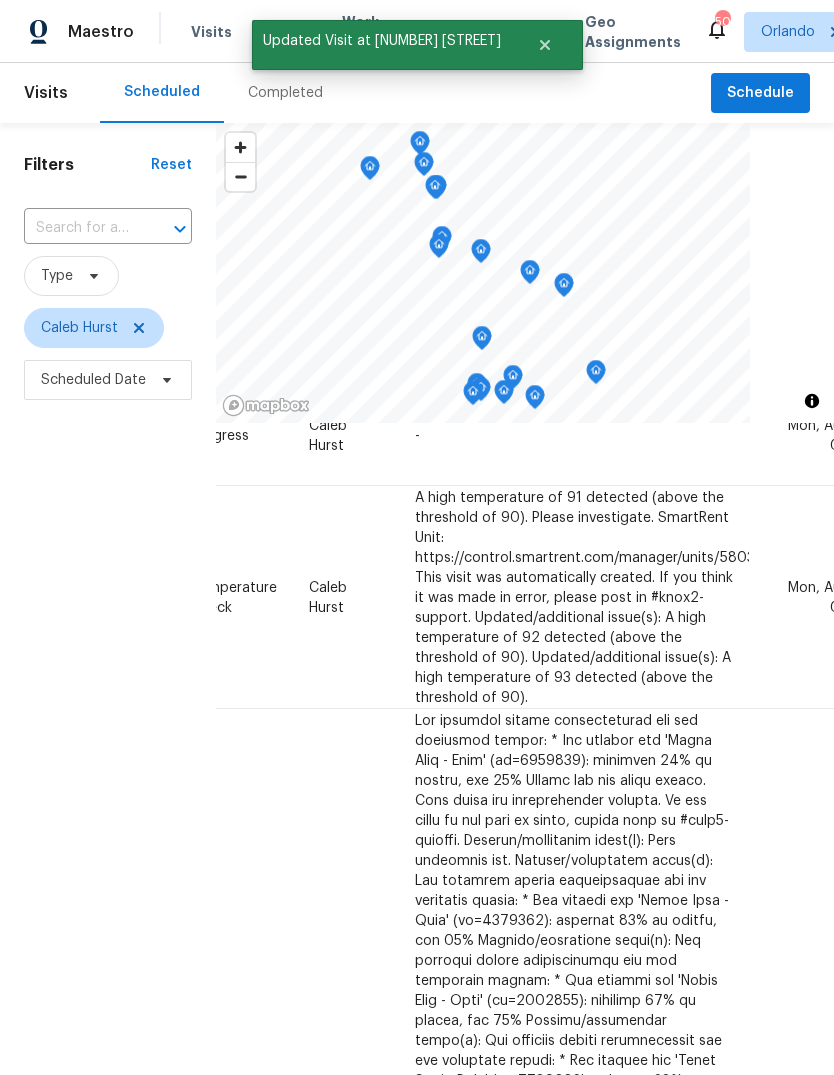 click 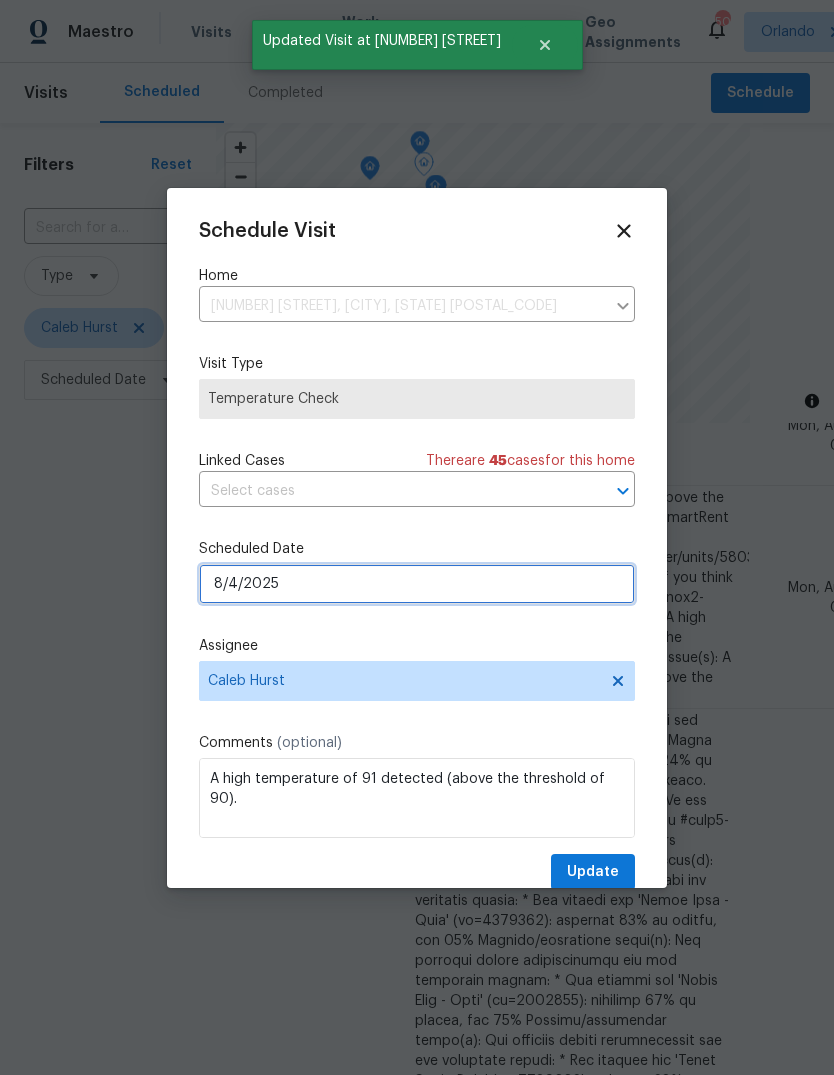 click on "8/4/2025" at bounding box center (417, 584) 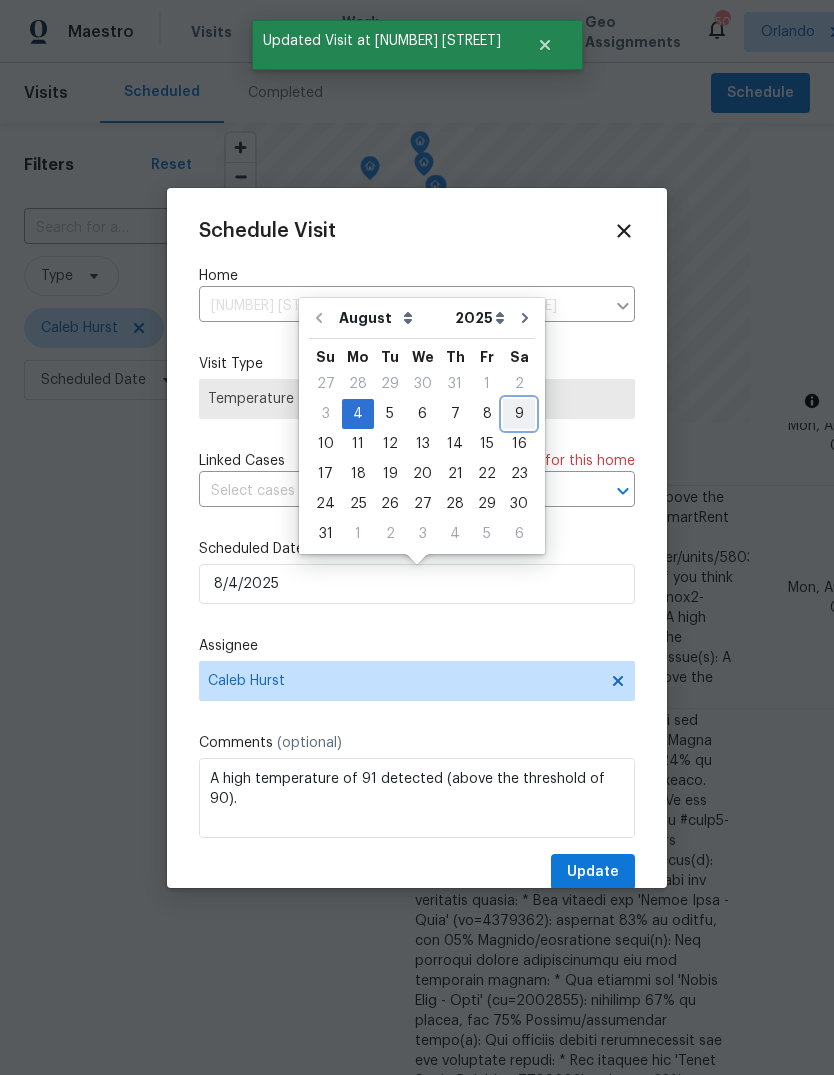 click on "9" at bounding box center (519, 414) 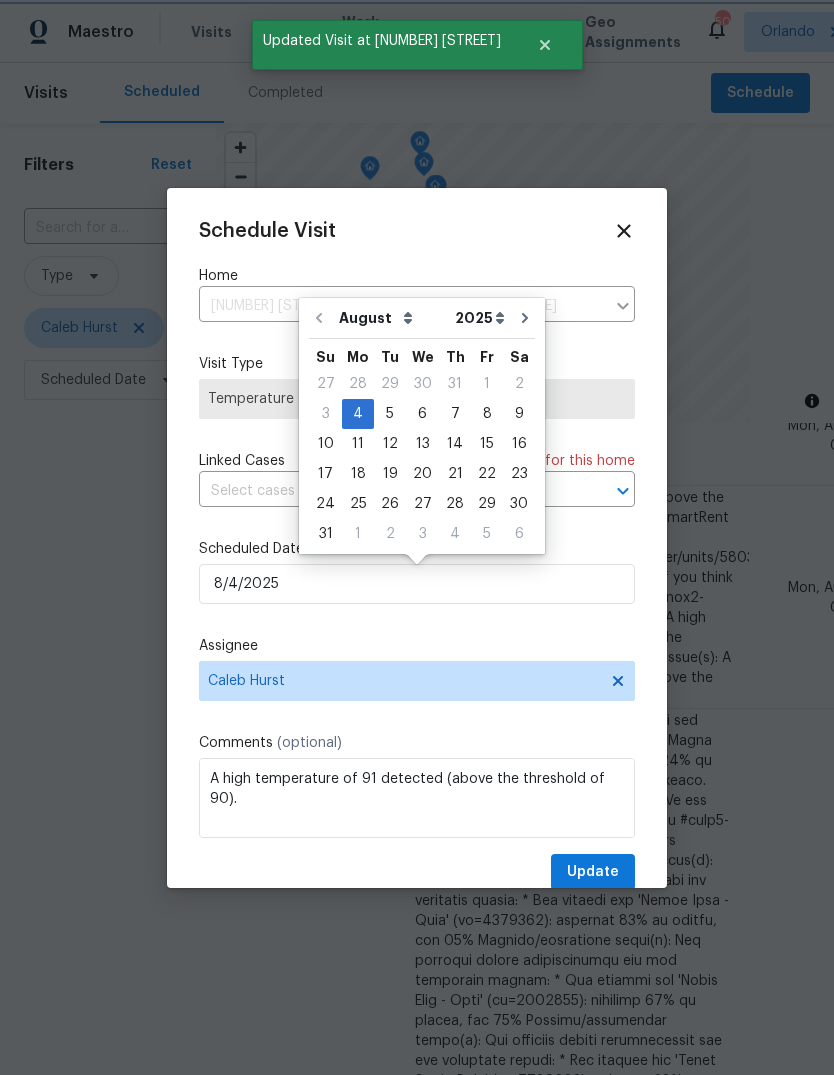type on "8/9/2025" 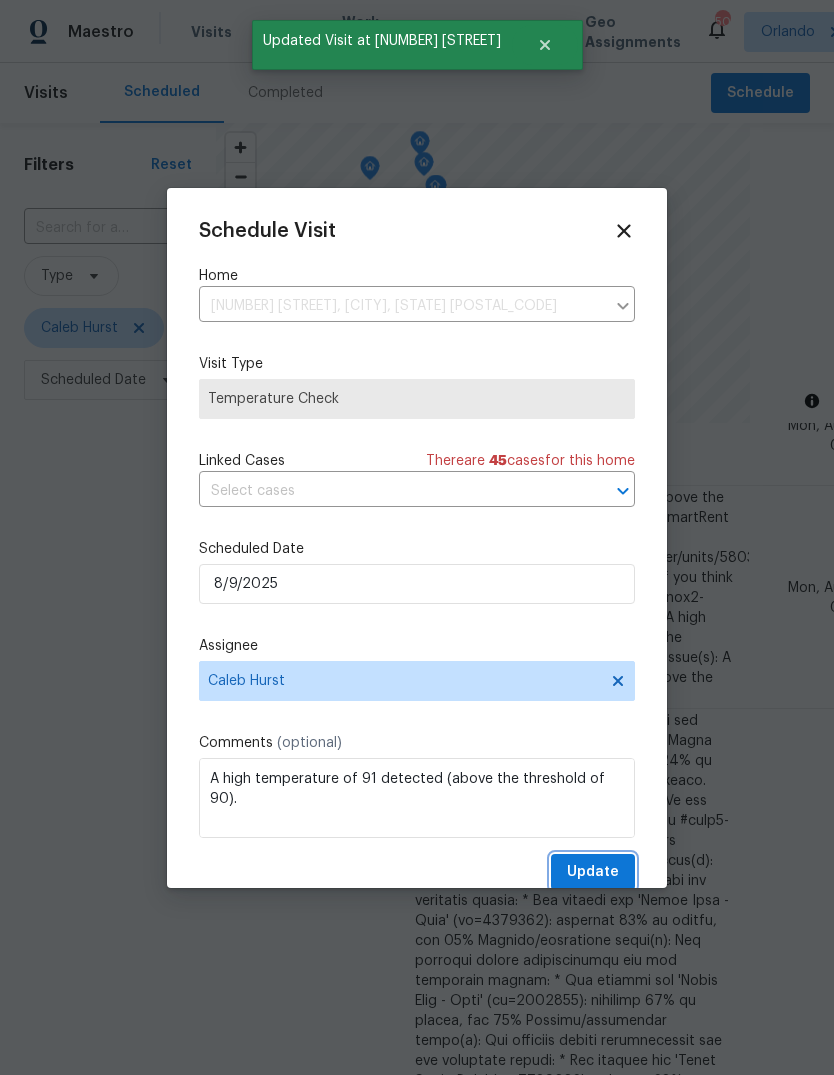 click on "Update" at bounding box center [593, 872] 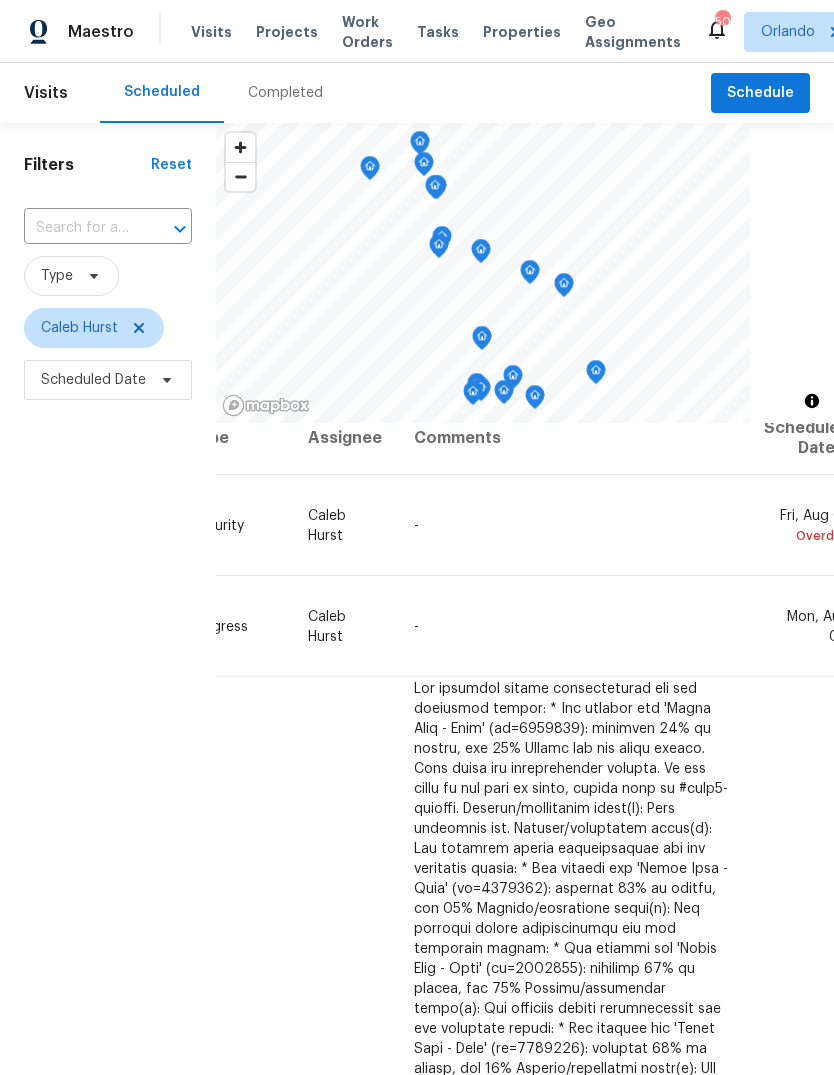 scroll, scrollTop: 21, scrollLeft: 189, axis: both 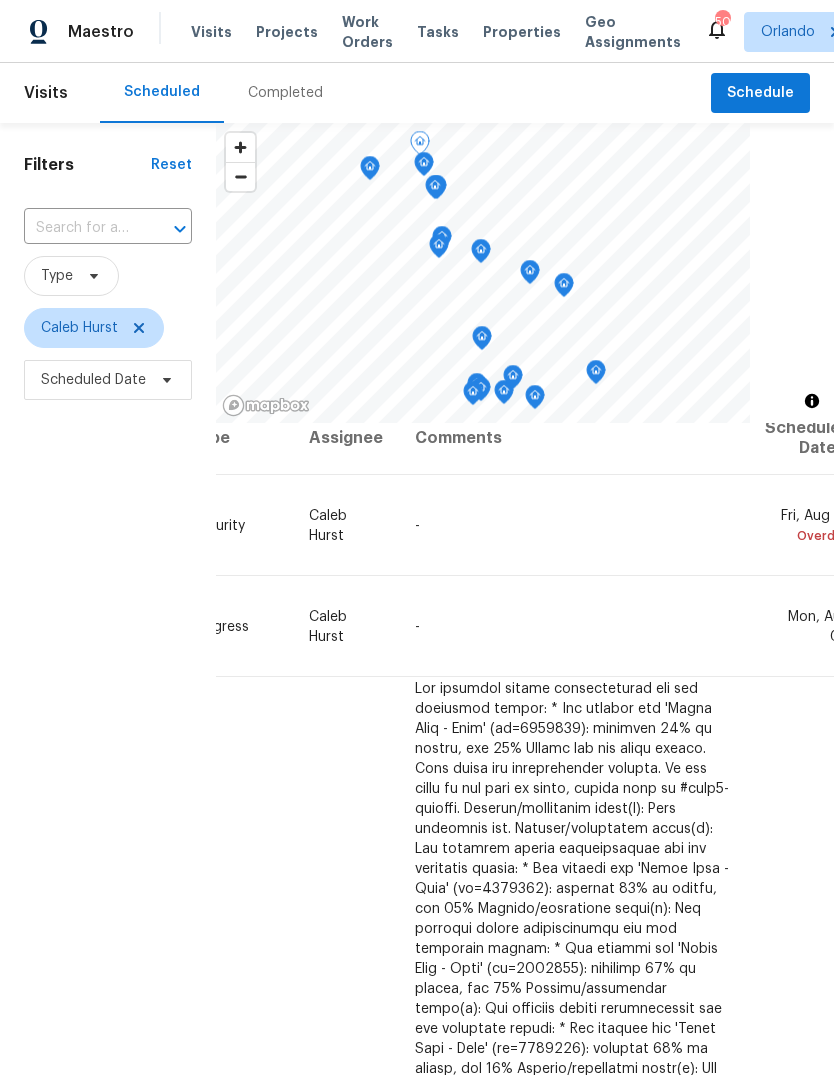 click 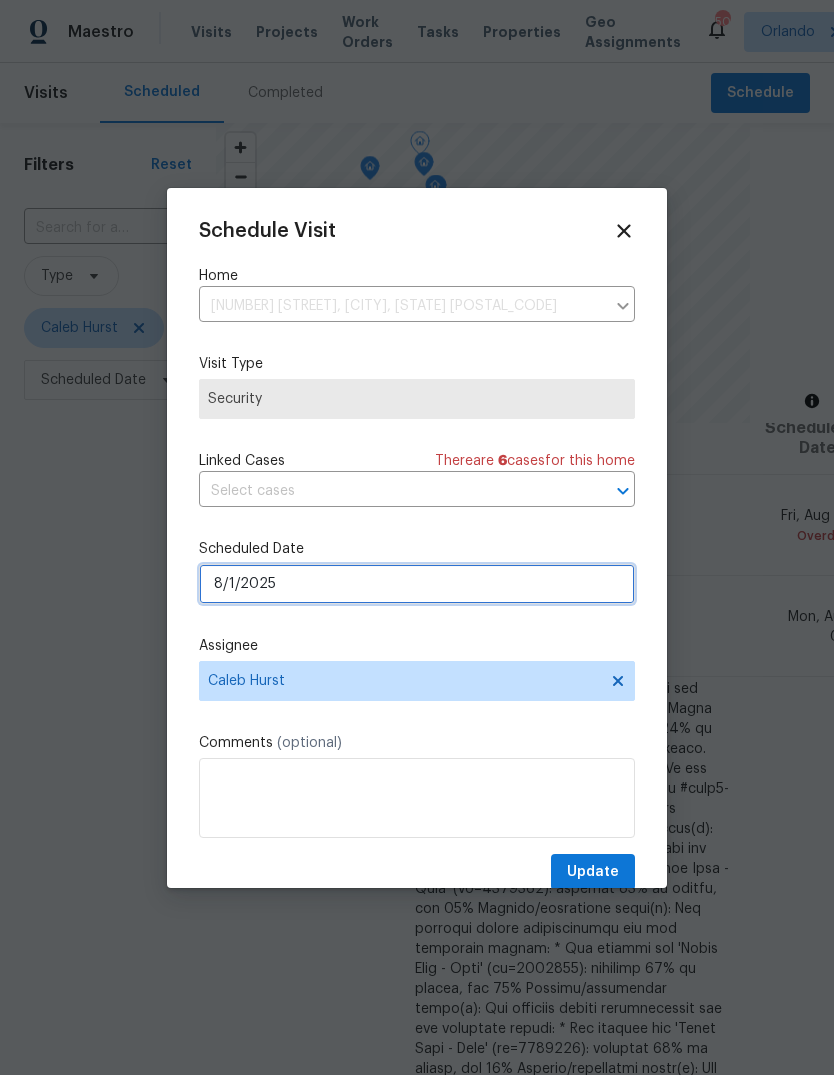 click on "8/1/2025" at bounding box center [417, 584] 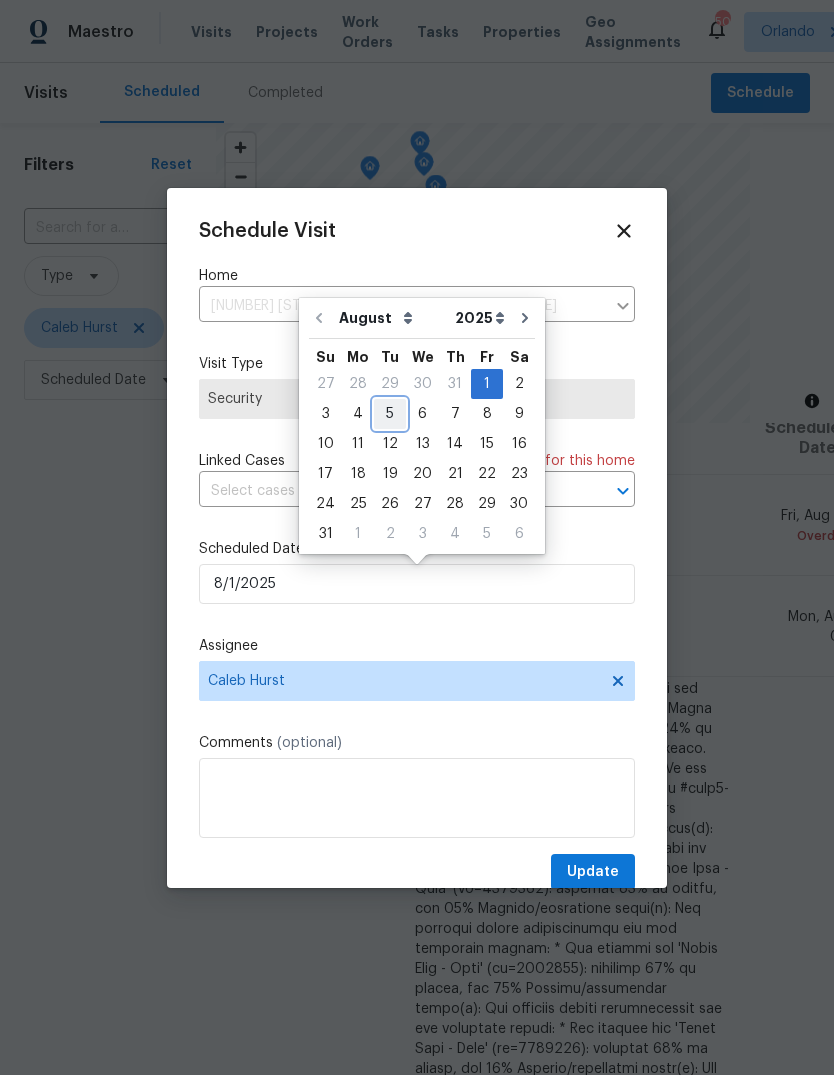 click on "5" at bounding box center (390, 414) 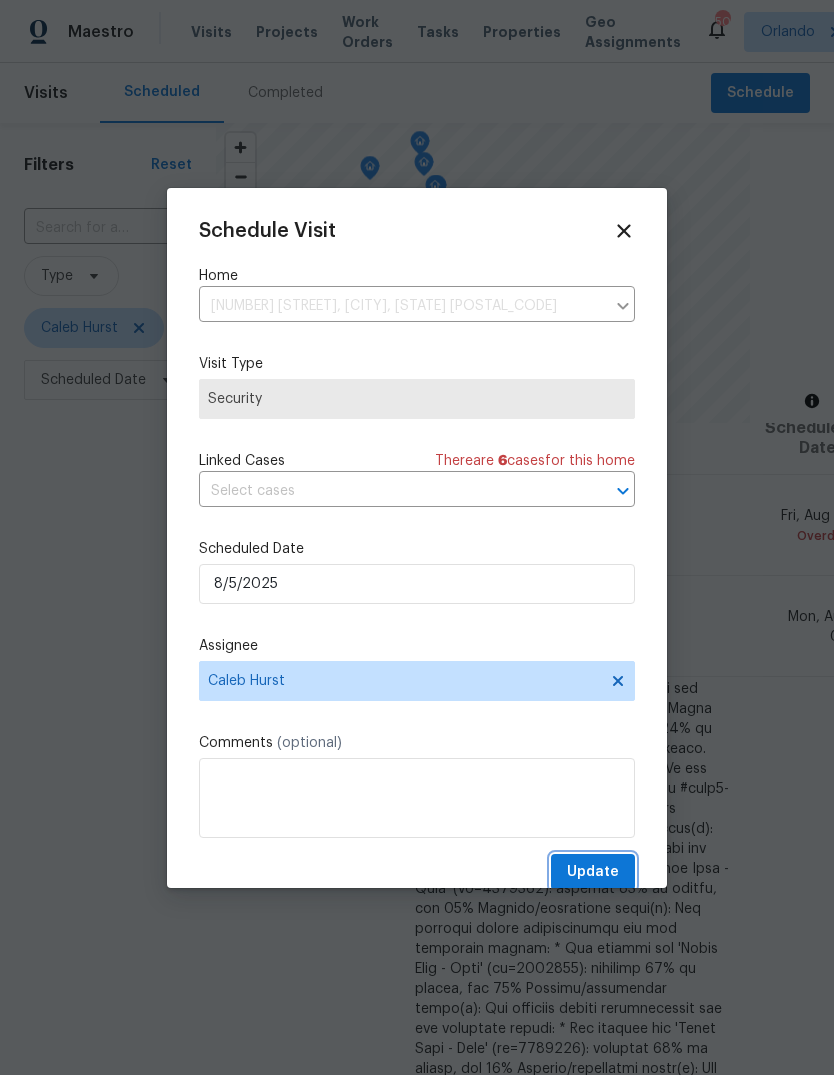 click on "Update" at bounding box center (593, 872) 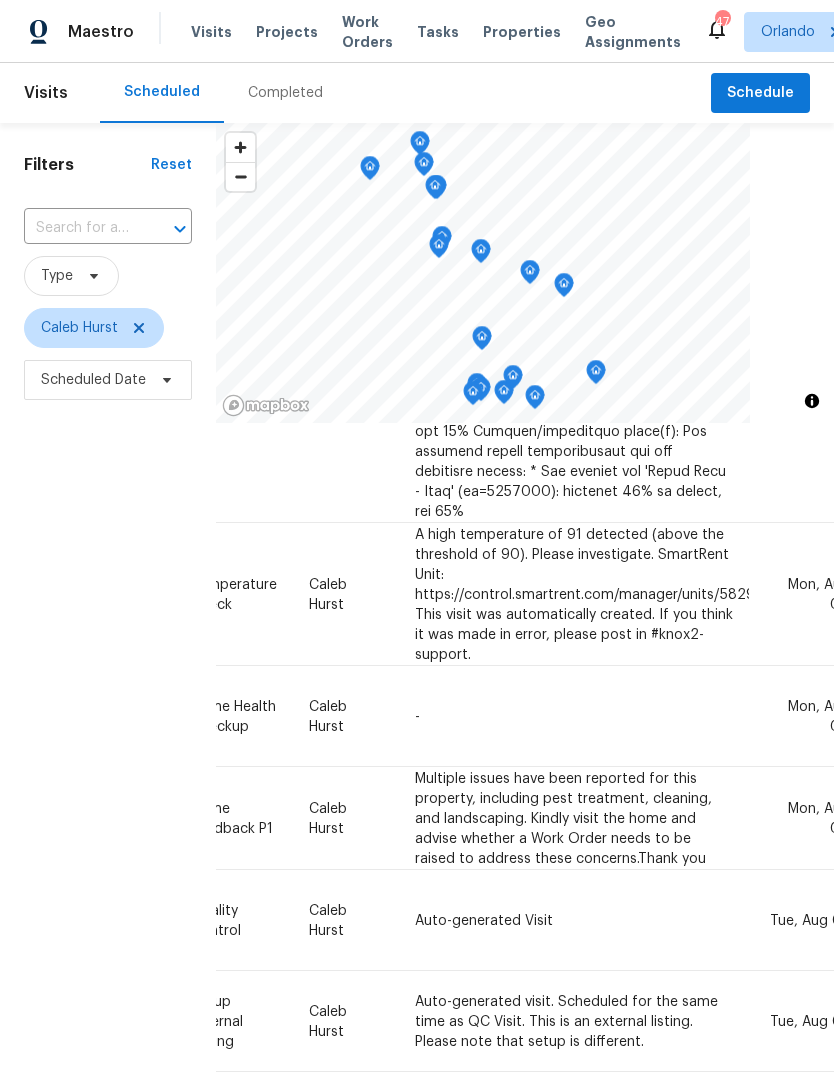 scroll, scrollTop: 958, scrollLeft: 189, axis: both 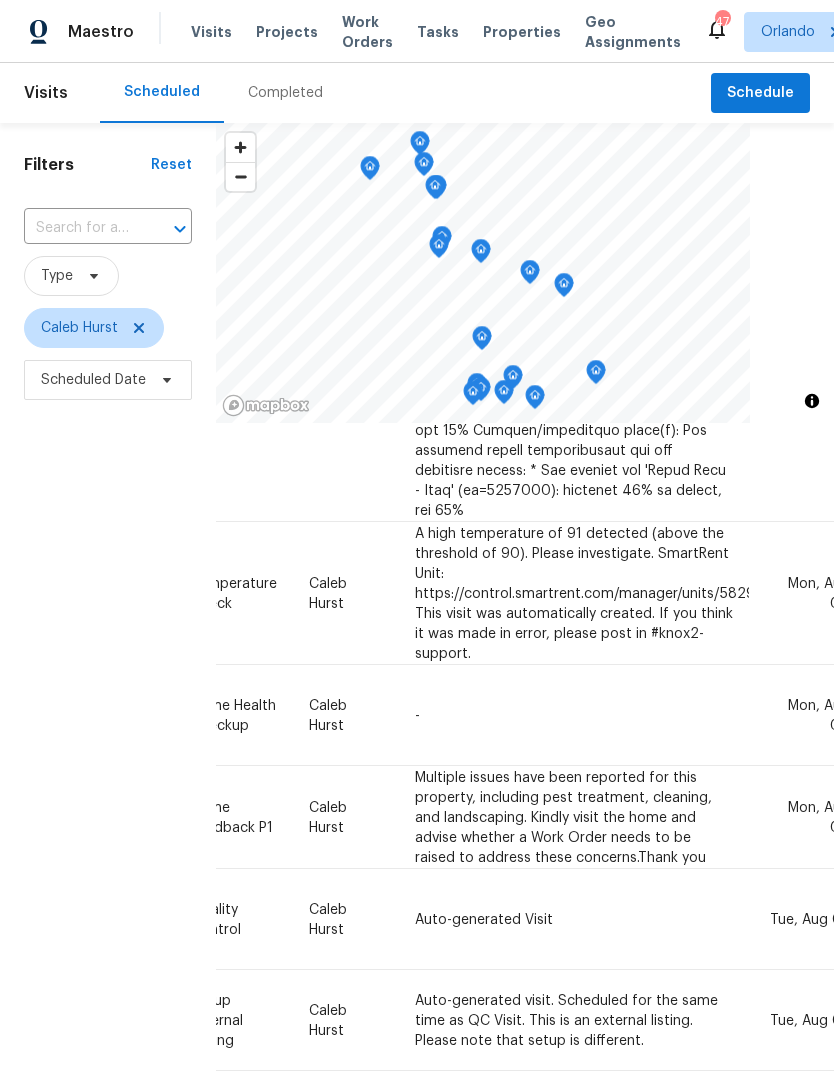 click 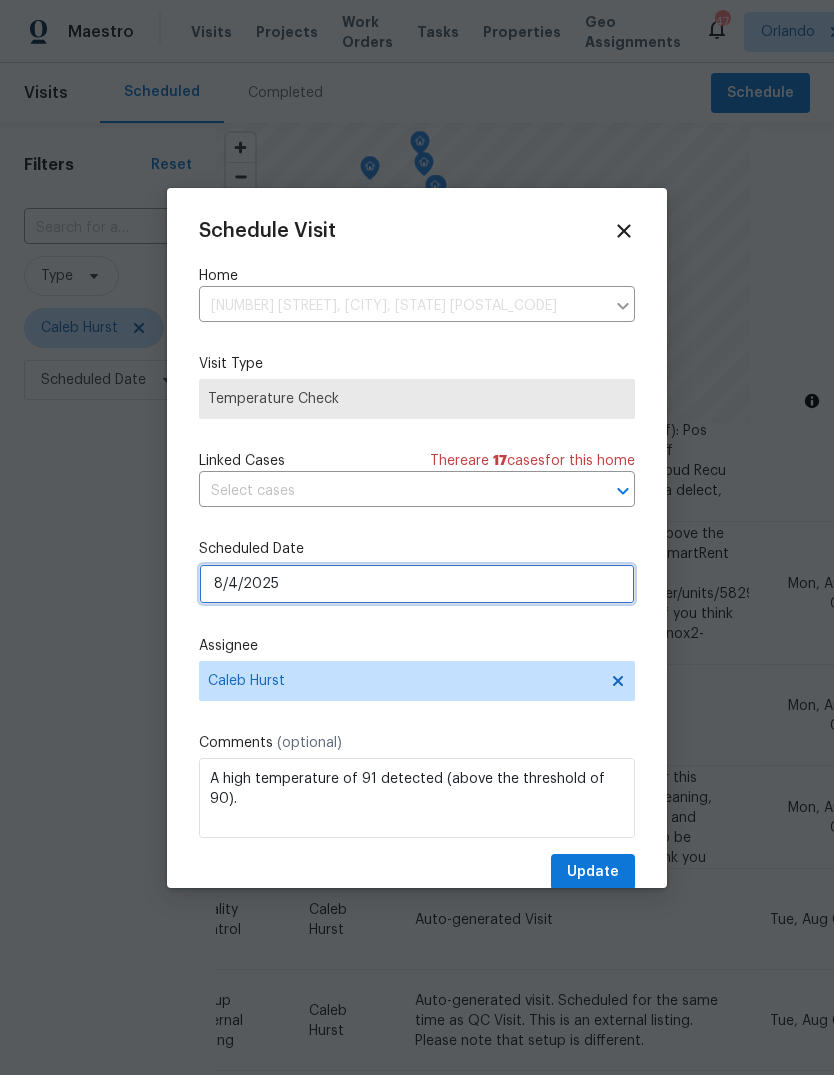 click on "8/4/2025" at bounding box center (417, 584) 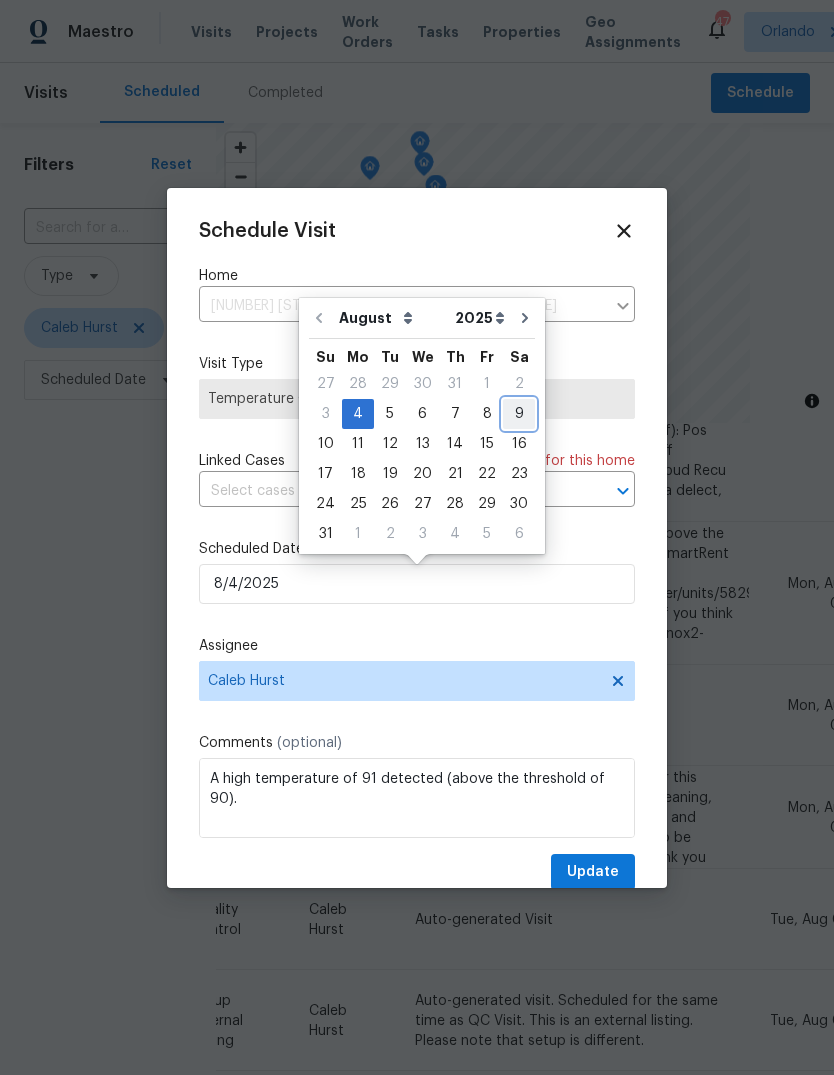 click on "9" at bounding box center (519, 414) 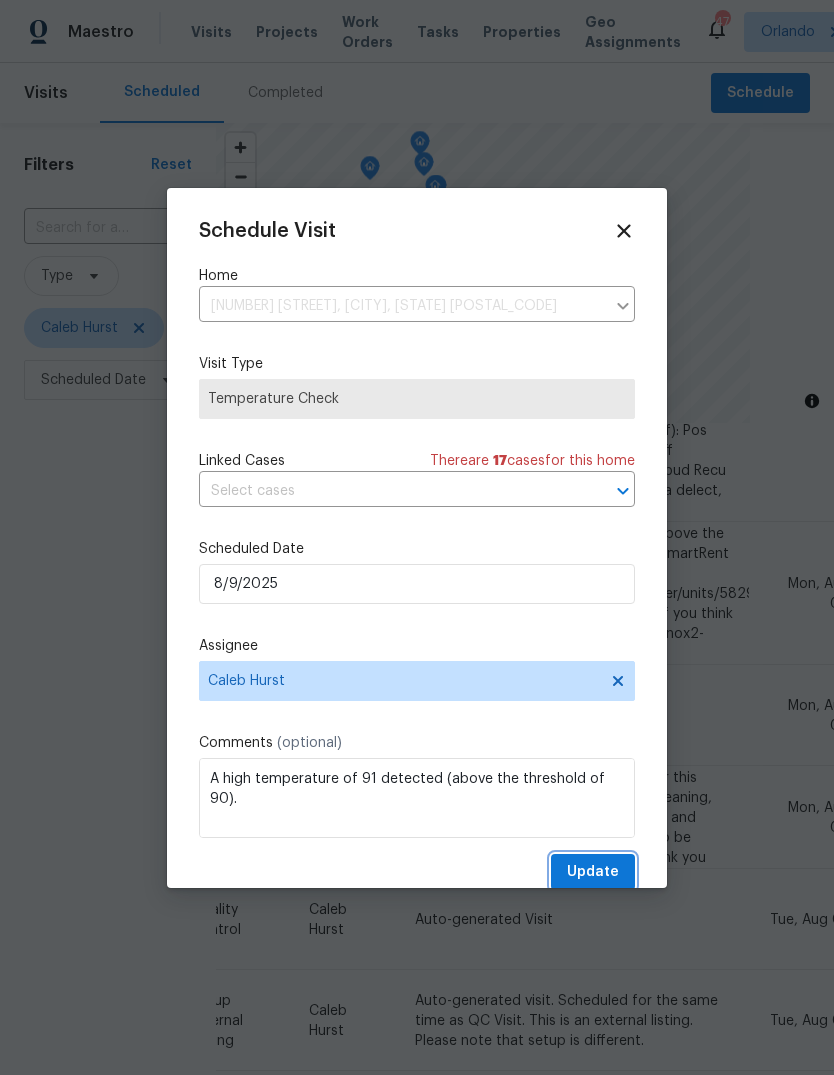 click on "Update" at bounding box center (593, 872) 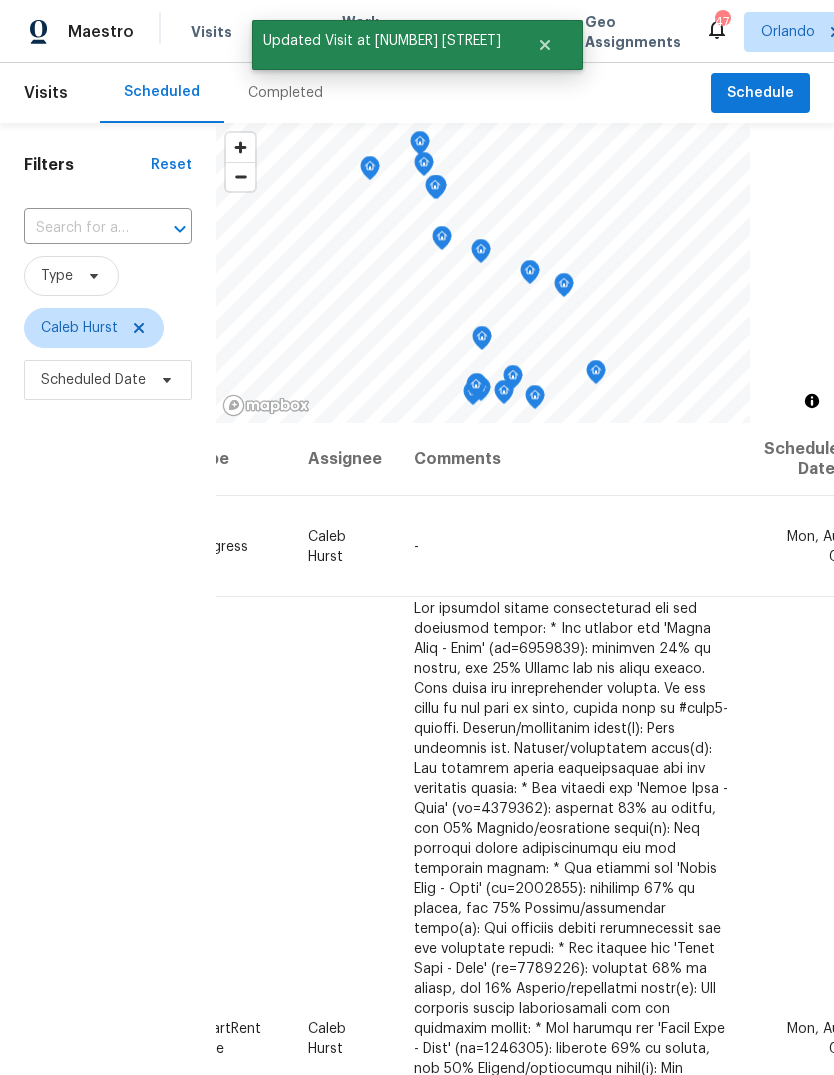 scroll, scrollTop: 0, scrollLeft: 189, axis: horizontal 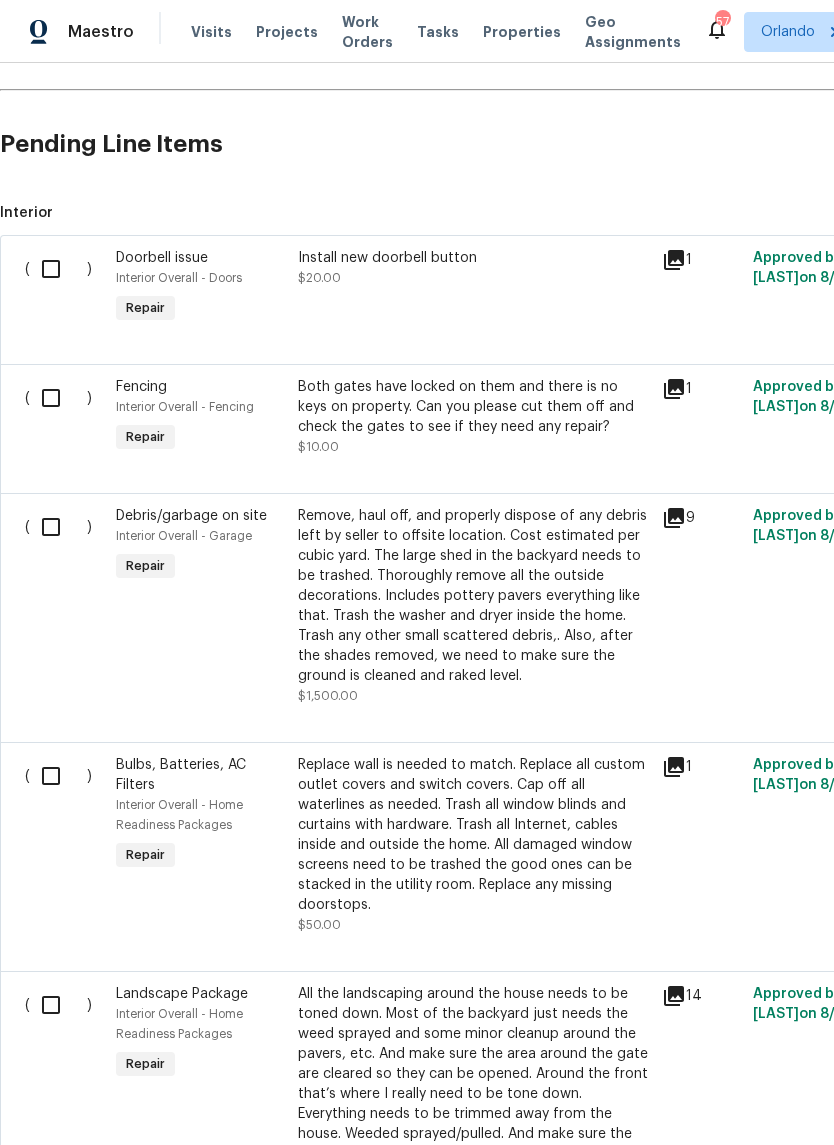 click on "Remove, haul off, and properly dispose of any debris left by seller to offsite location. Cost estimated per cubic yard. The large shed in the backyard needs to be trashed. Thoroughly remove all the outside decorations. Includes pottery pavers everything like that. Trash the washer and dryer inside the home. Trash any other small scattered debris,. Also, after the shades removed, we need to make sure the ground is cleaned and raked level." at bounding box center [474, 596] 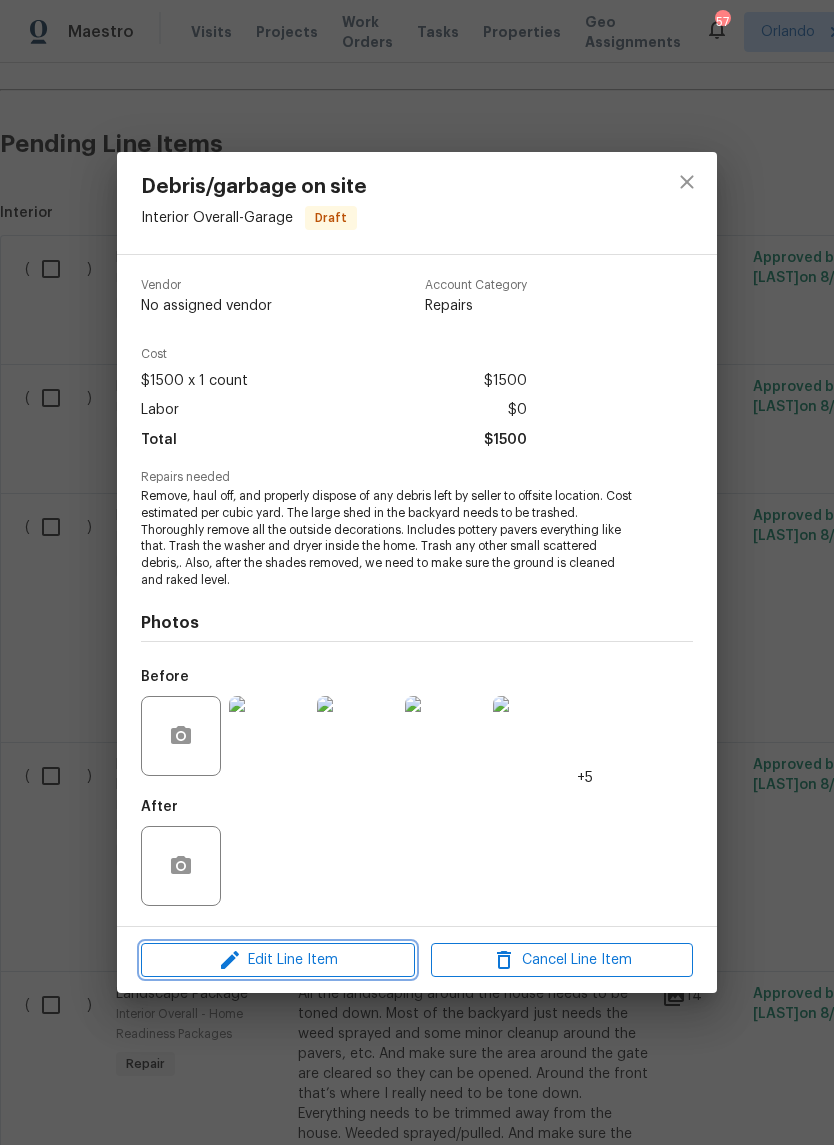 click 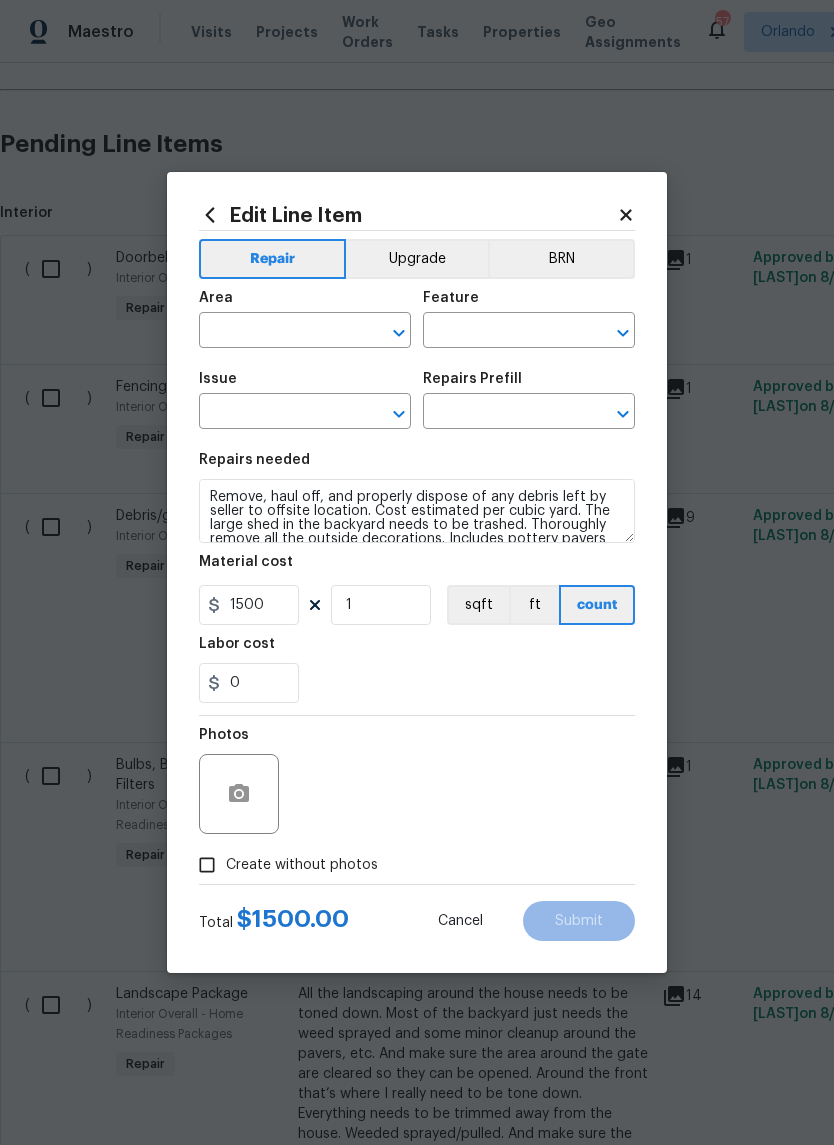type on "Interior Overall" 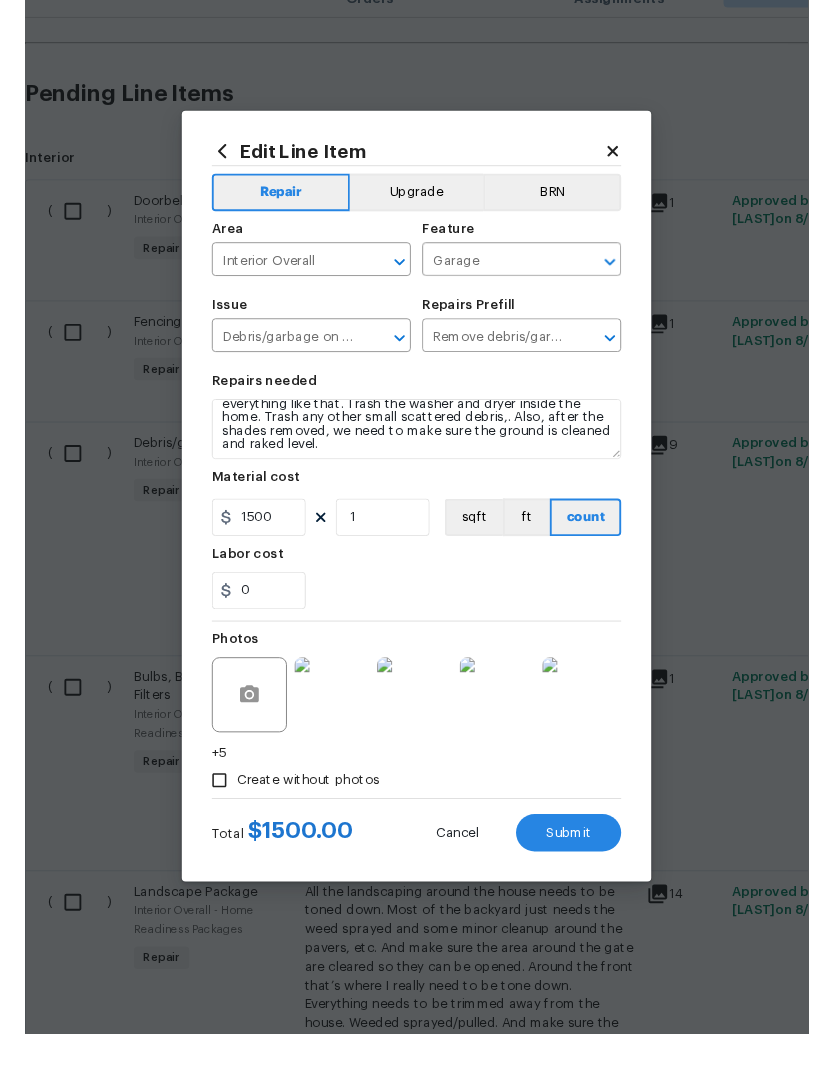 scroll, scrollTop: 47, scrollLeft: 0, axis: vertical 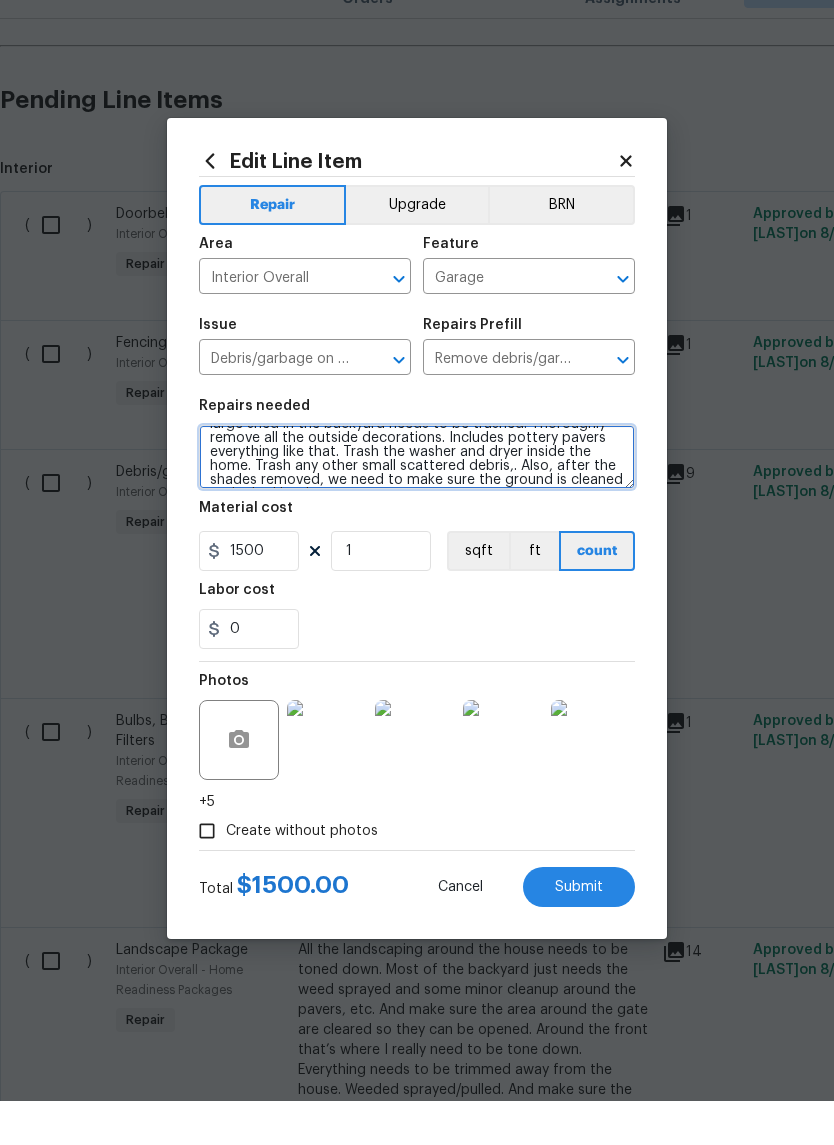 click on "Remove, haul off, and properly dispose of any debris left by seller to offsite location. Cost estimated per cubic yard. The large shed in the backyard needs to be trashed. Thoroughly remove all the outside decorations. Includes pottery pavers everything like that. Trash the washer and dryer inside the home. Trash any other small scattered debris,. Also, after the shades removed, we need to make sure the ground is cleaned and raked level." at bounding box center (417, 501) 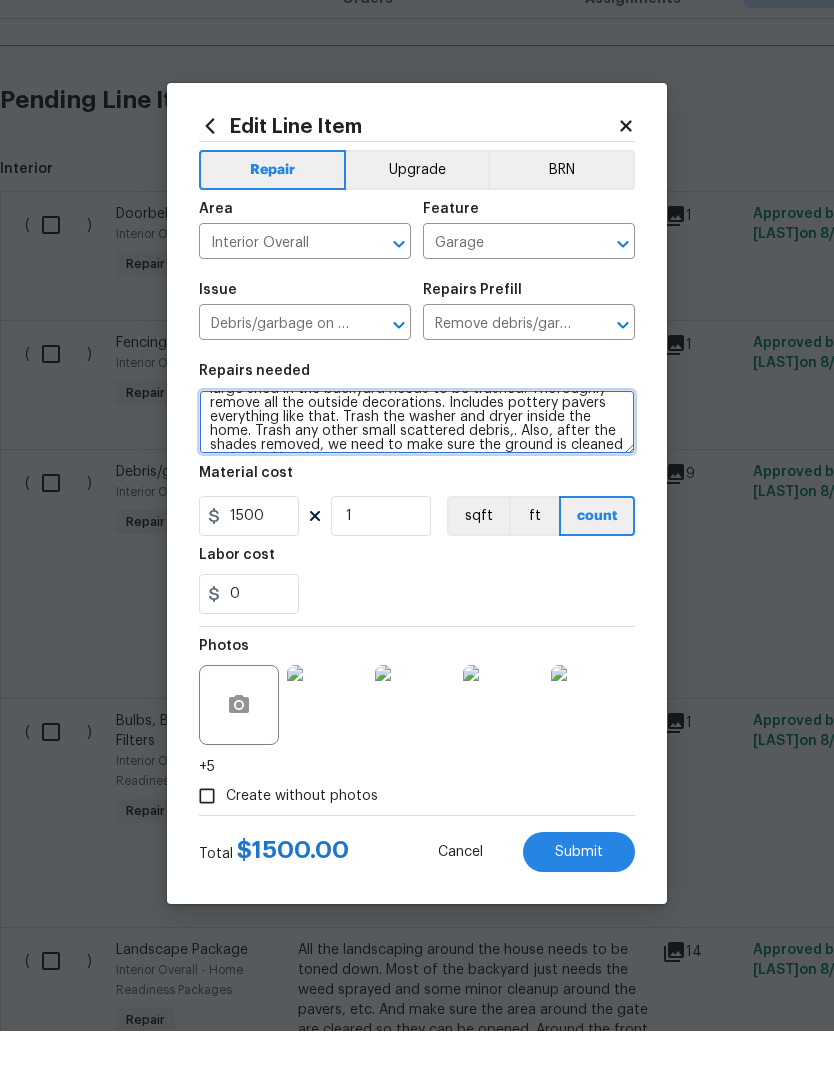 click on "Remove, haul off, and properly dispose of any debris left by seller to offsite location. Cost estimated per cubic yard. The large shed in the backyard needs to be trashed. Thoroughly remove all the outside decorations. Includes pottery pavers everything like that. Trash the washer and dryer inside the home. Trash any other small scattered debris,. Also, after the shades removed, we need to make sure the ground is cleaned and raked level." at bounding box center (417, 466) 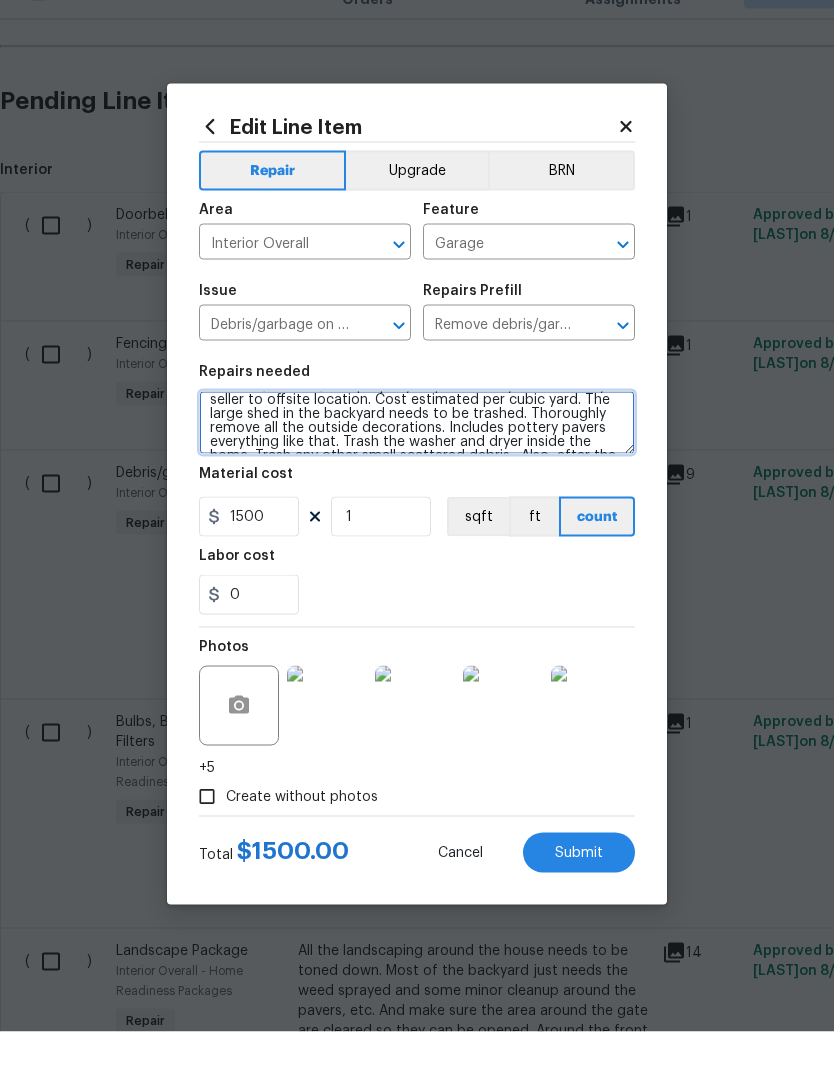scroll, scrollTop: 19, scrollLeft: 0, axis: vertical 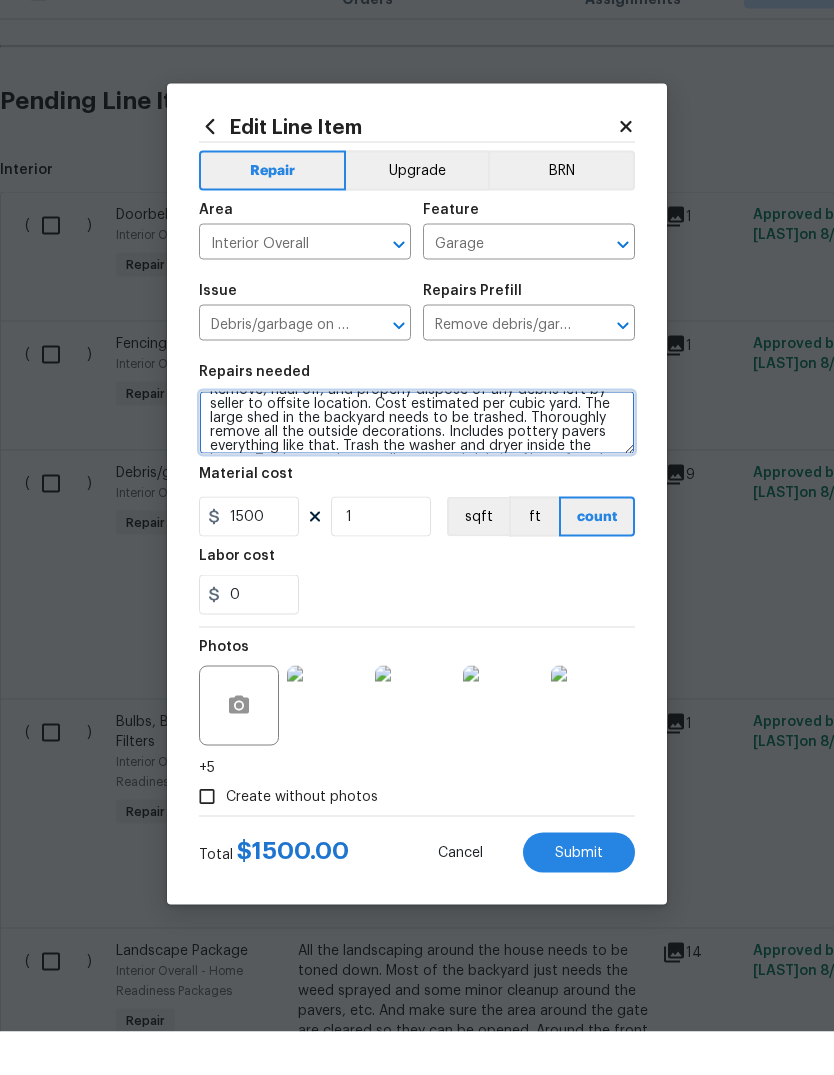click on "Remove, haul off, and properly dispose of any debris left by seller to offsite location. Cost estimated per cubic yard. The large shed in the backyard needs to be trashed. Thoroughly remove all the outside decorations. Includes pottery pavers everything like that. Trash the washer and dryer inside the home. Trash any other small scattered debris,. Also, after the shades removed, we need to make sure the ground is cleaned and raked level." at bounding box center (417, 466) 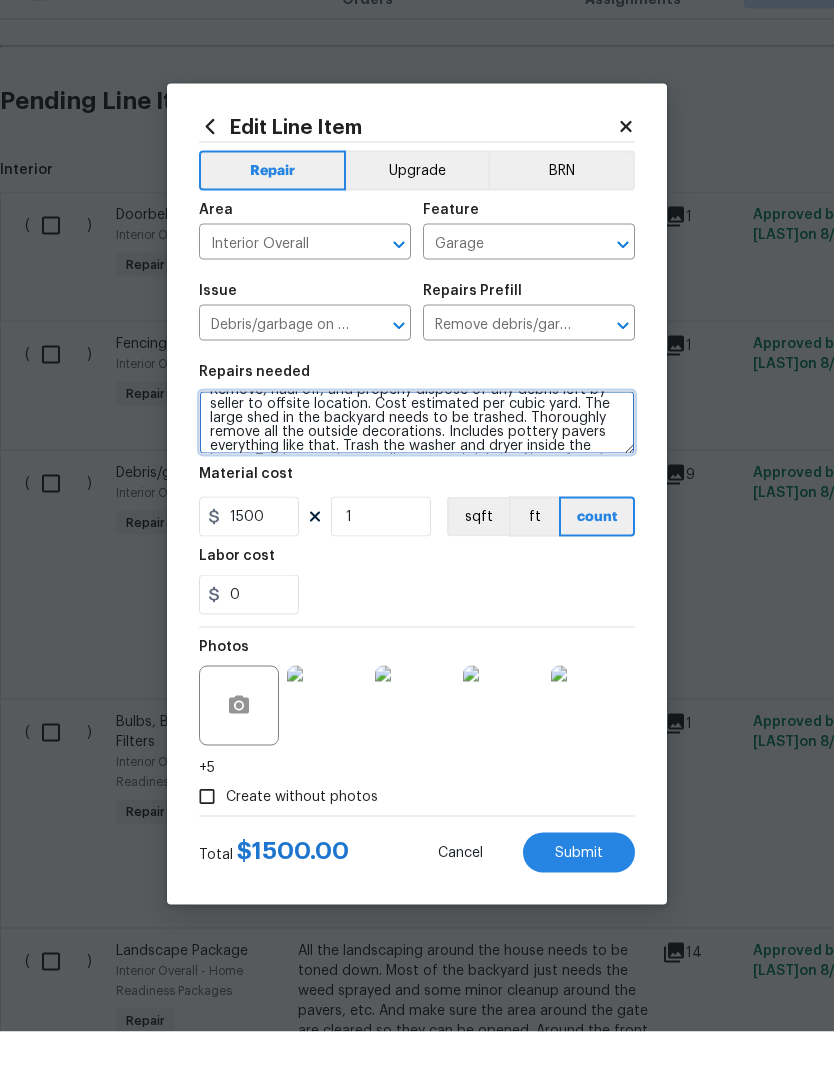 scroll, scrollTop: 0, scrollLeft: 0, axis: both 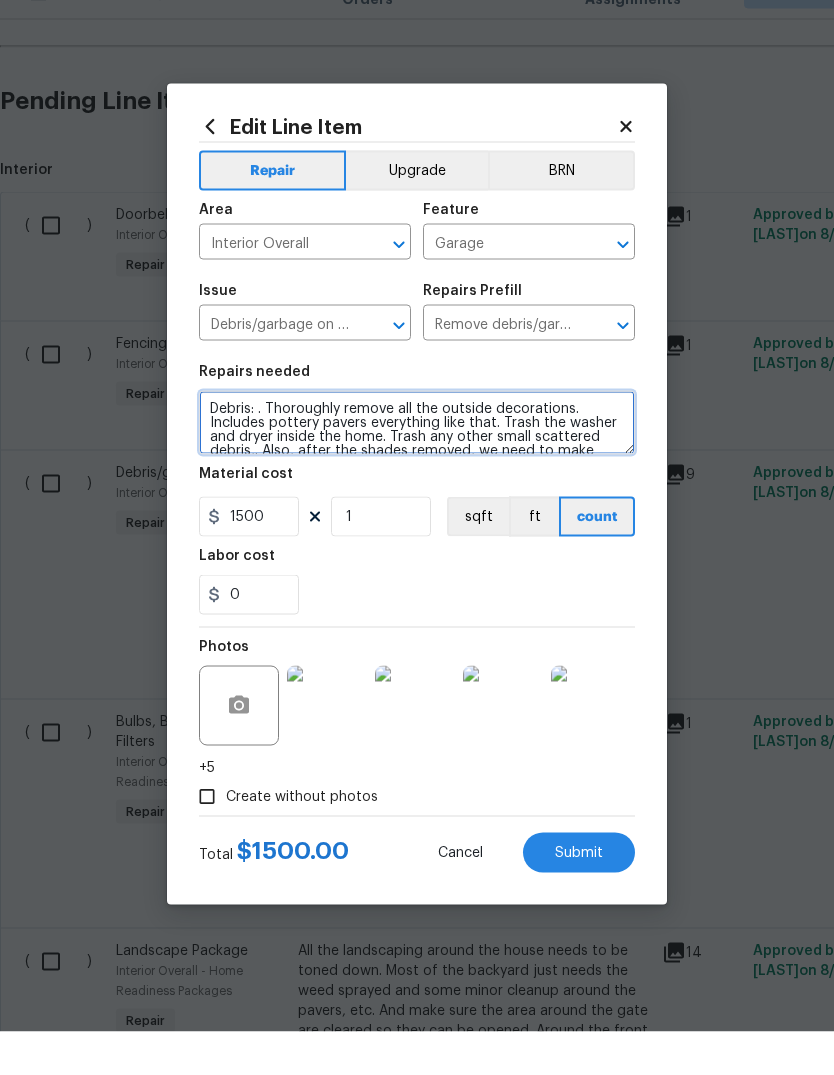 type on "Debris: . Thoroughly remove all the outside decorations. Includes pottery pavers everything like that. Trash the washer and dryer inside the home. Trash any other small scattered debris,. Also, after the shades removed, we need to make sure the ground is cleaned and raked level." 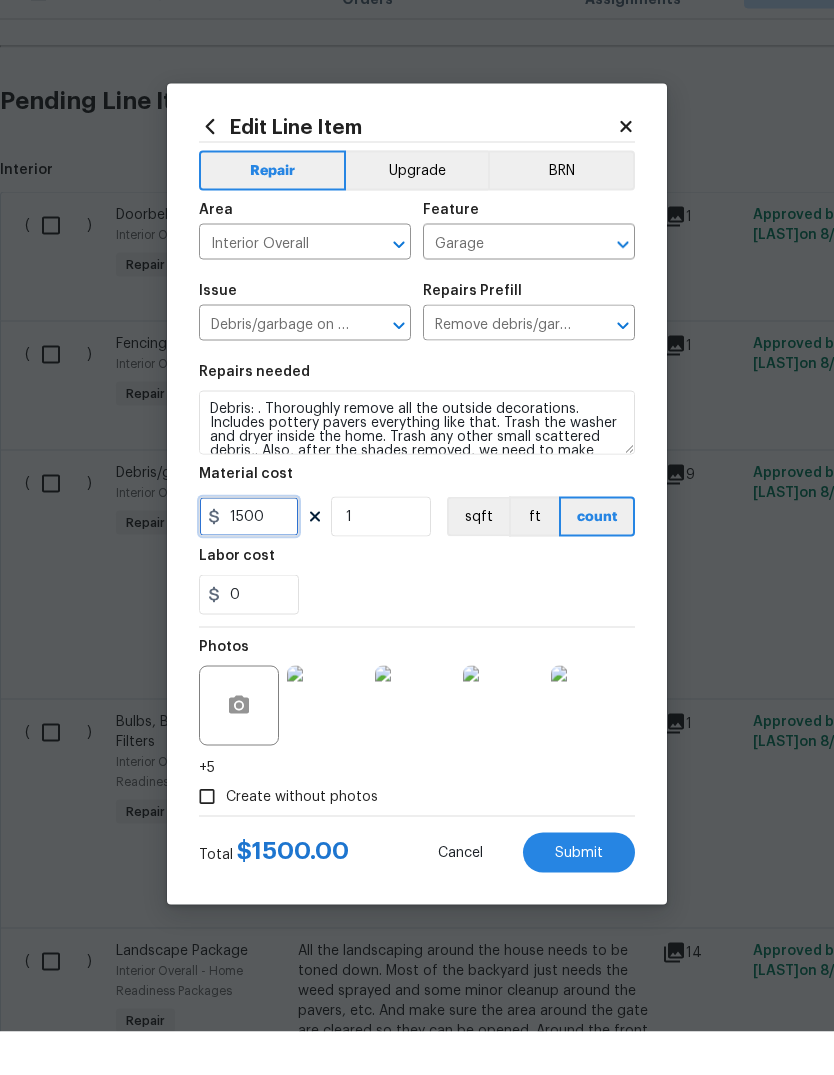 click on "1500" at bounding box center (249, 560) 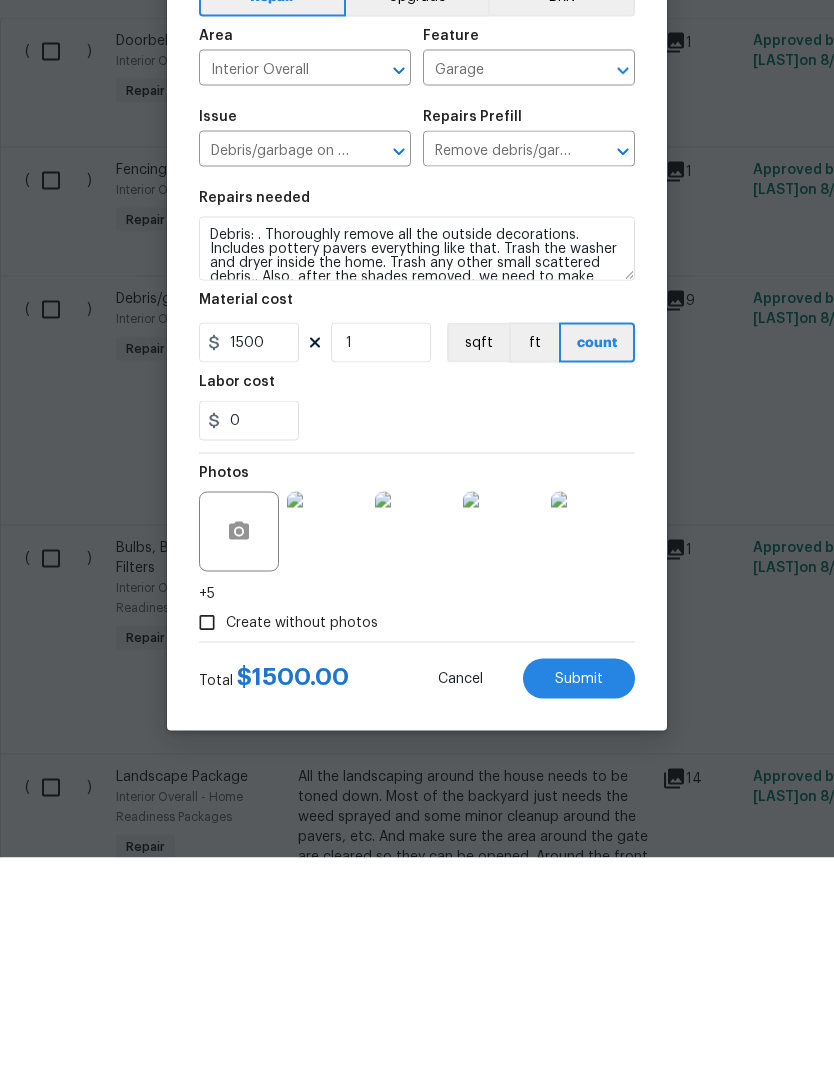 click at bounding box center (327, 749) 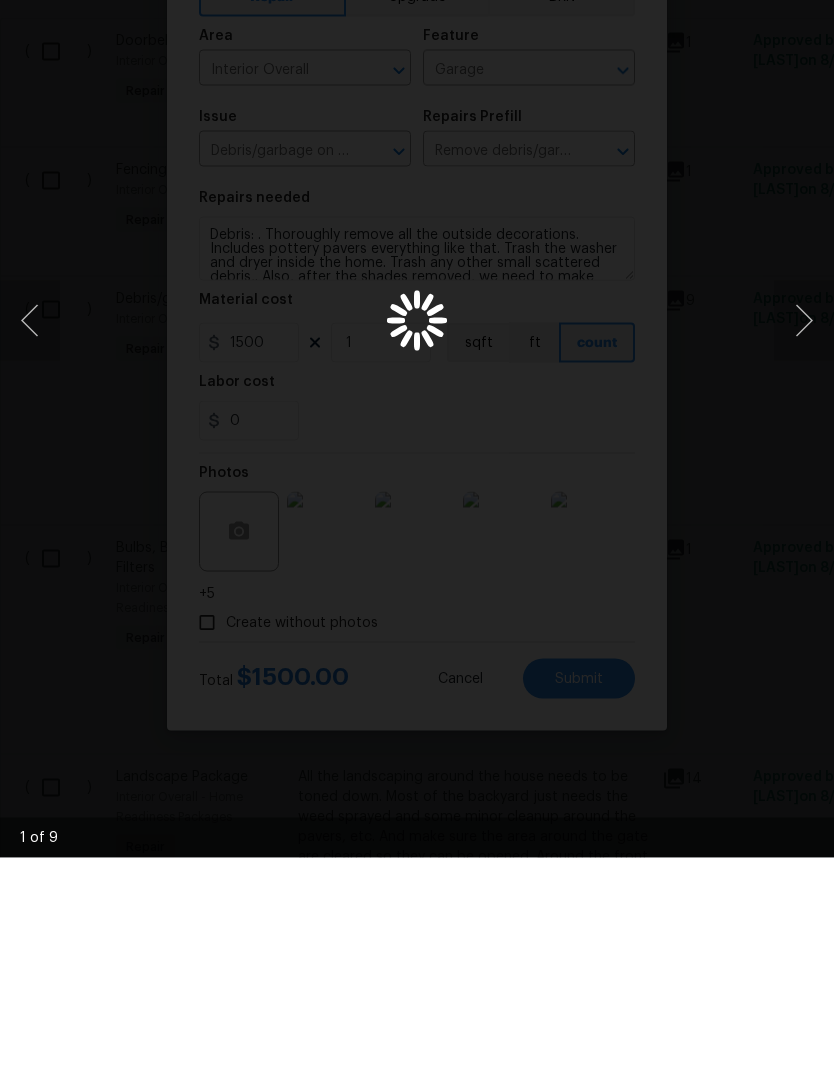 scroll, scrollTop: 75, scrollLeft: 0, axis: vertical 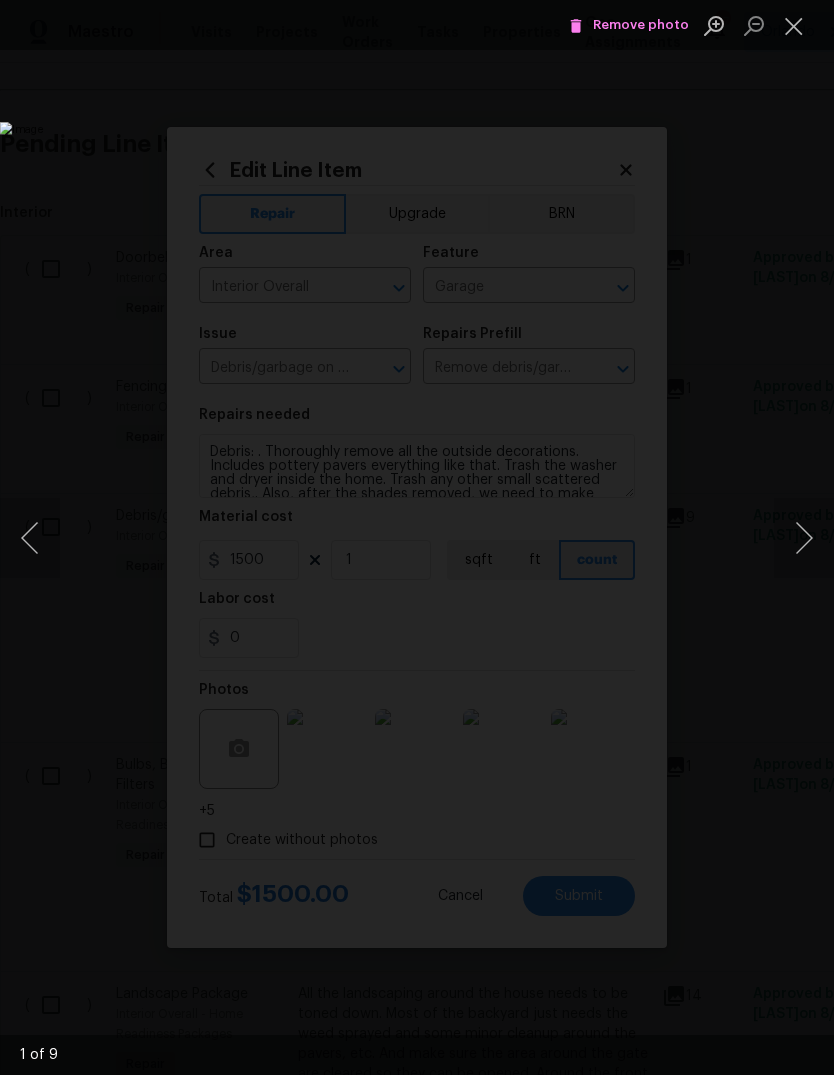click at bounding box center [804, 538] 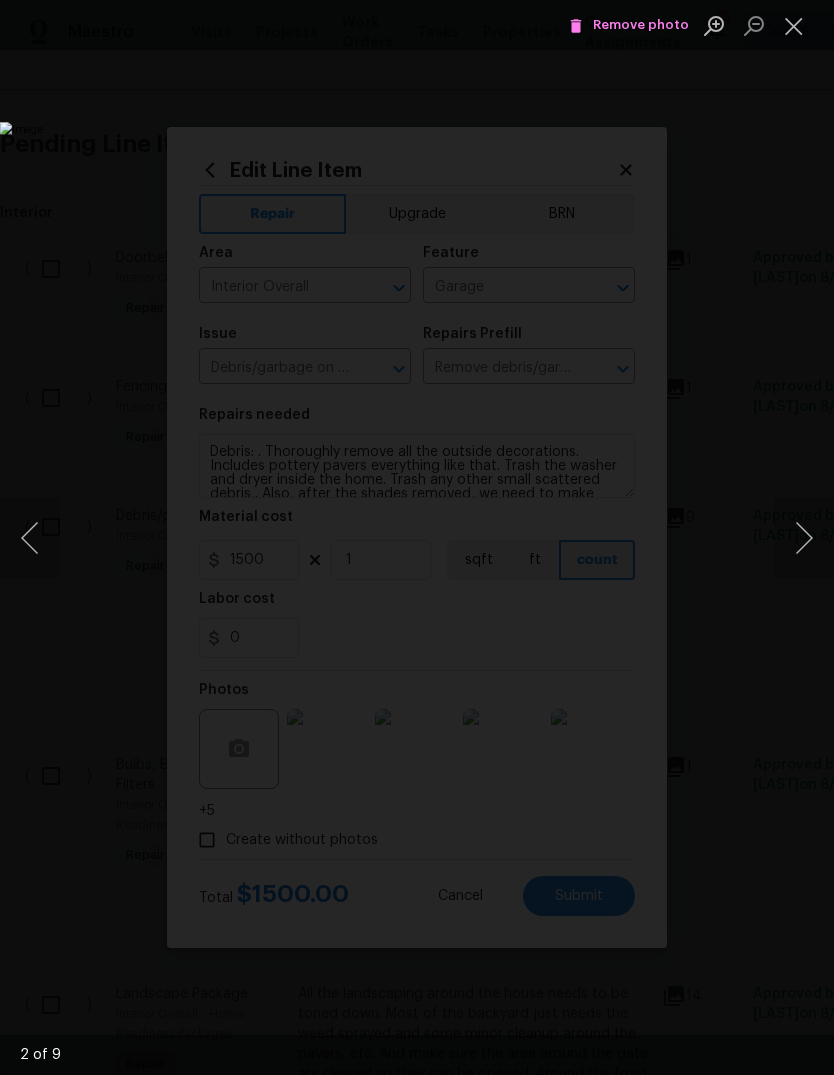 click at bounding box center [804, 538] 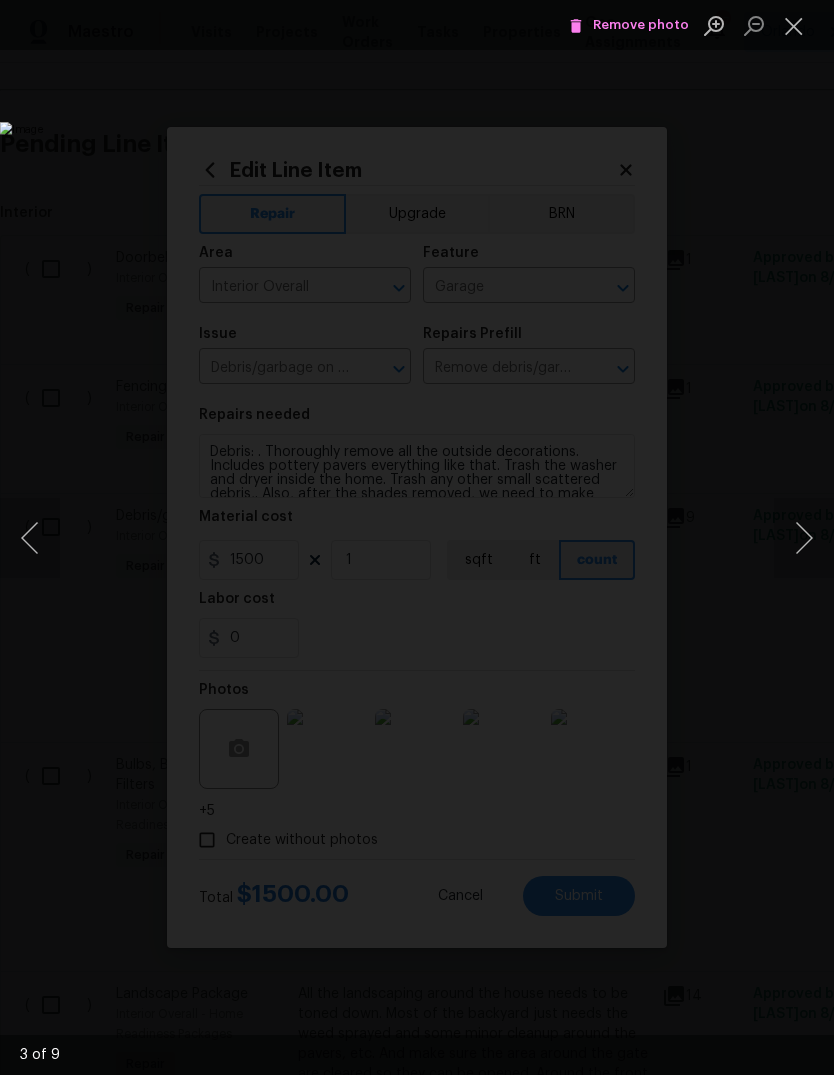 click at bounding box center [804, 538] 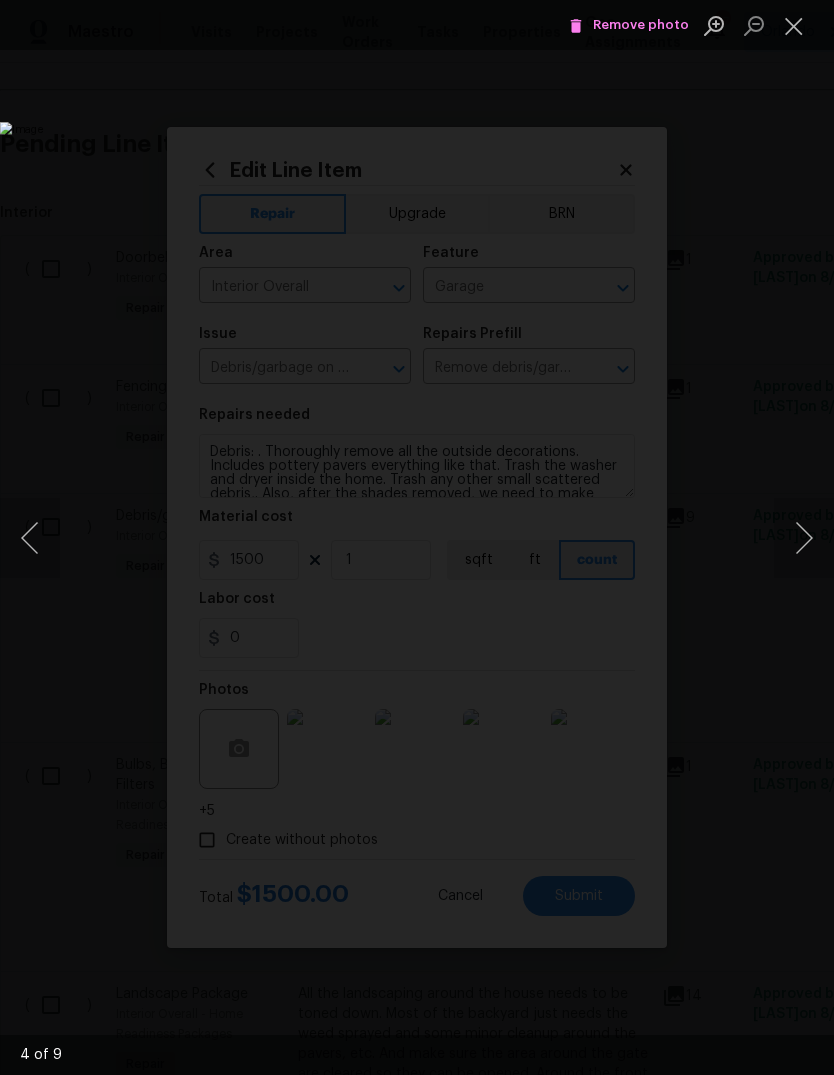 click at bounding box center (804, 538) 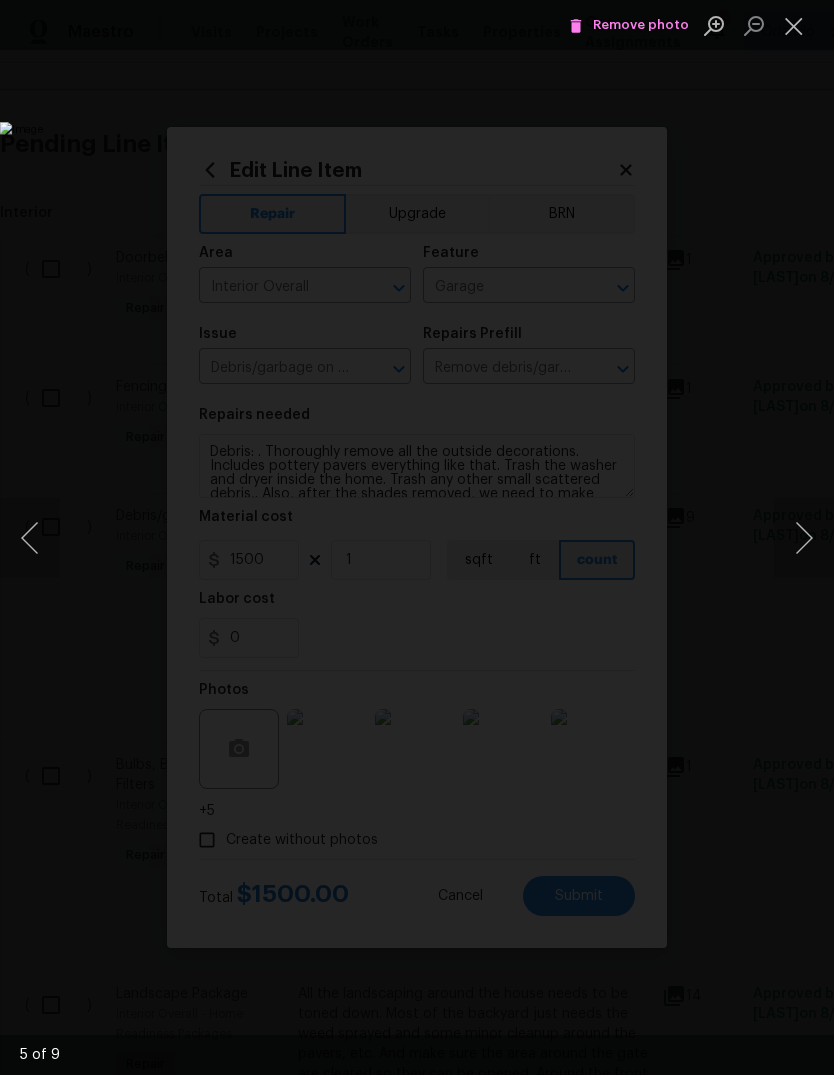 click at bounding box center [804, 538] 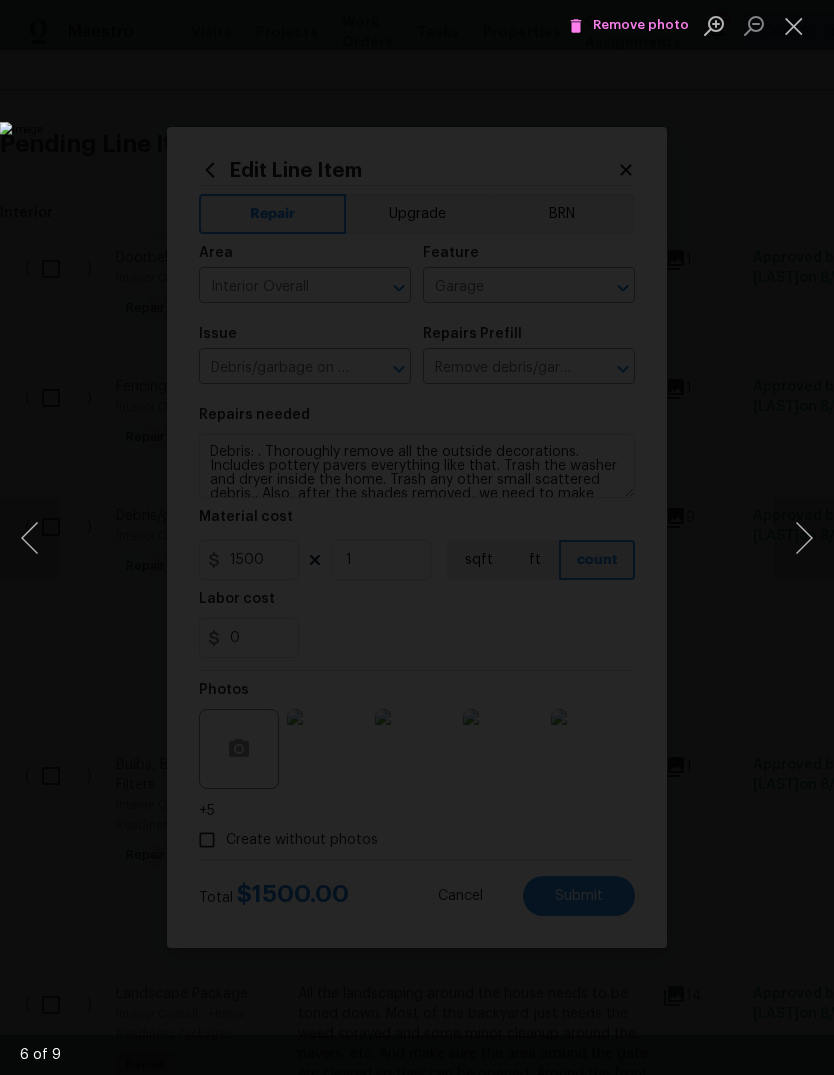click at bounding box center [804, 538] 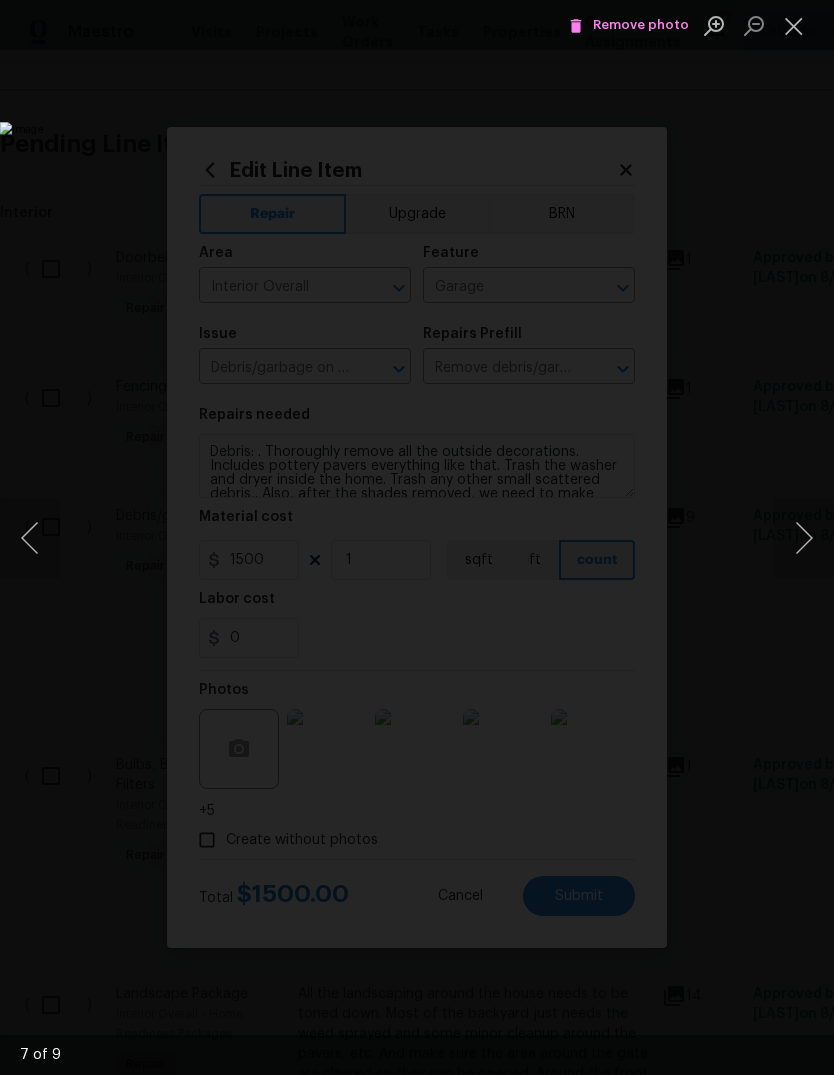 click at bounding box center (804, 538) 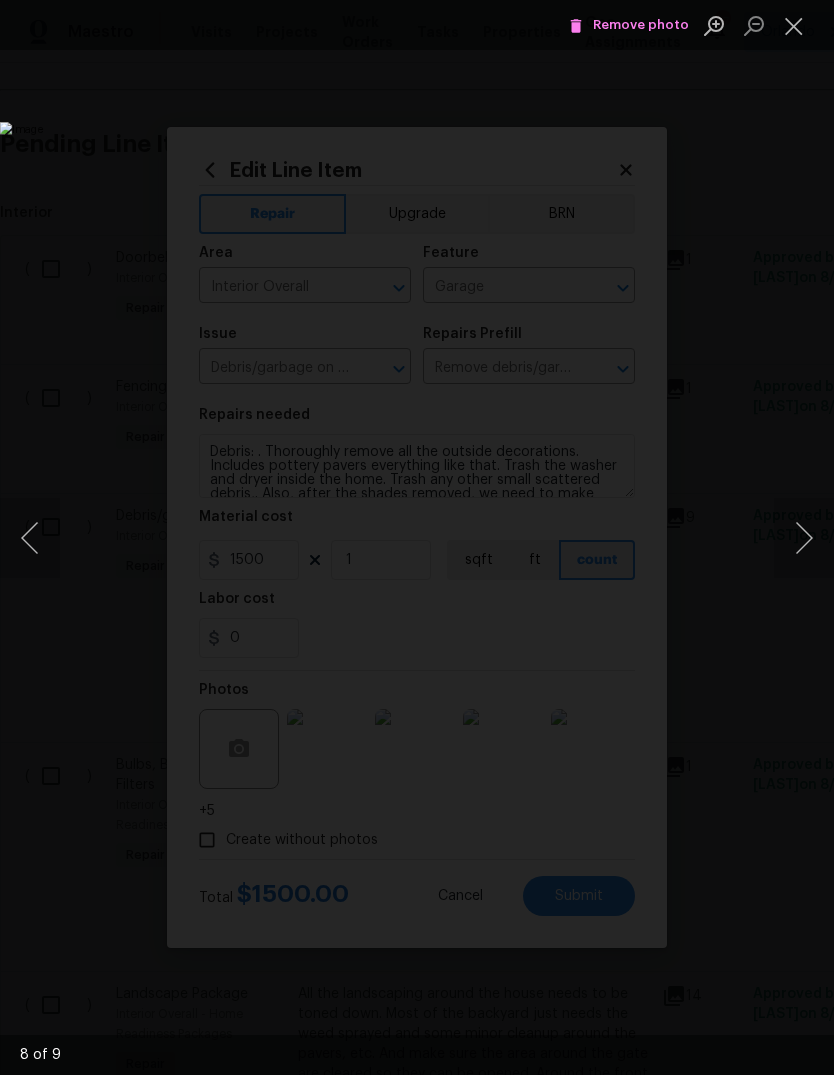 click at bounding box center (804, 538) 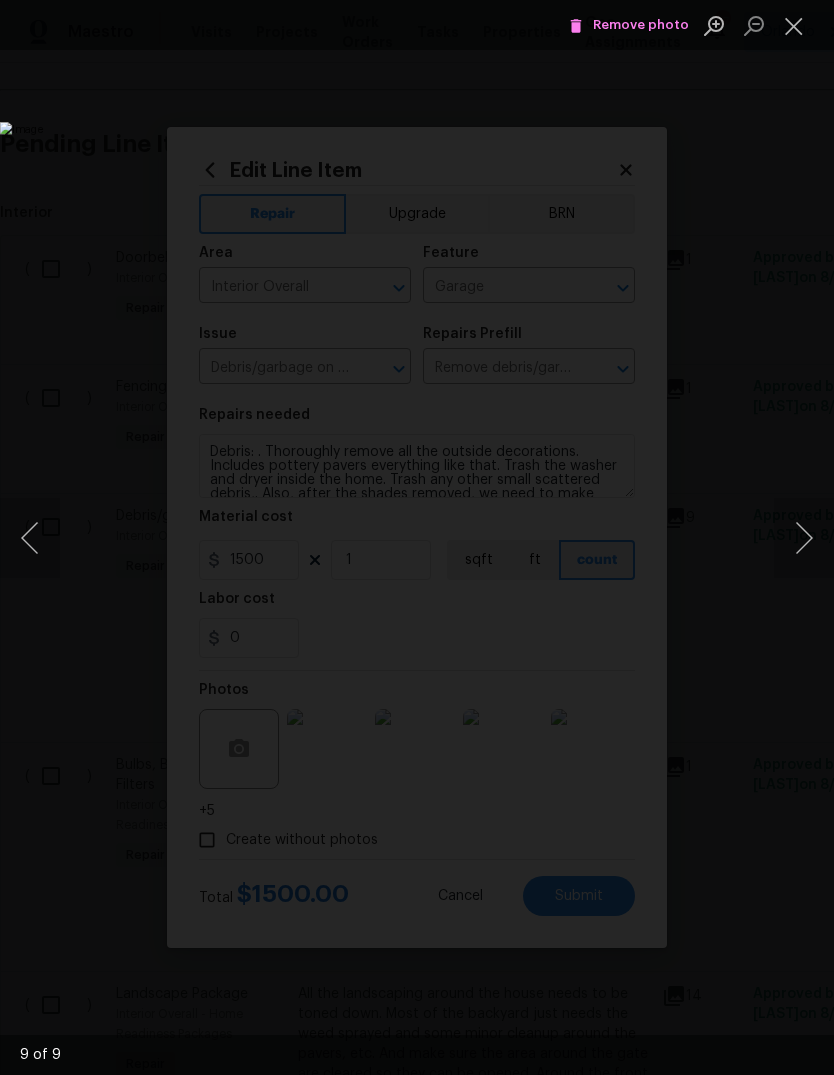 click at bounding box center (804, 538) 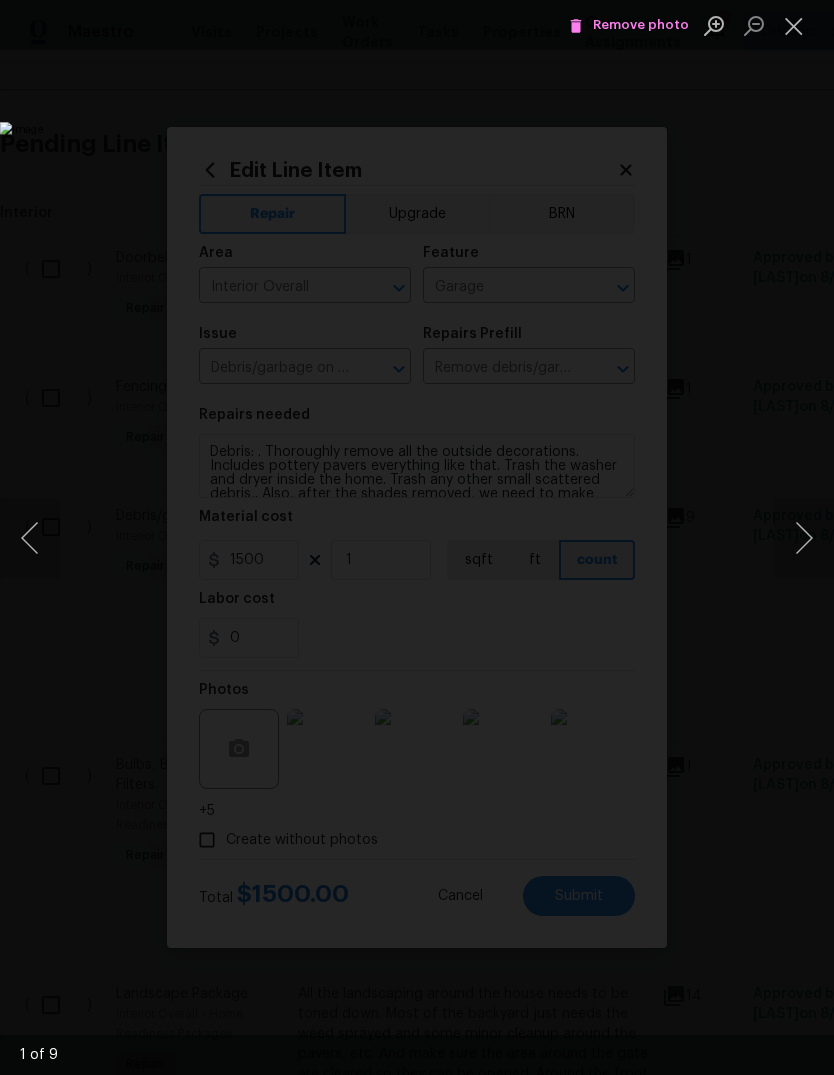 click at bounding box center (804, 538) 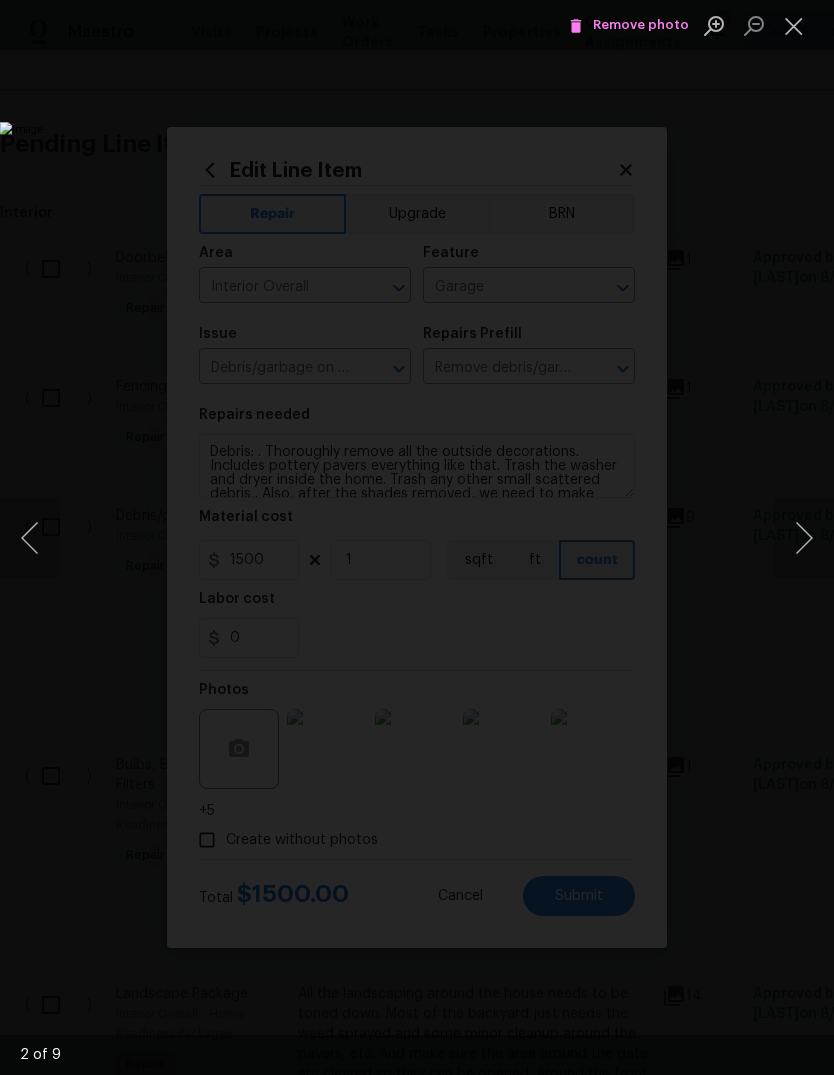 click at bounding box center [804, 538] 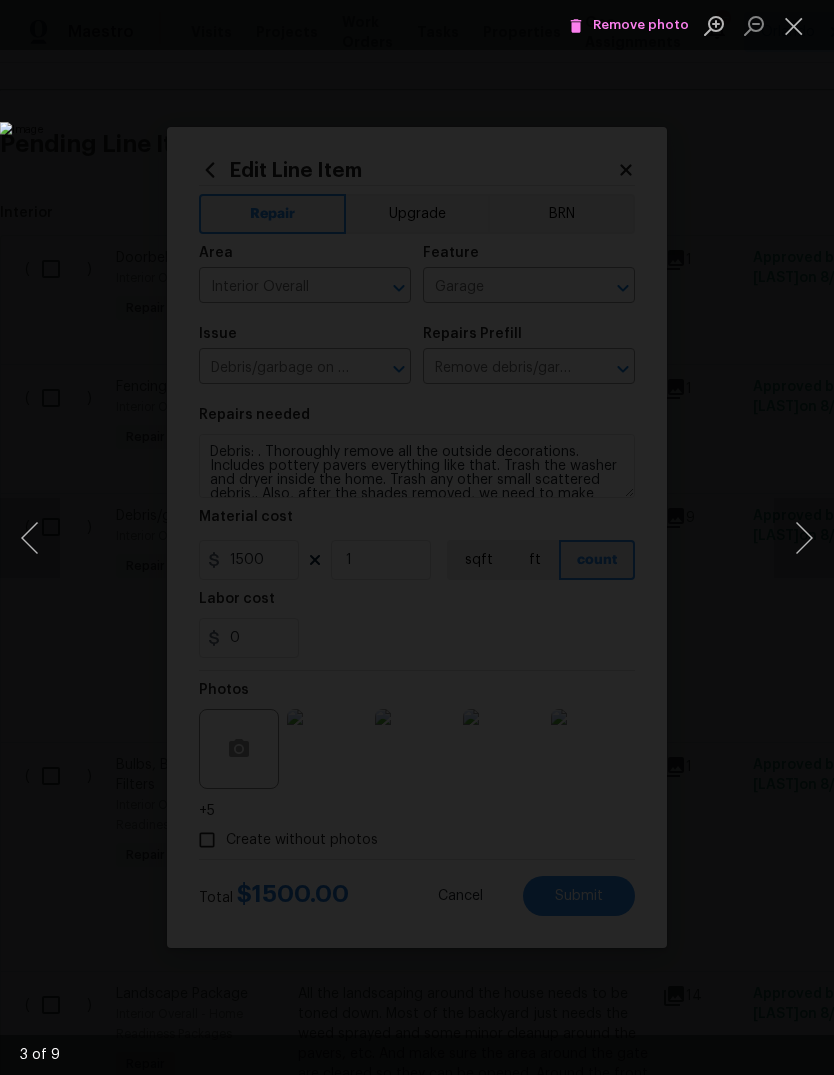 click at bounding box center (804, 538) 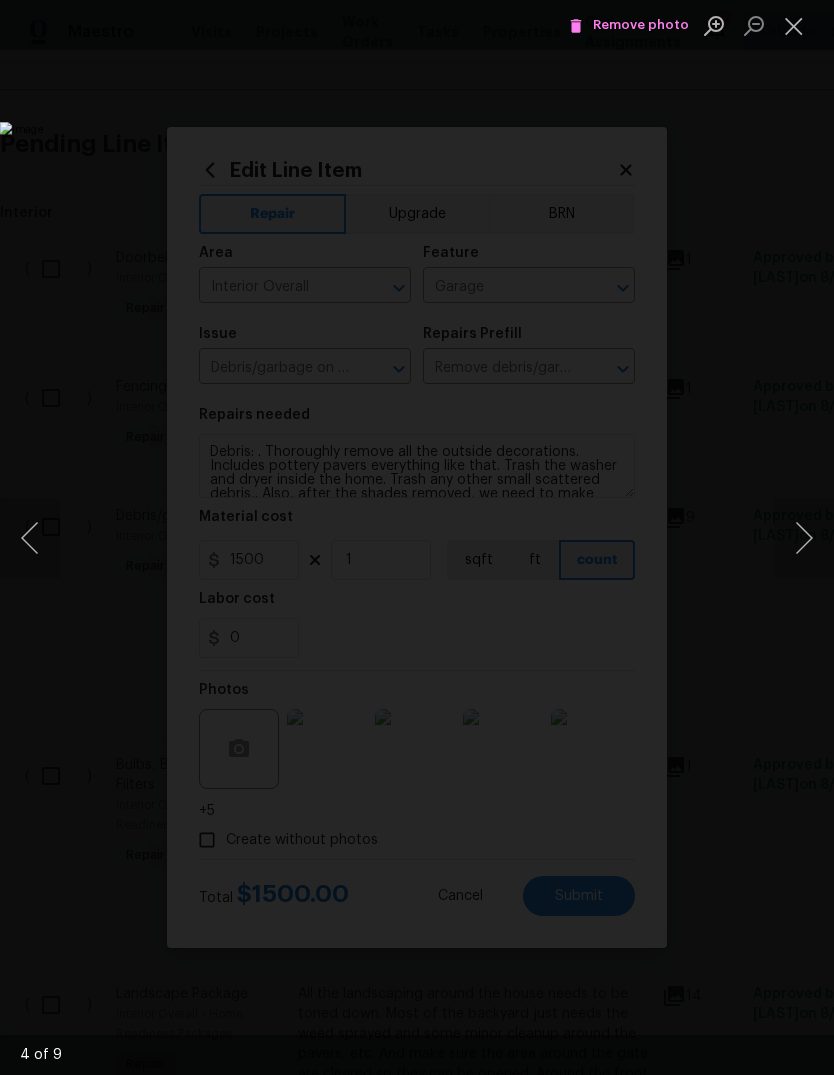 click at bounding box center (794, 25) 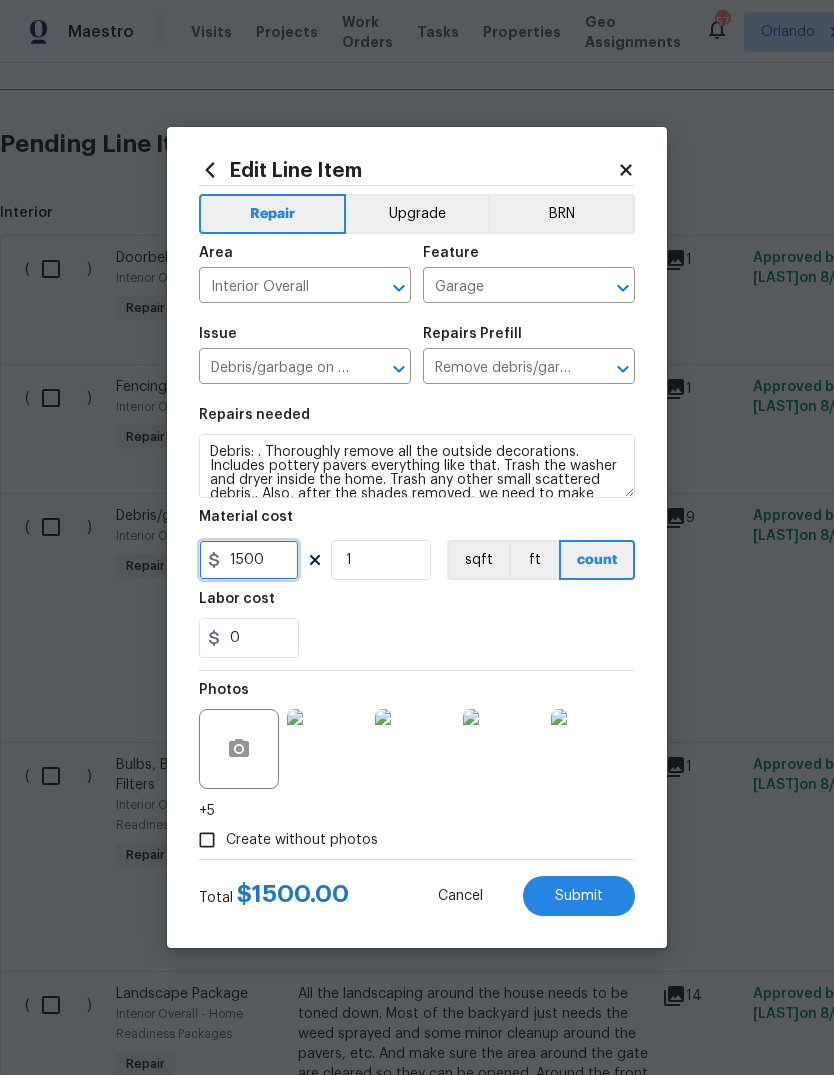 click on "1500" at bounding box center [249, 560] 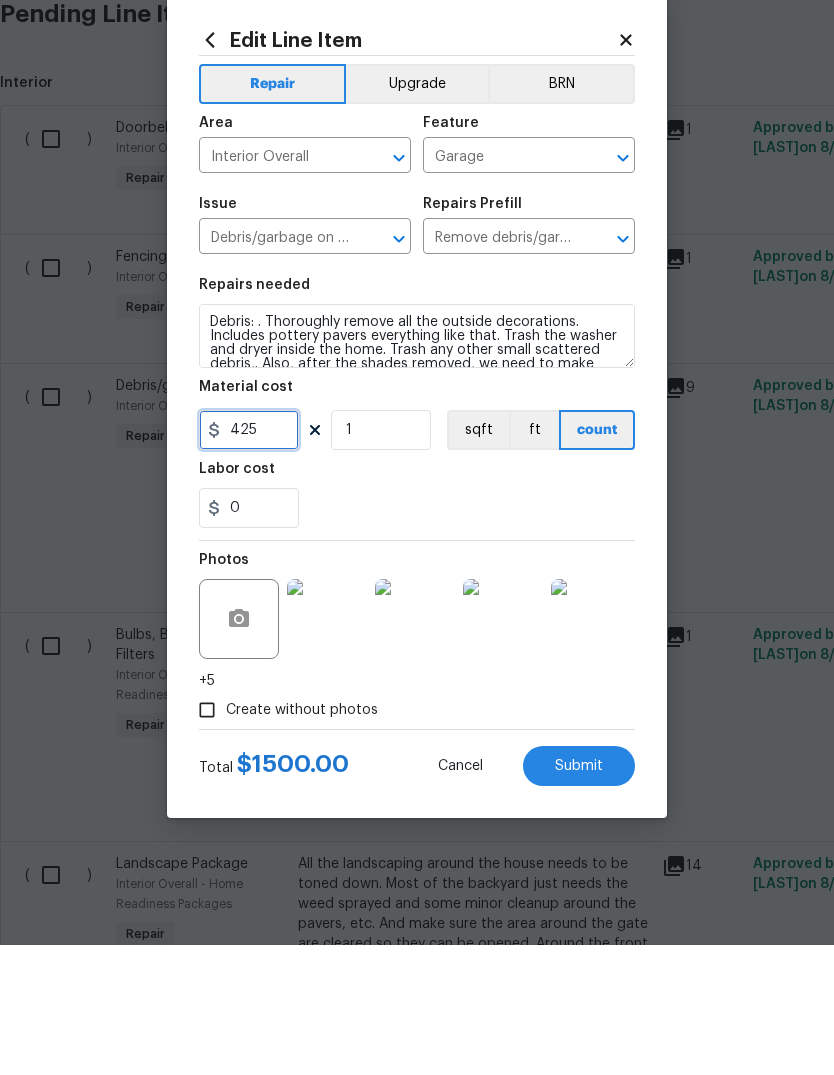 type on "425" 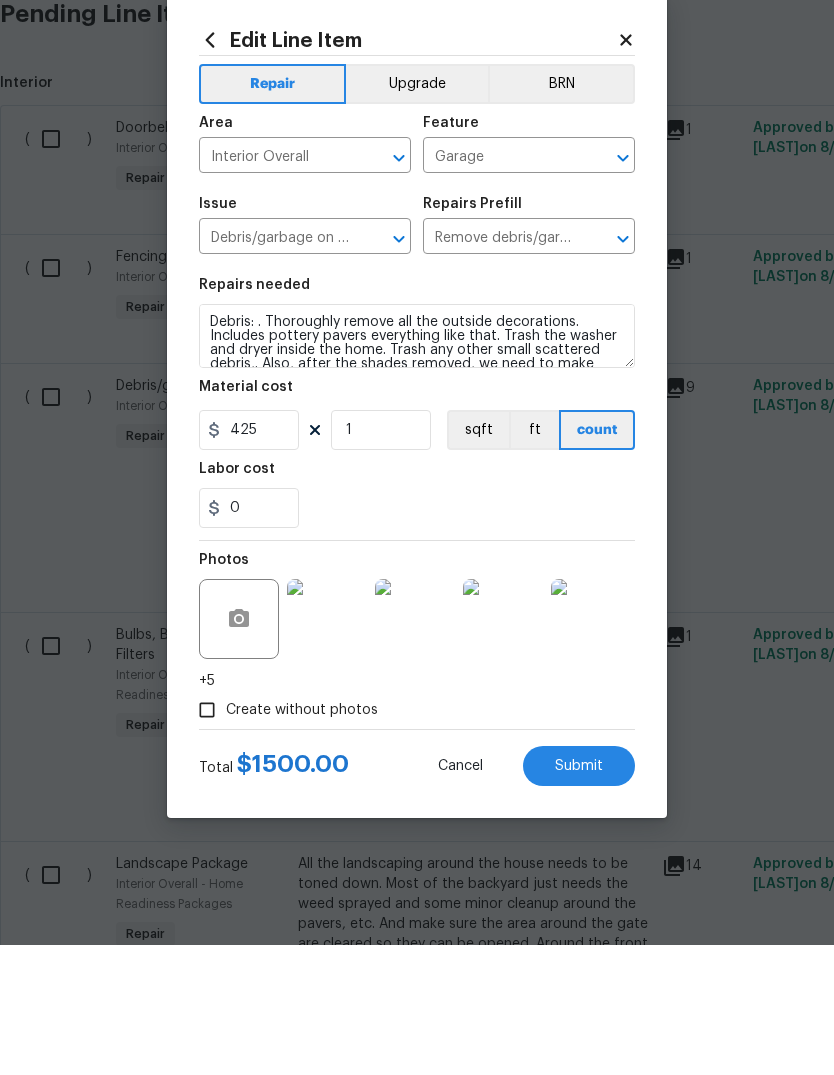 click on "0" at bounding box center [417, 638] 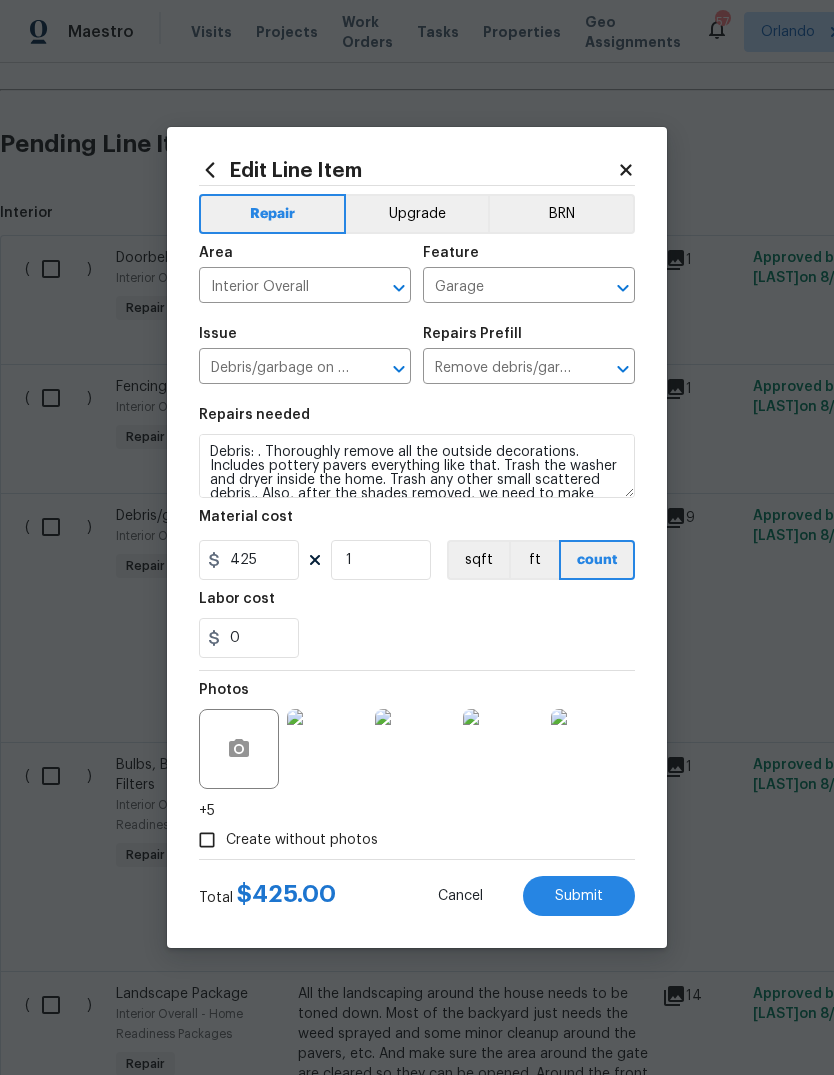 click on "Submit" at bounding box center (579, 896) 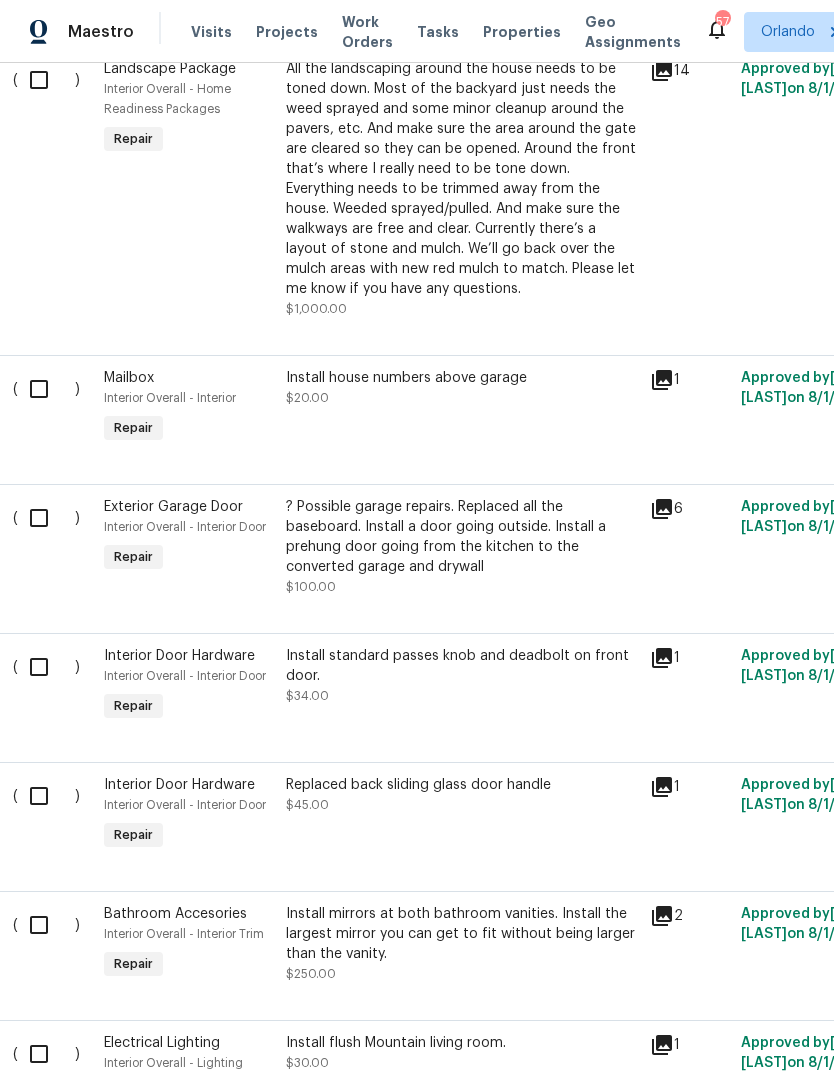 scroll, scrollTop: 1371, scrollLeft: 12, axis: both 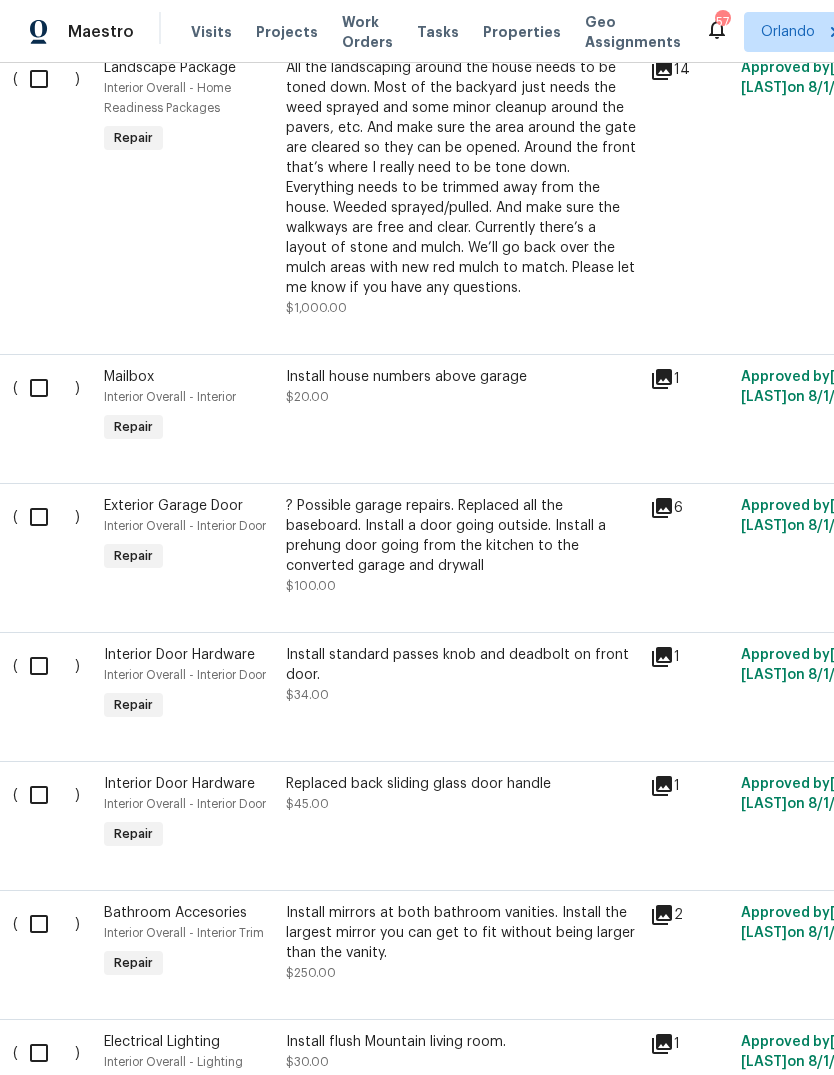 click on "? Possible garage repairs. Replaced all the baseboard. Install a door going outside. Install a prehung door going from the kitchen to the converted garage and drywall" at bounding box center [462, 536] 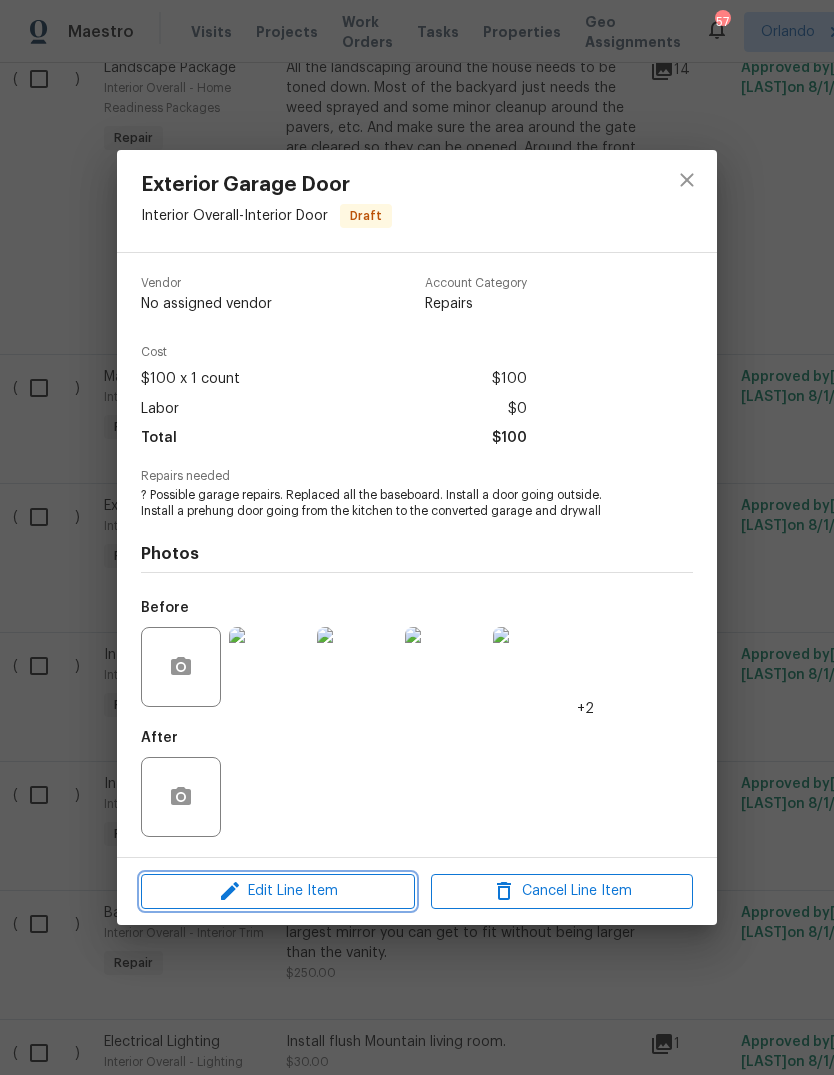 click on "Edit Line Item" at bounding box center (278, 891) 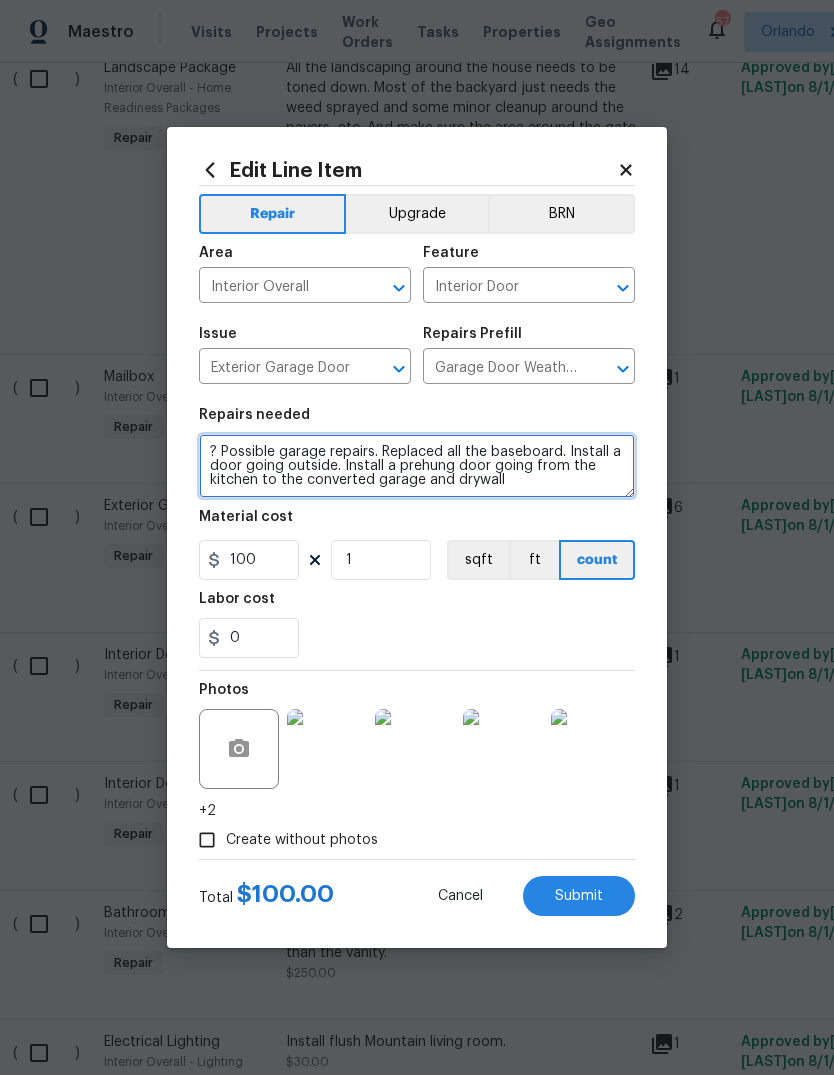 click on "? Possible garage repairs. Replaced all the baseboard. Install a door going outside. Install a prehung door going from the kitchen to the converted garage and drywall" at bounding box center [417, 466] 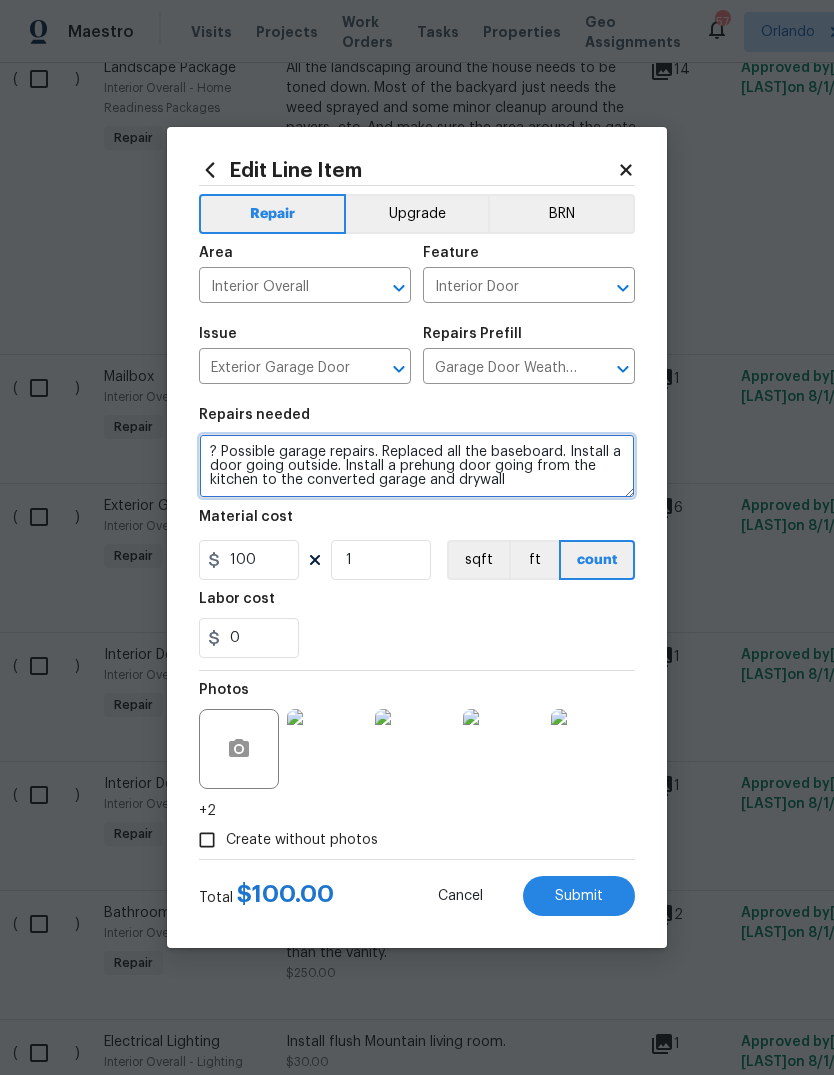click on "? Possible garage repairs. Replaced all the baseboard. Install a door going outside. Install a prehung door going from the kitchen to the converted garage and drywall" at bounding box center (417, 466) 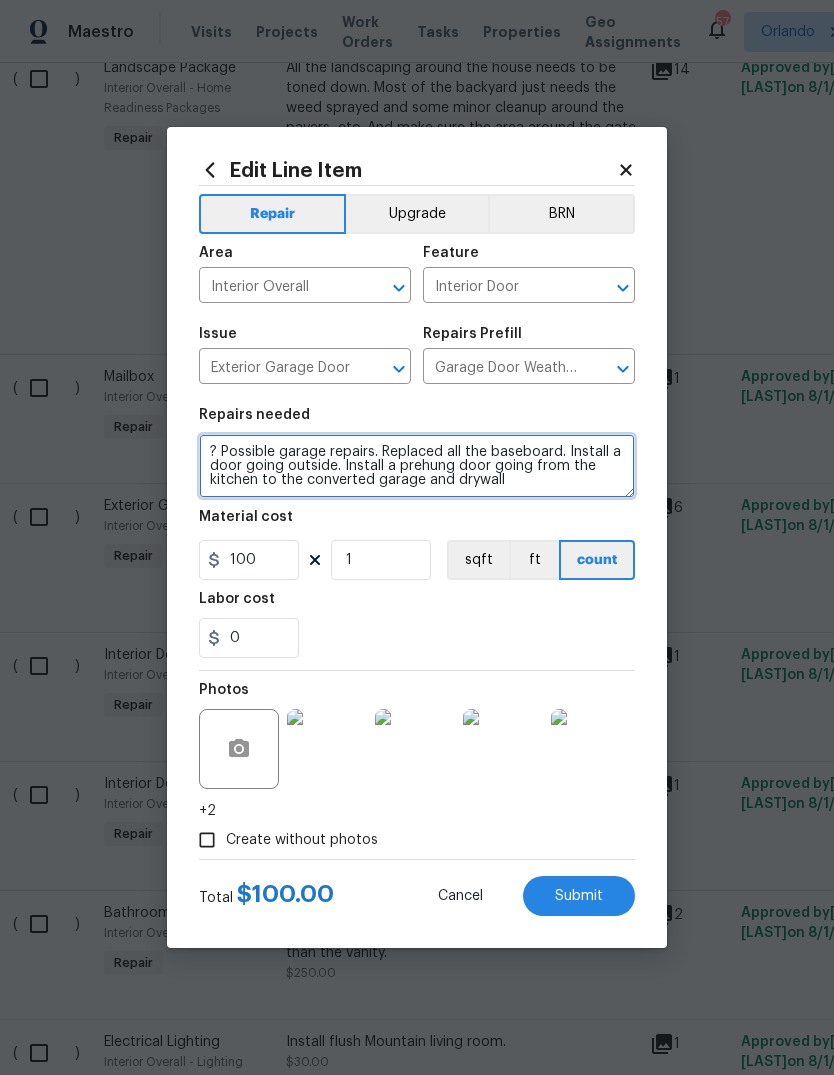 type on "?" 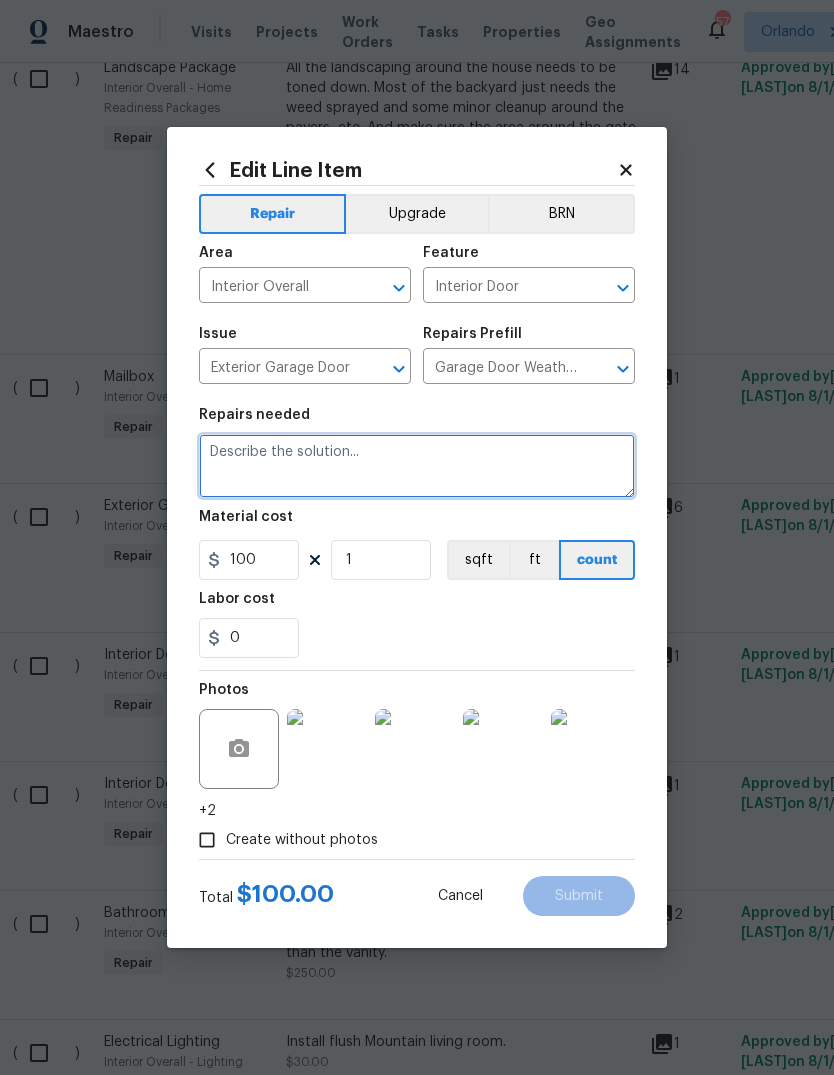 type 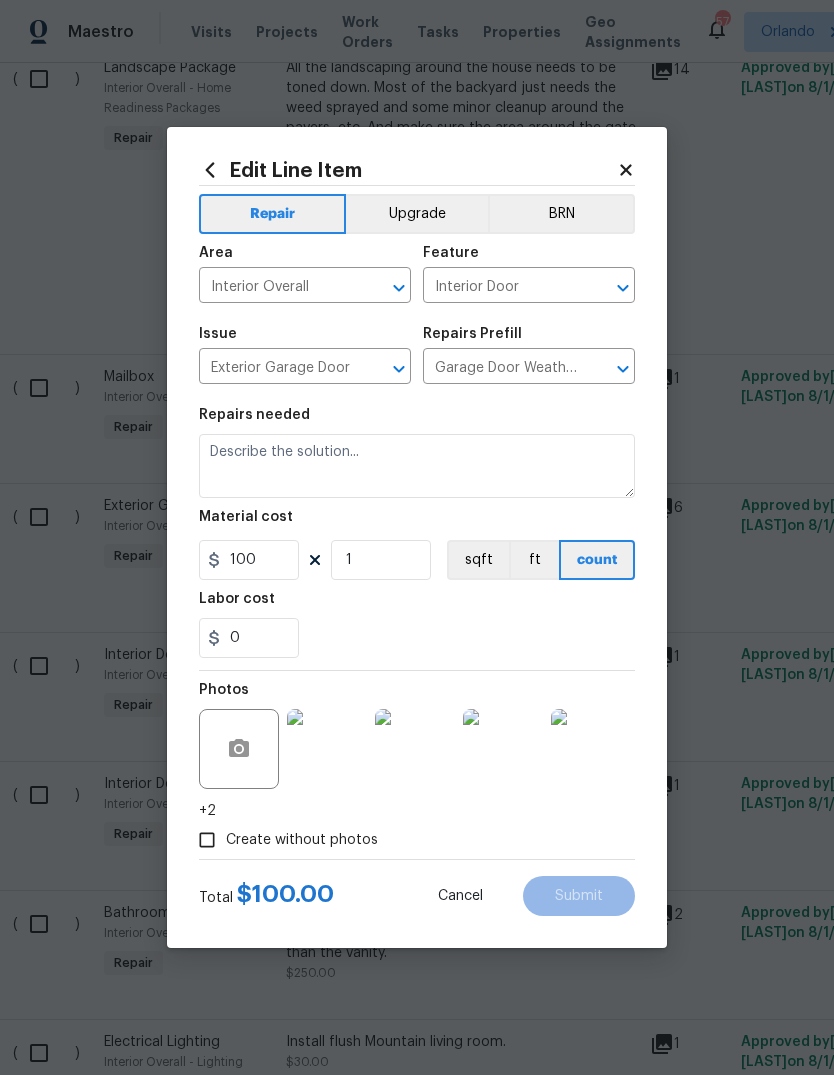 click on "[NUMBER] [STREET], [CITY], [STATE] [ZIP] [BEDS] Beds | [BEDS] Baths | Total: [AREA] ft² | Above Grade: [AREA] ft² | Basement Finished: N/A | [YEAR] Not seen today Mark Seen Actions Last Visit Date 8/1/2025  by  [FIRST] [LAST]   Project Renovation   8/4/2025  -  9/4/2025 Draft B&B Elite Solutions CLEANING, CLEANING_MAINTENANCE $[PRICE] [PRICE] 1 Repair 8/4/2025  -  9/4/2025 Vendor Accepted Pending Line Items Create Line Item Interior ( ) Doorbell issue Interior Overall - Doors Repair Install new doorbell button $[PRICE]   1 Approved by  [FIRST] [LAST]  on   8/1/2025 Draft ( ) Fencing Interior Overall - Fencing Repair Both gates have locked on them and there is no keys on property. Can you please cut them off and check the gates to see if they need any repair? $[PRICE]   1 Approved by  [FIRST] [LAST]  on   8/1/2025" at bounding box center (417, 537) 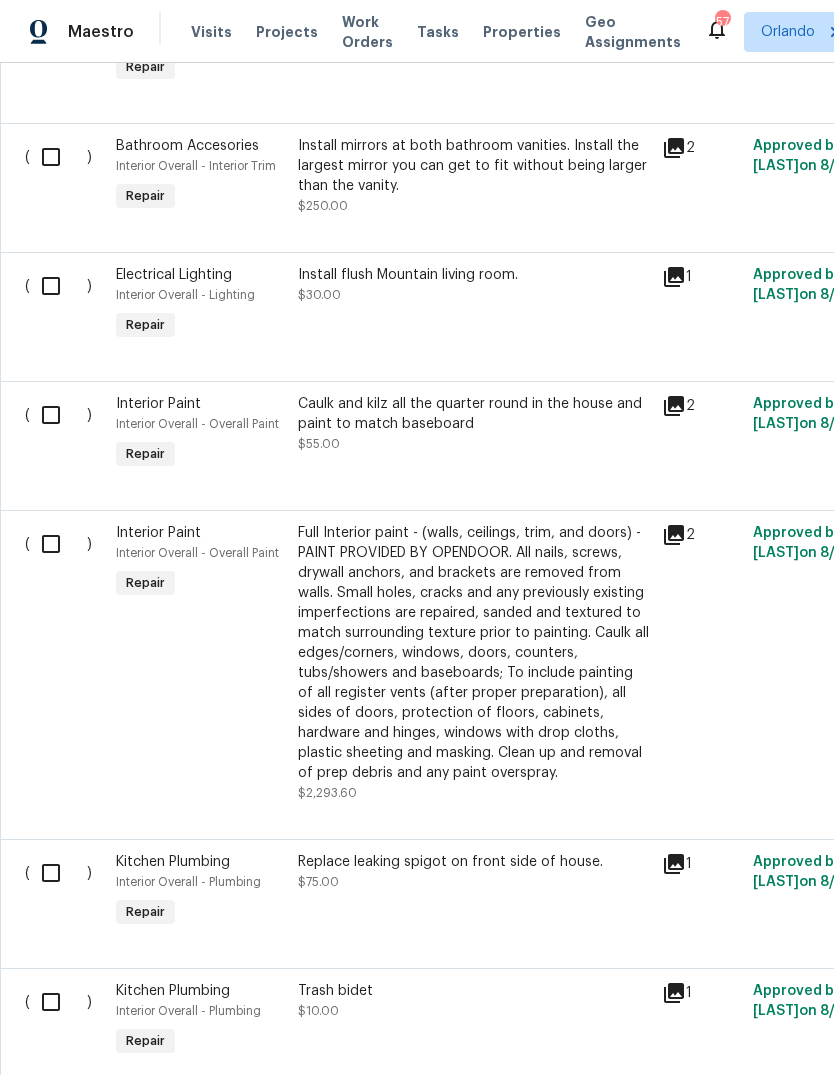 scroll, scrollTop: 2136, scrollLeft: 0, axis: vertical 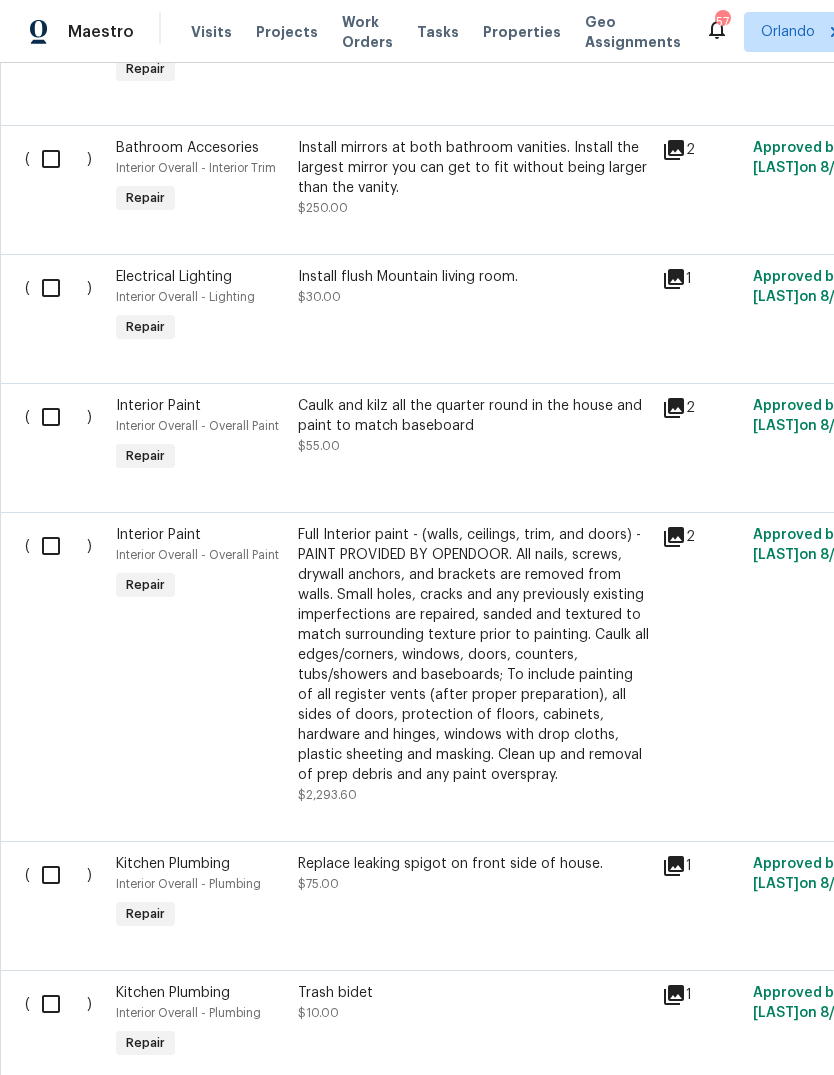 click on "Full Interior paint - (walls, ceilings, trim, and doors) - PAINT PROVIDED BY OPENDOOR. All nails, screws, drywall anchors, and brackets are removed from walls. Small holes, cracks and any previously existing imperfections are repaired, sanded and textured to match surrounding texture prior to painting. Caulk all edges/corners, windows, doors, counters, tubs/showers and baseboards; To include painting of all register vents (after proper preparation), all sides of doors, protection of floors, cabinets, hardware and hinges, windows with drop cloths, plastic sheeting and masking. Clean up and removal of prep debris and any paint overspray." at bounding box center (474, 655) 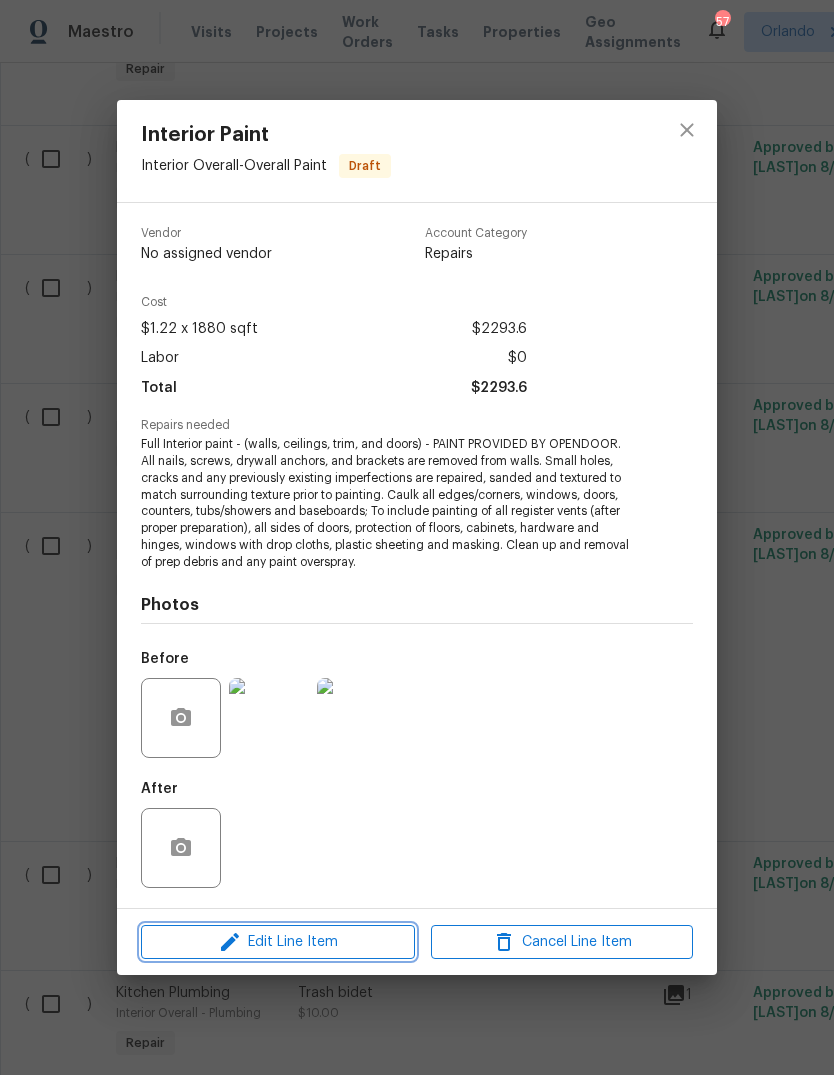click on "Edit Line Item" at bounding box center (278, 942) 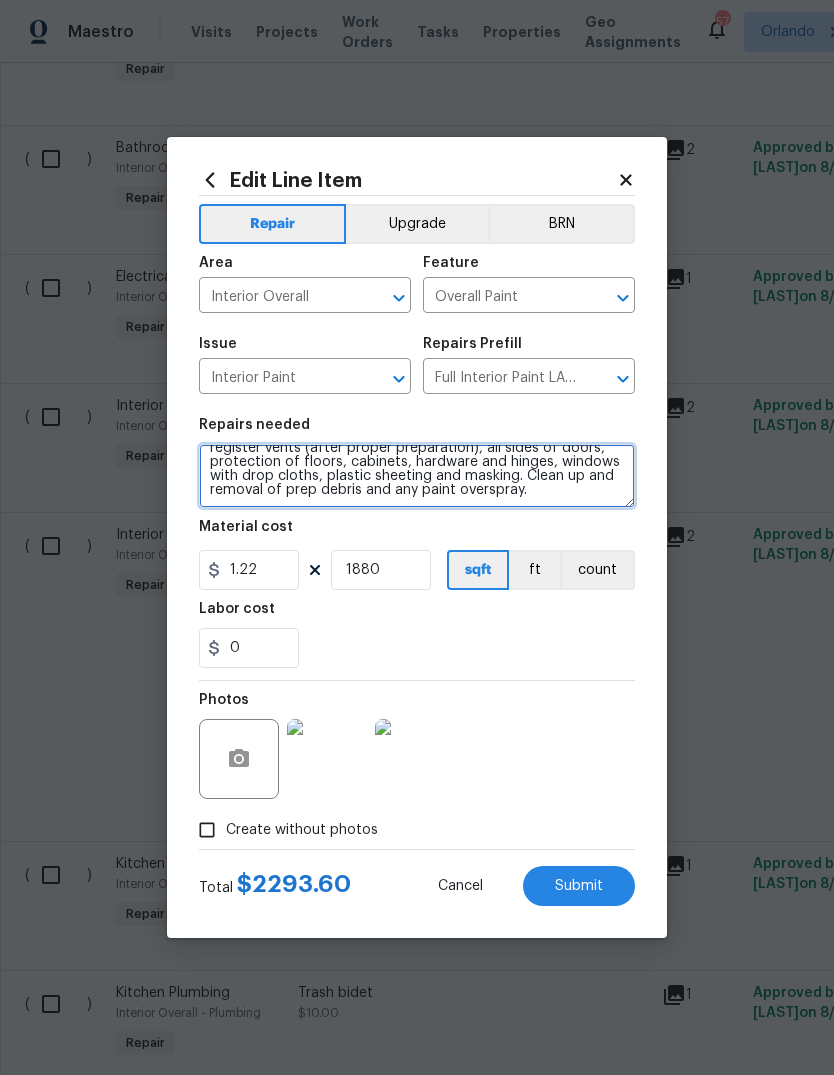 click on "Full Interior paint - (walls, ceilings, trim, and doors) - PAINT PROVIDED BY OPENDOOR. All nails, screws, drywall anchors, and brackets are removed from walls. Small holes, cracks and any previously existing imperfections are repaired, sanded and textured to match surrounding texture prior to painting. Caulk all edges/corners, windows, doors, counters, tubs/showers and baseboards; To include painting of all register vents (after proper preparation), all sides of doors, protection of floors, cabinets, hardware and hinges, windows with drop cloths, plastic sheeting and masking. Clean up and removal of prep debris and any paint overspray." at bounding box center [417, 476] 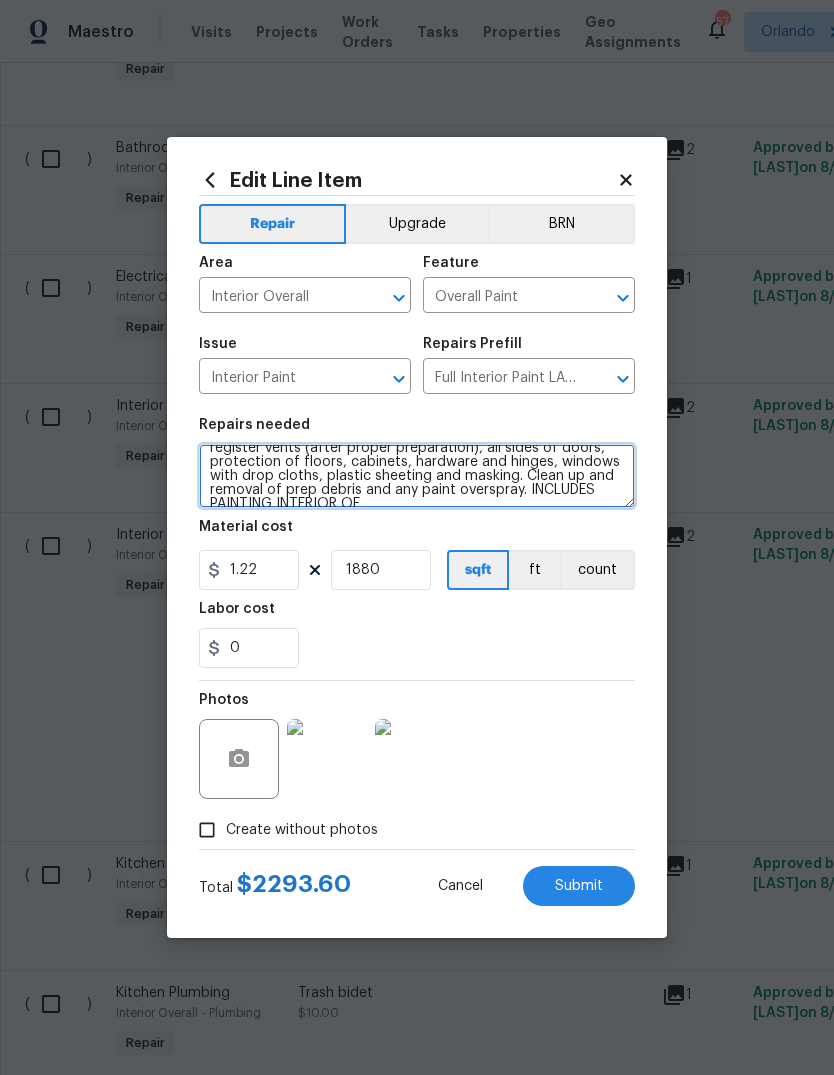 scroll, scrollTop: 116, scrollLeft: 0, axis: vertical 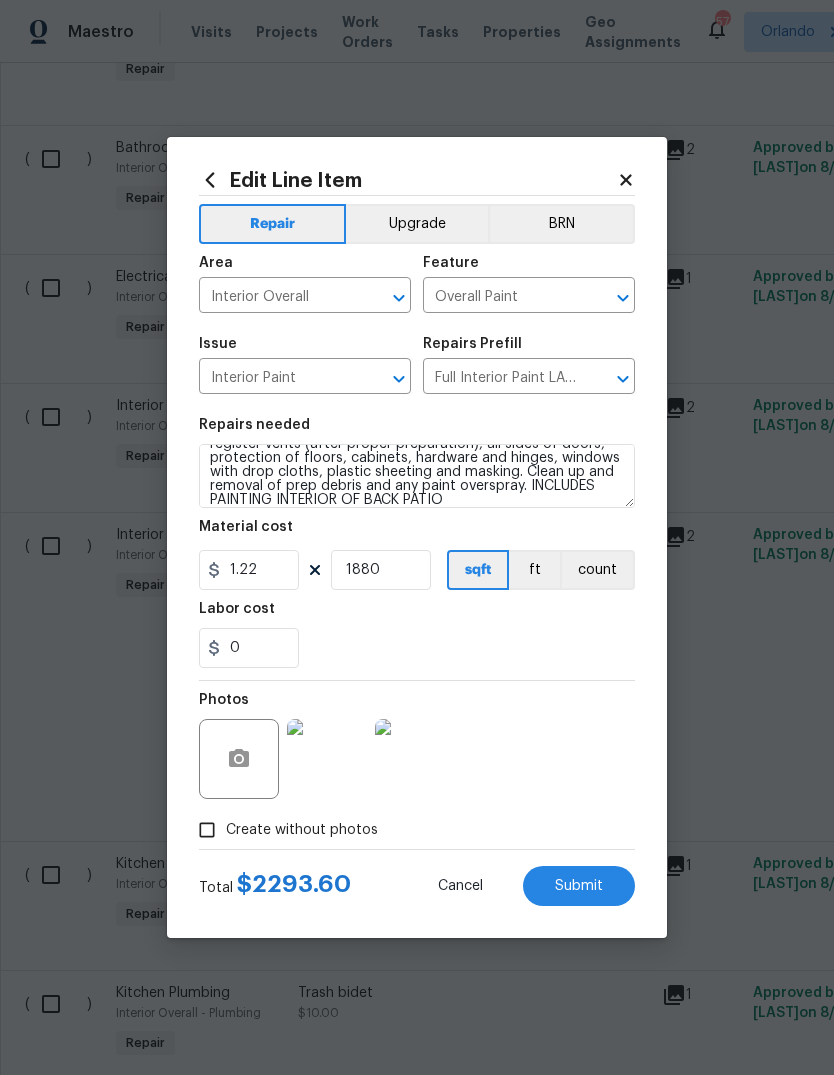 click on "0" at bounding box center (417, 648) 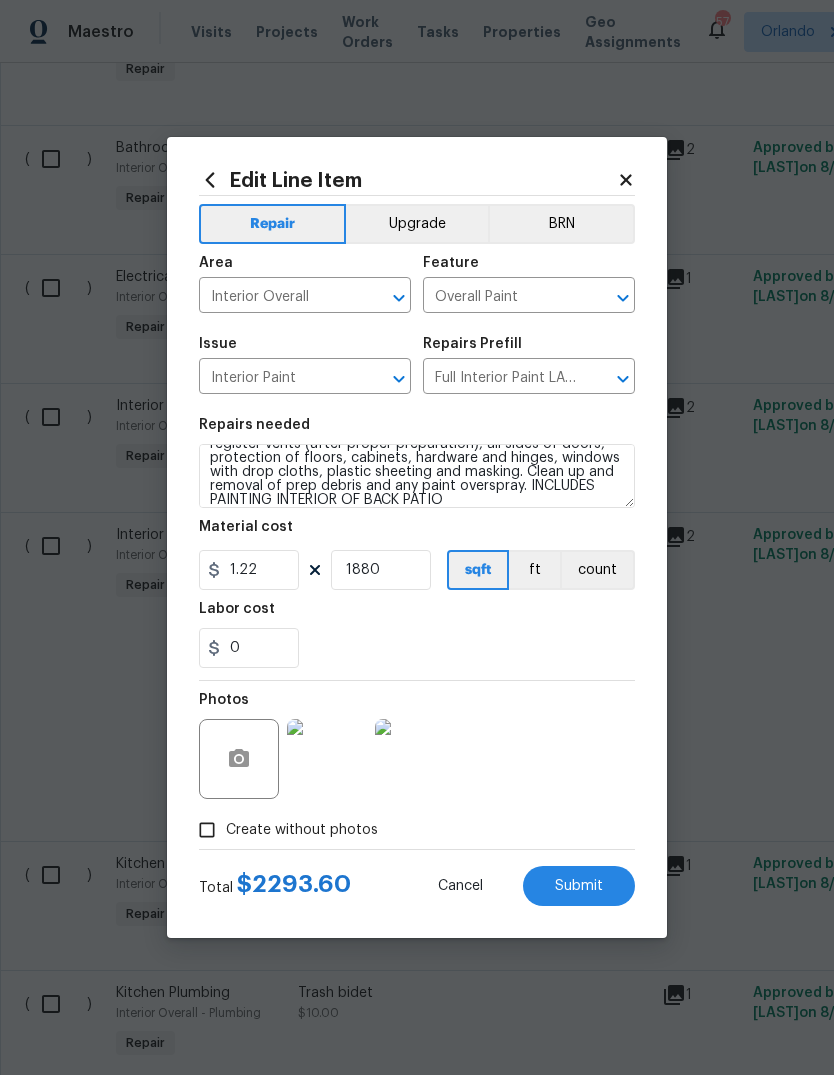 click on "Submit" at bounding box center (579, 886) 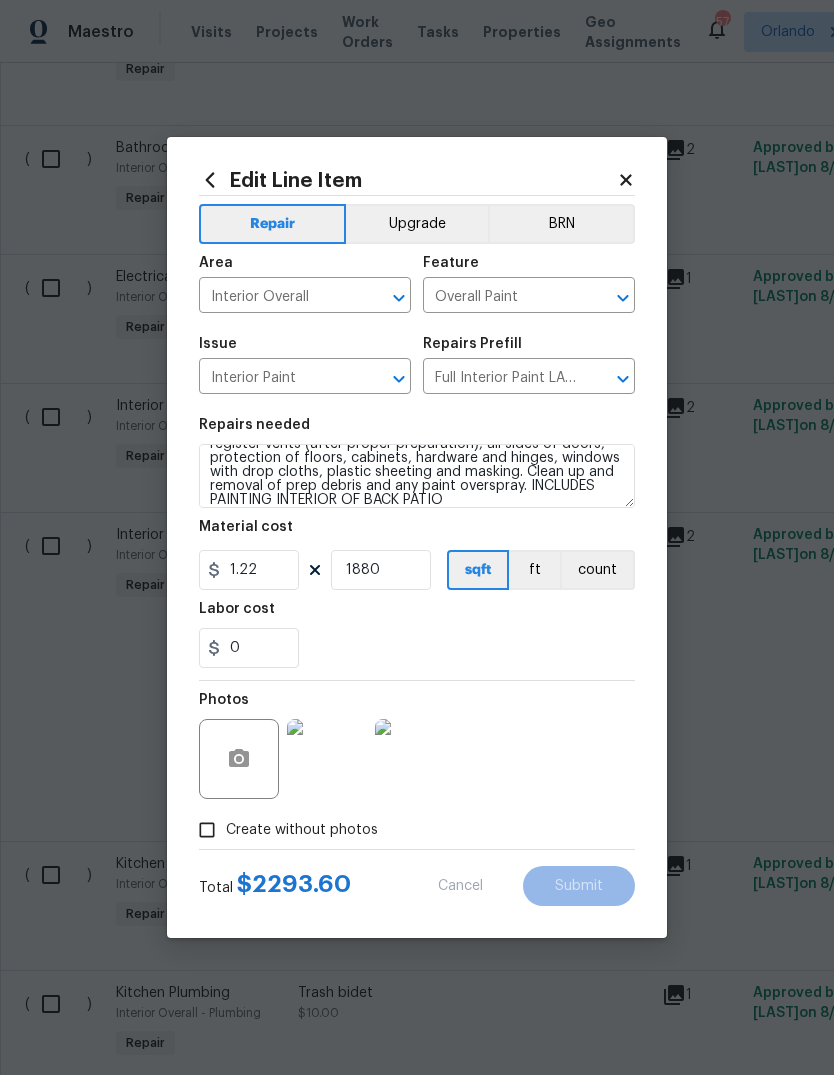 type on "Full Interior paint - (walls, ceilings, trim, and doors) - PAINT PROVIDED BY OPENDOOR. All nails, screws, drywall anchors, and brackets are removed from walls. Small holes, cracks and any previously existing imperfections are repaired, sanded and textured to match surrounding texture prior to painting. Caulk all edges/corners, windows, doors, counters, tubs/showers and baseboards; To include painting of all register vents (after proper preparation), all sides of doors, protection of floors, cabinets, hardware and hinges, windows with drop cloths, plastic sheeting and masking. Clean up and removal of prep debris and any paint overspray. INCLUDES PAINTING INTERIOR OF BACK PATIO" 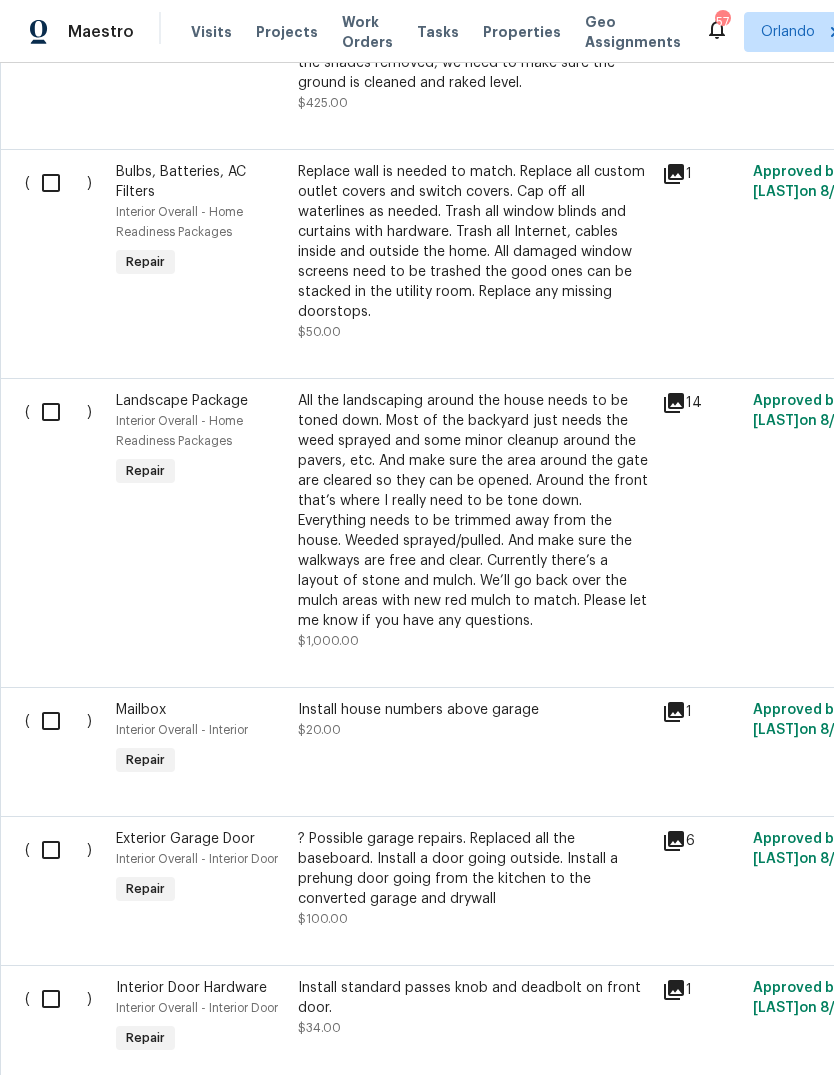 scroll, scrollTop: 1037, scrollLeft: 0, axis: vertical 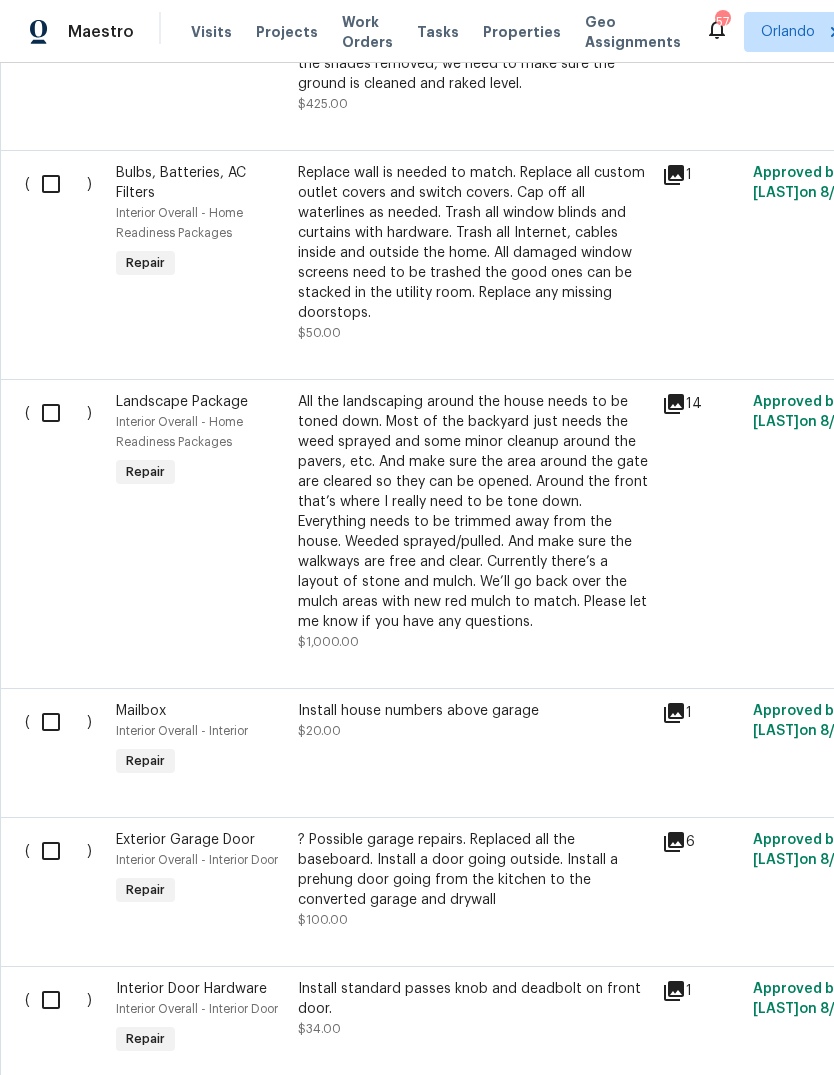 click on "? Possible garage repairs. Replaced all the baseboard. Install a door going outside. Install a prehung door going from the kitchen to the converted garage and drywall" at bounding box center (474, 870) 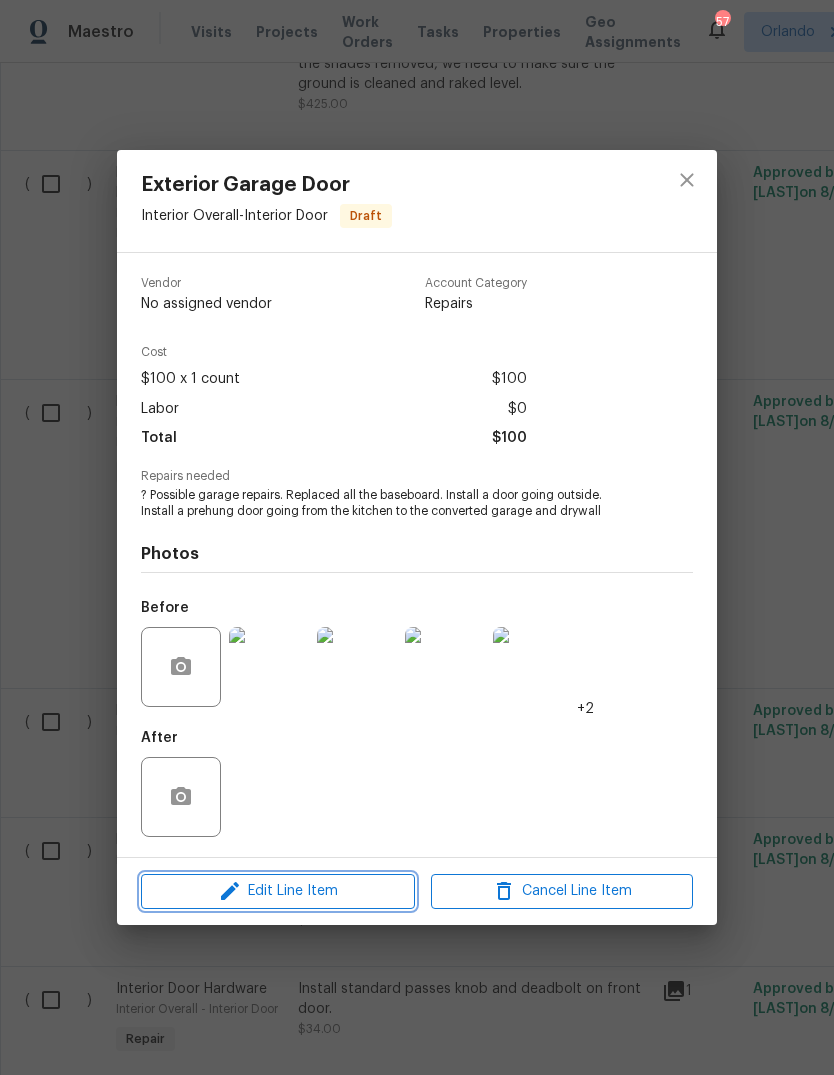 click 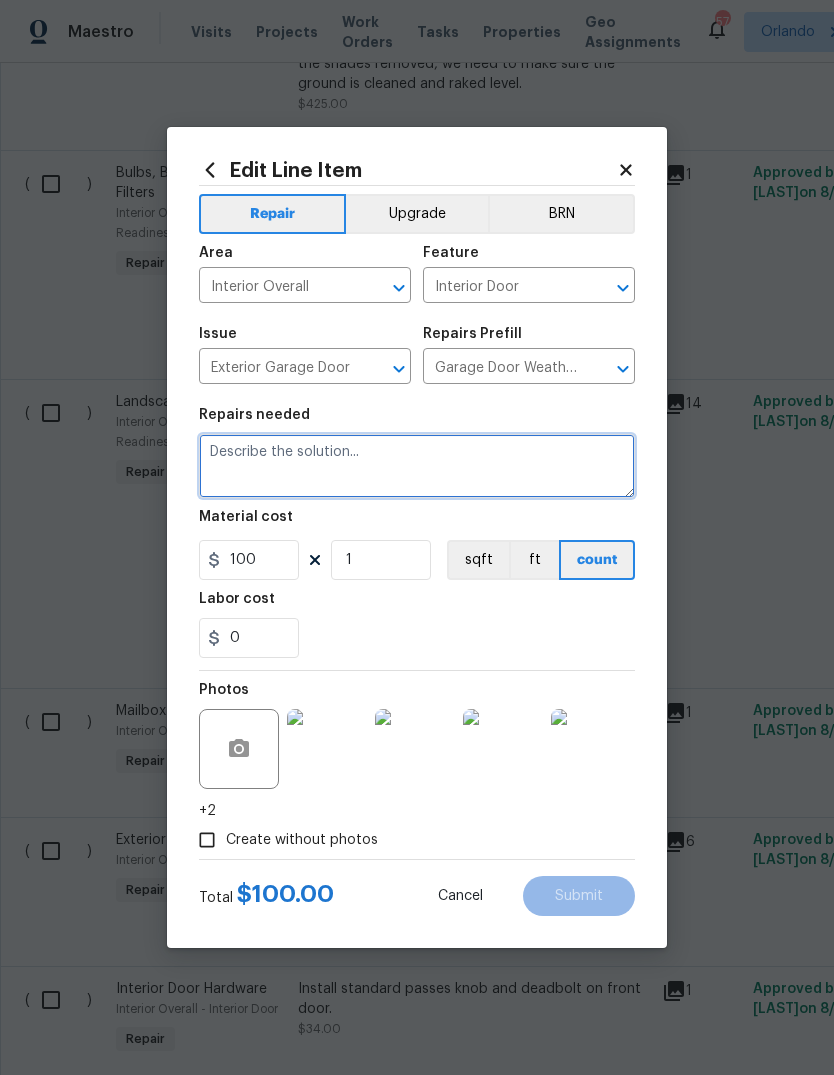 click at bounding box center (417, 466) 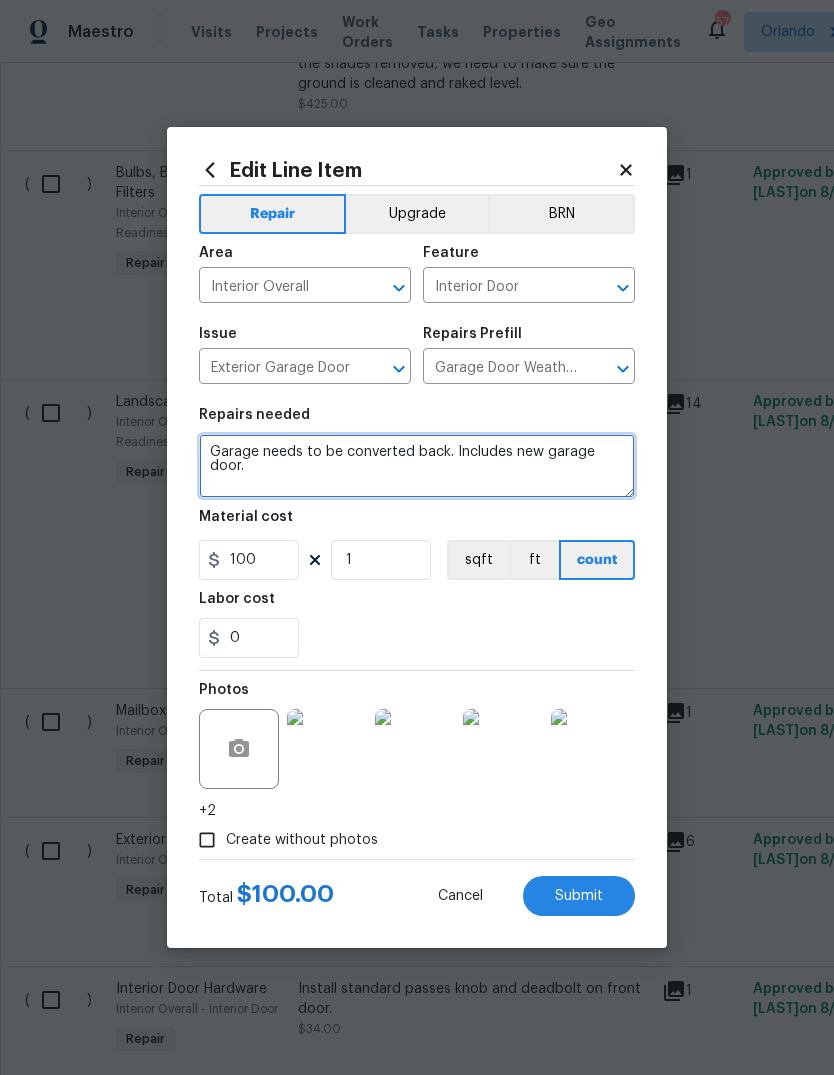 click on "Garage needs to be converted back. Includes new garage door." at bounding box center [417, 466] 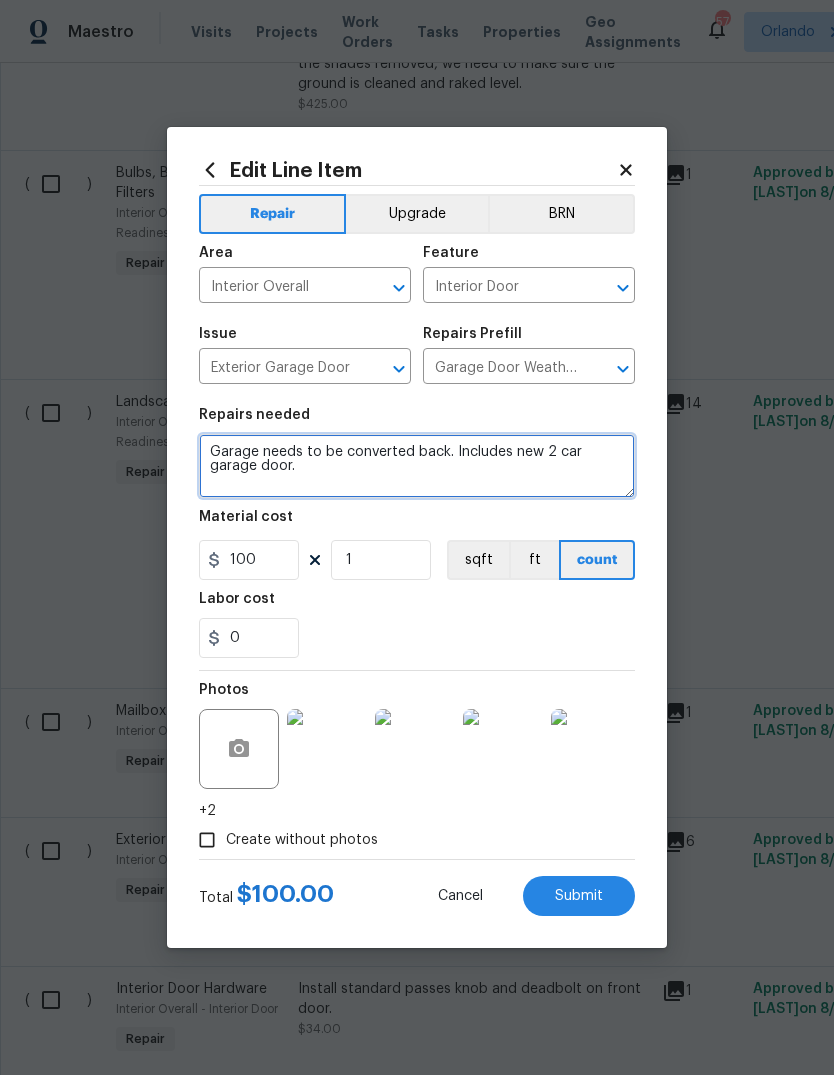 click on "Garage needs to be converted back. Includes new 2 car garage door." at bounding box center [417, 466] 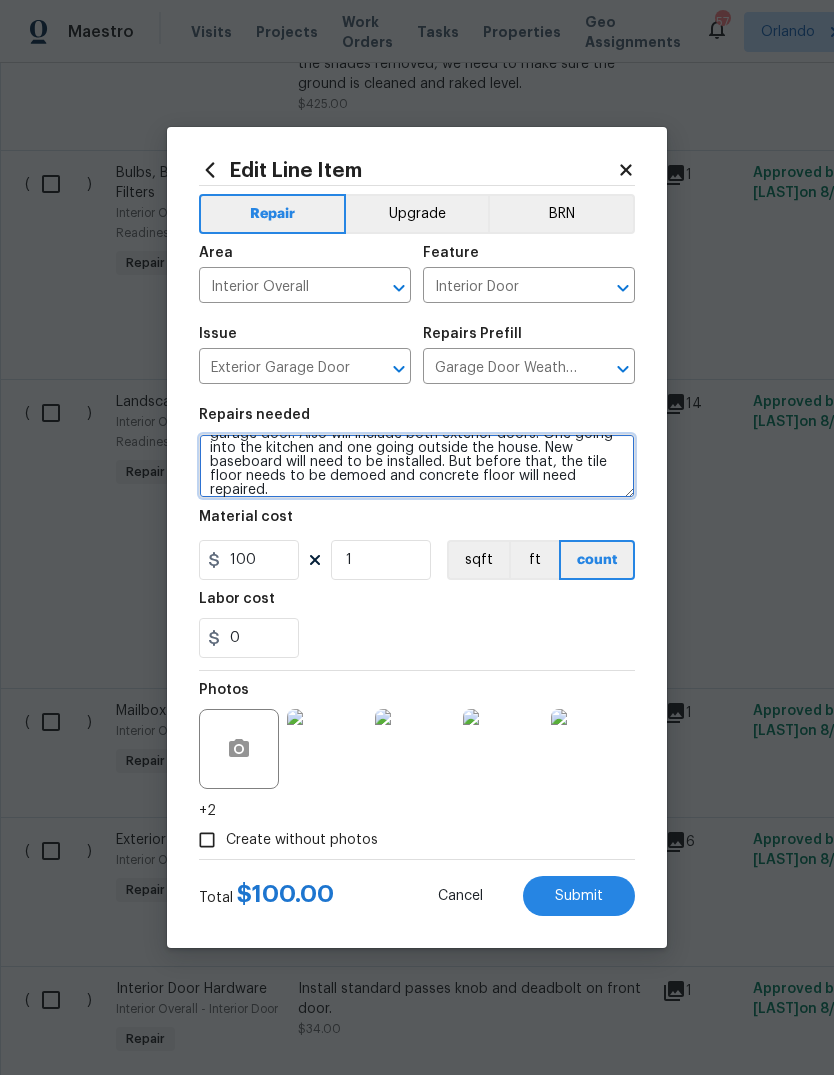 scroll, scrollTop: 32, scrollLeft: 0, axis: vertical 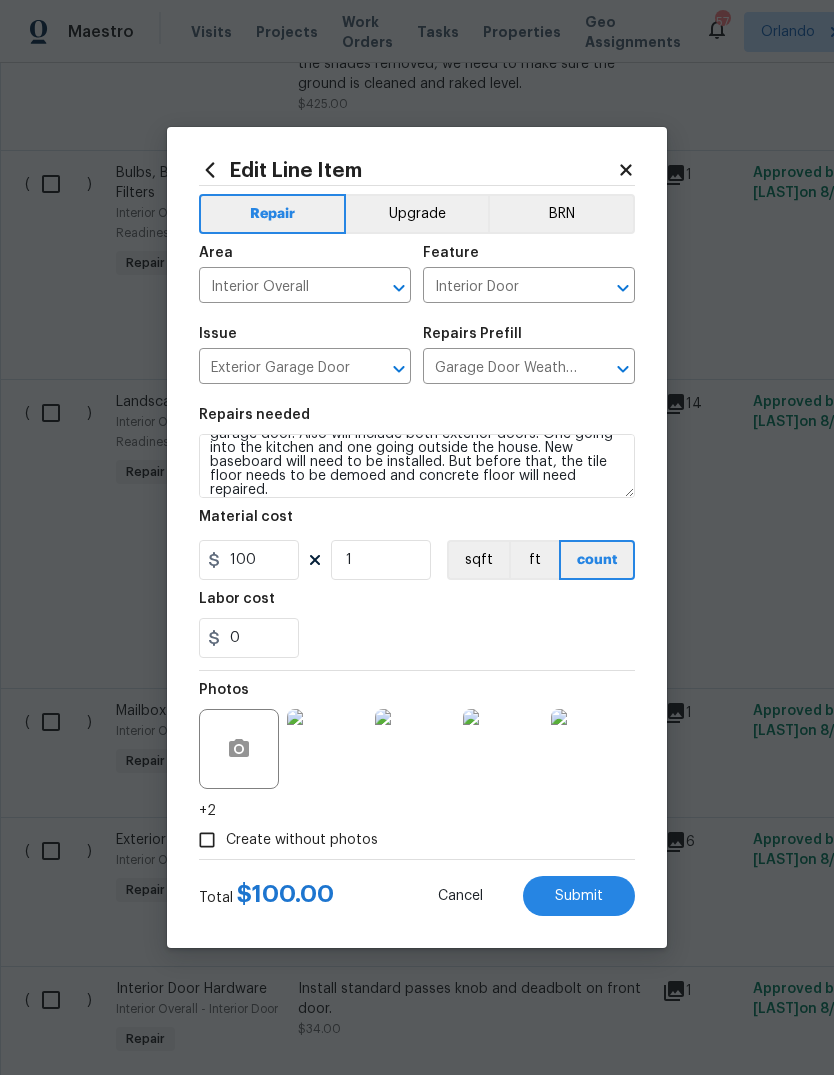 click on "[NUMBER] [STREET], [CITY], [STATE] [ZIP] [BEDS] Beds | [BEDS] Baths | Total: [AREA] ft² | Above Grade: [AREA] ft² | Basement Finished: N/A | [YEAR] Not seen today Mark Seen Actions Last Visit Date 8/1/2025  by  [FIRST] [LAST]   Project Renovation   8/4/2025  -  9/4/2025 Draft B&B Elite Solutions CLEANING, CLEANING_MAINTENANCE $[PRICE] [PRICE] 1 Repair 8/4/2025  -  9/4/2025 Vendor Accepted Pending Line Items Create Line Item Interior ( ) Doorbell issue Interior Overall - Doors Repair Install new doorbell button $[PRICE]   1 Approved by  [FIRST] [LAST]  on   8/1/2025 Draft ( ) Fencing Interior Overall - Fencing Repair Both gates have locked on them and there is no keys on property. Can you please cut them off and check the gates to see if they need any repair? $[PRICE]   1 Approved by  [FIRST] [LAST]  on   8/1/2025" at bounding box center (417, 537) 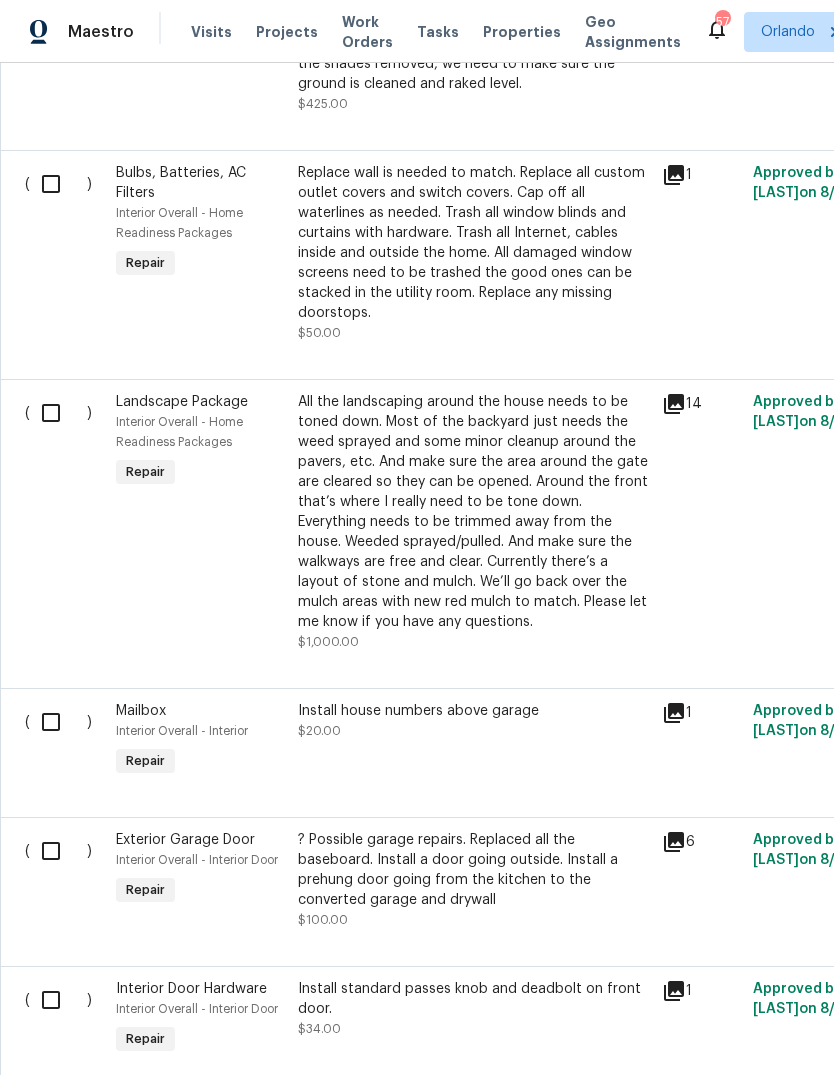 click on "? Possible garage repairs. Replaced all the baseboard. Install a door going outside. Install a prehung door going from the kitchen to the converted garage and drywall" at bounding box center [474, 870] 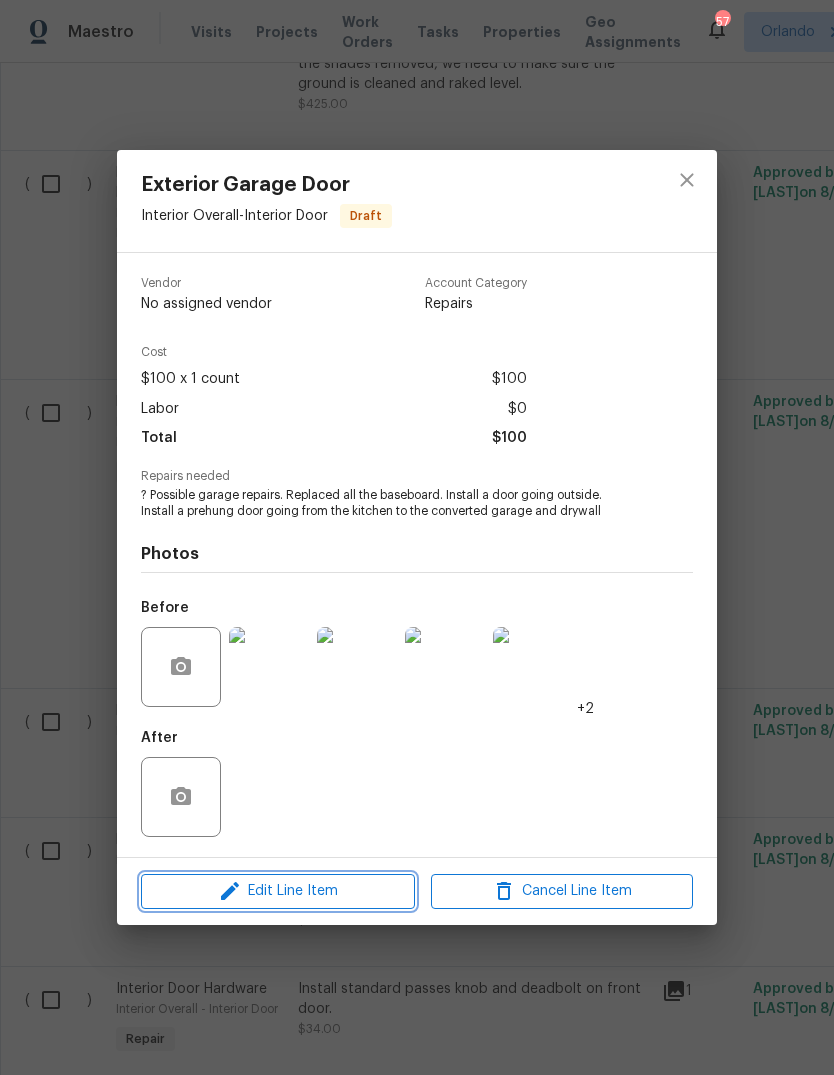click on "Edit Line Item" at bounding box center [278, 891] 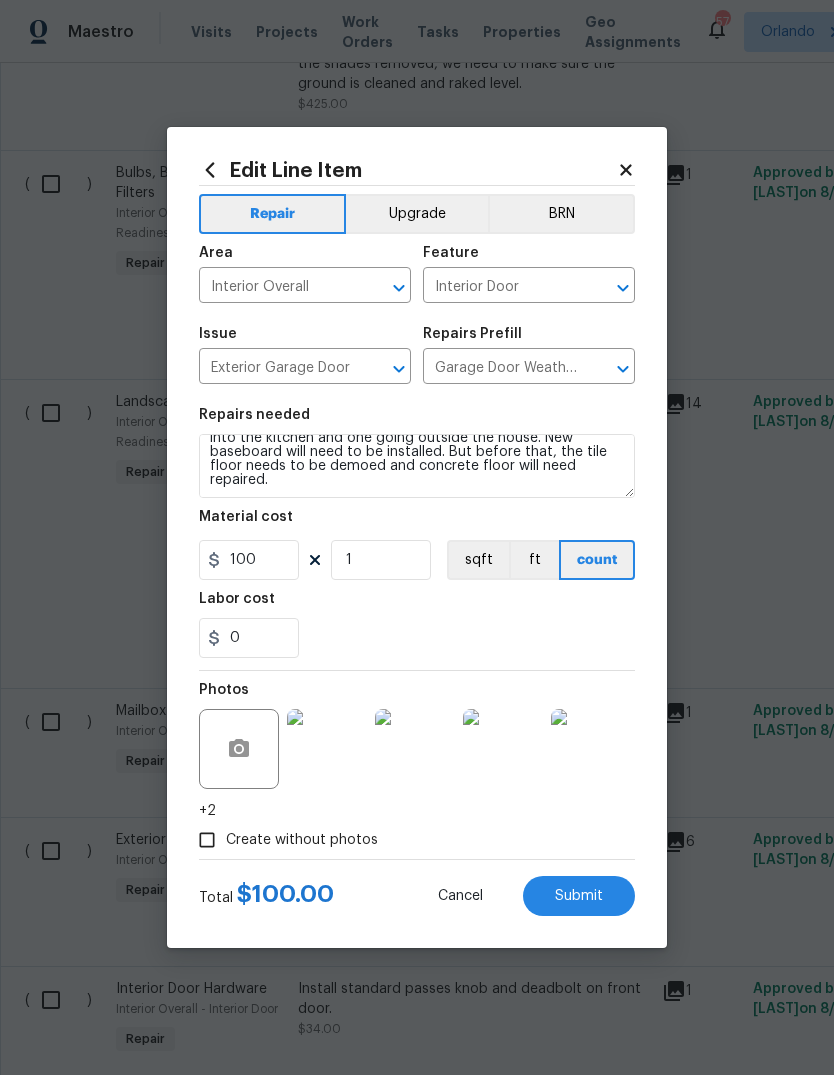 scroll, scrollTop: 42, scrollLeft: 0, axis: vertical 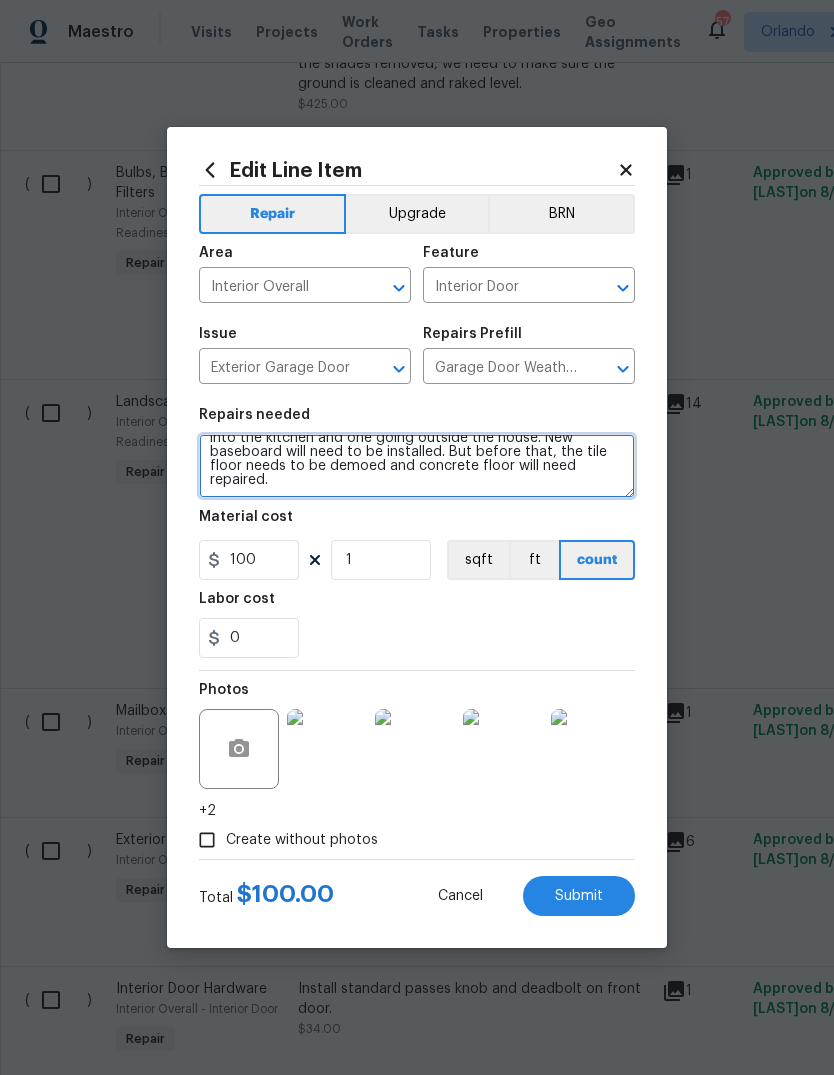 click on "Garage needs to be converted back. Includes new 2 car garage door. Also will include both exterior doors. One going into the kitchen and one going outside the house. New baseboard will need to be installed. But before that, the tile floor needs to be demoed and concrete floor will need repaired." at bounding box center [417, 466] 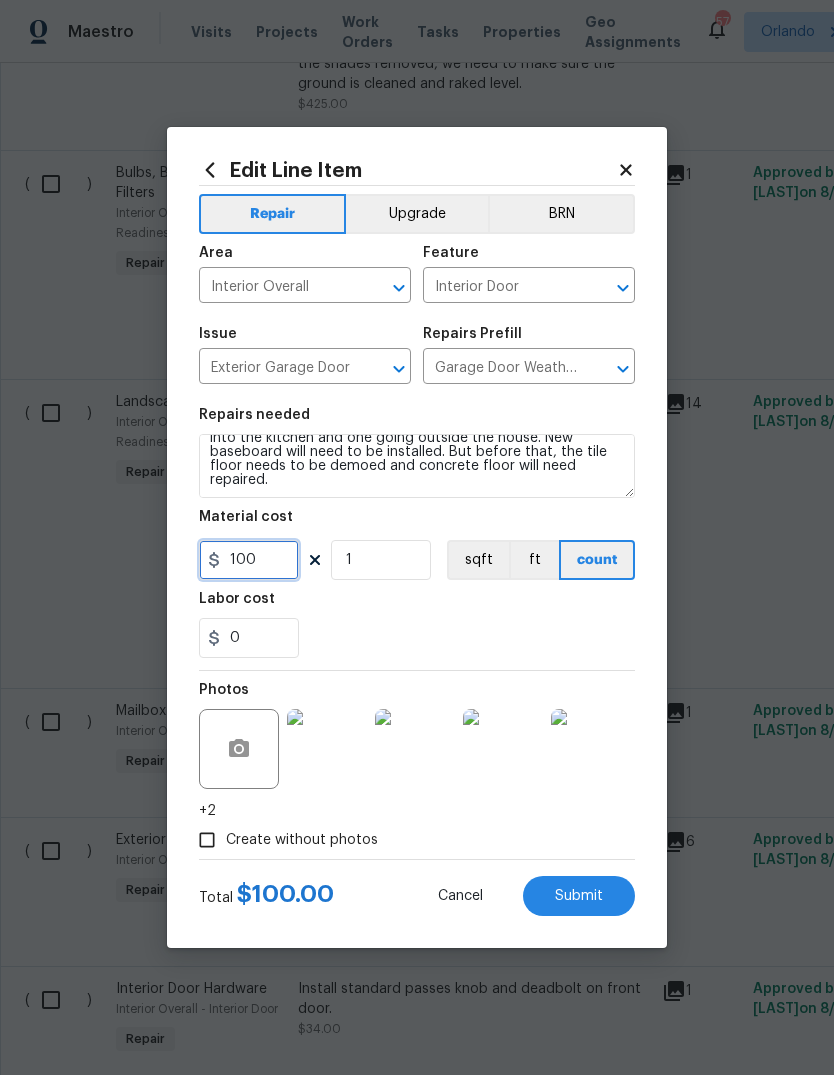 click on "100" at bounding box center (249, 560) 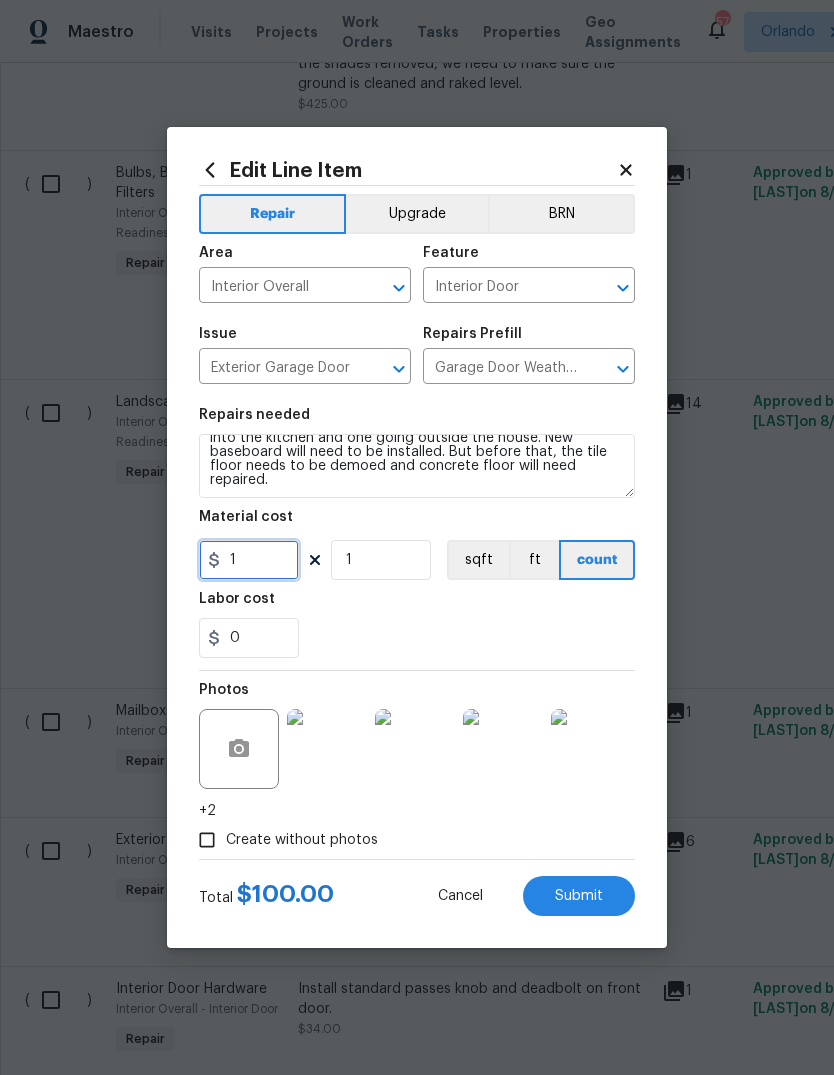 type on "1" 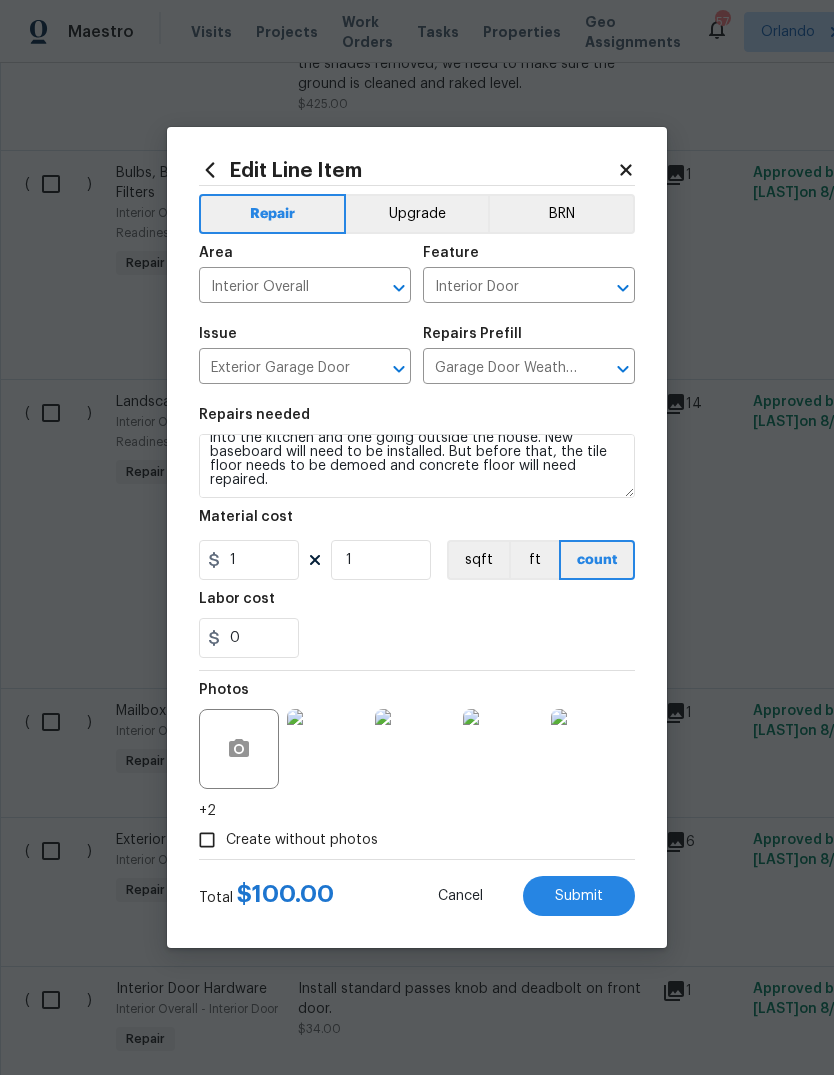 click on "0" at bounding box center [417, 638] 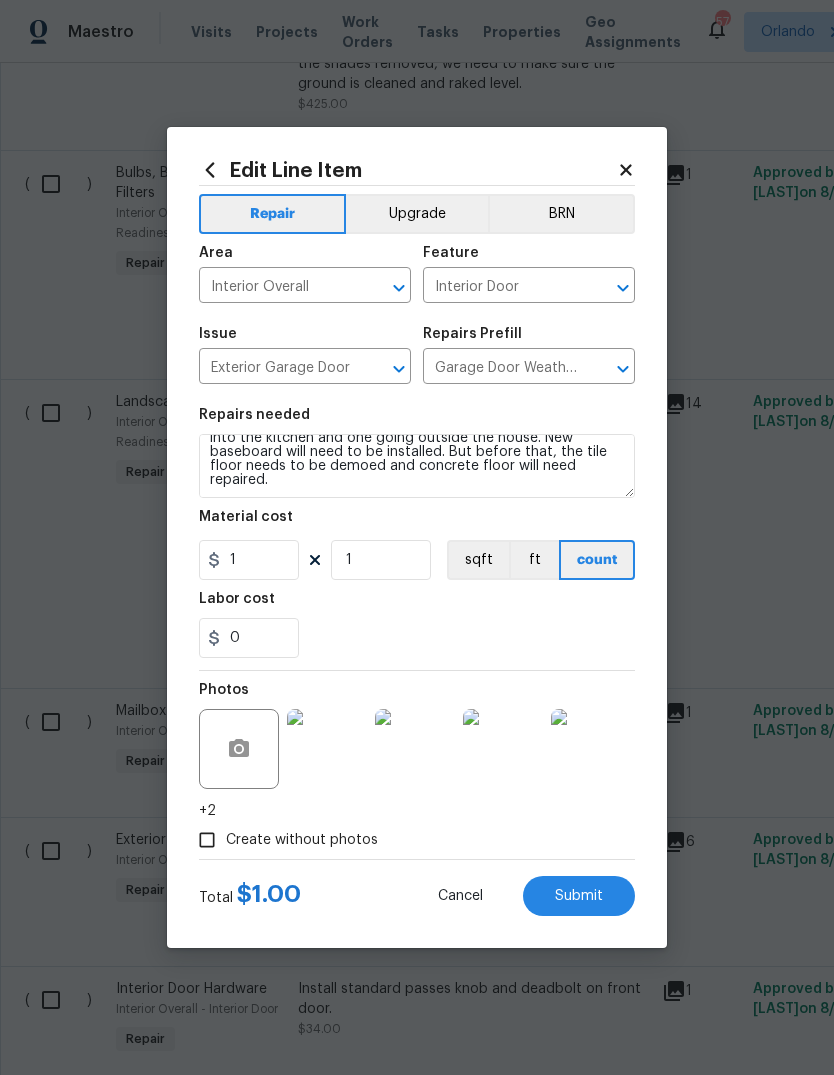 click on "Submit" at bounding box center (579, 896) 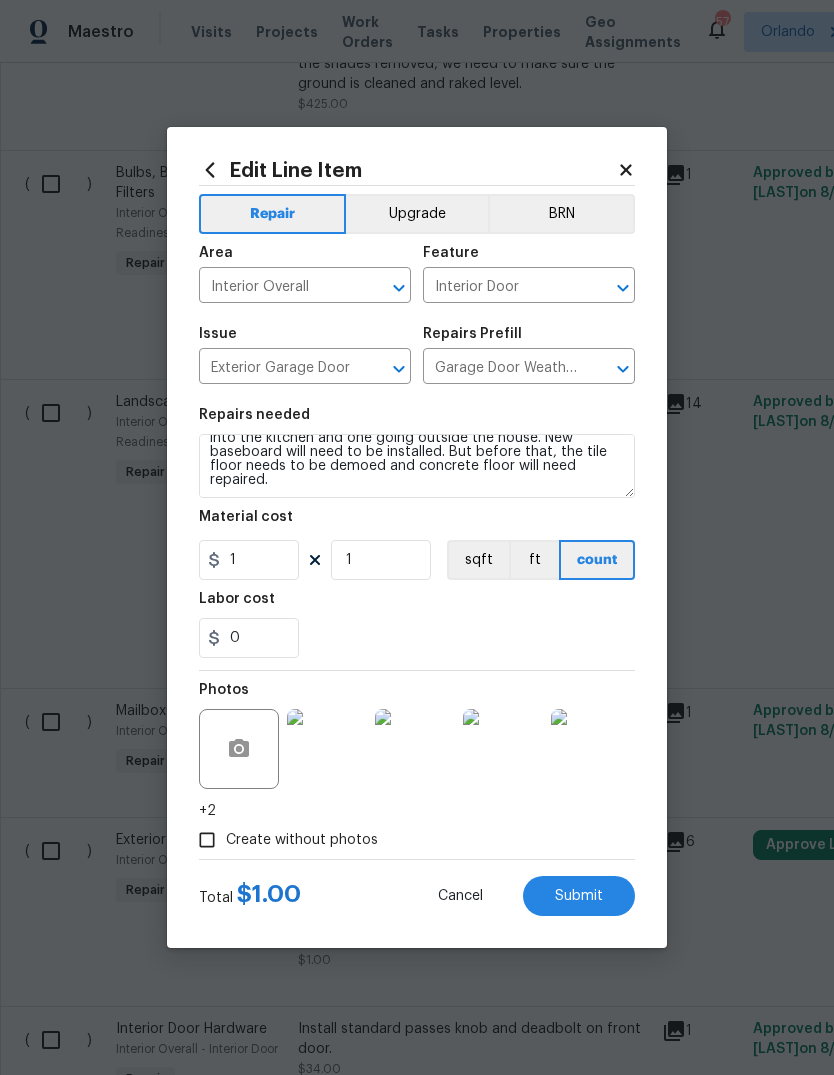type on "Garage needs to be converted back. Includes new 2 car garage door. Also will include both exterior doors. One going into the kitchen and one going outside the house. New baseboard will need to be installed. But before that, the tile floor needs to be demoed and concrete floor will need repaired." 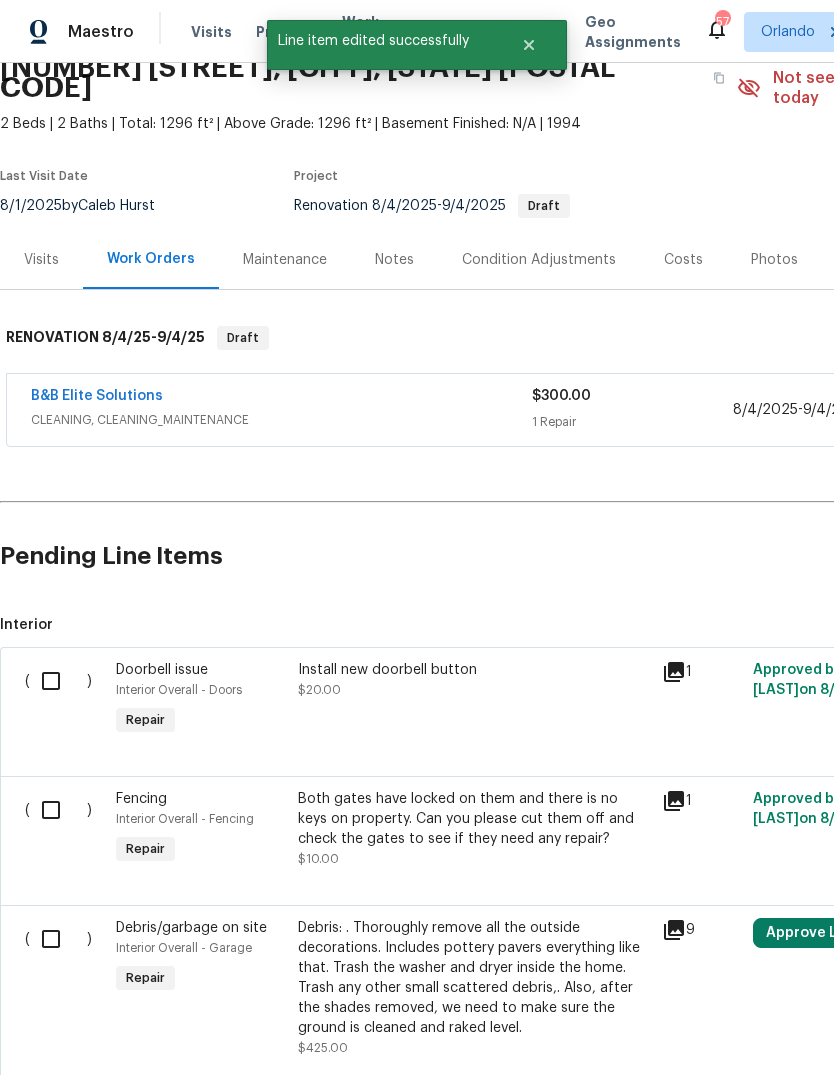 scroll, scrollTop: 105, scrollLeft: 0, axis: vertical 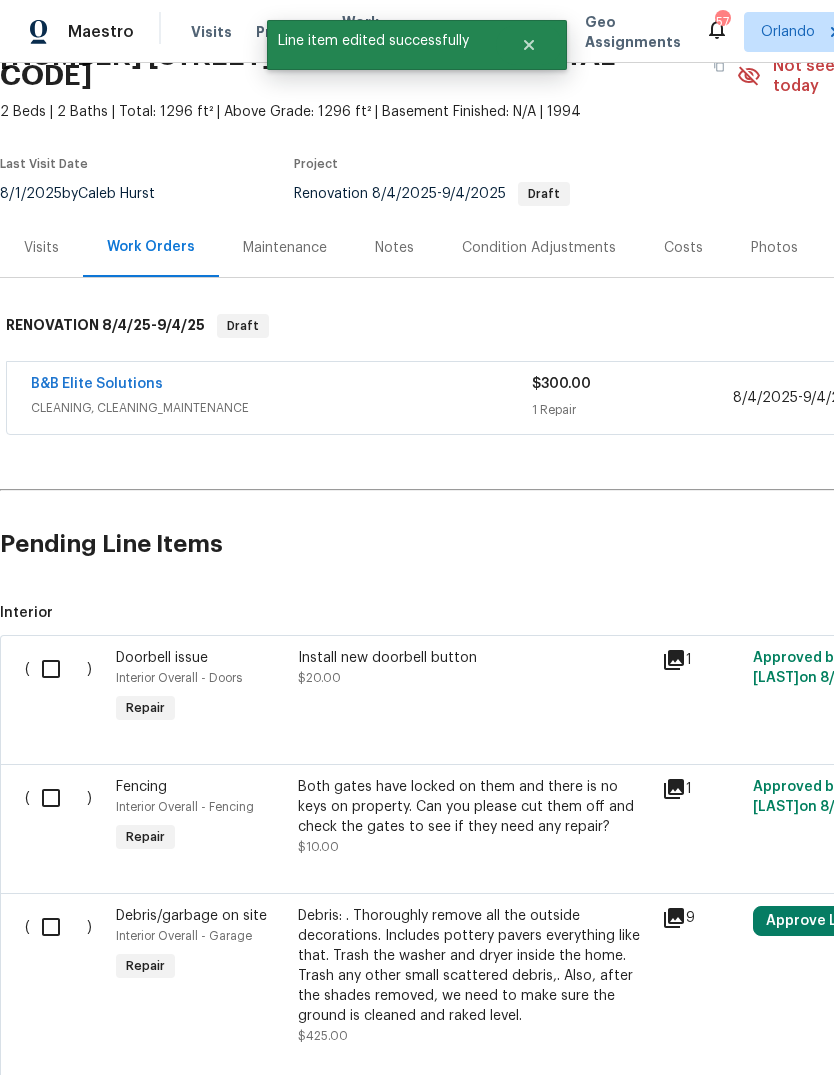 click at bounding box center [58, 669] 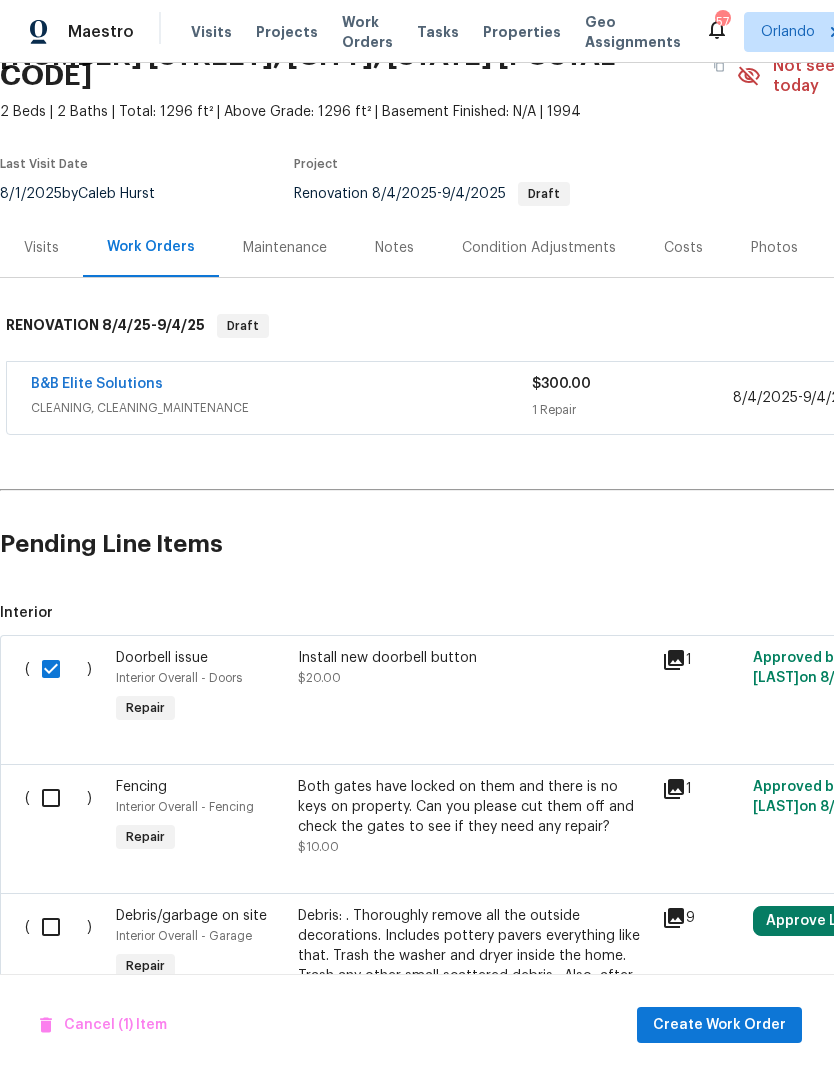 click at bounding box center [58, 798] 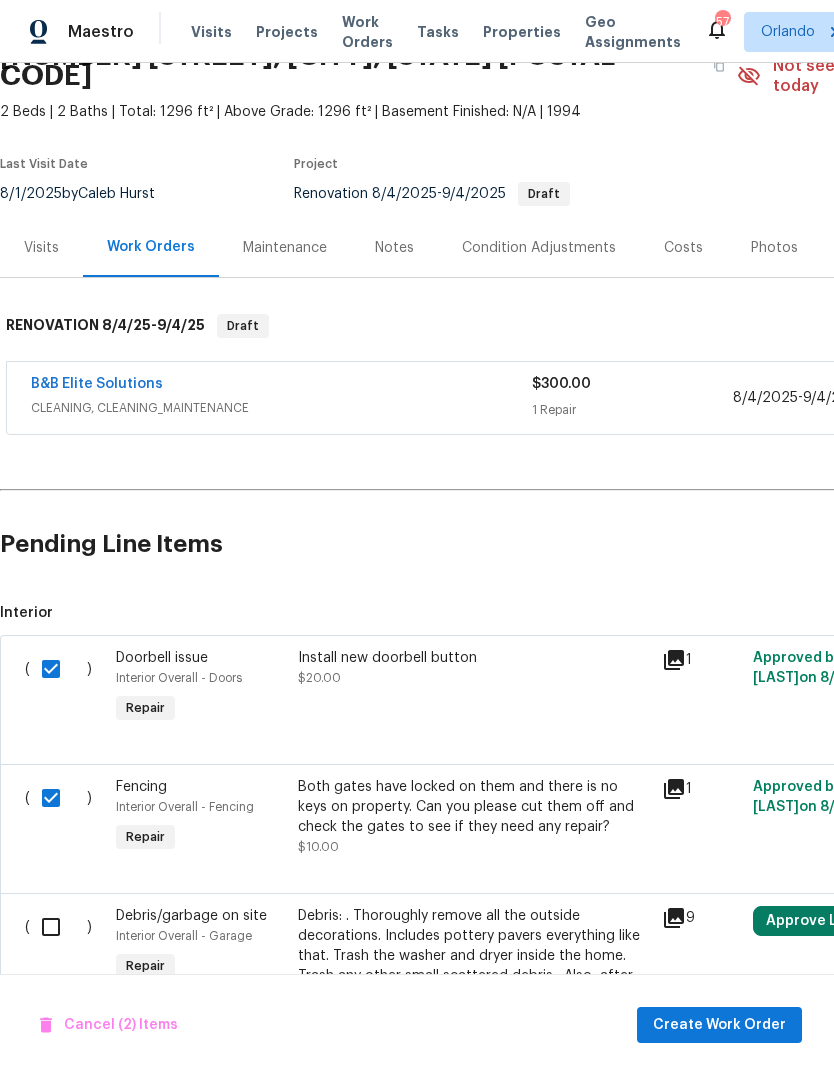 click at bounding box center (58, 927) 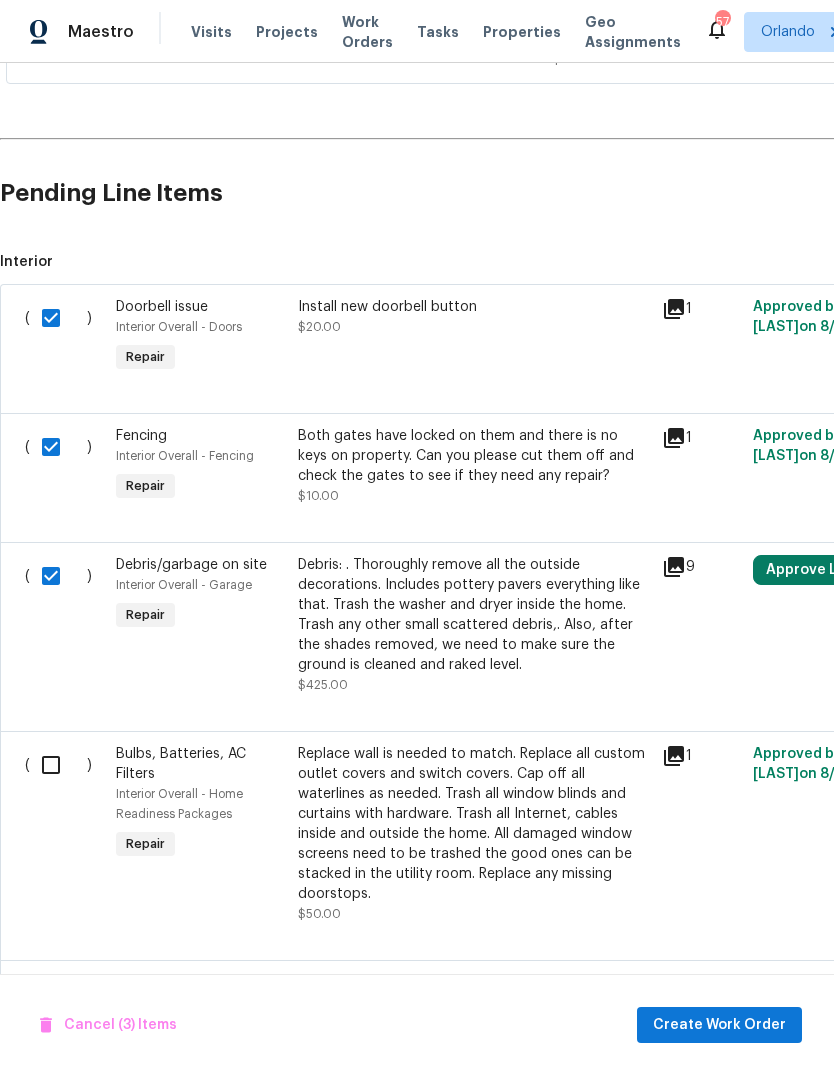 scroll, scrollTop: 456, scrollLeft: 0, axis: vertical 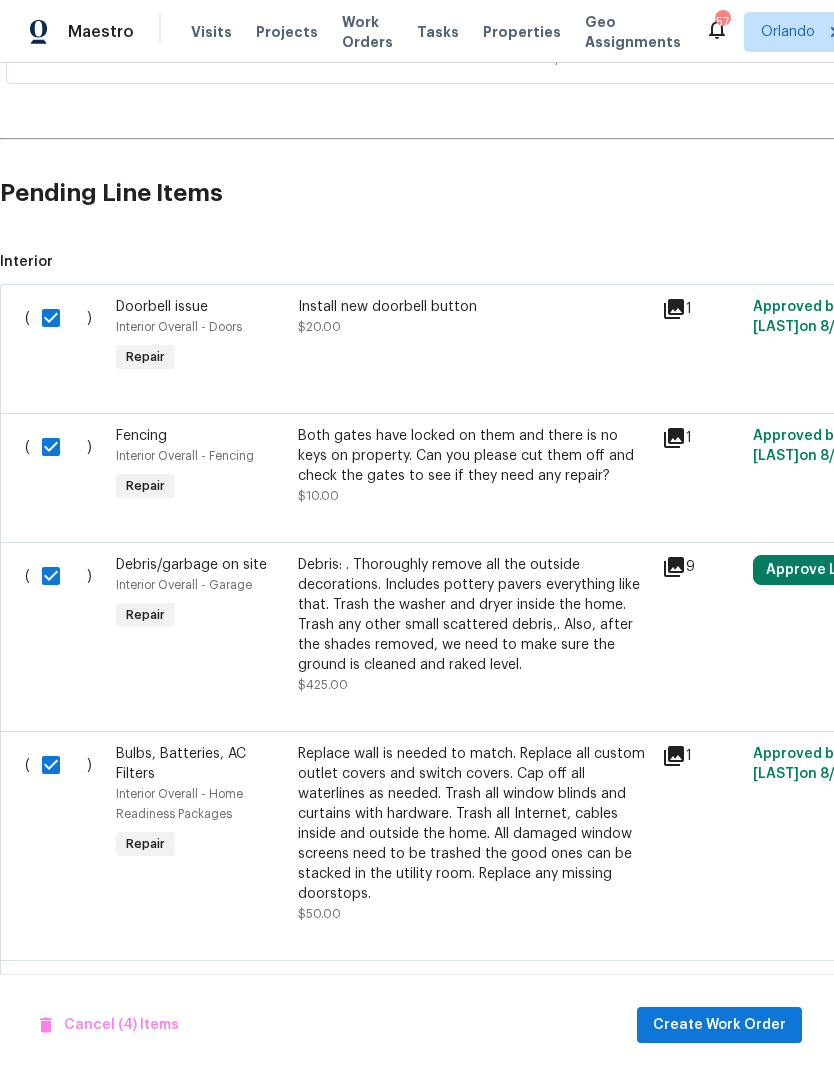 click at bounding box center [58, 994] 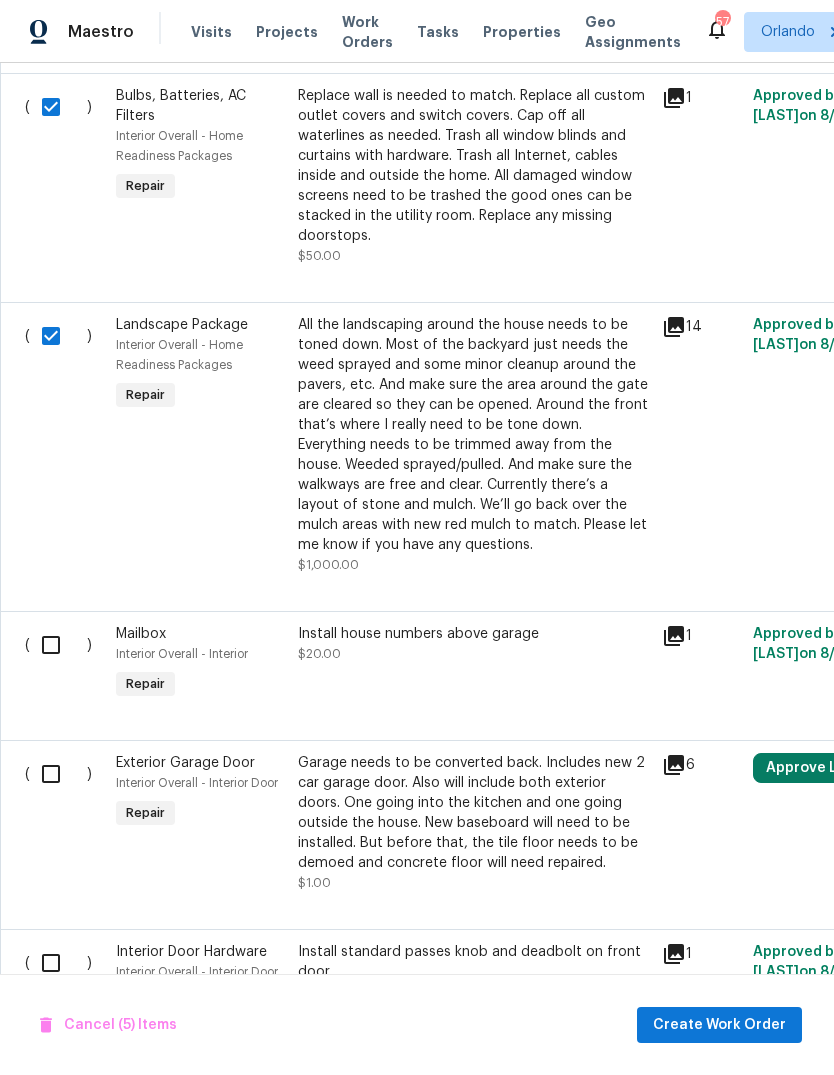 scroll, scrollTop: 1114, scrollLeft: 0, axis: vertical 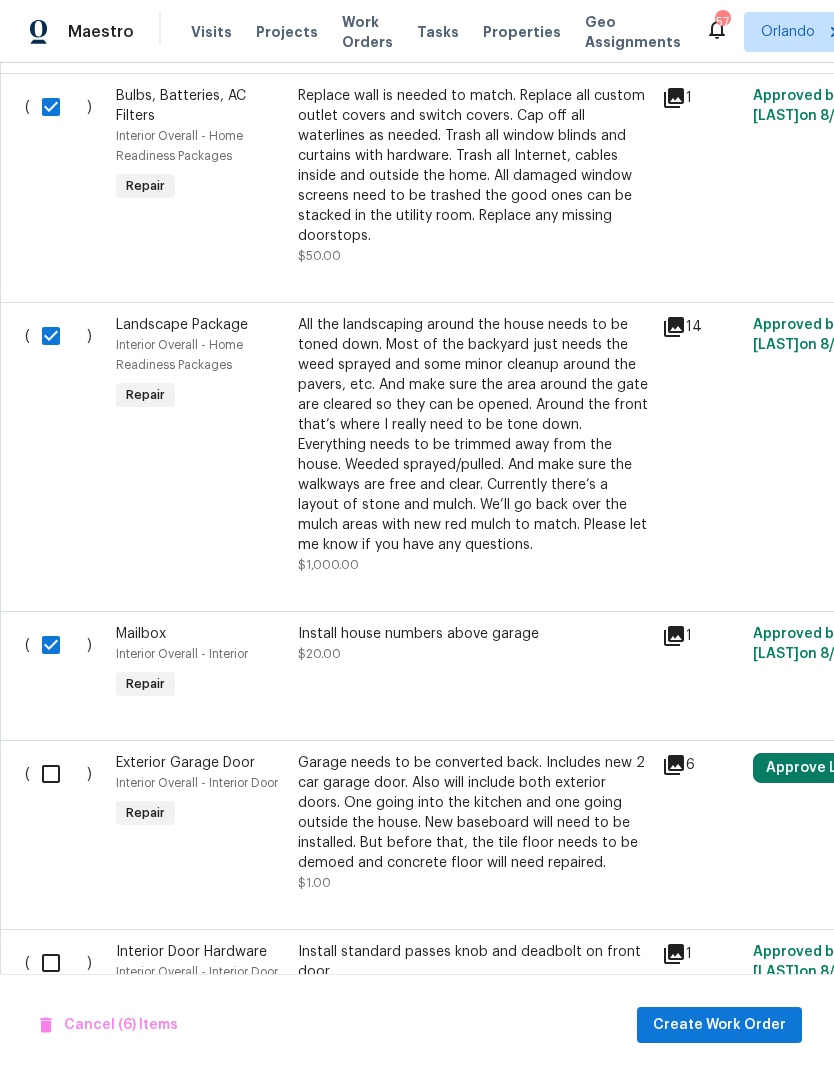 click at bounding box center [58, 774] 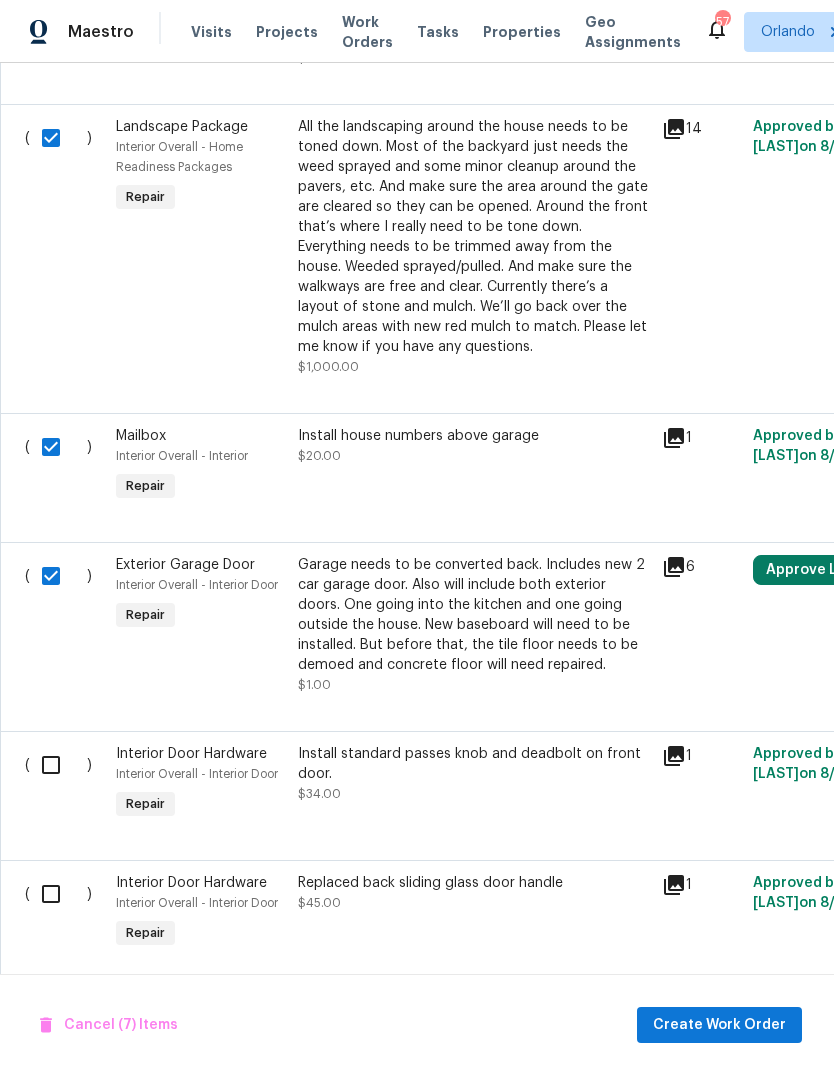 scroll, scrollTop: 1312, scrollLeft: 0, axis: vertical 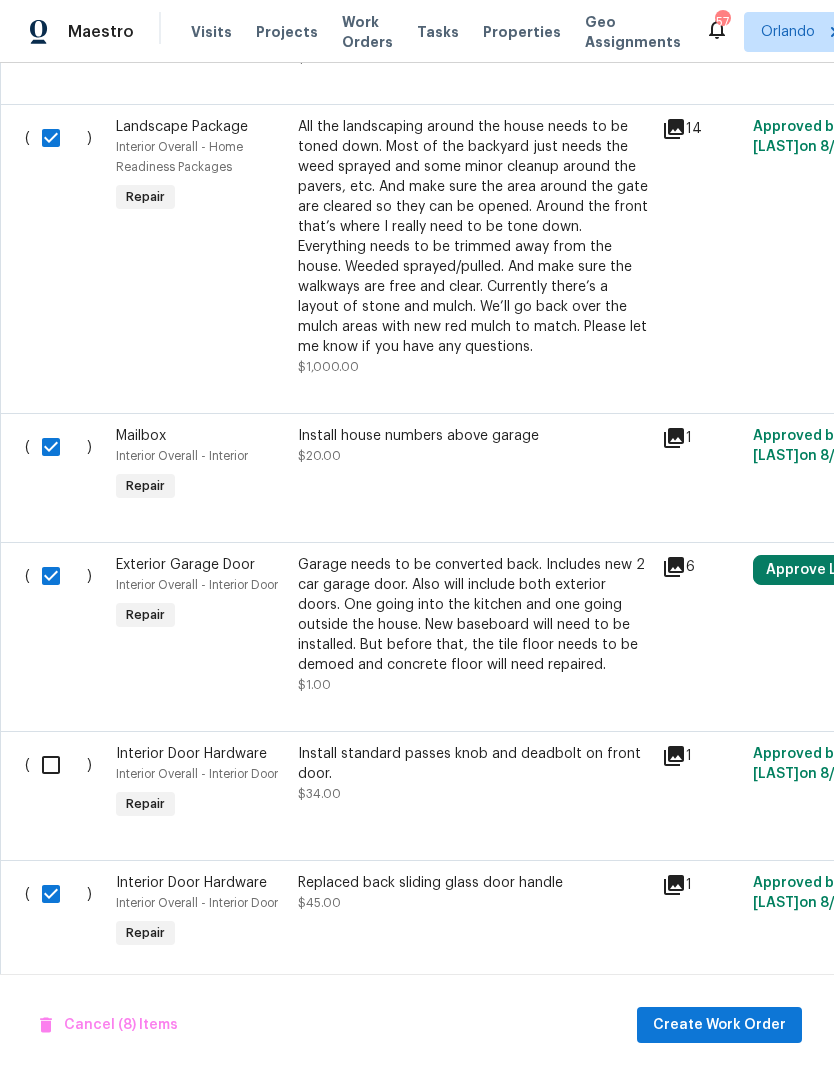 click at bounding box center [58, 1023] 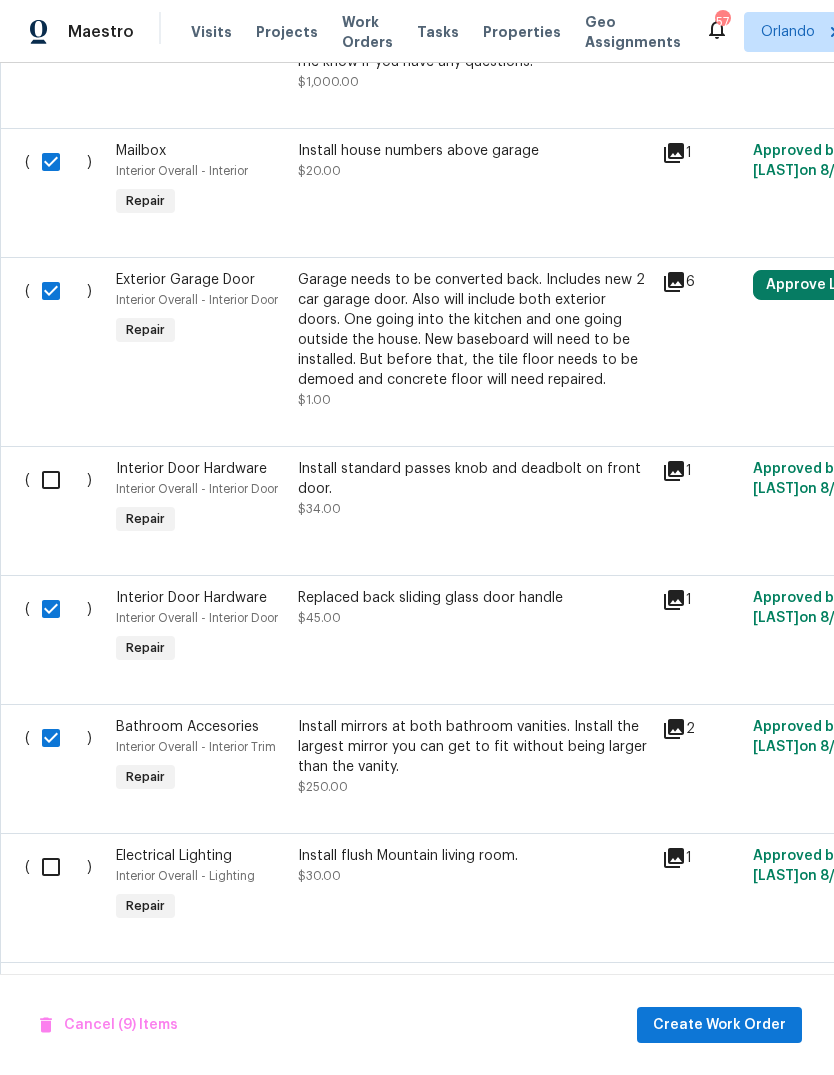scroll, scrollTop: 1598, scrollLeft: 0, axis: vertical 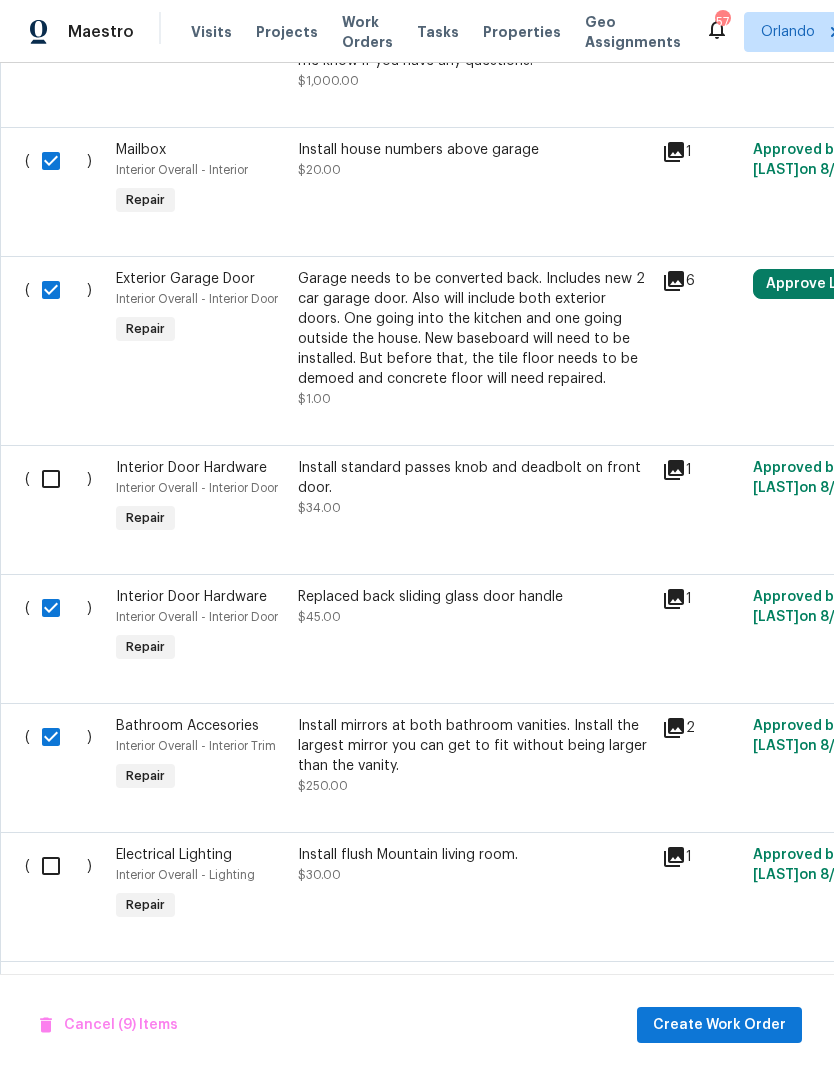 click at bounding box center [58, 995] 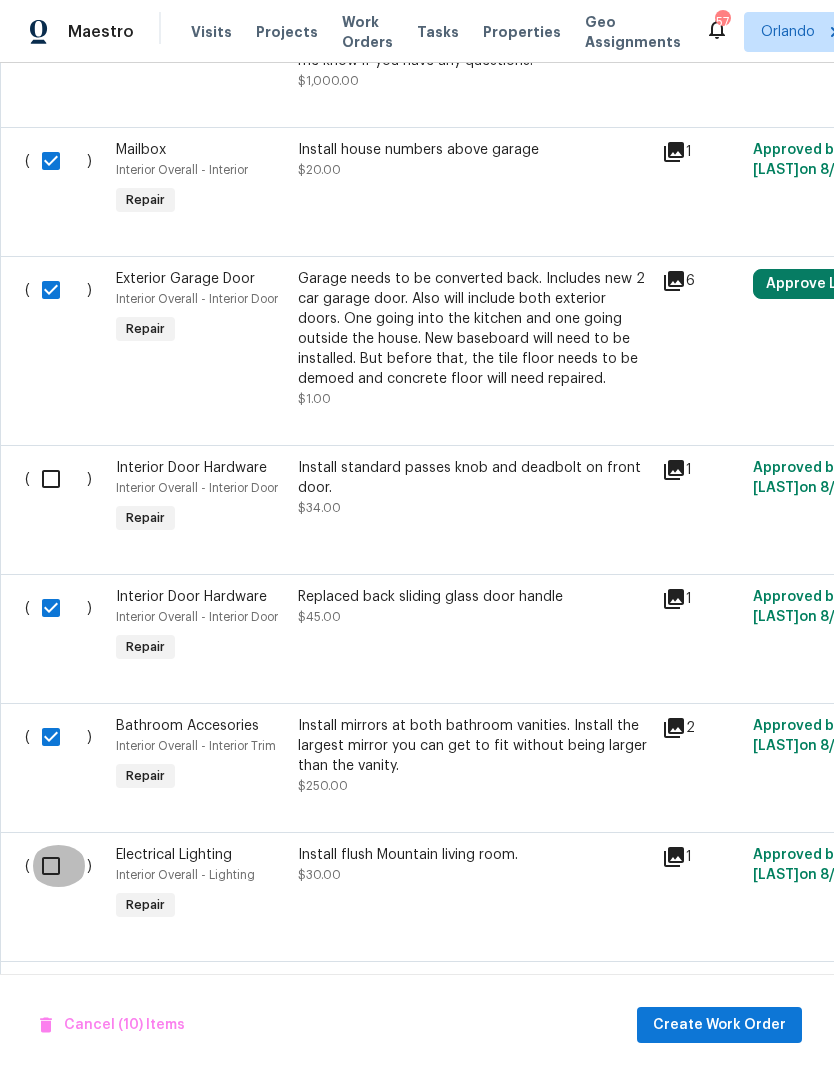 click at bounding box center [58, 866] 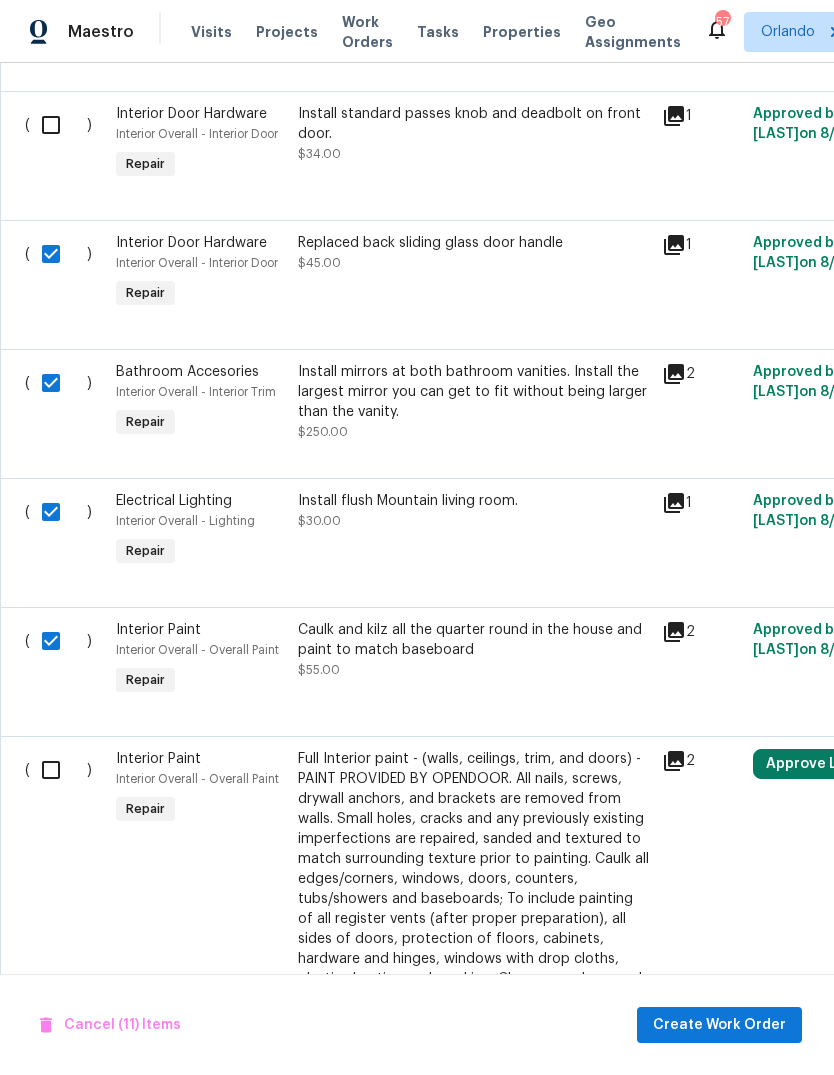 scroll, scrollTop: 1952, scrollLeft: 0, axis: vertical 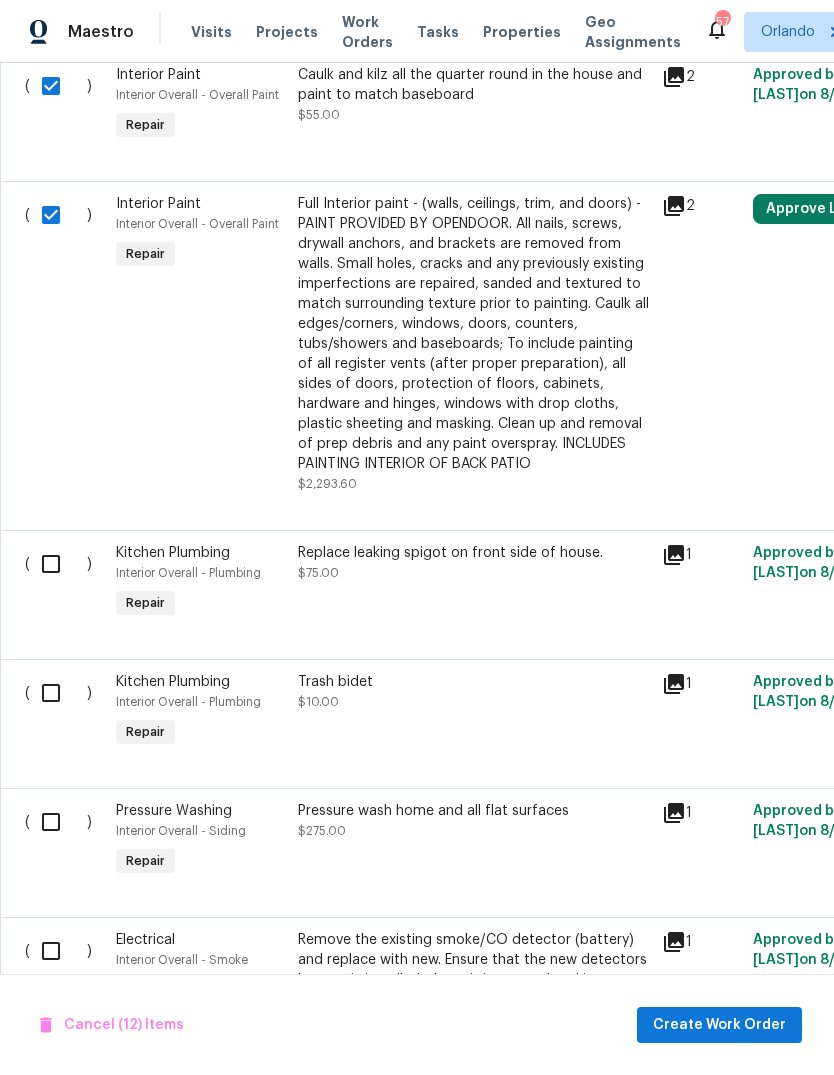 click at bounding box center (58, 564) 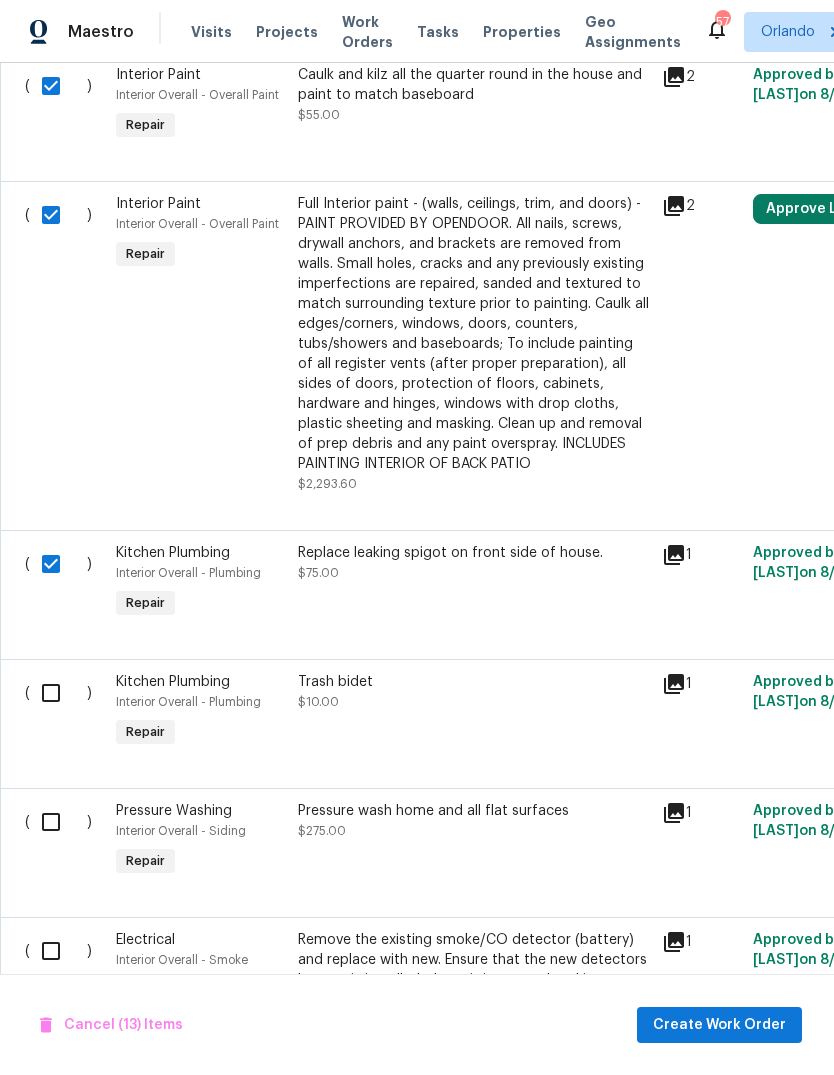 click at bounding box center [58, 693] 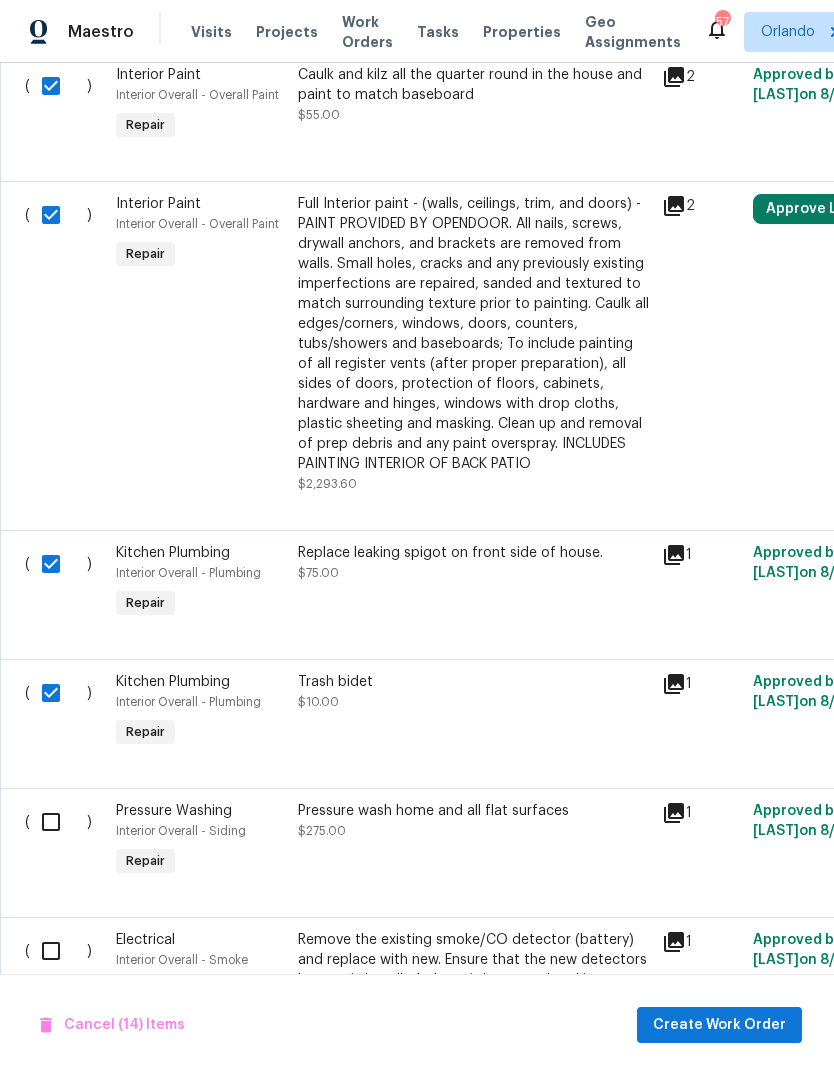 click at bounding box center (58, 822) 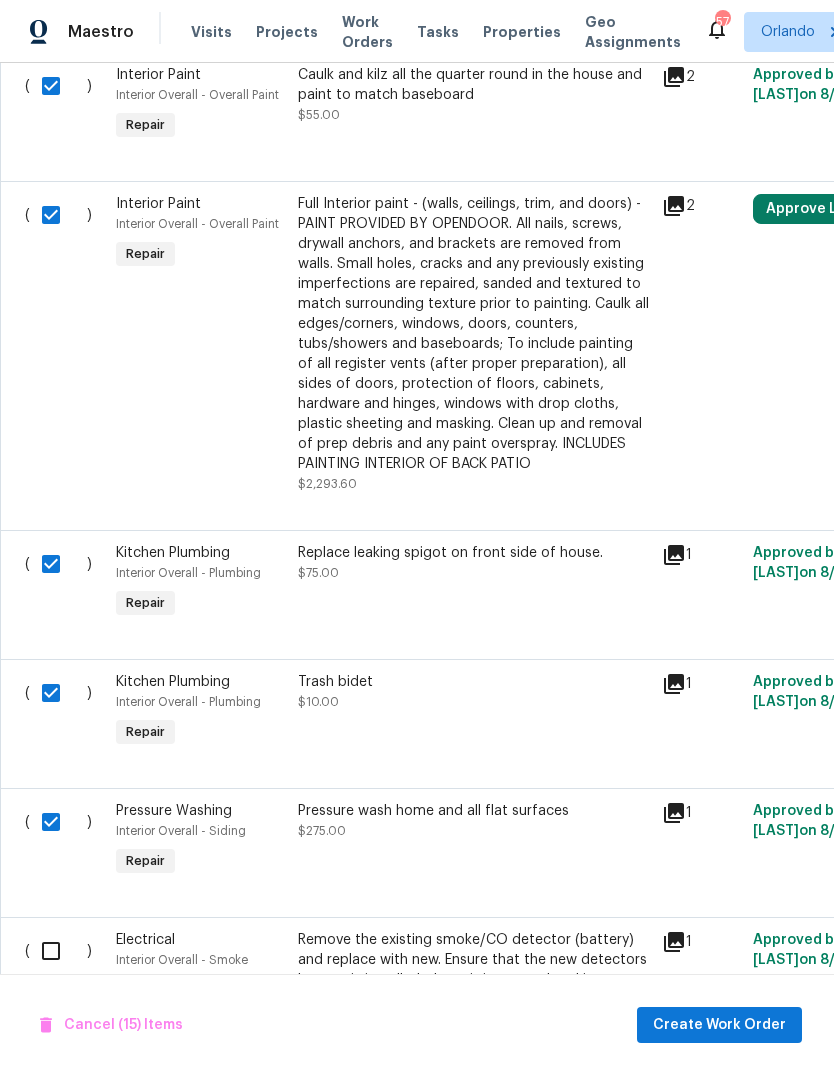click at bounding box center [58, 951] 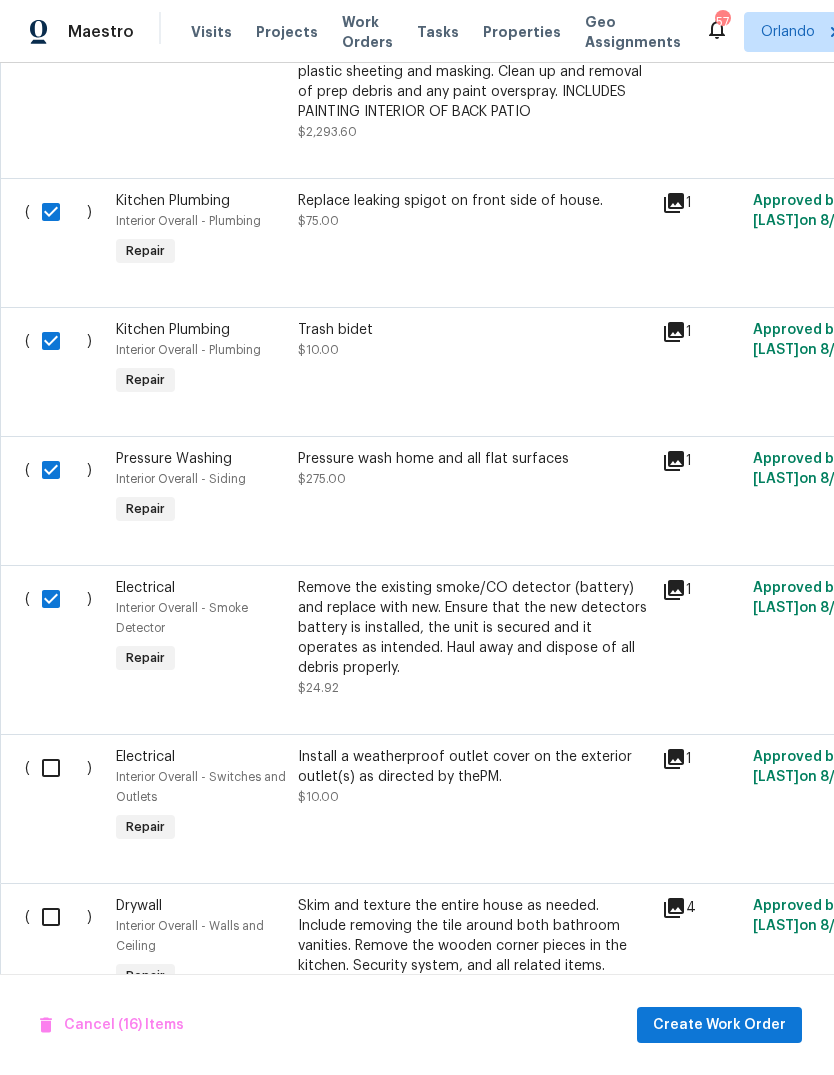 scroll, scrollTop: 2858, scrollLeft: 0, axis: vertical 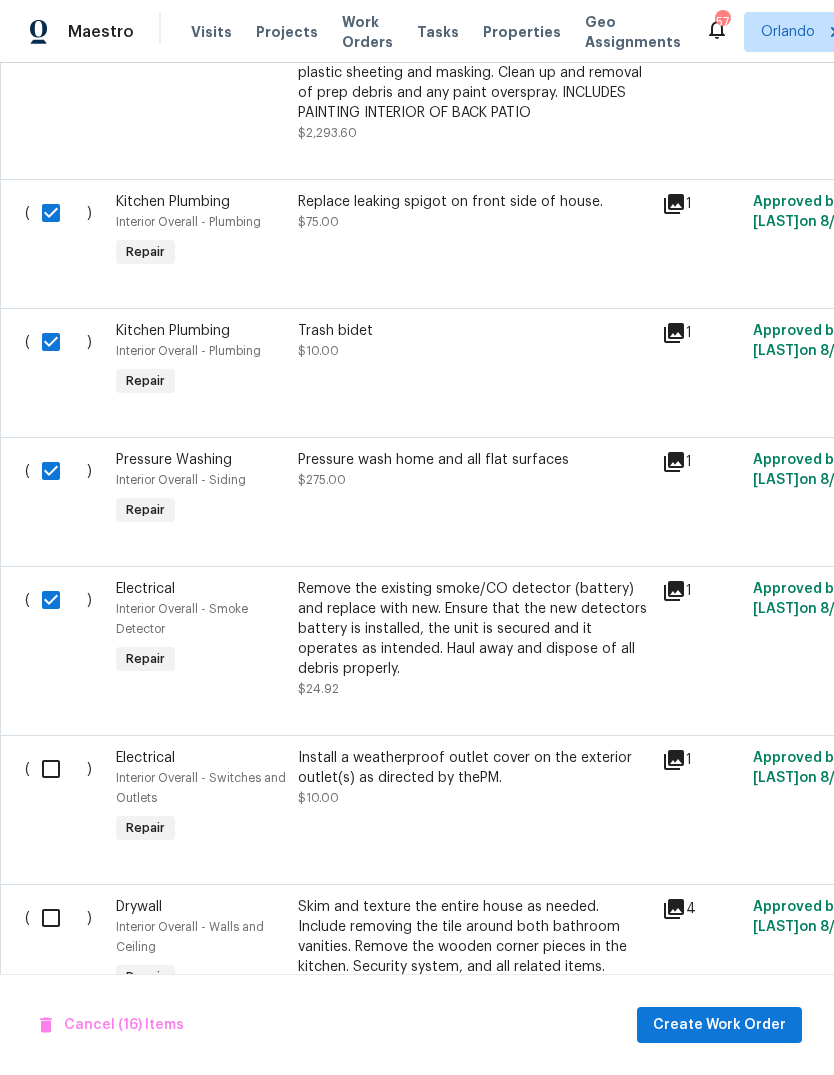 click at bounding box center (58, 769) 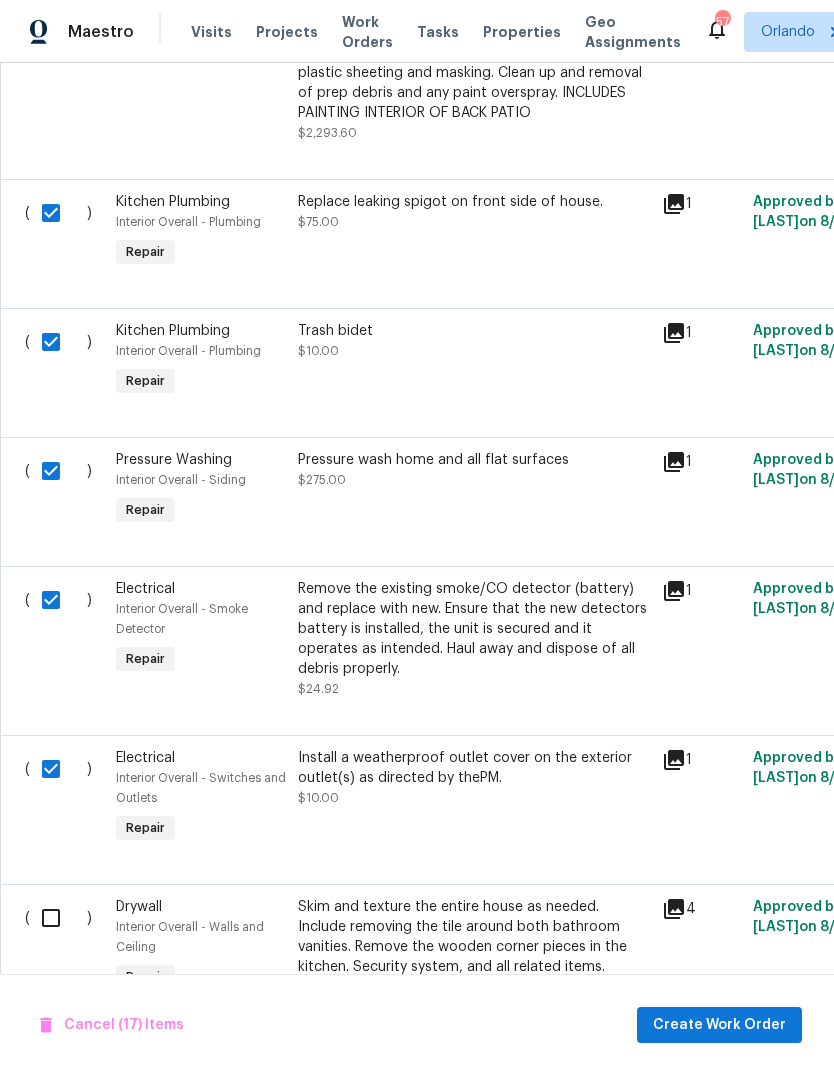 click at bounding box center (58, 918) 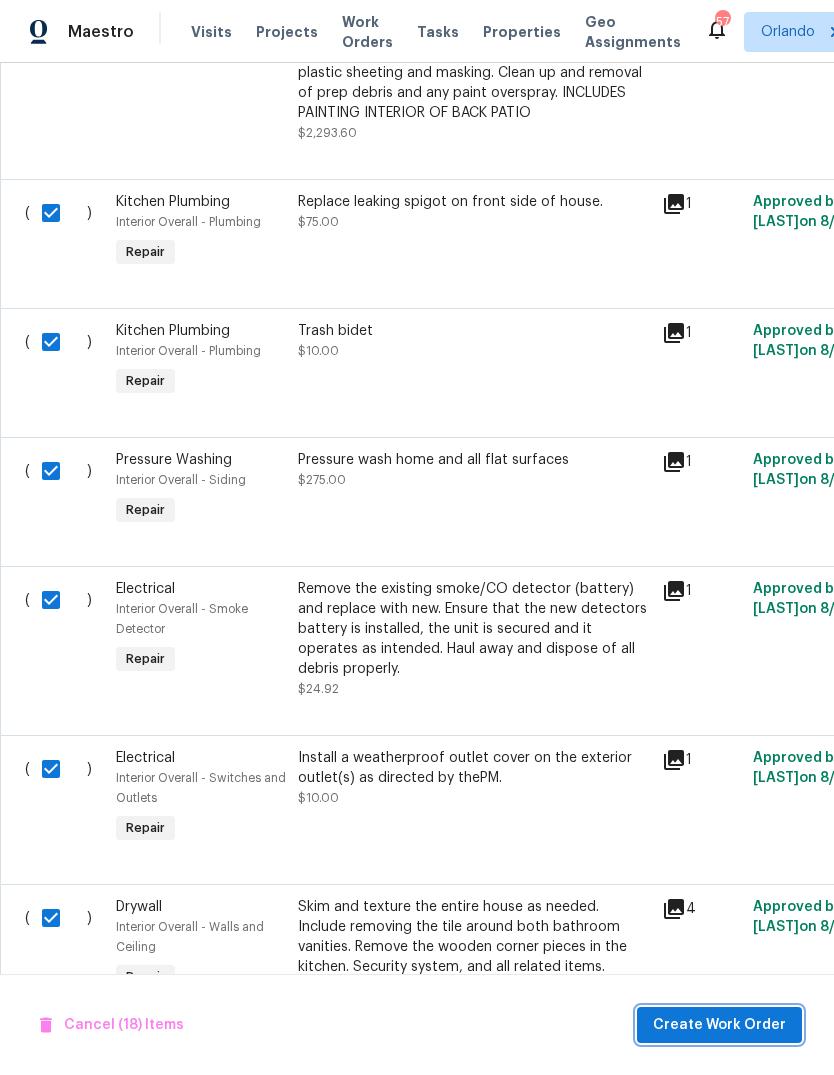click on "Create Work Order" at bounding box center (719, 1025) 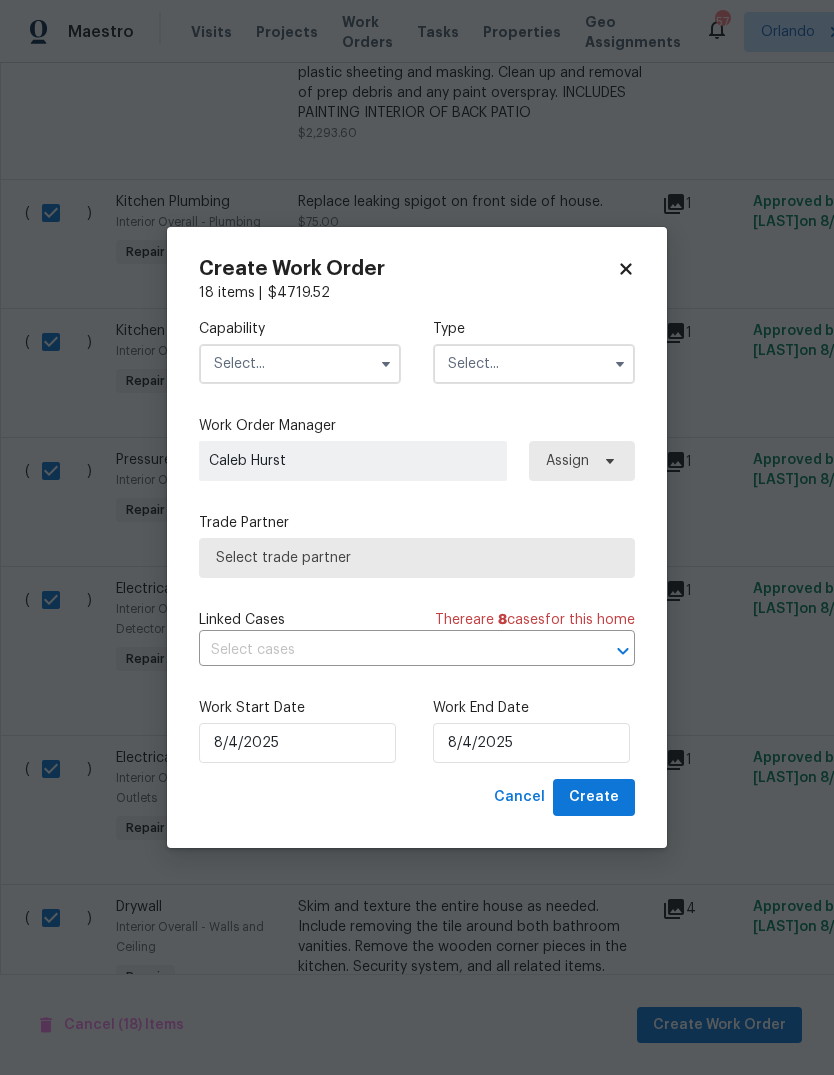 click at bounding box center (300, 364) 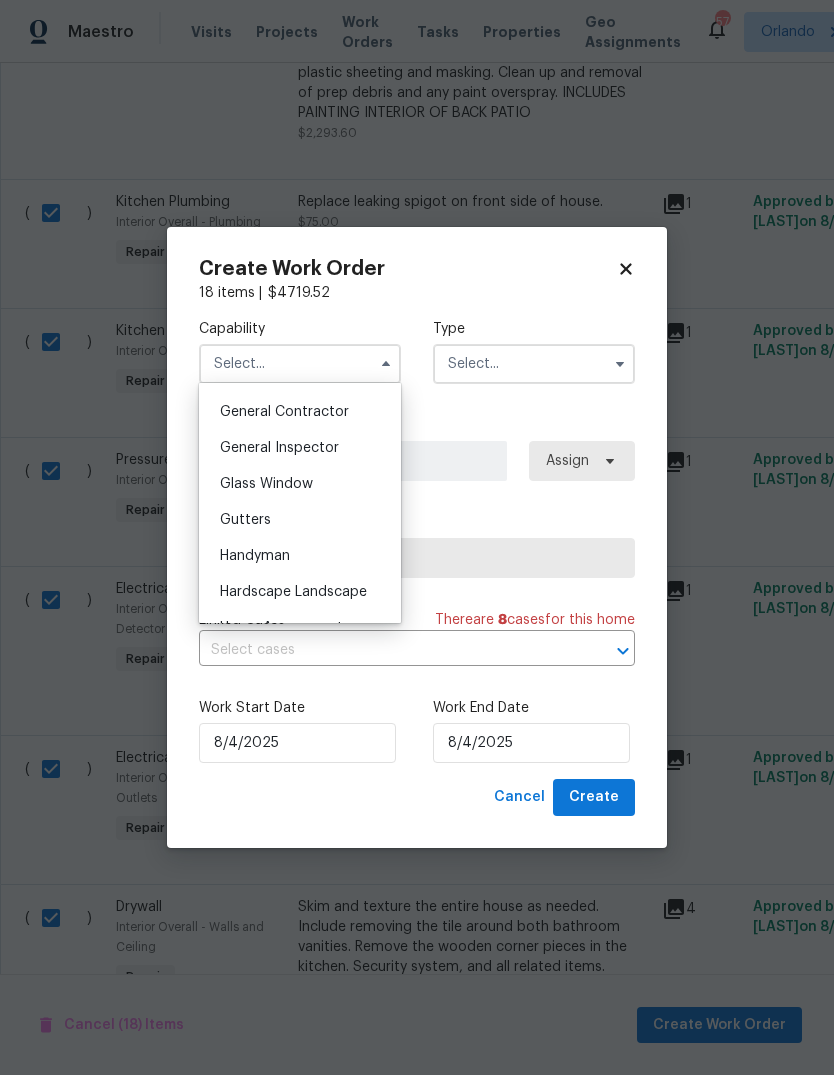 scroll, scrollTop: 929, scrollLeft: 0, axis: vertical 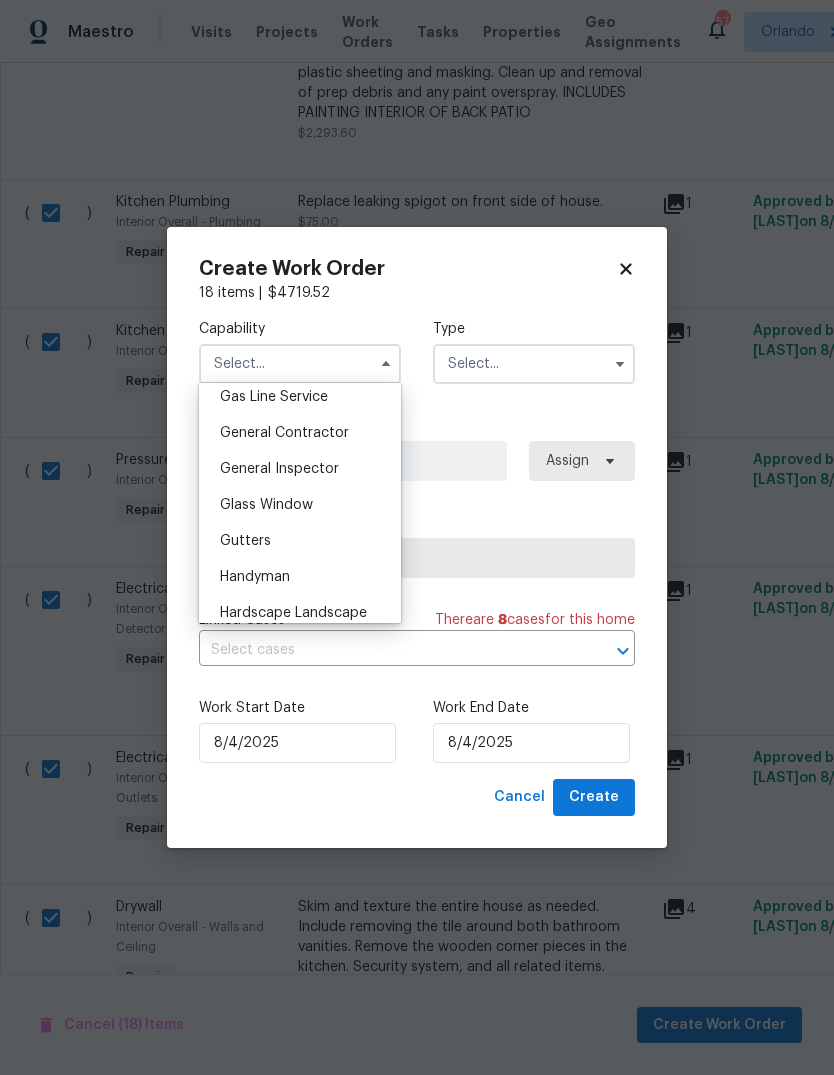 click on "General Contractor" at bounding box center (300, 433) 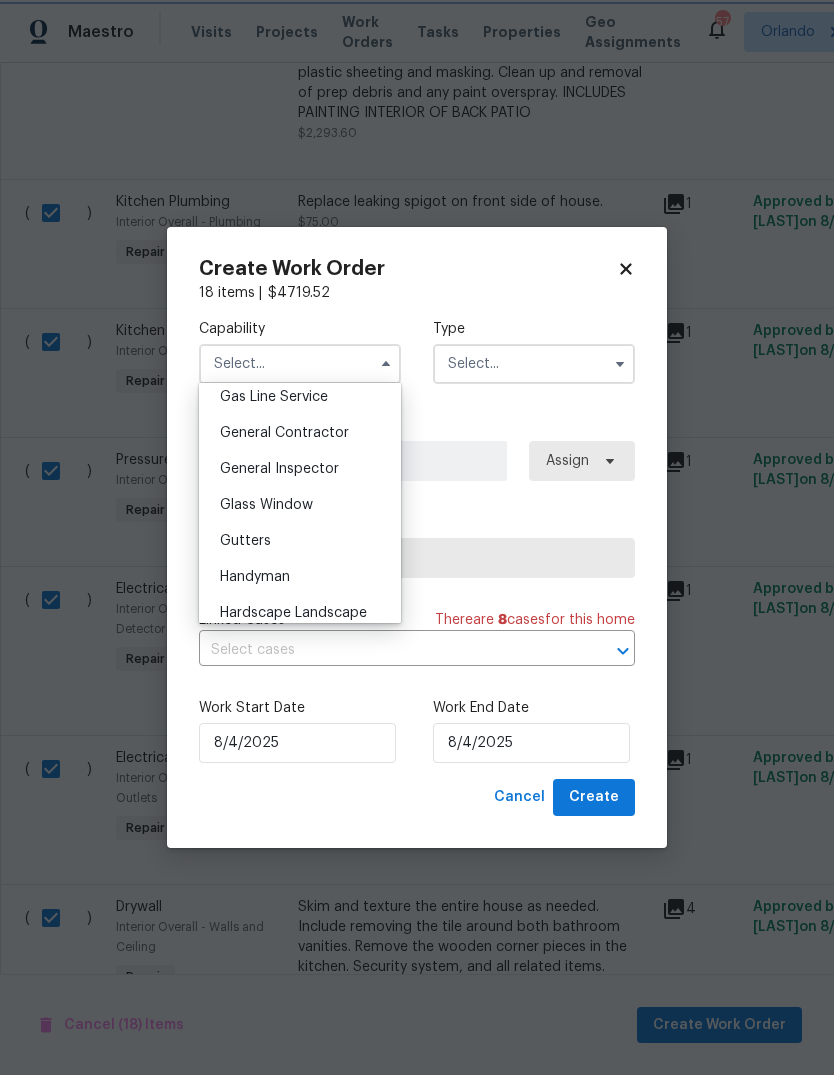 type on "General Contractor" 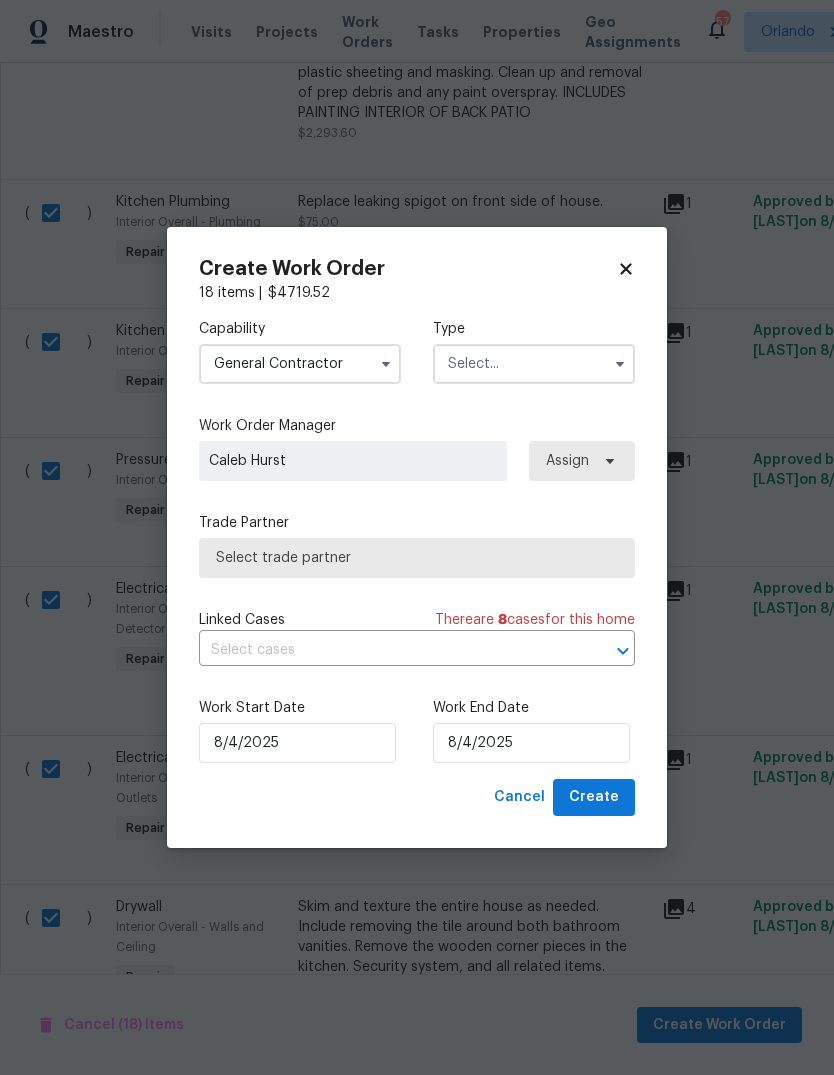 click at bounding box center [534, 364] 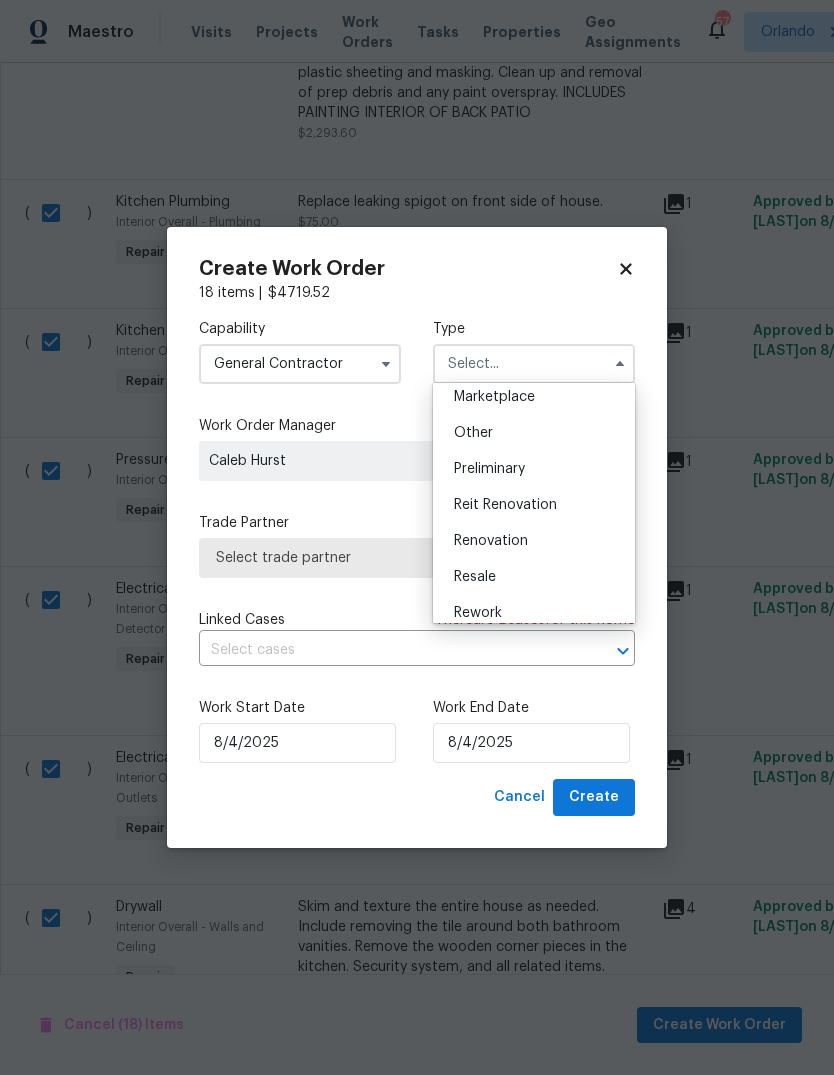 scroll, scrollTop: 372, scrollLeft: 0, axis: vertical 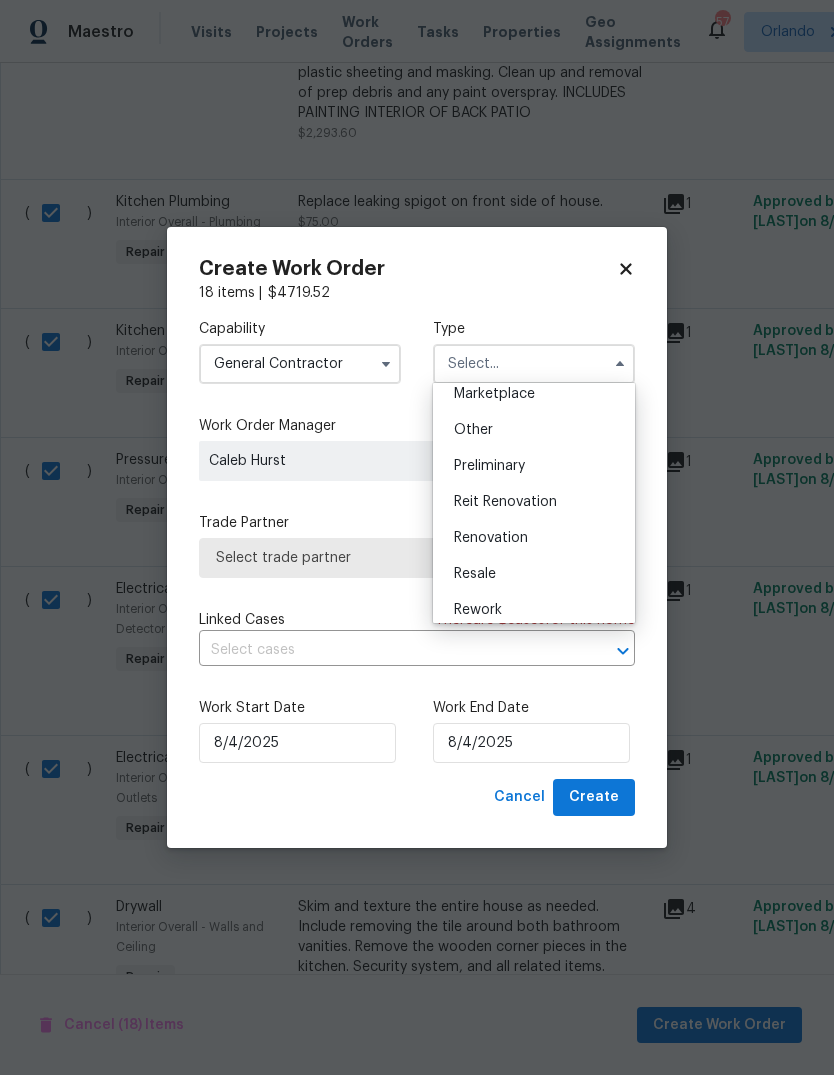click on "Renovation" at bounding box center (534, 538) 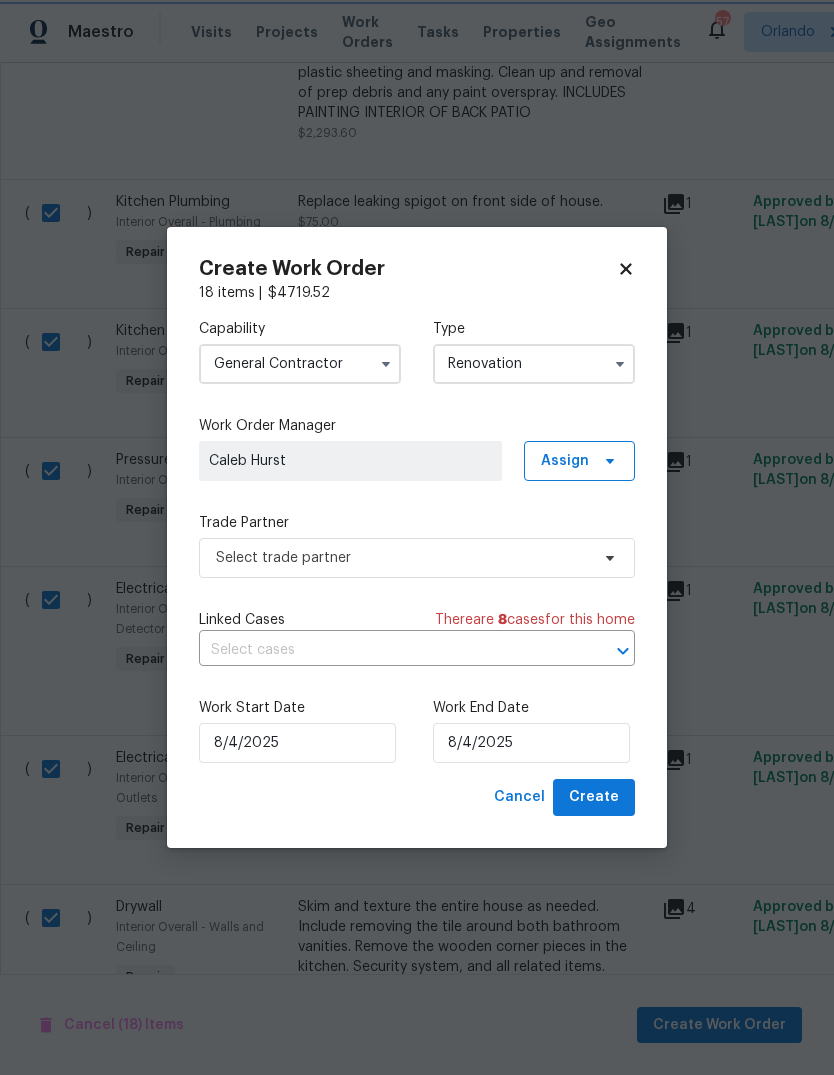scroll, scrollTop: 0, scrollLeft: 0, axis: both 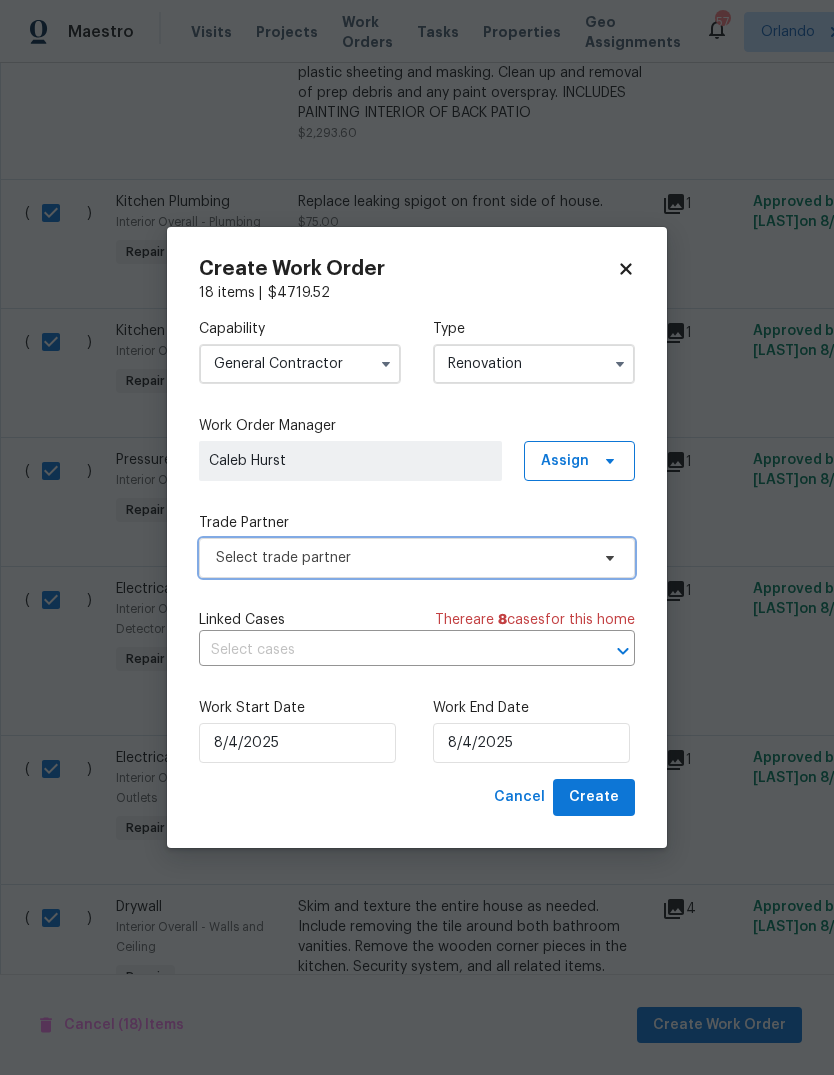 click on "Select trade partner" at bounding box center (402, 558) 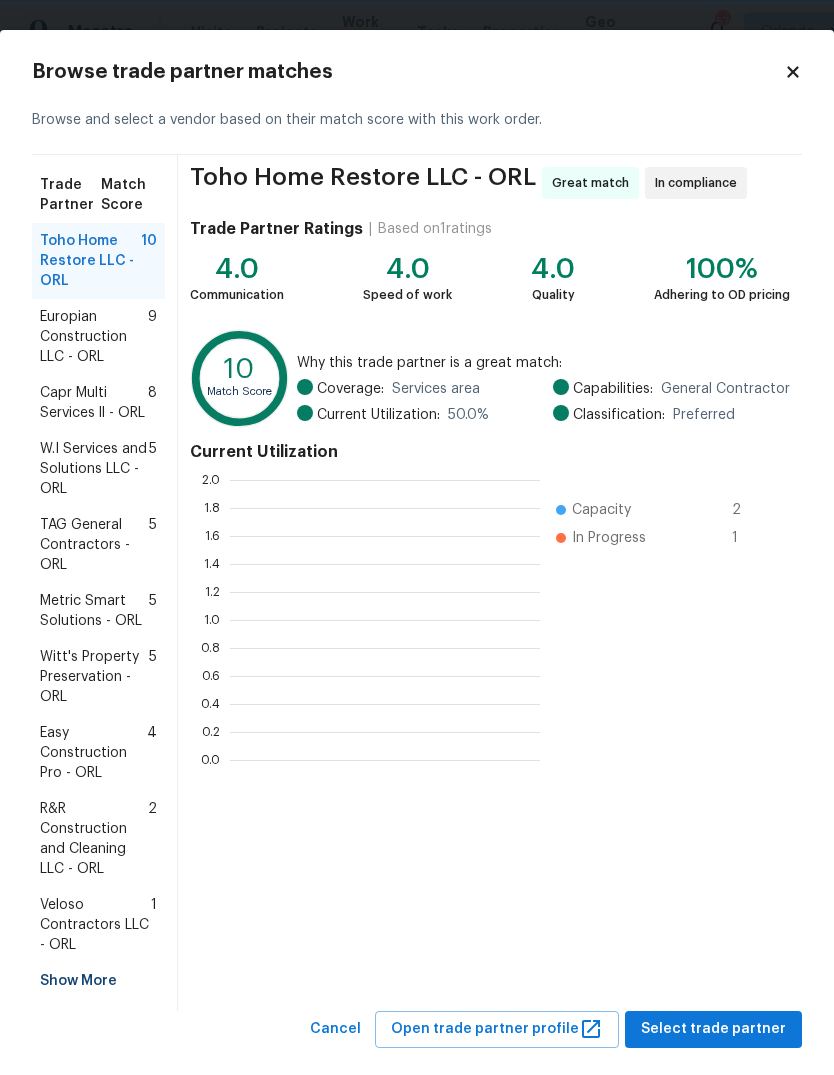 scroll, scrollTop: 2, scrollLeft: 2, axis: both 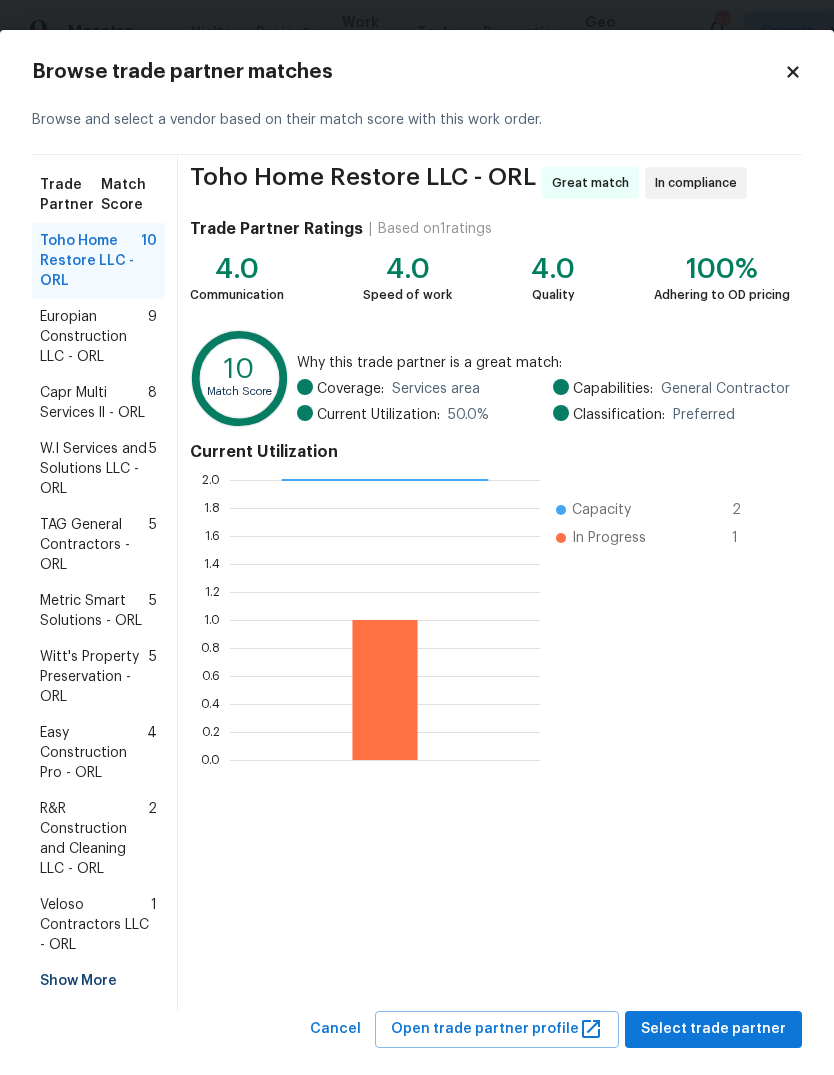 click on "Europian Construction LLC - ORL 9" at bounding box center (98, 337) 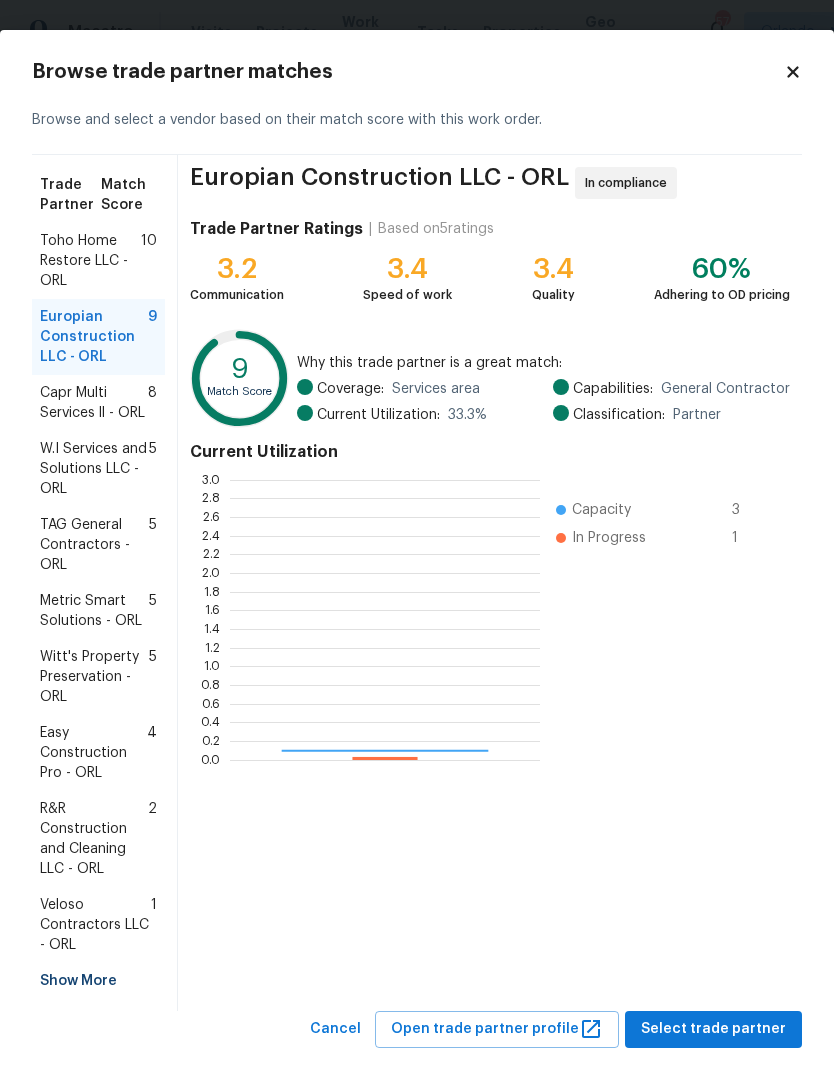 scroll, scrollTop: 2, scrollLeft: 2, axis: both 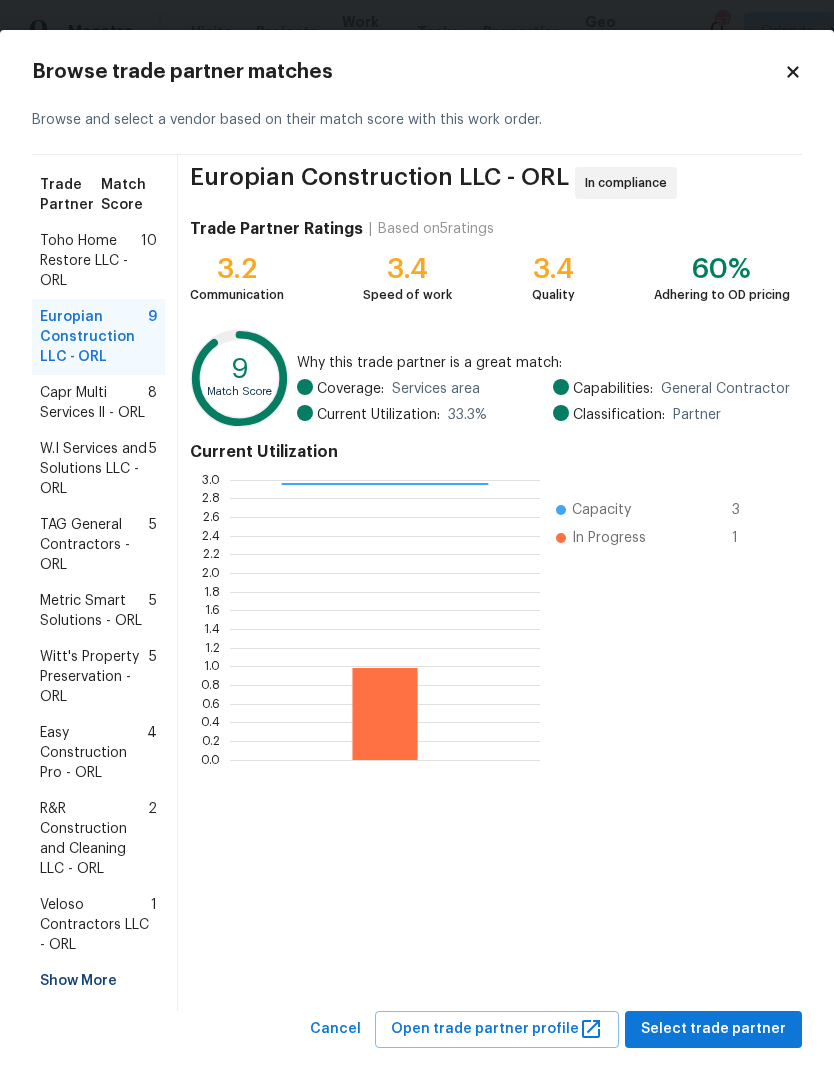 click on "Capr Multi Services ll - ORL" at bounding box center [94, 403] 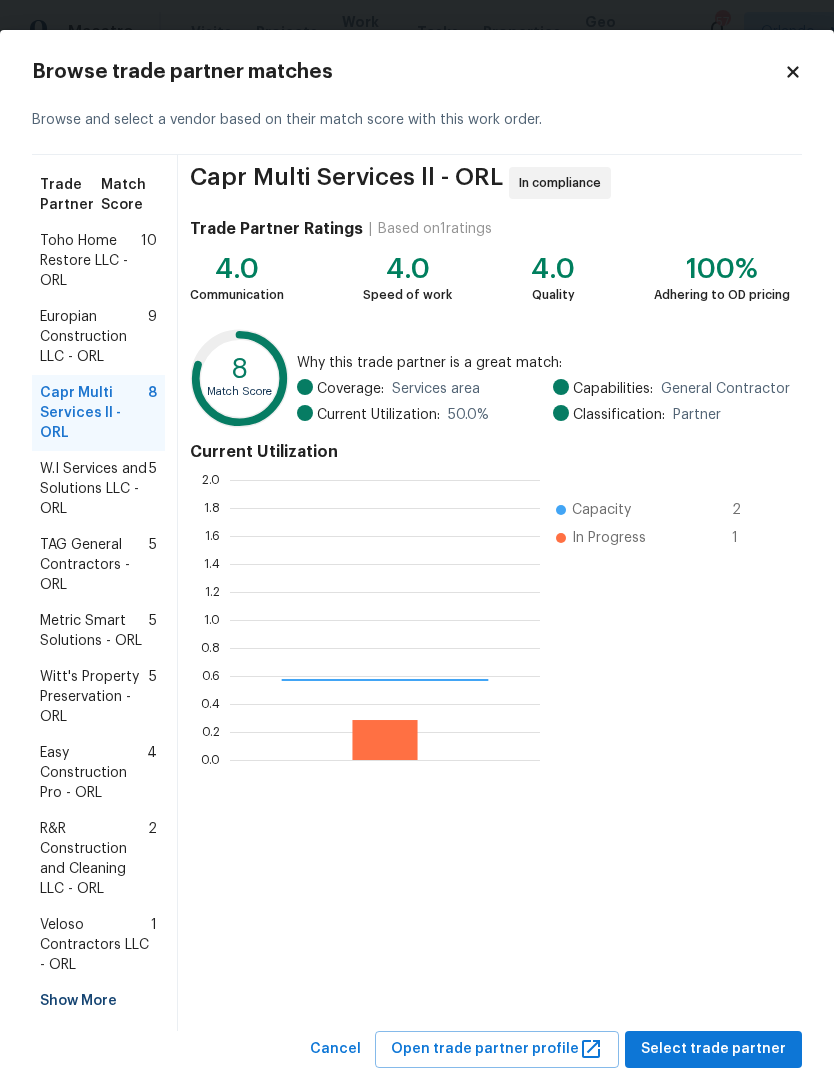 scroll, scrollTop: 2, scrollLeft: 2, axis: both 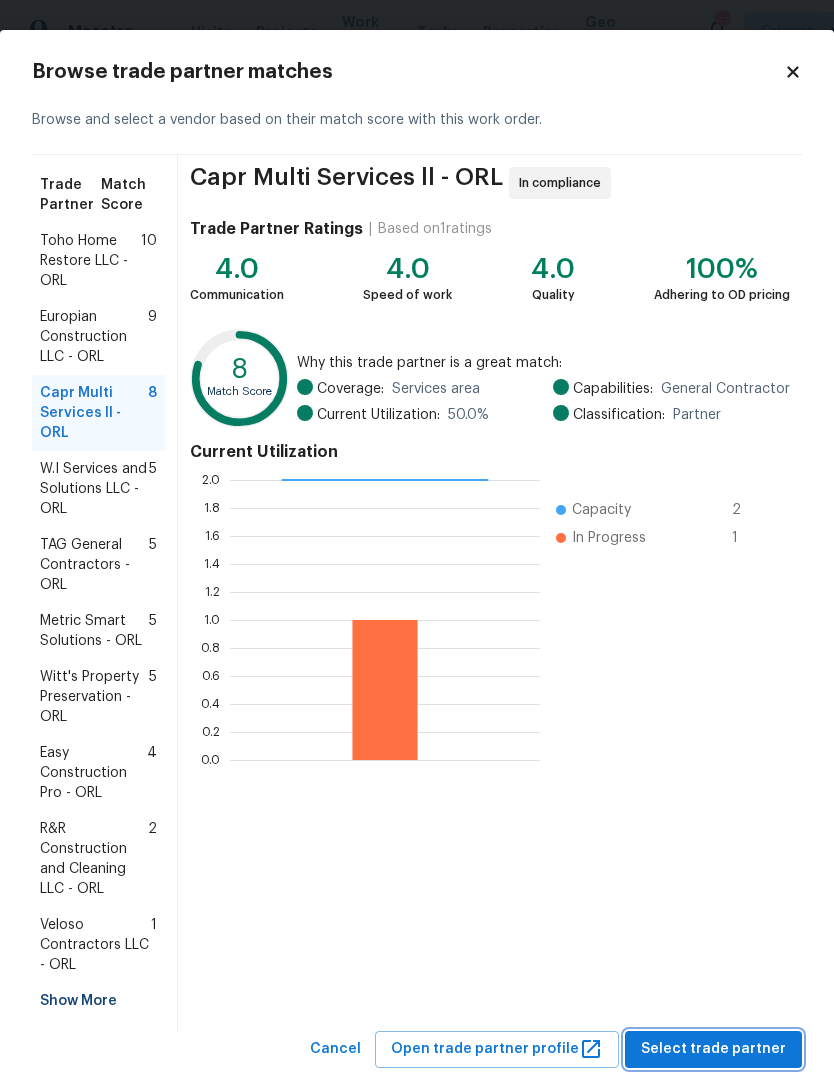 click on "Select trade partner" at bounding box center (713, 1049) 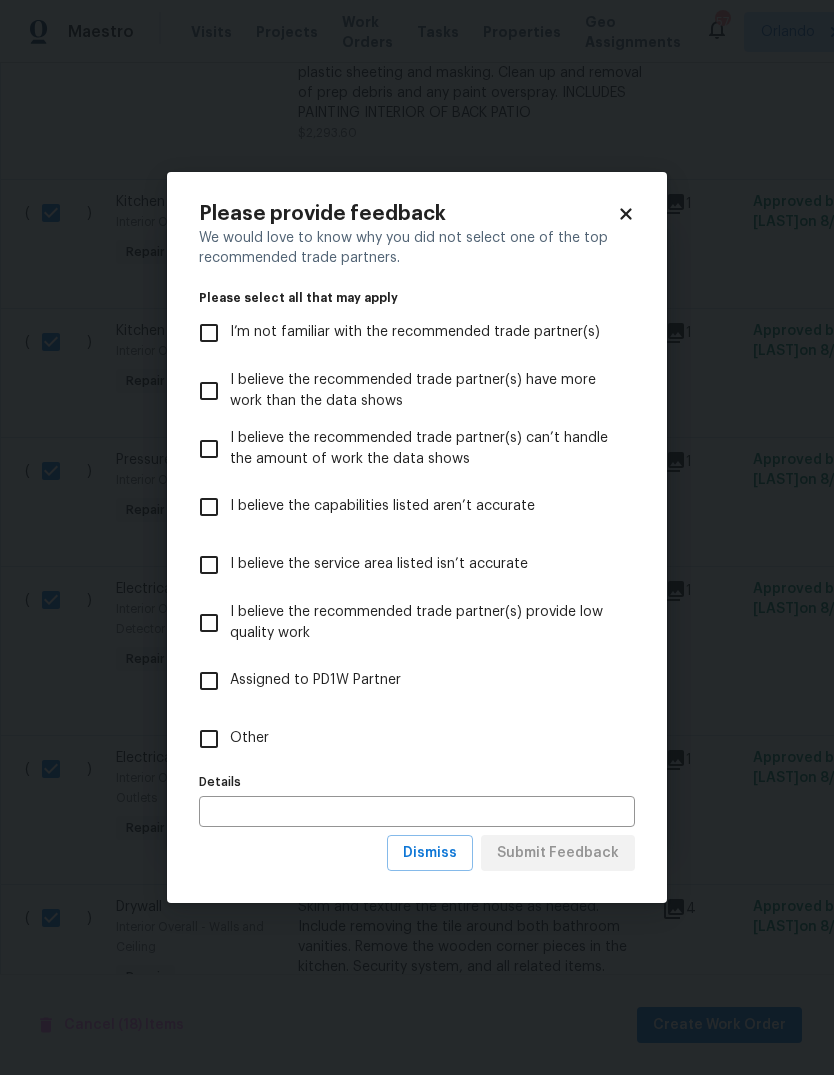 click on "Other" at bounding box center (209, 739) 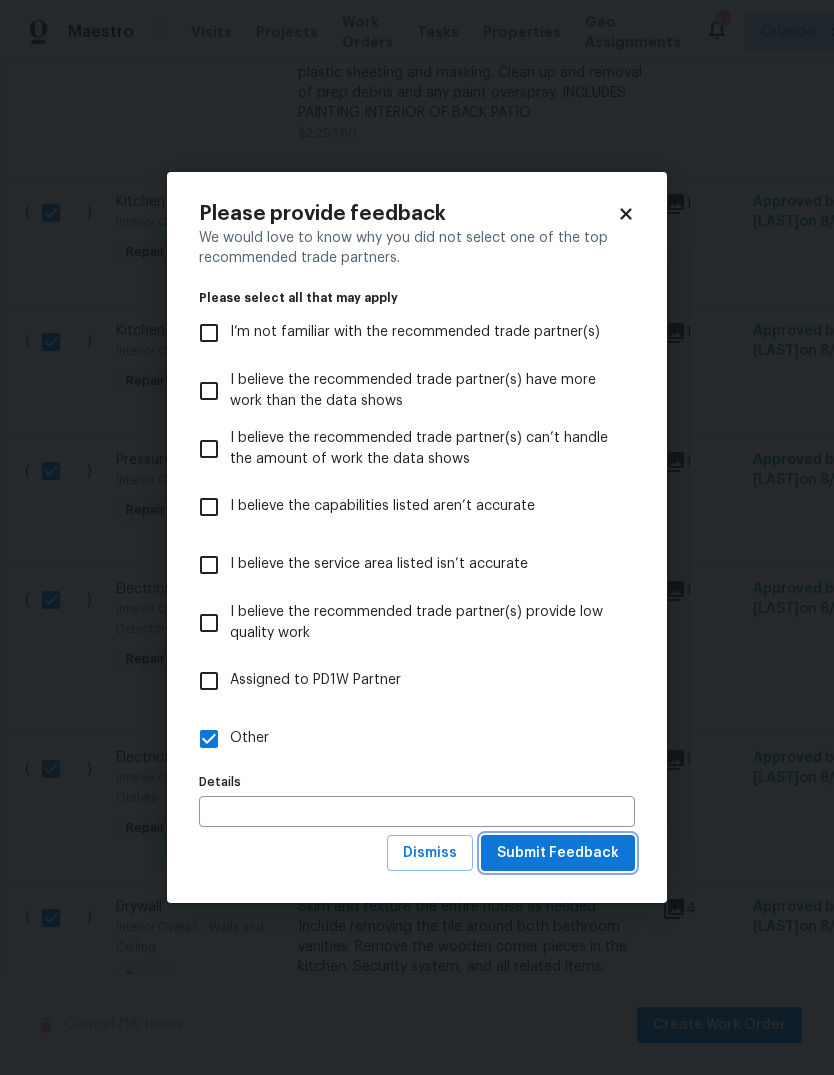 click on "Submit Feedback" at bounding box center [558, 853] 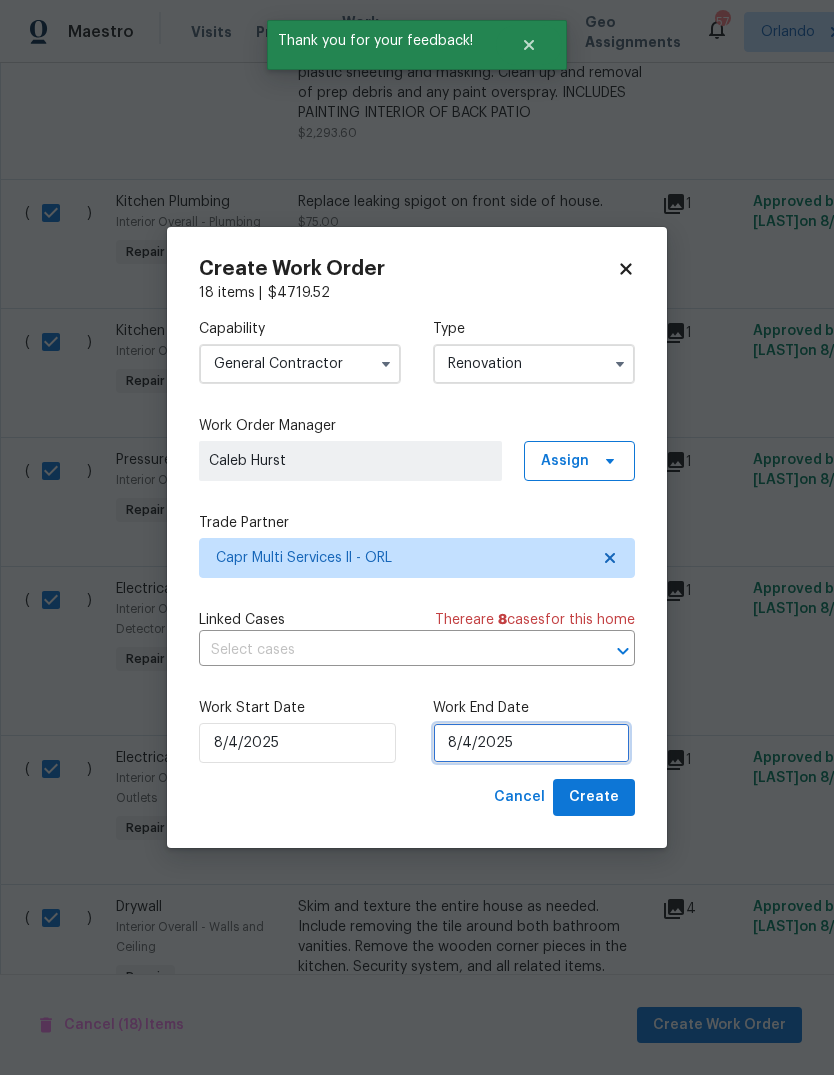 click on "8/4/2025" at bounding box center [531, 743] 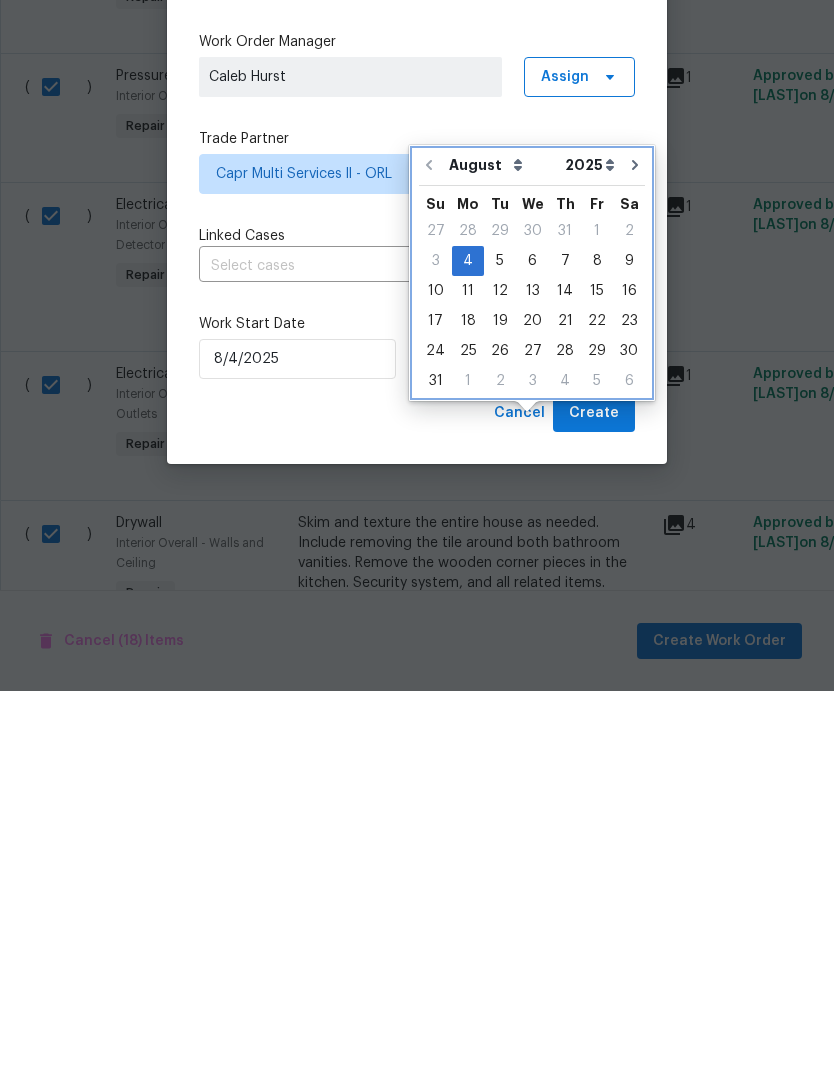 click 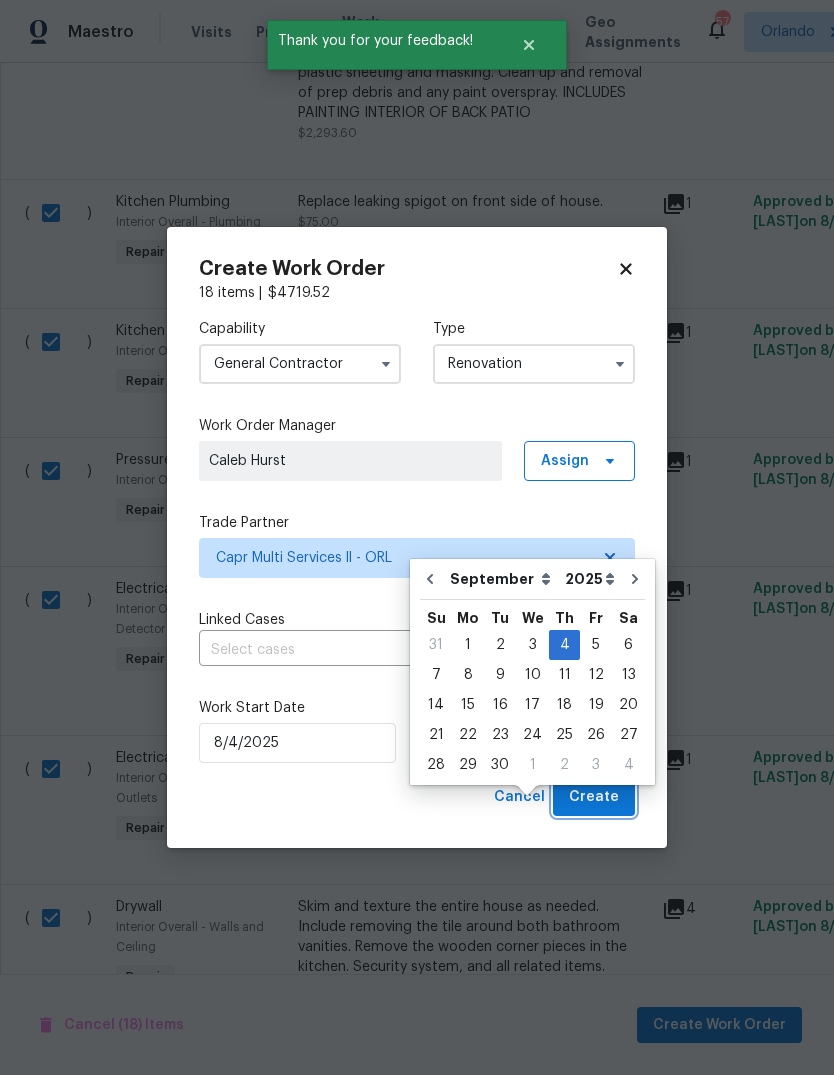 click on "Create" at bounding box center (594, 797) 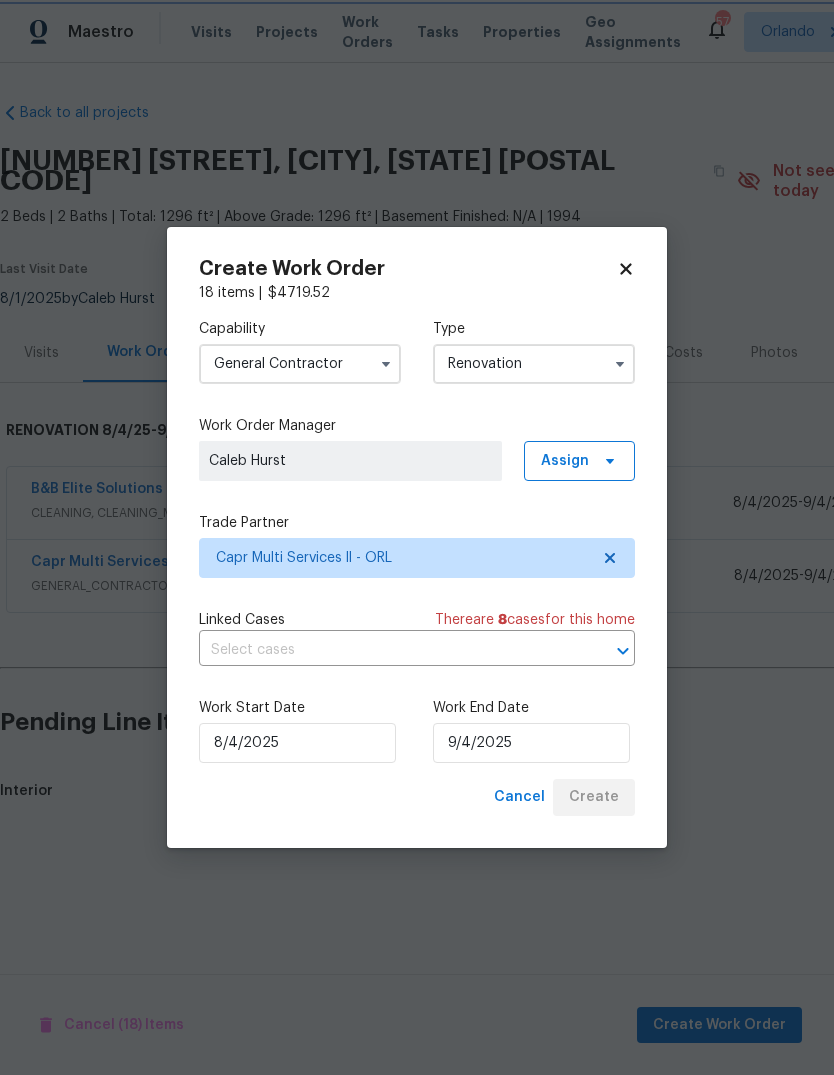 scroll, scrollTop: 0, scrollLeft: 0, axis: both 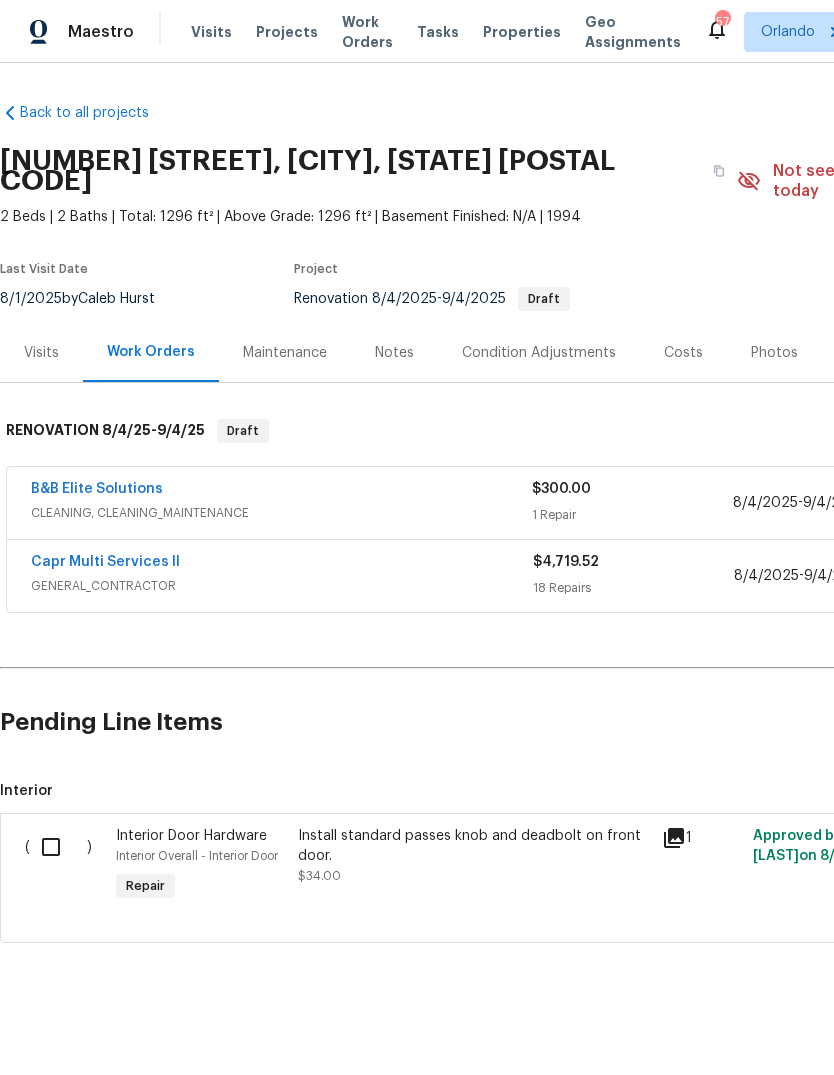 click on "Install standard passes knob and deadbolt on front door." at bounding box center (474, 846) 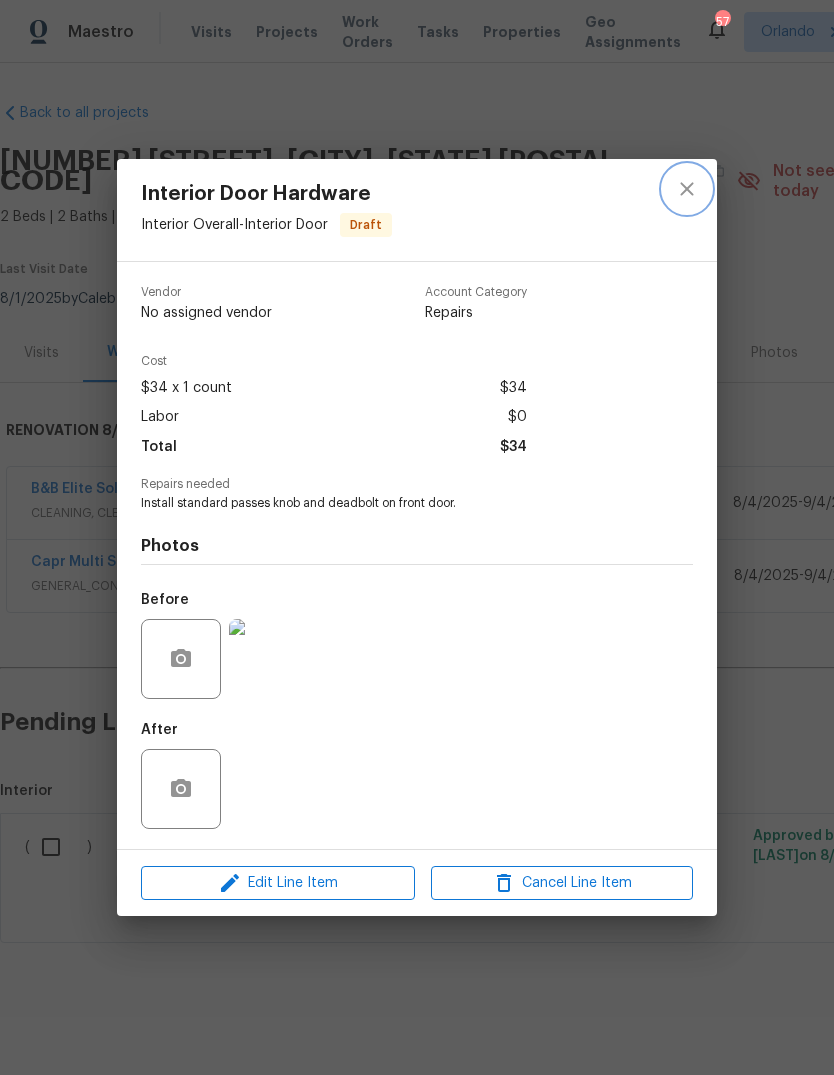 click 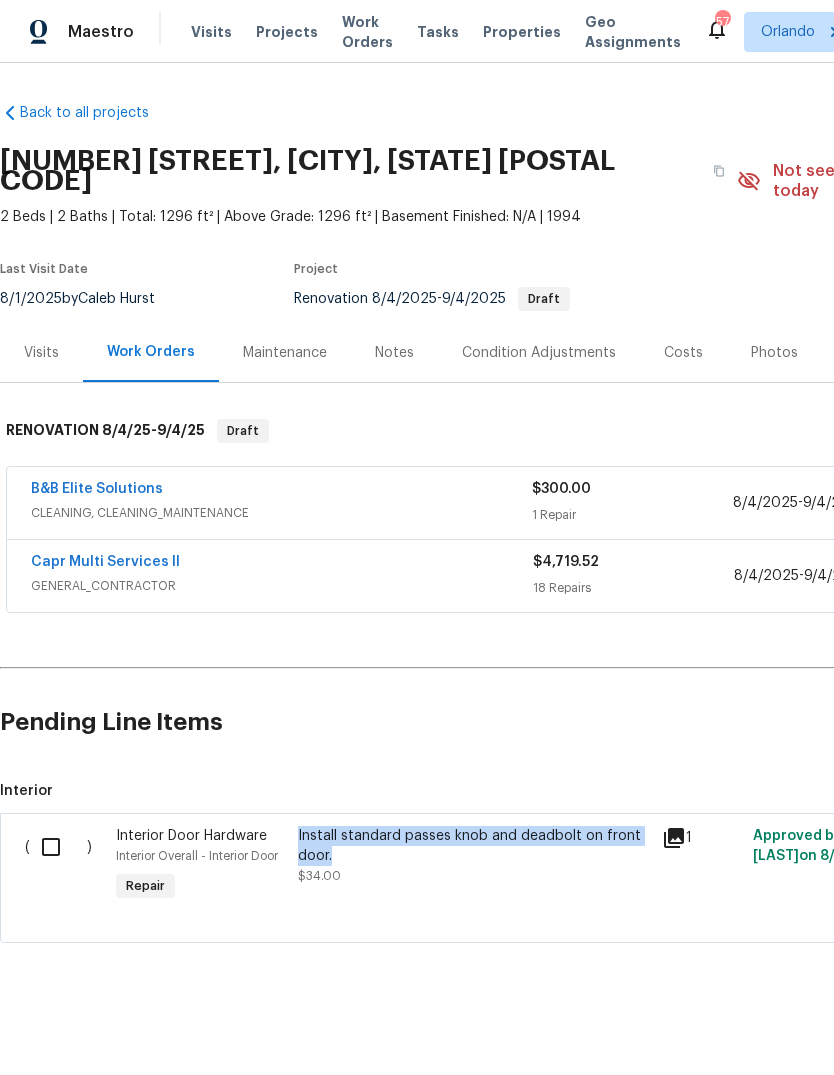 click on "Capr Multi Services ll" at bounding box center [105, 562] 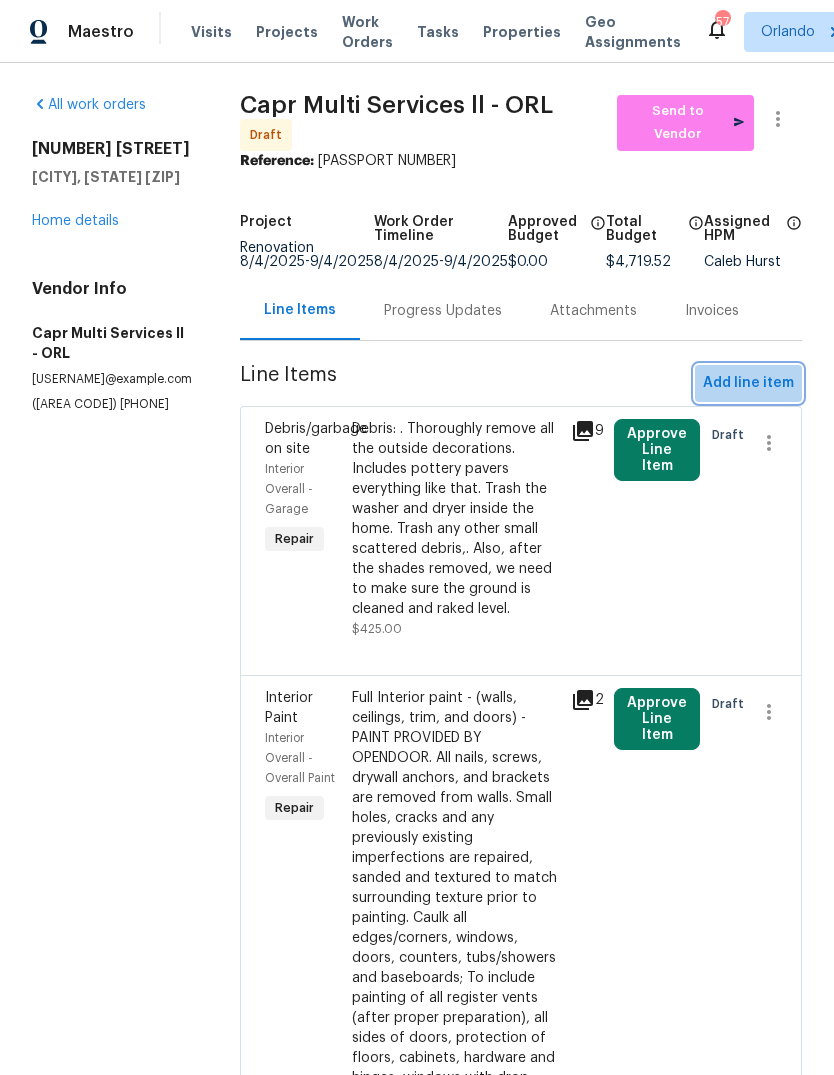 click on "Add line item" at bounding box center (748, 383) 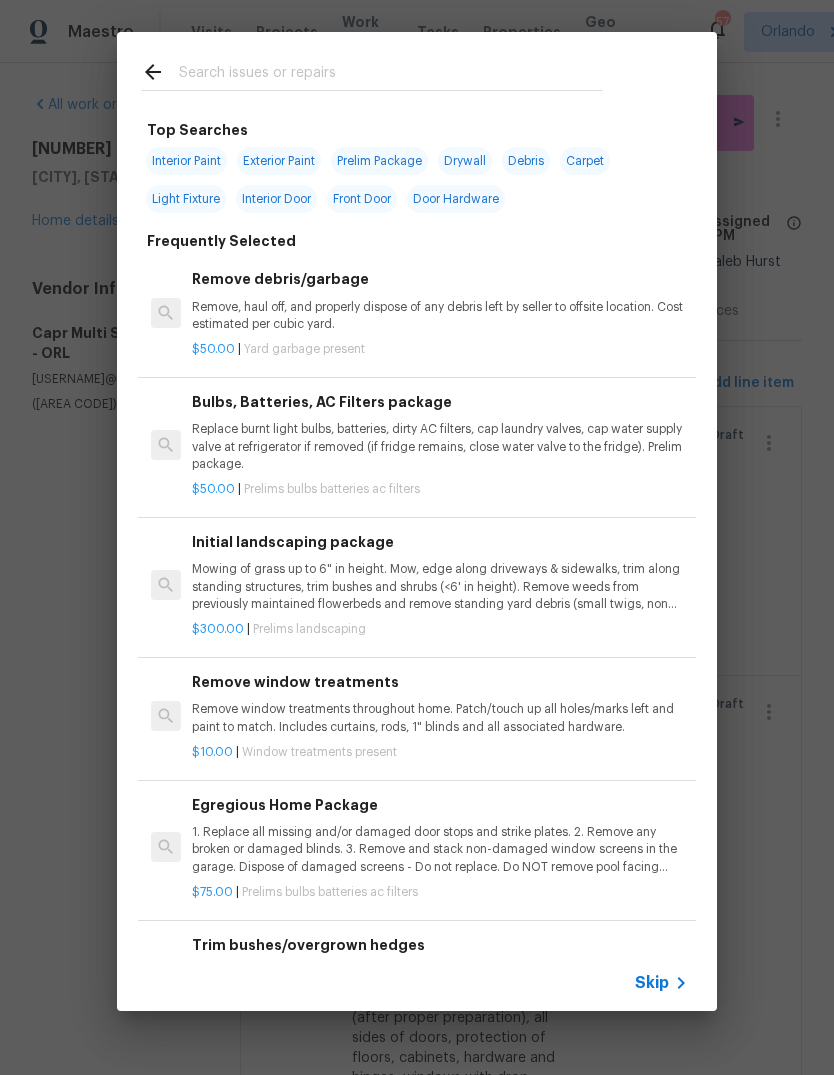 click at bounding box center [391, 75] 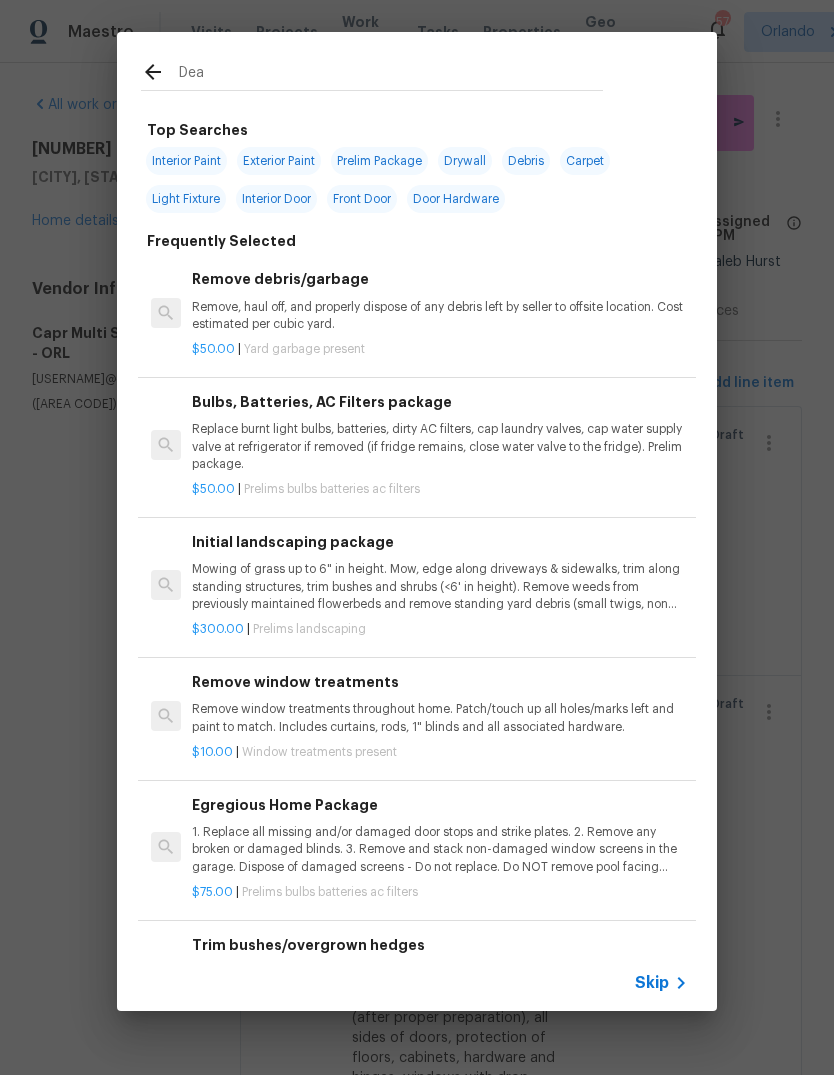 type on "Dead" 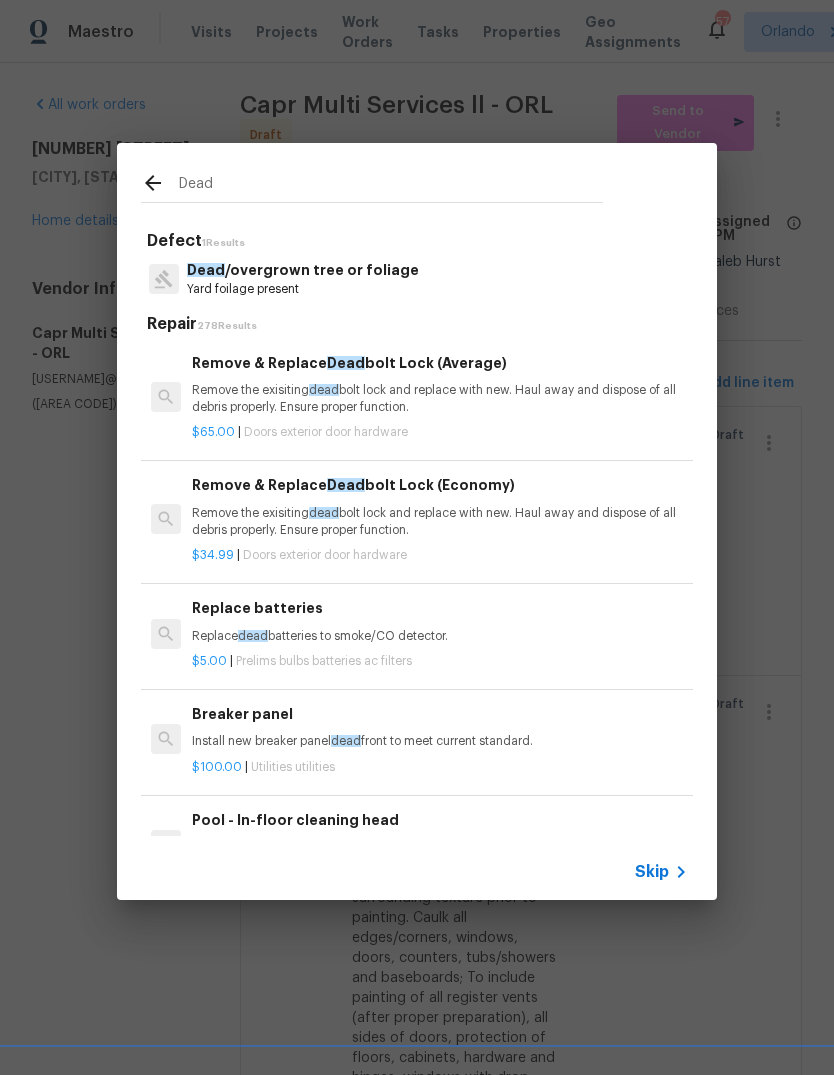 click on "Remove the exisiting  dead bolt lock and replace with new. Haul away and dispose of all debris properly. Ensure proper function." at bounding box center (440, 399) 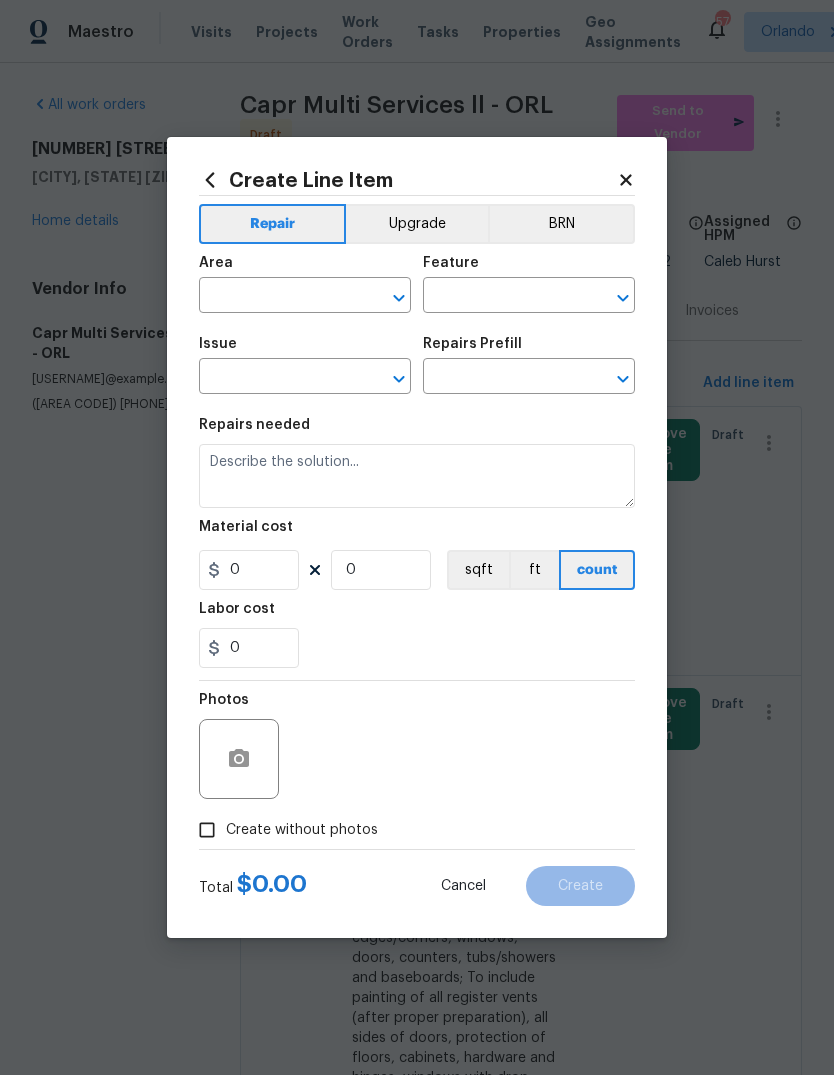 type on "Interior Door" 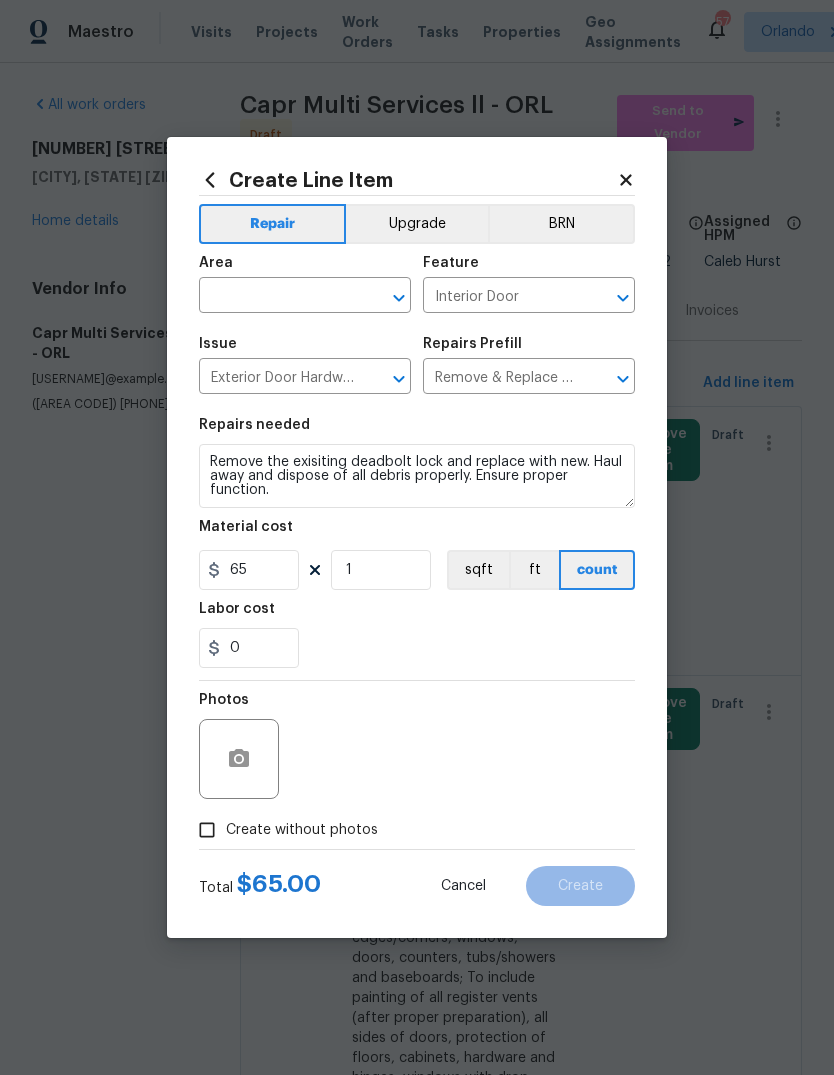 click at bounding box center (277, 297) 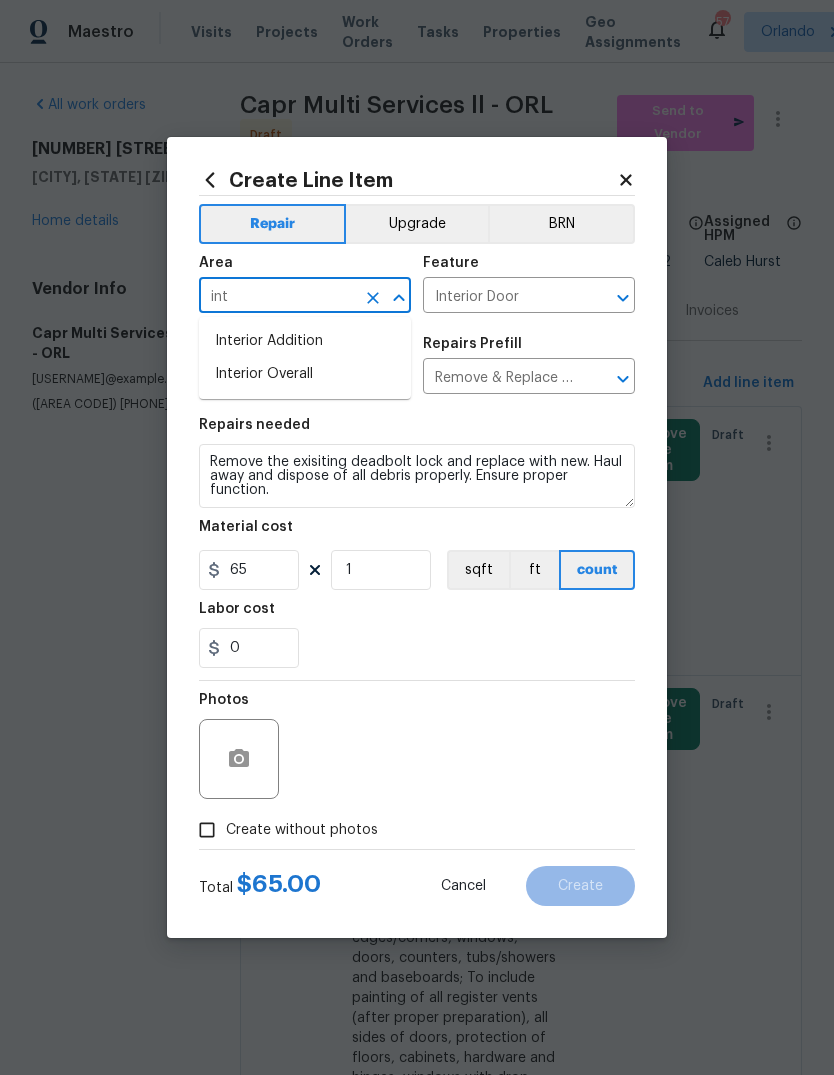 click on "Interior Overall" at bounding box center [305, 374] 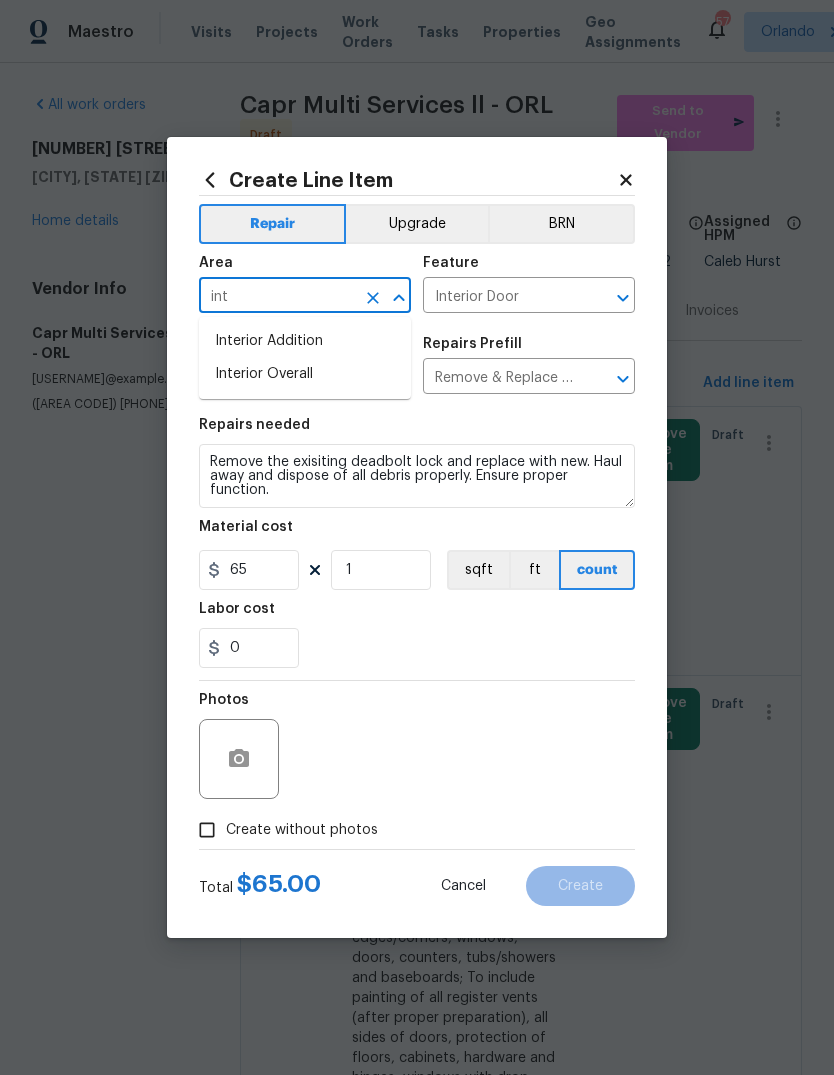 type on "Interior Overall" 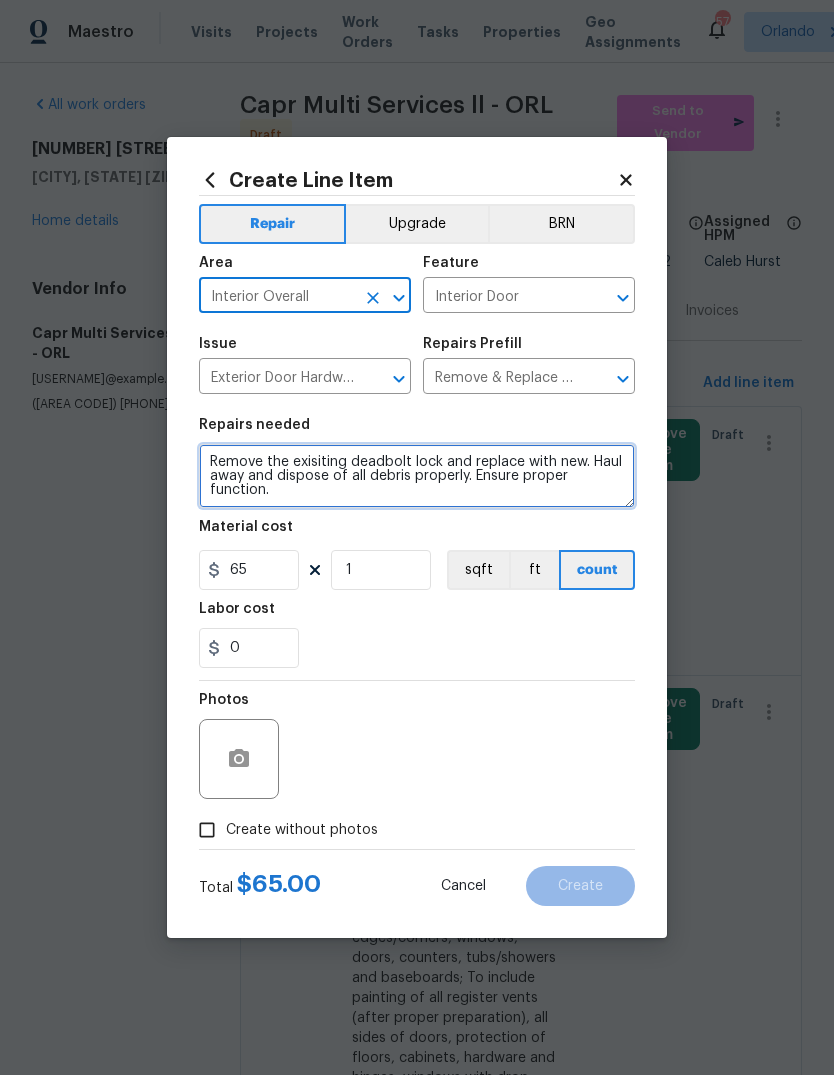 click on "Remove the exisiting deadbolt lock and replace with new. Haul away and dispose of all debris properly. Ensure proper function." at bounding box center [417, 476] 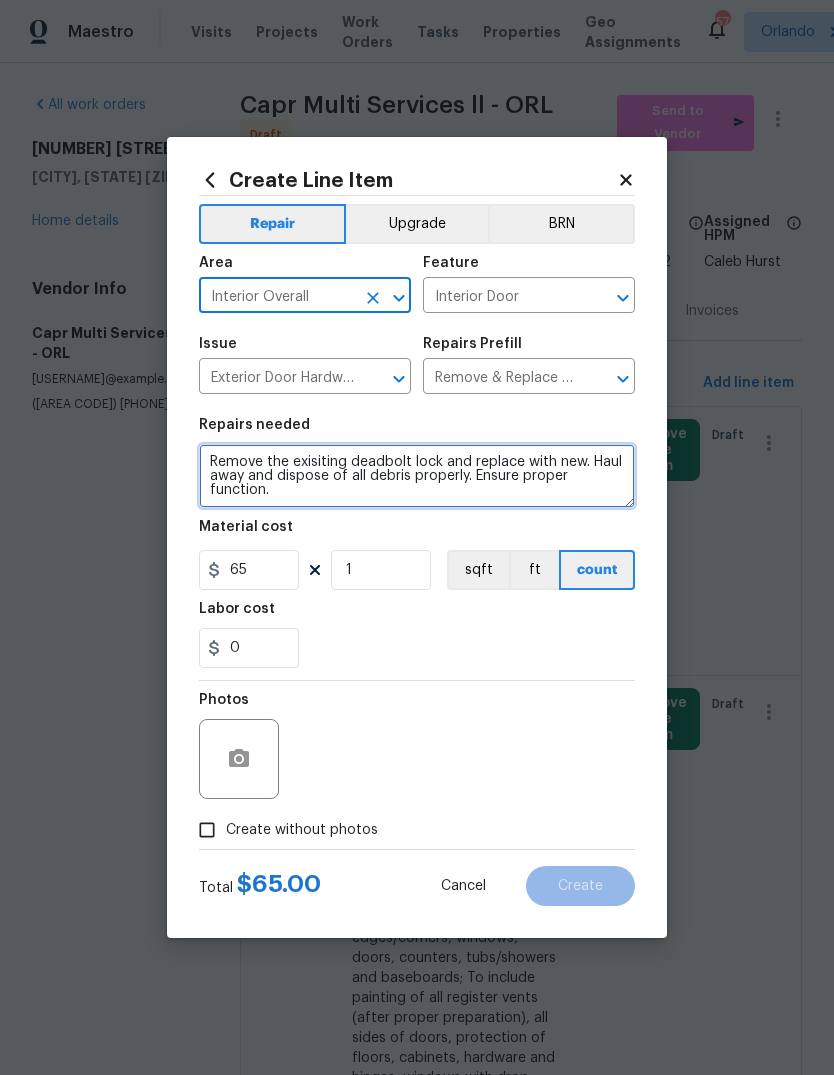 click on "Remove the exisiting deadbolt lock and replace with new. Haul away and dispose of all debris properly. Ensure proper function." at bounding box center (417, 476) 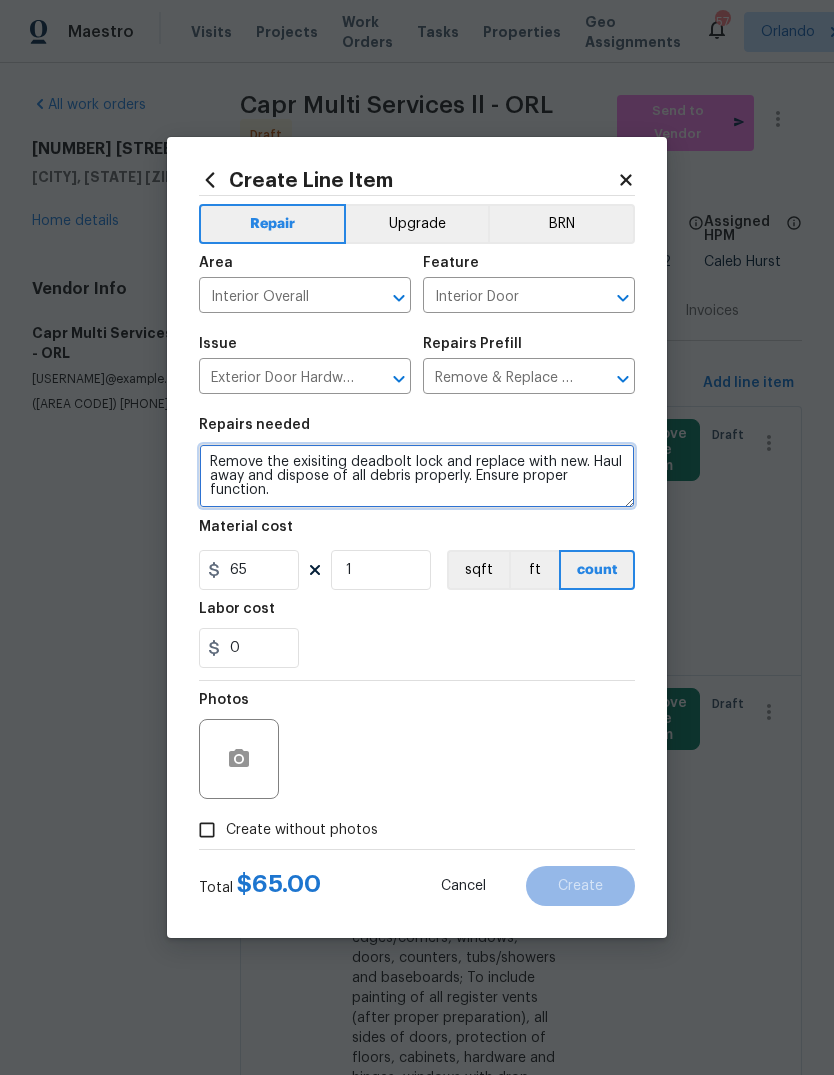 click on "Remove the exisiting deadbolt lock and replace with new. Haul away and dispose of all debris properly. Ensure proper function." at bounding box center (417, 476) 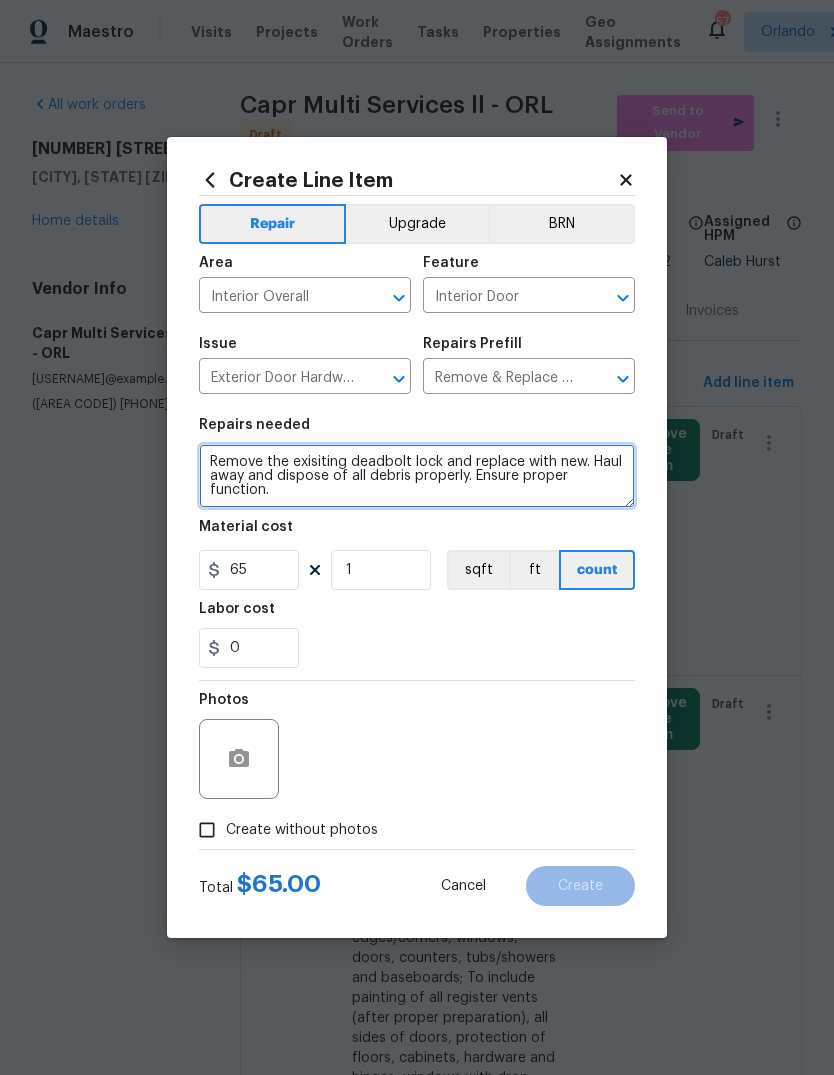 paste on "Install standard passes knob and deadbolt on front door" 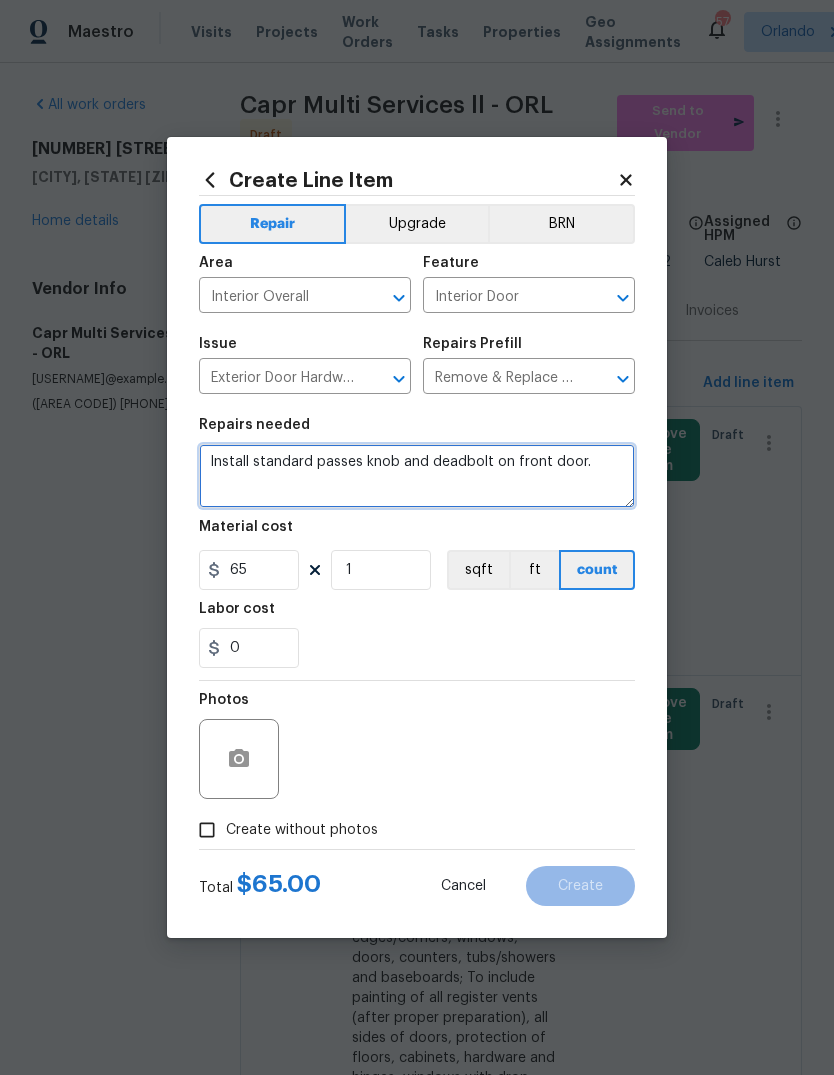 type on "Install standard passes knob and deadbolt on front door." 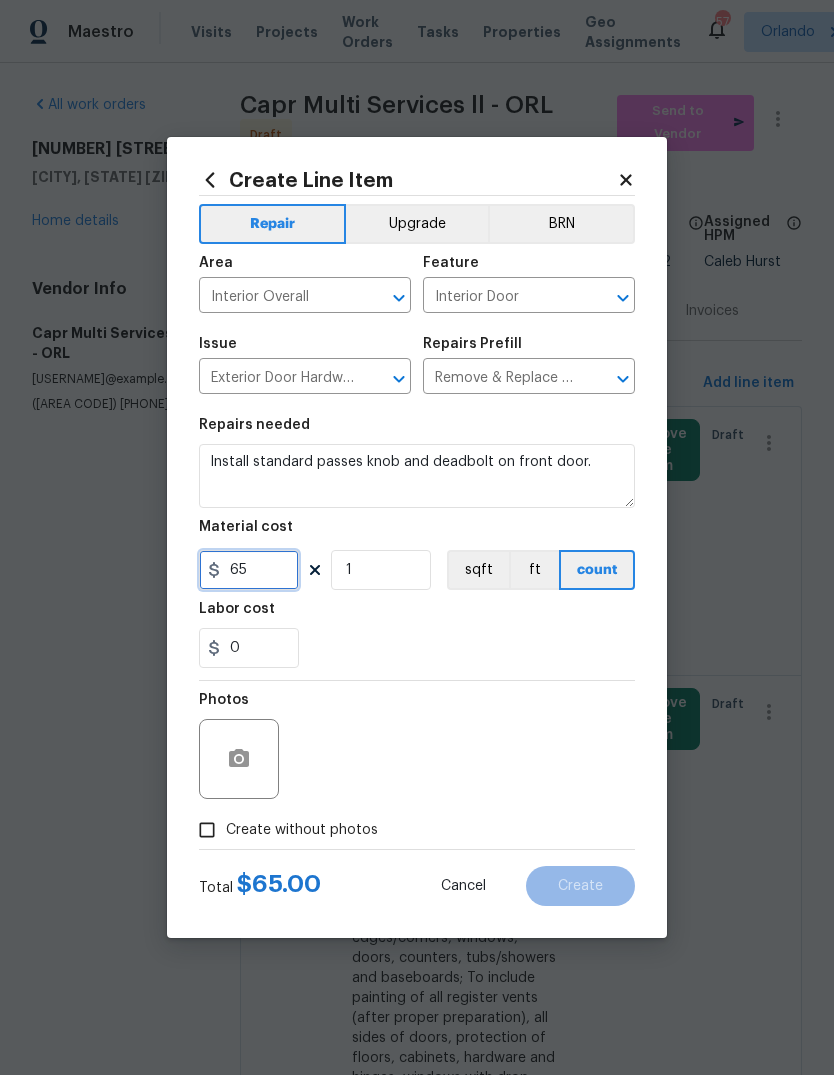 click on "65" at bounding box center (249, 570) 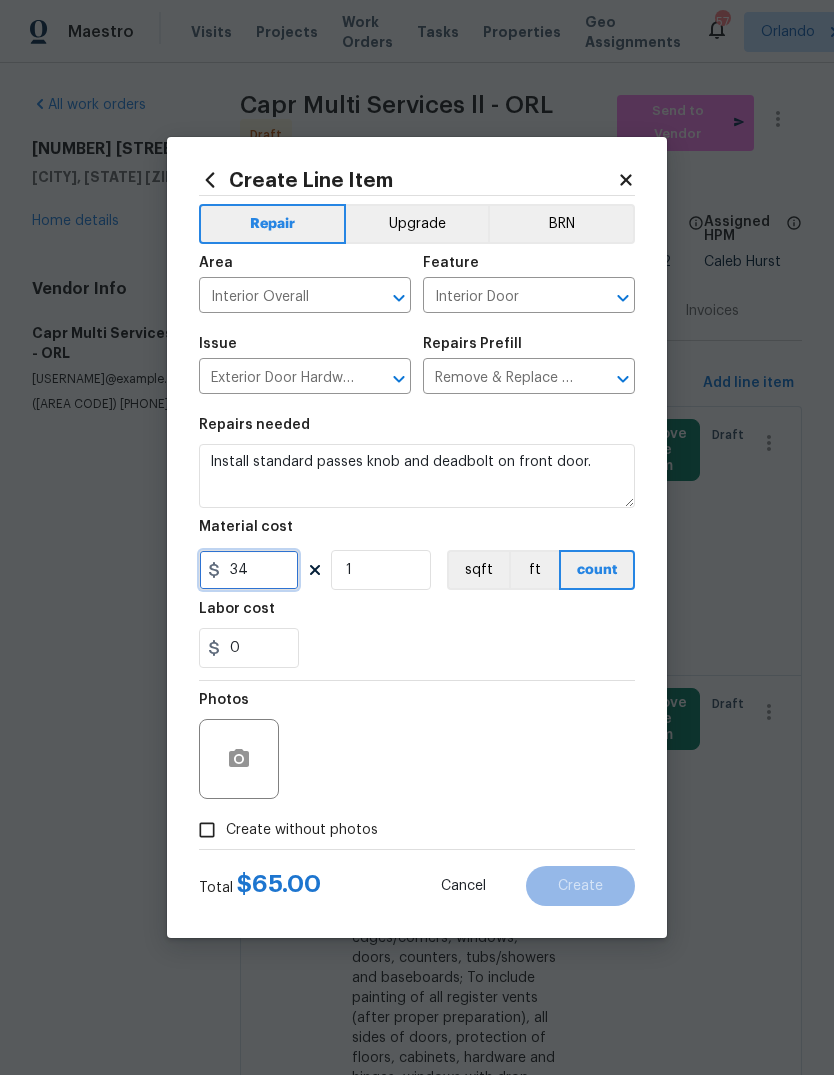 type on "34" 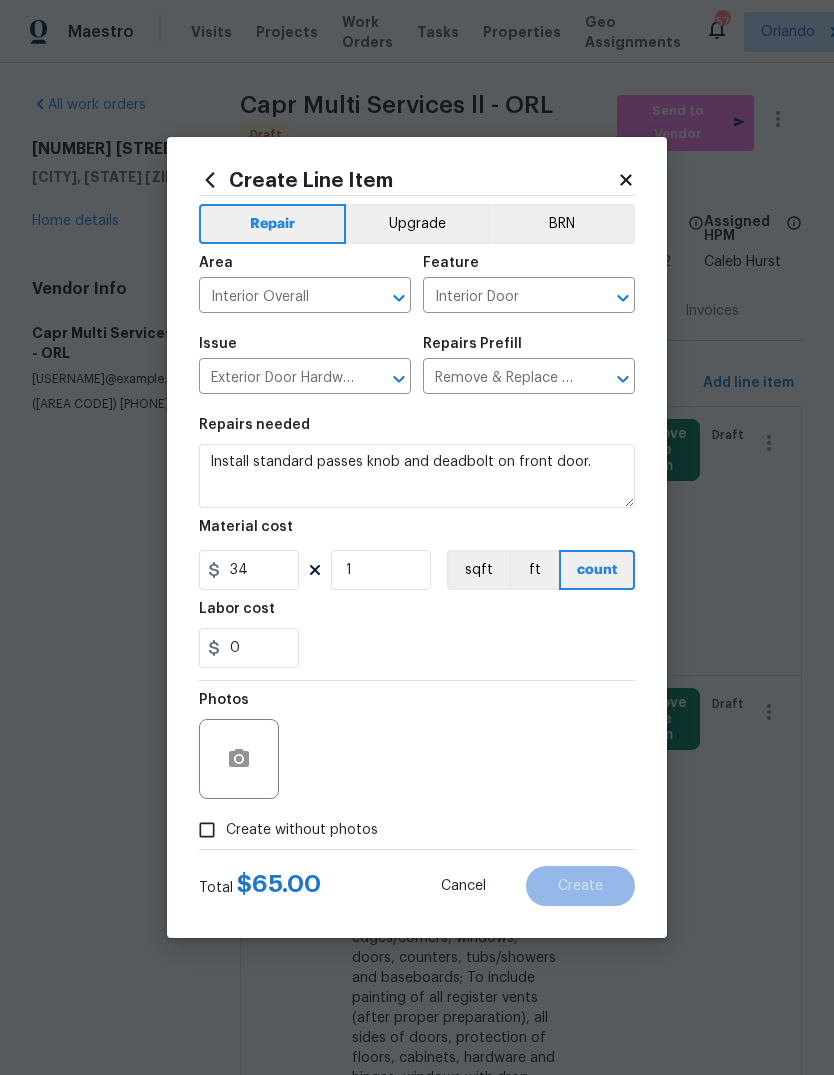 click on "0" at bounding box center (417, 648) 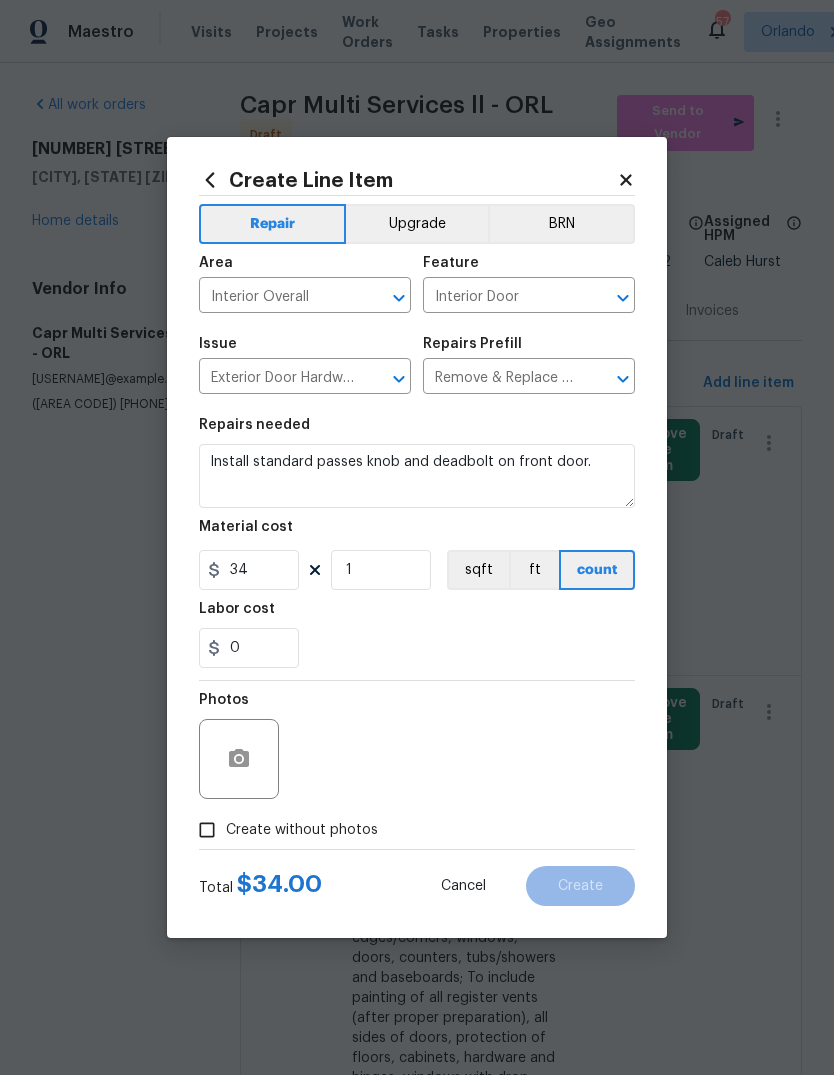 click on "Create without photos" at bounding box center [207, 830] 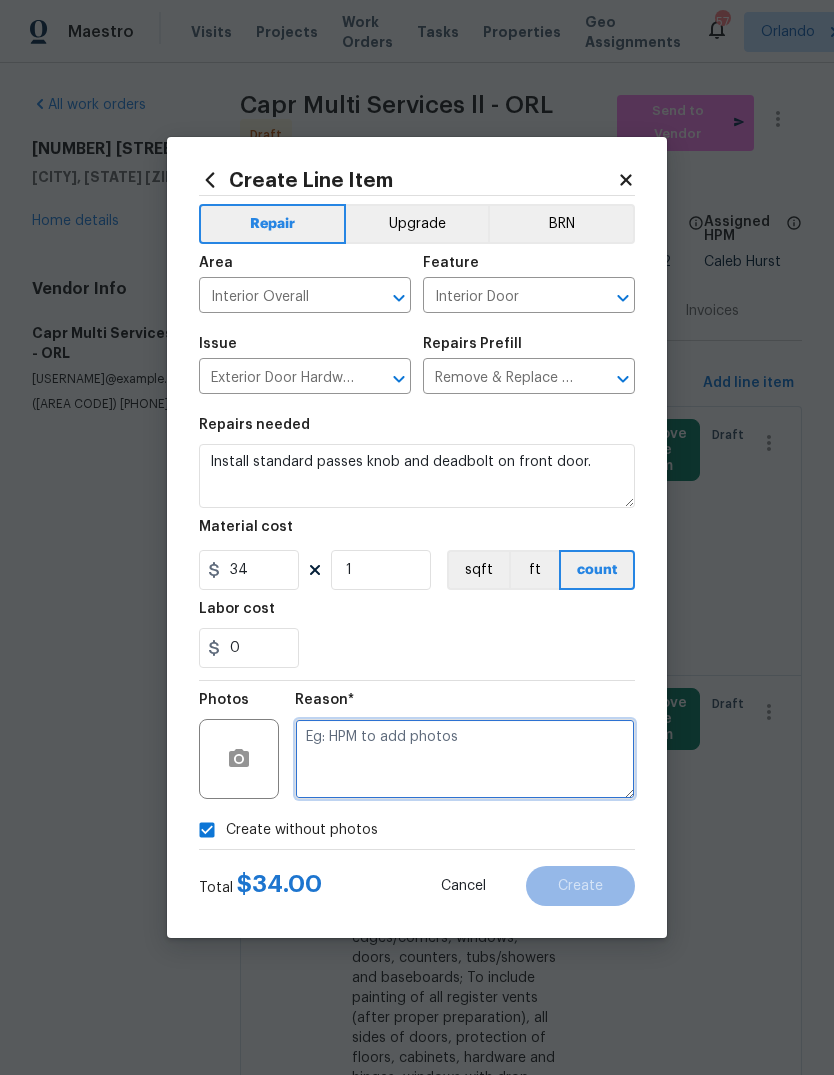 click at bounding box center (465, 759) 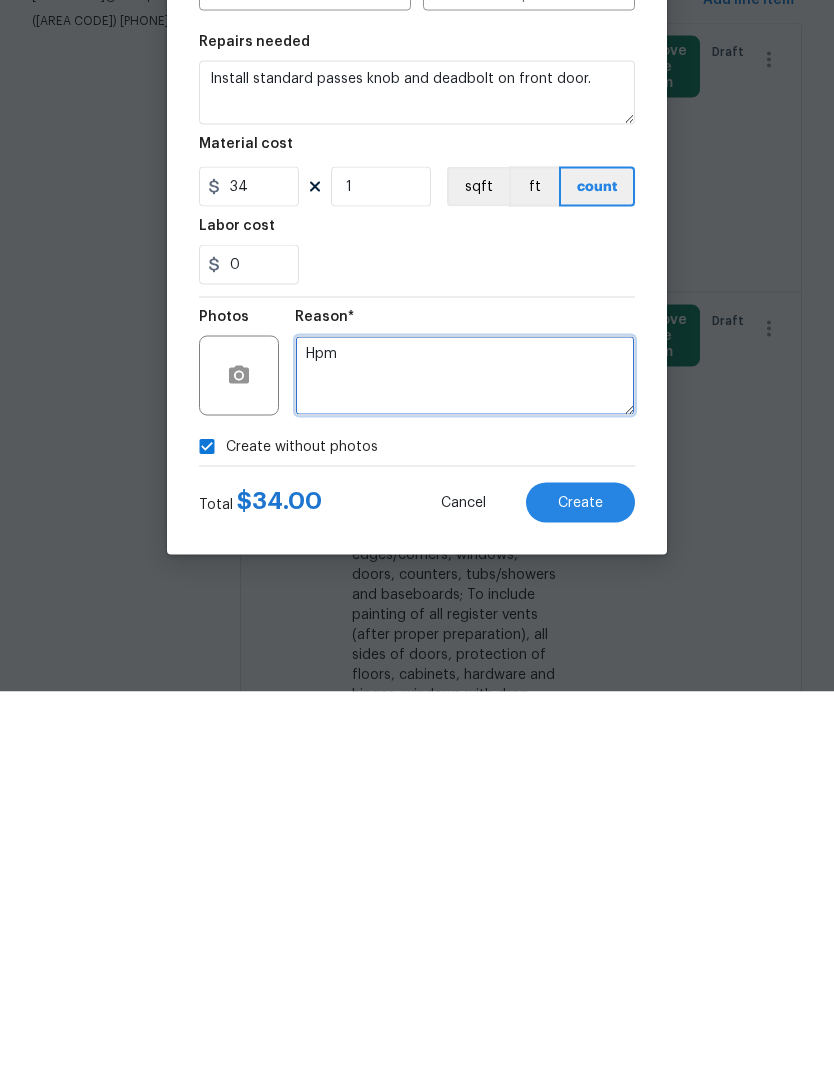 type on "Hpm" 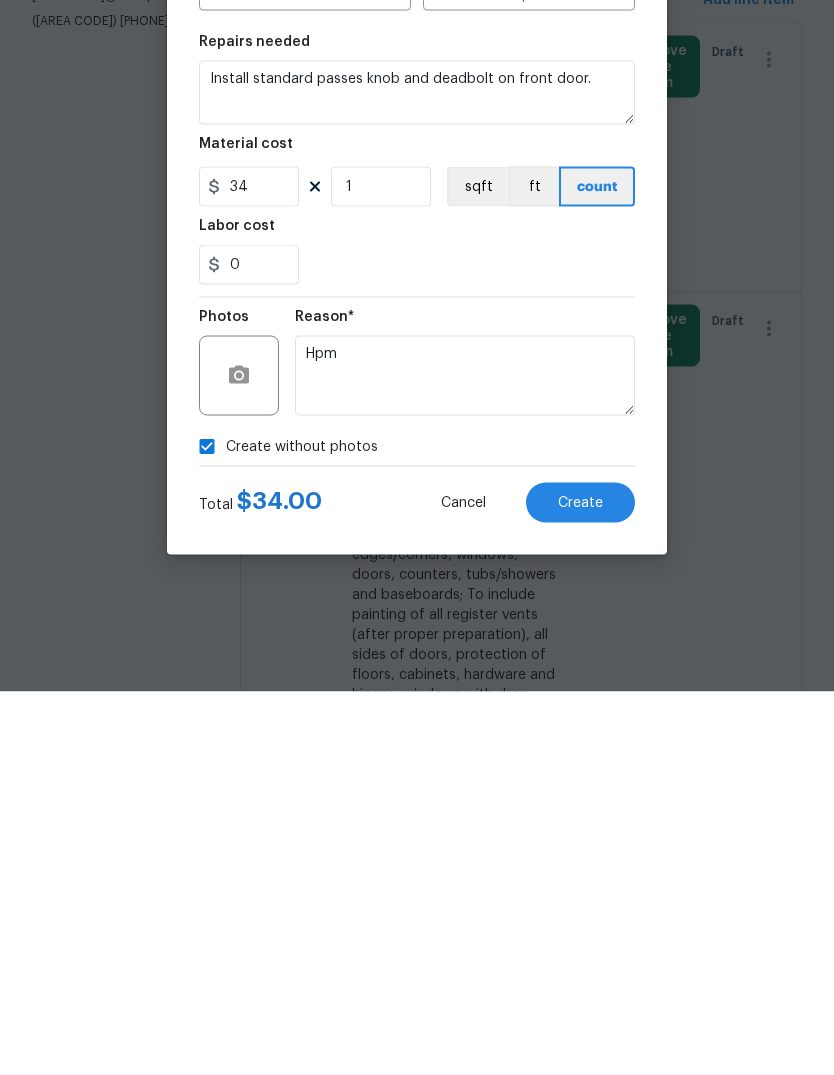 click on "Create" at bounding box center [580, 886] 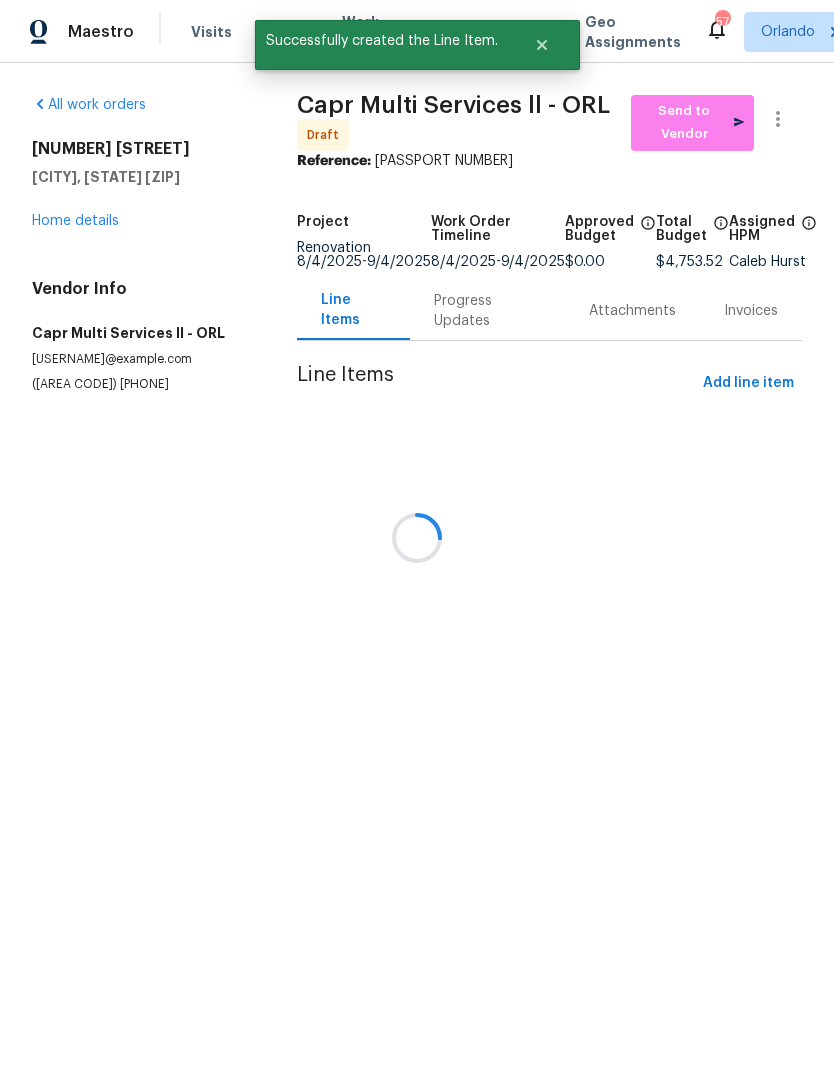 scroll, scrollTop: 0, scrollLeft: 0, axis: both 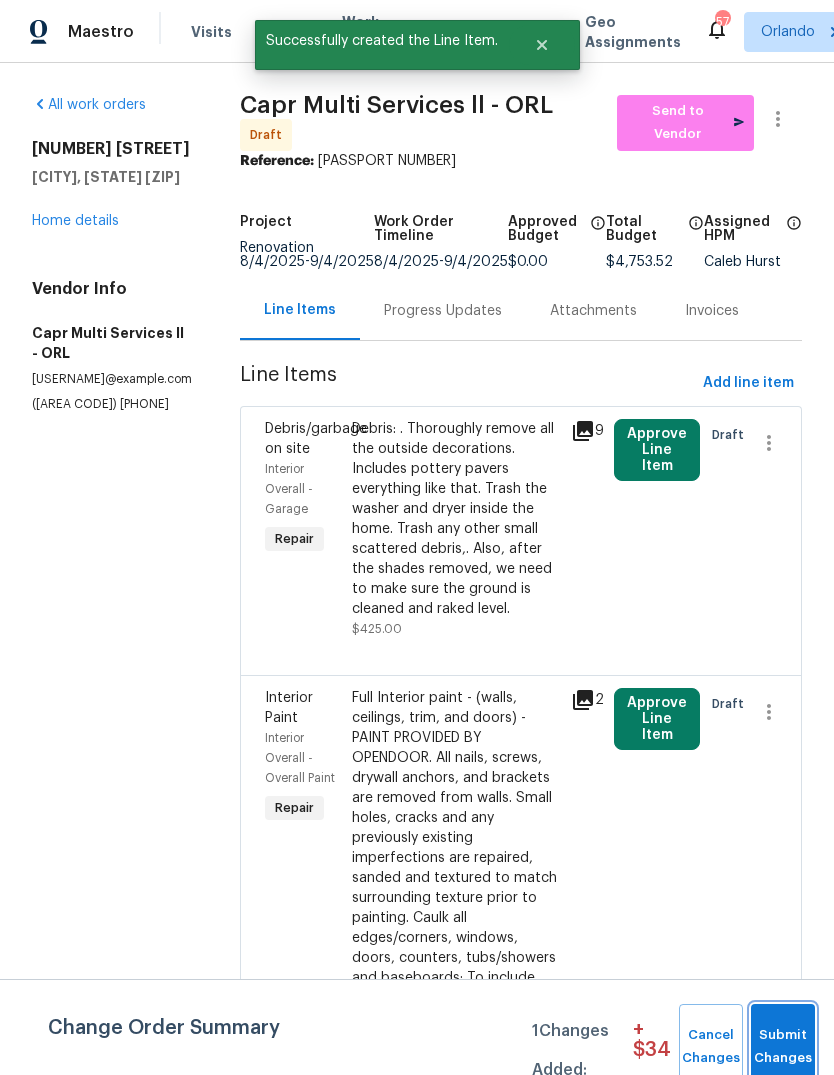 click on "Submit Changes" at bounding box center (783, 1047) 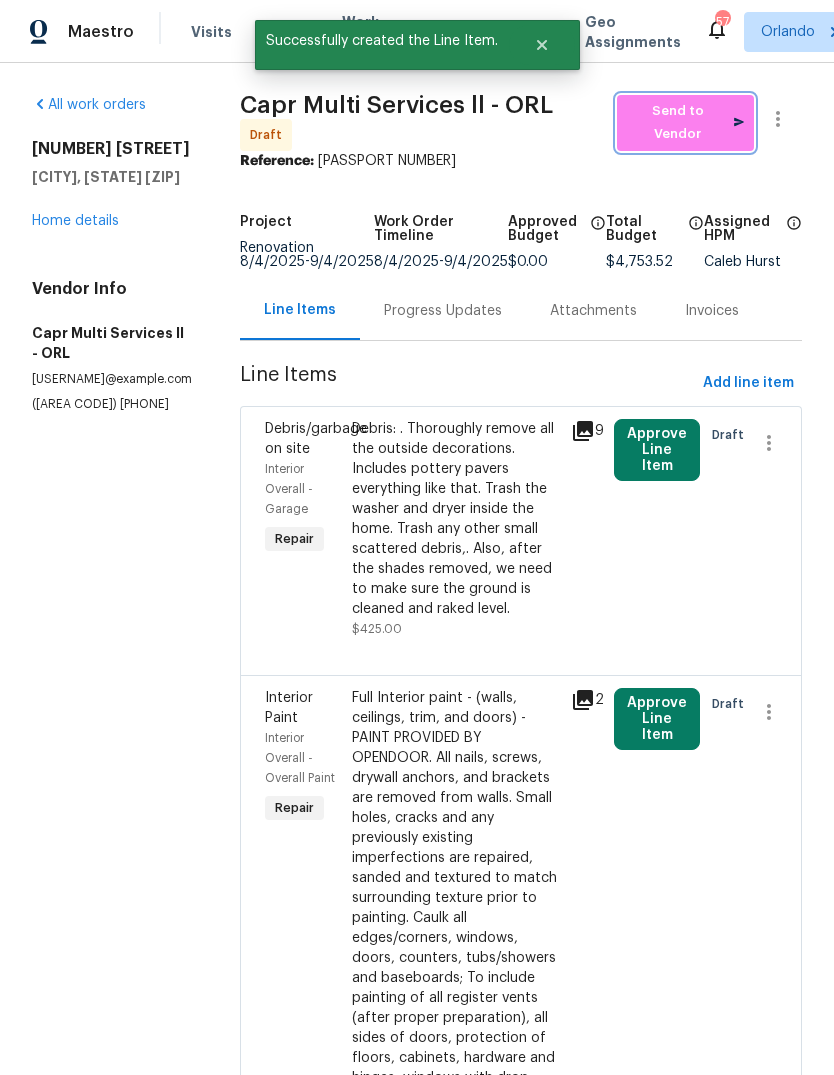 click on "Send to Vendor" at bounding box center [685, 123] 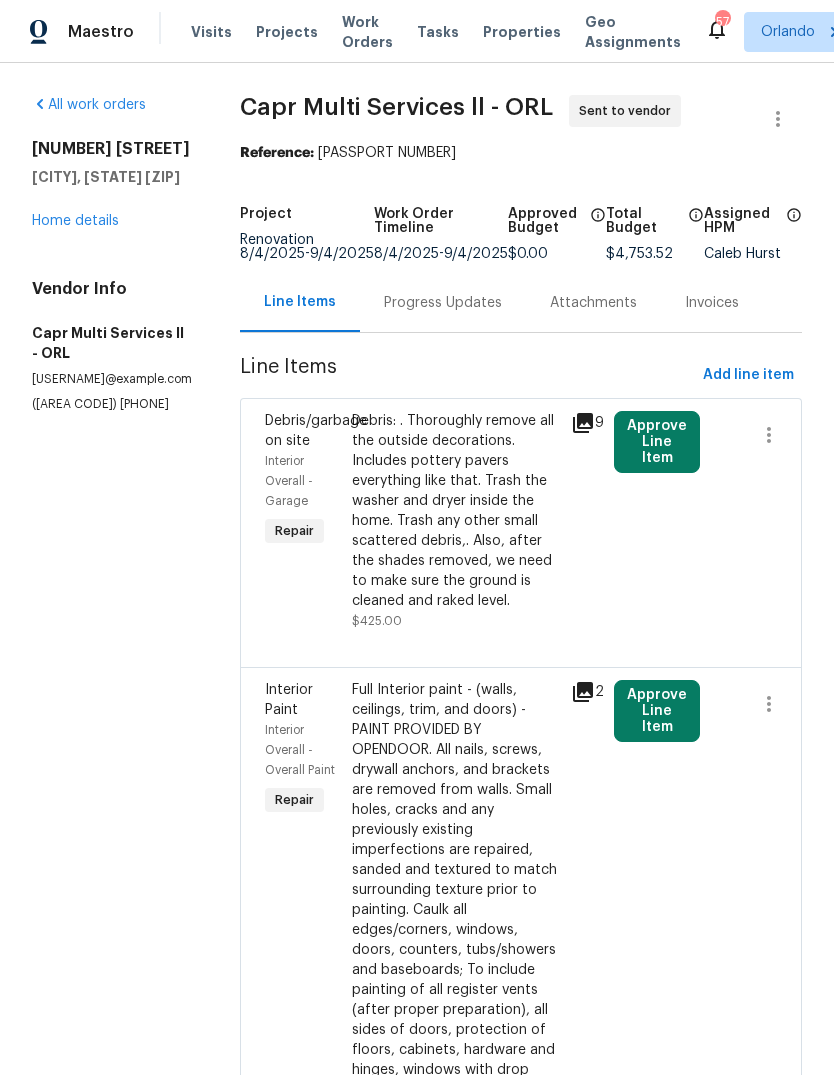click on "Home details" at bounding box center [75, 221] 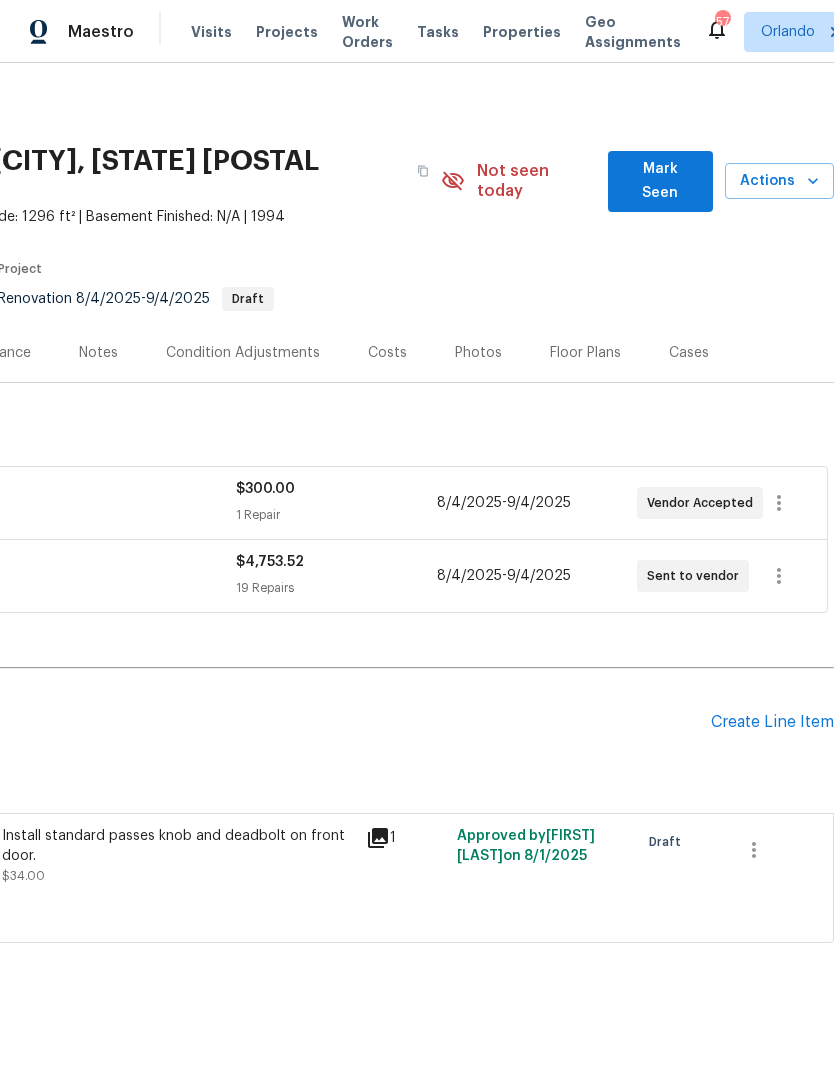 scroll, scrollTop: 0, scrollLeft: 296, axis: horizontal 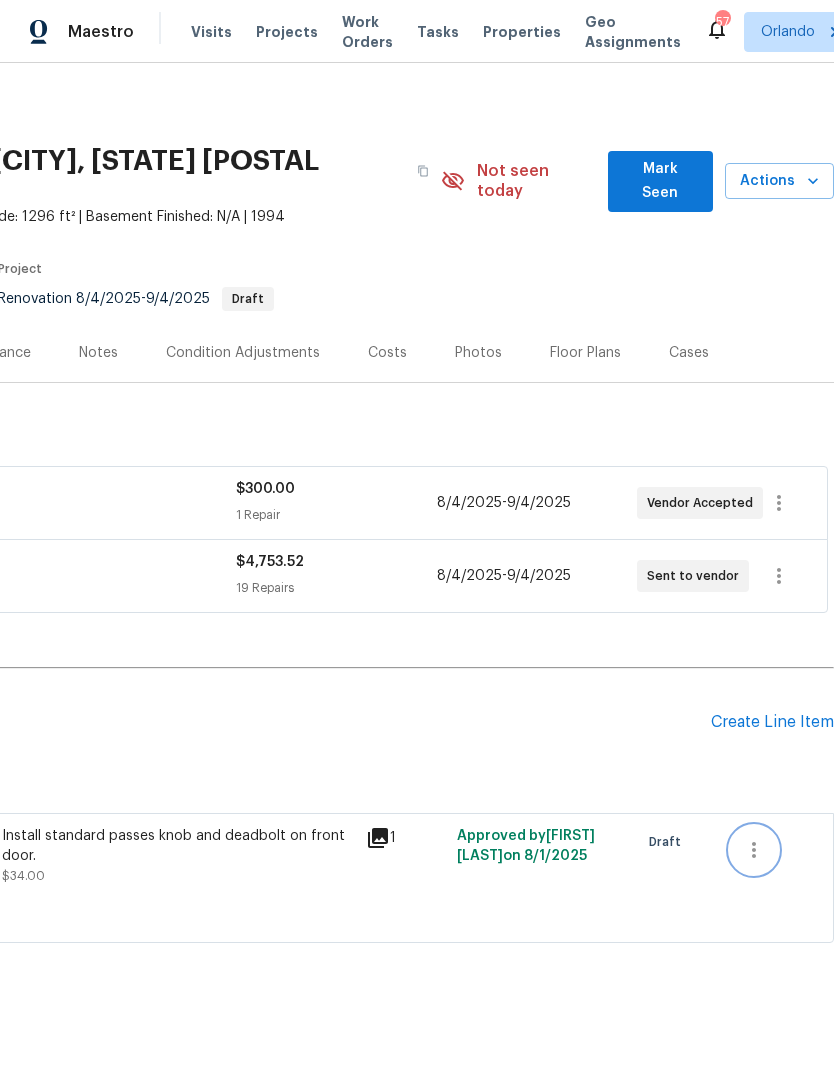 click at bounding box center (754, 850) 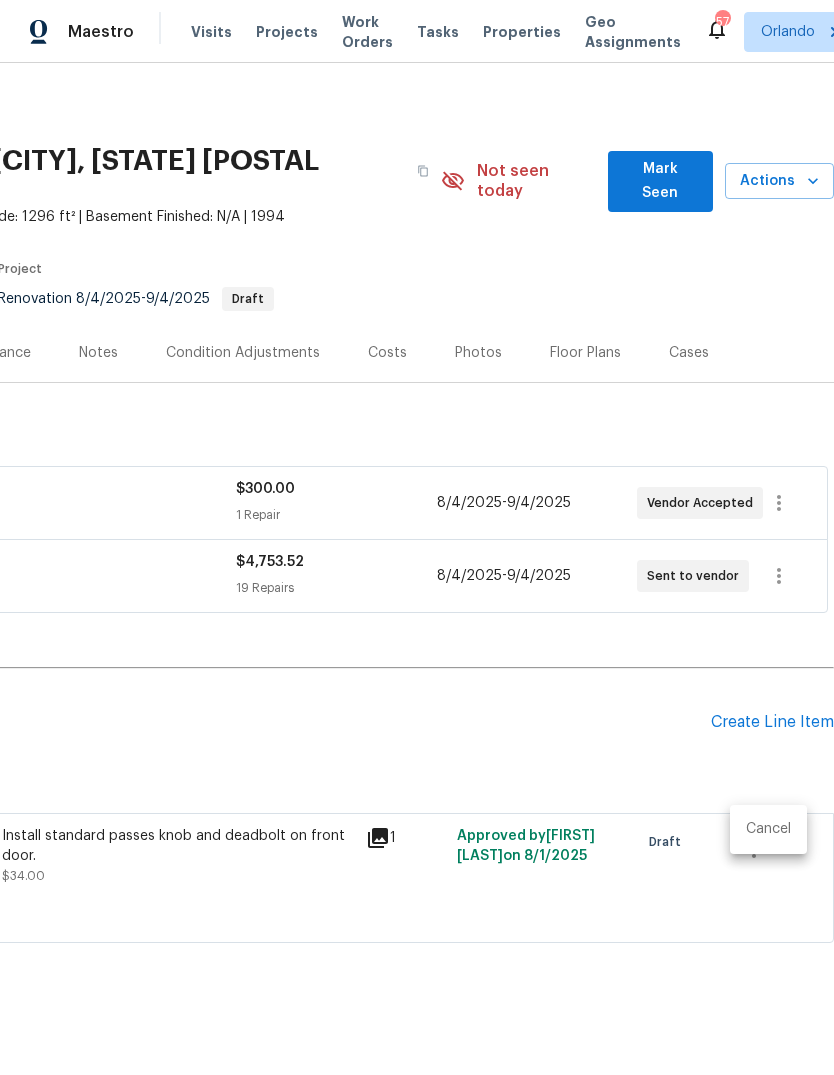 click on "Cancel" at bounding box center (768, 829) 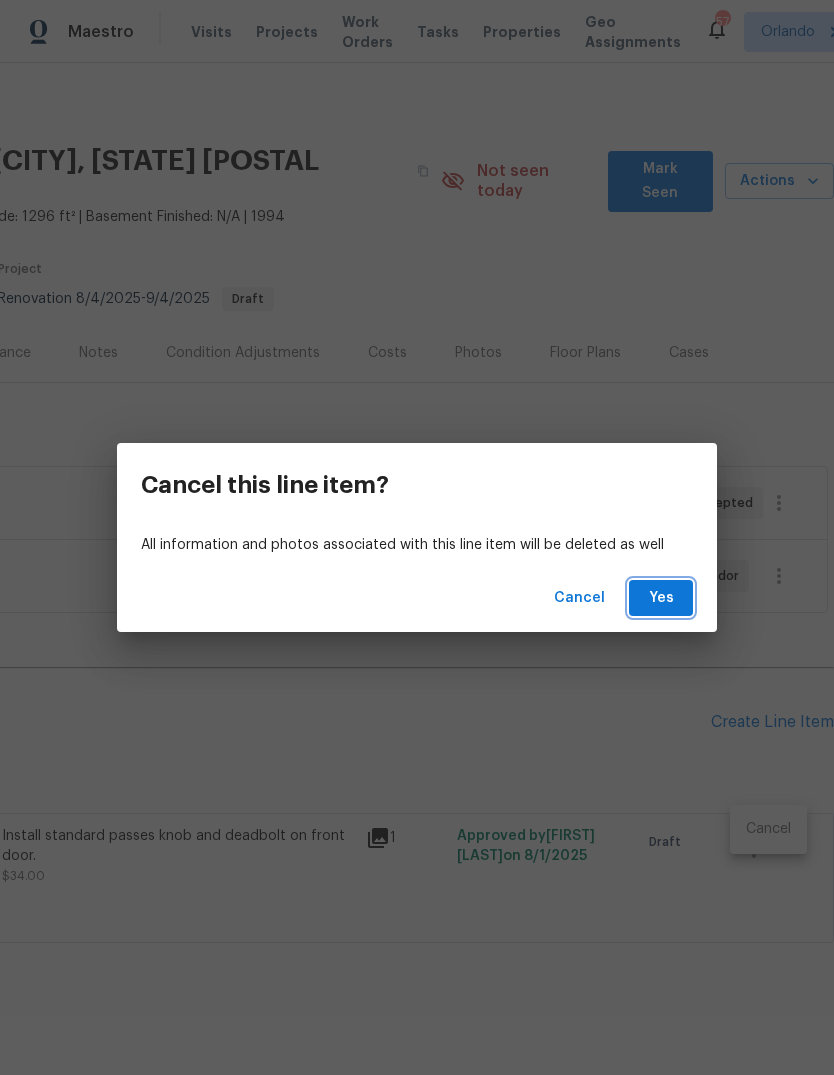 click on "Yes" at bounding box center [661, 598] 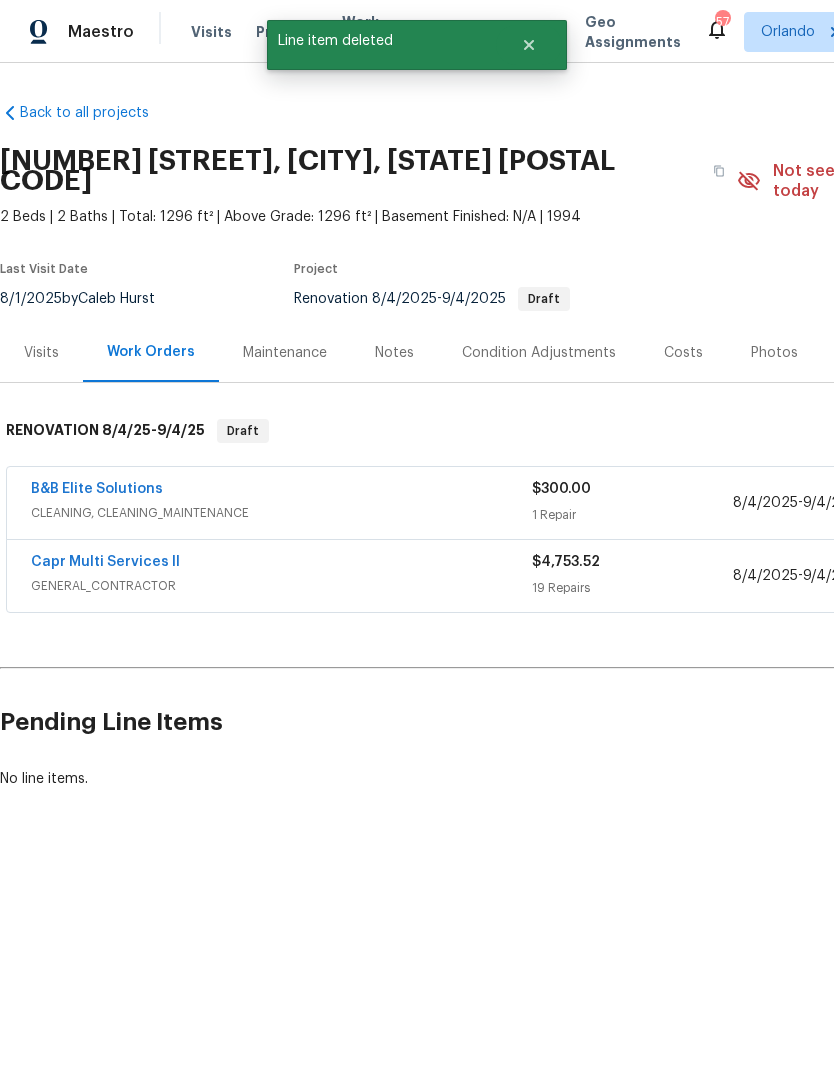 scroll, scrollTop: 0, scrollLeft: 0, axis: both 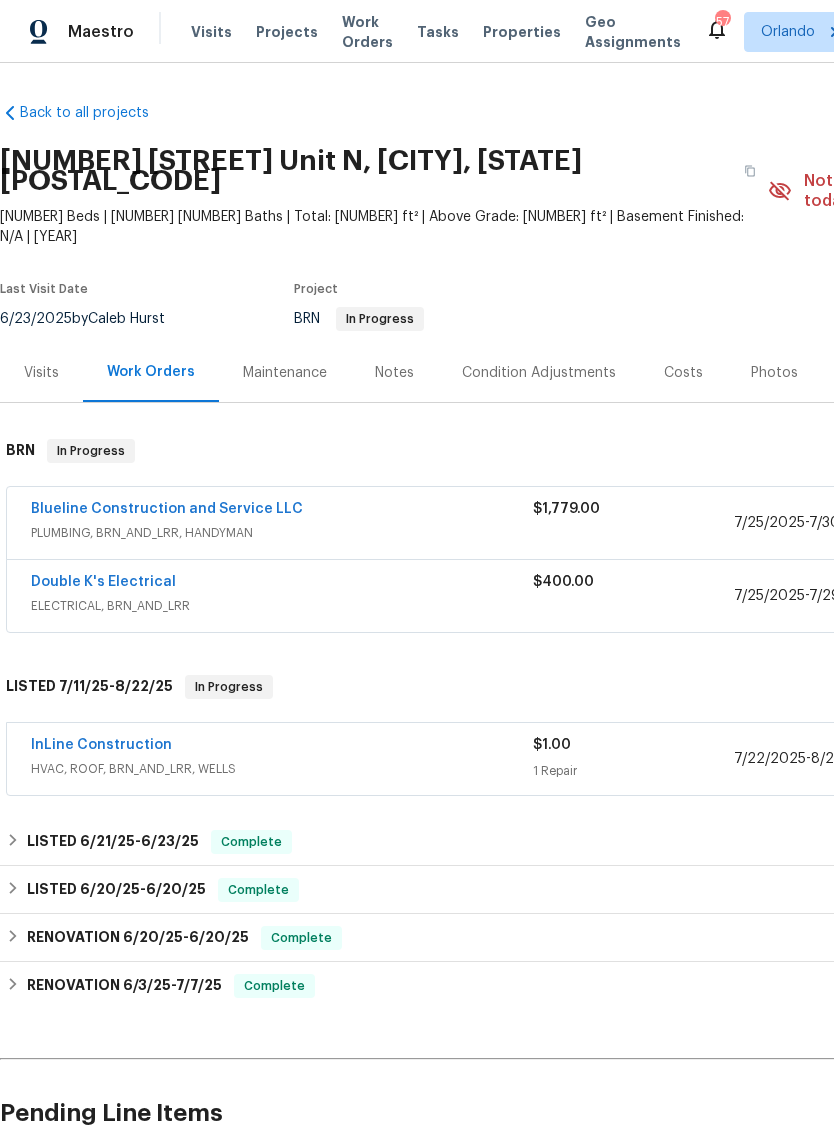 click on "Blueline Construction and Service LLC" at bounding box center [167, 509] 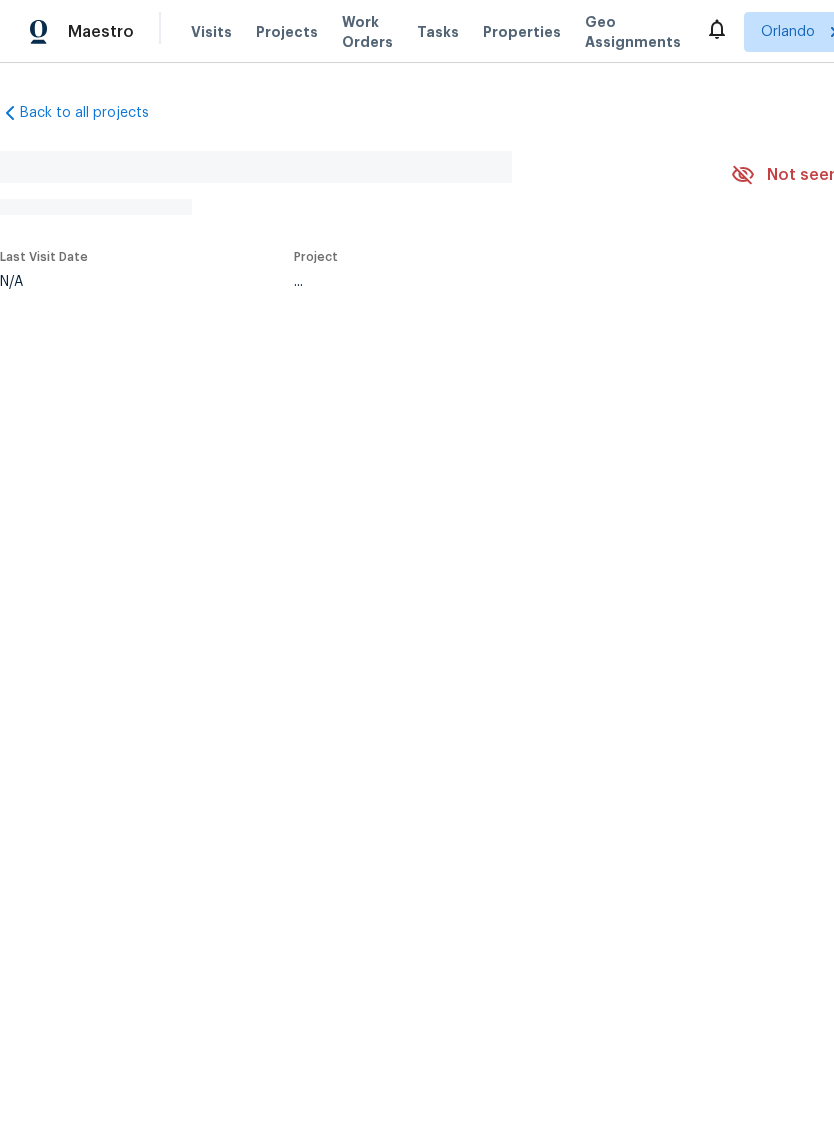 scroll, scrollTop: 0, scrollLeft: 0, axis: both 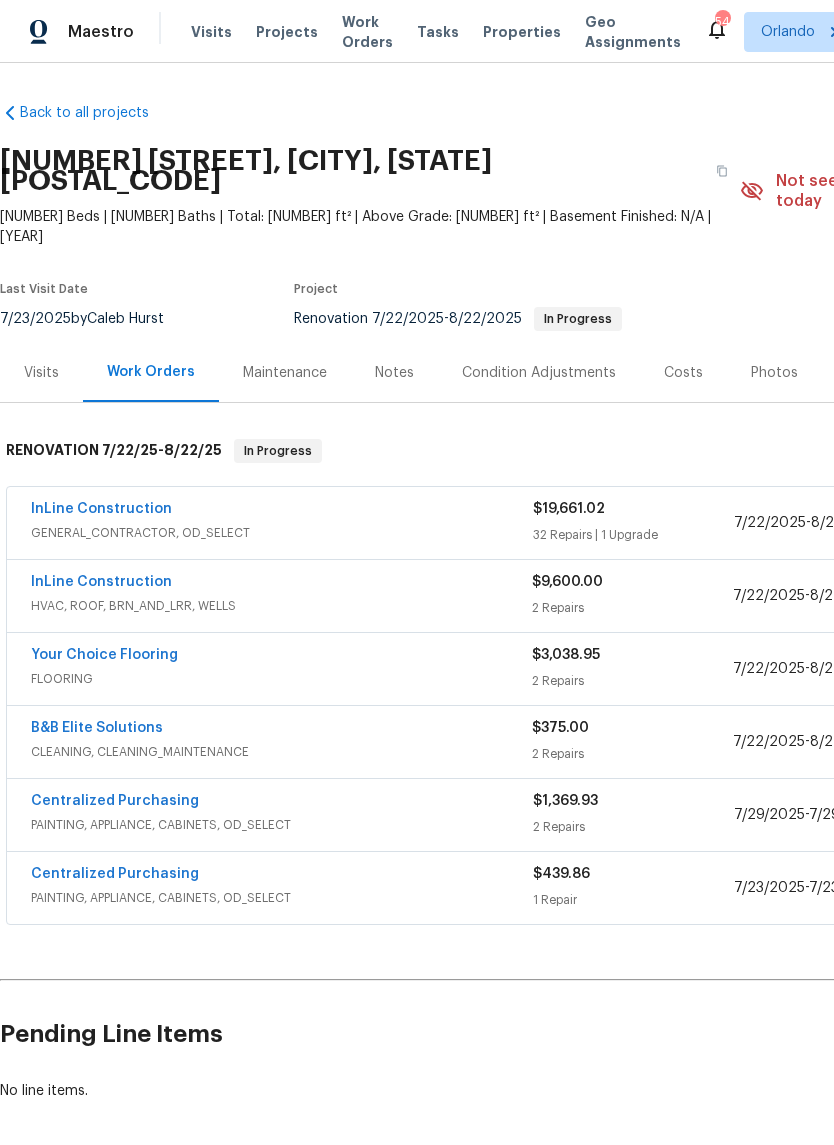 click on "Your Choice Flooring" at bounding box center [104, 655] 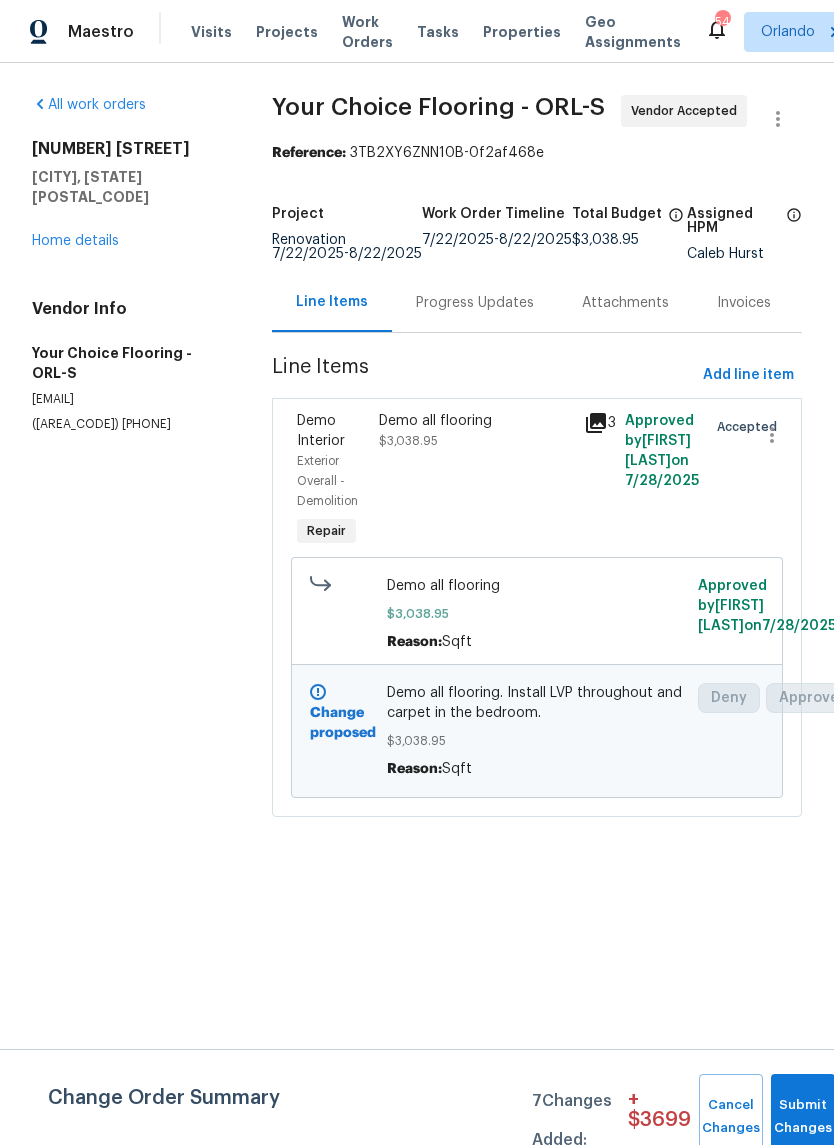 click on "Progress Updates" at bounding box center [475, 303] 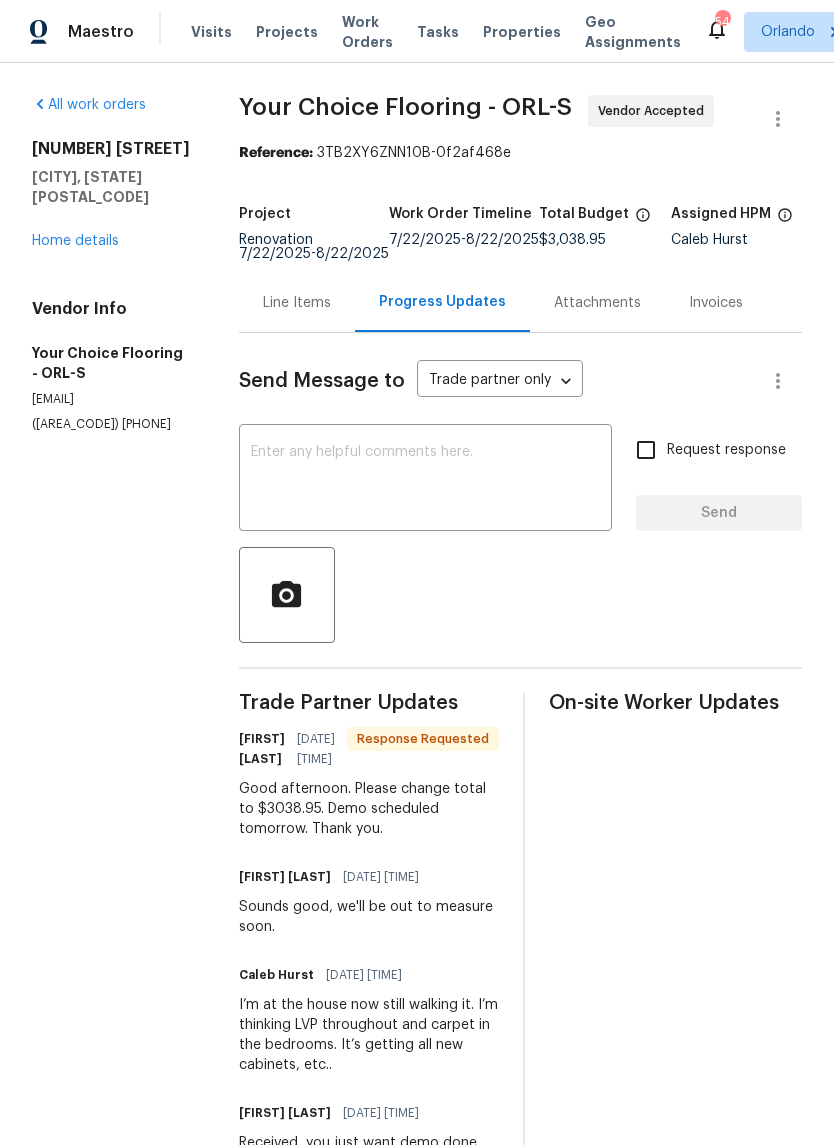 click at bounding box center [425, 480] 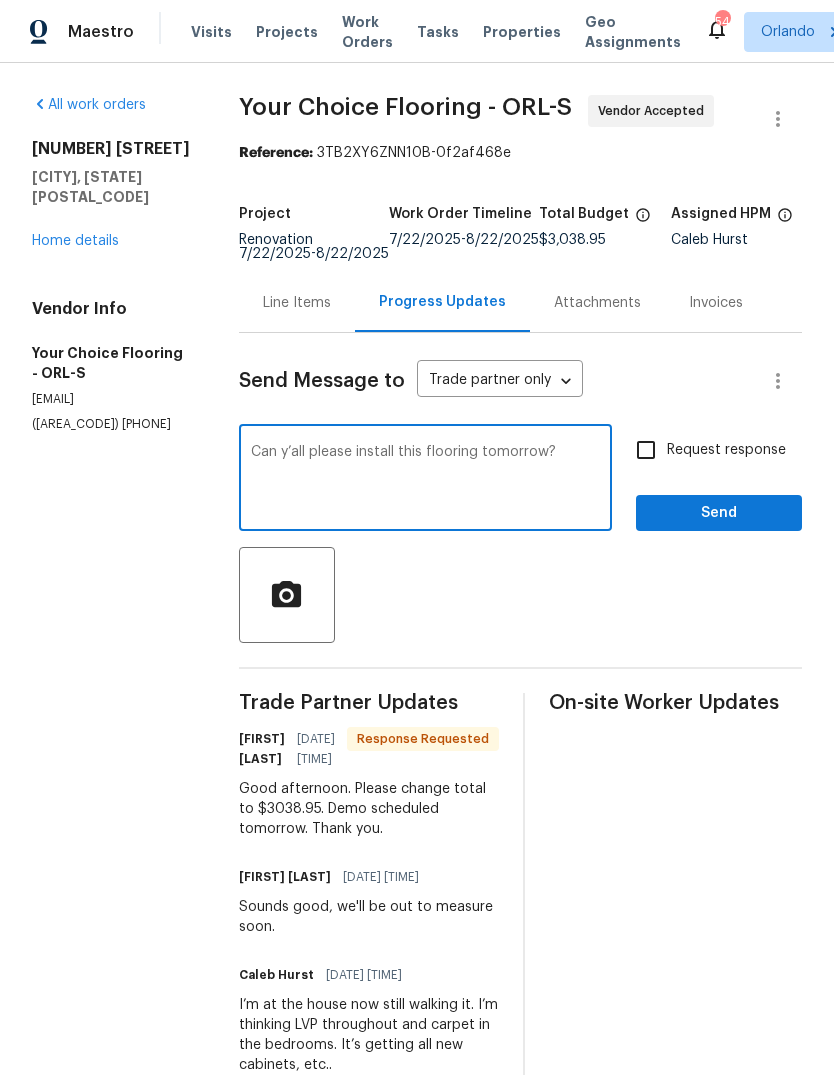 type on "Can y’all please install this flooring tomorrow?" 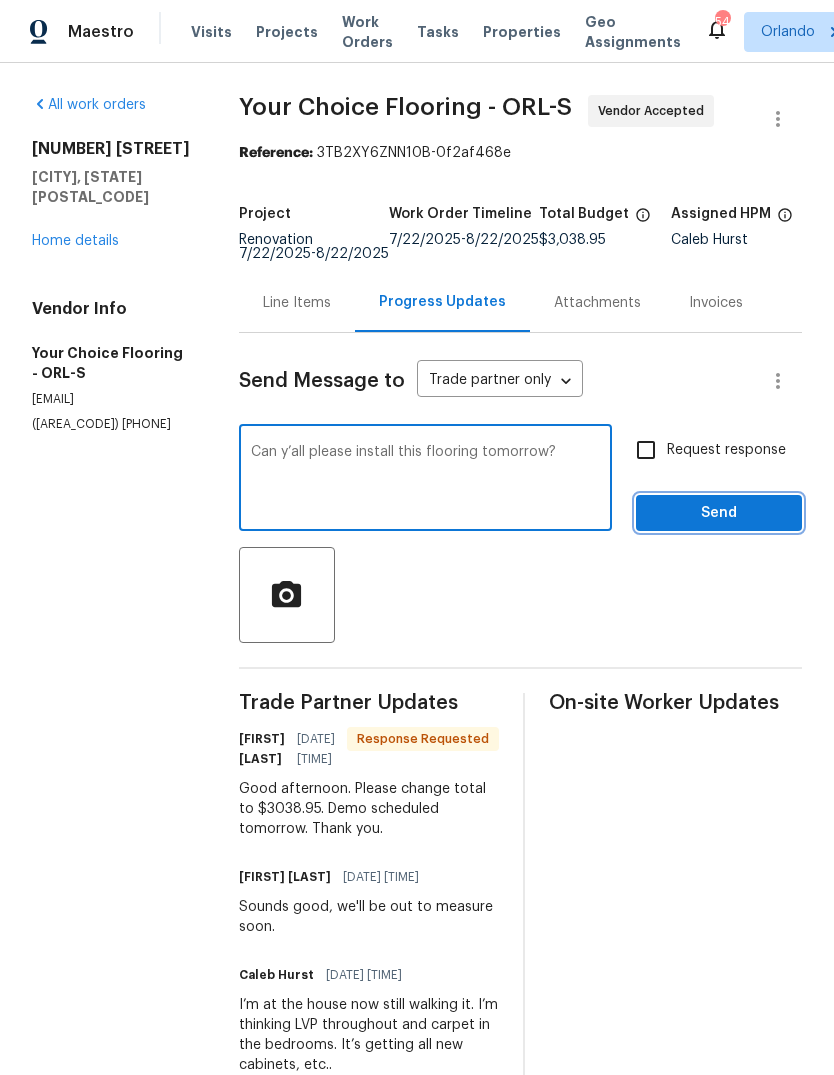 click on "Send" at bounding box center [719, 513] 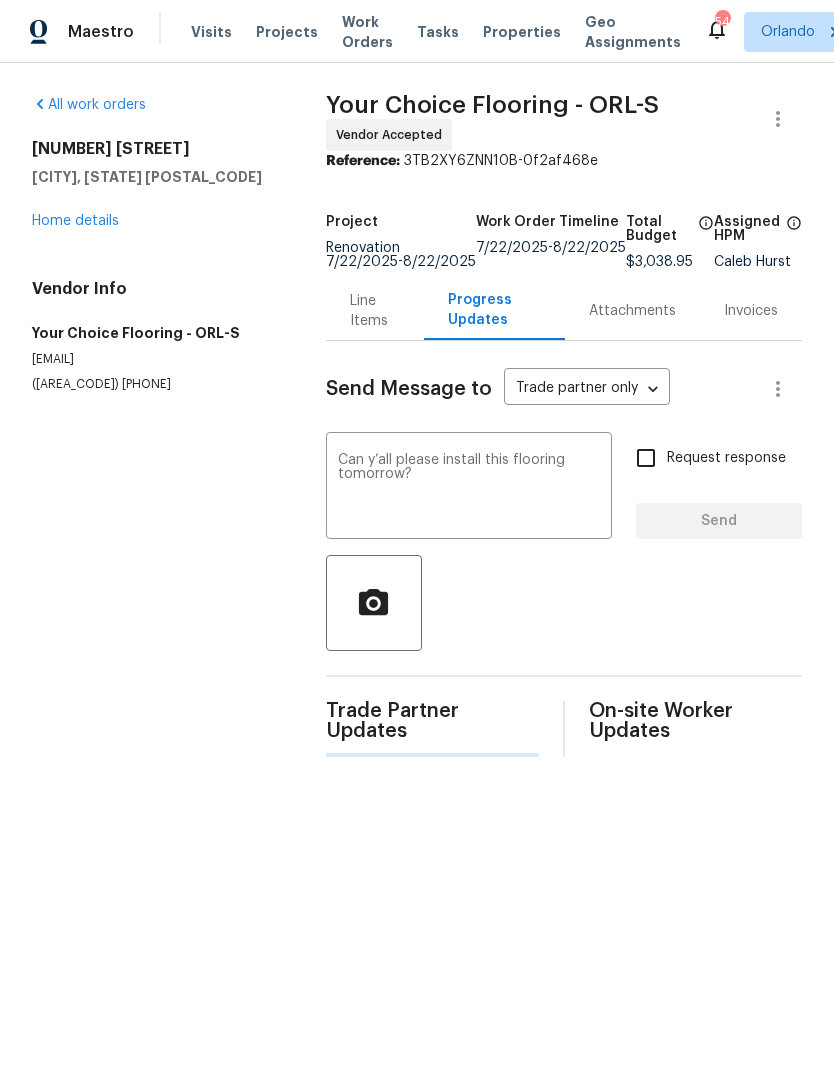 type 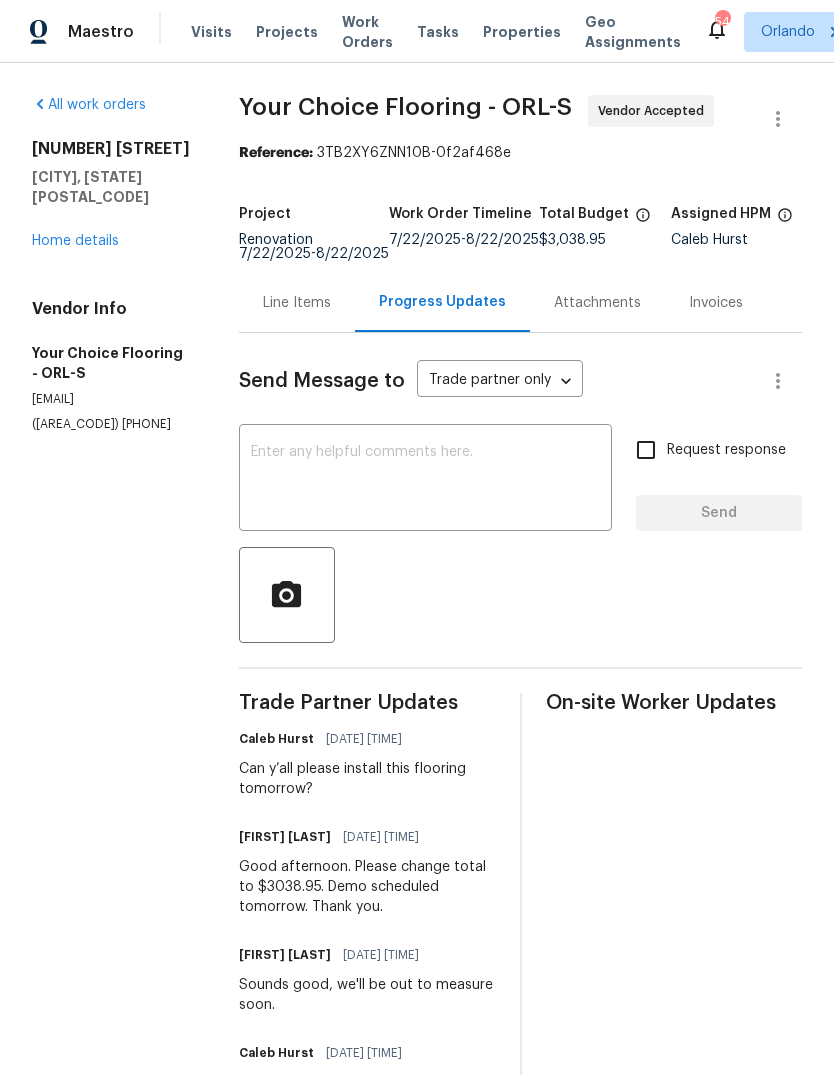 click on "Home details" at bounding box center [75, 241] 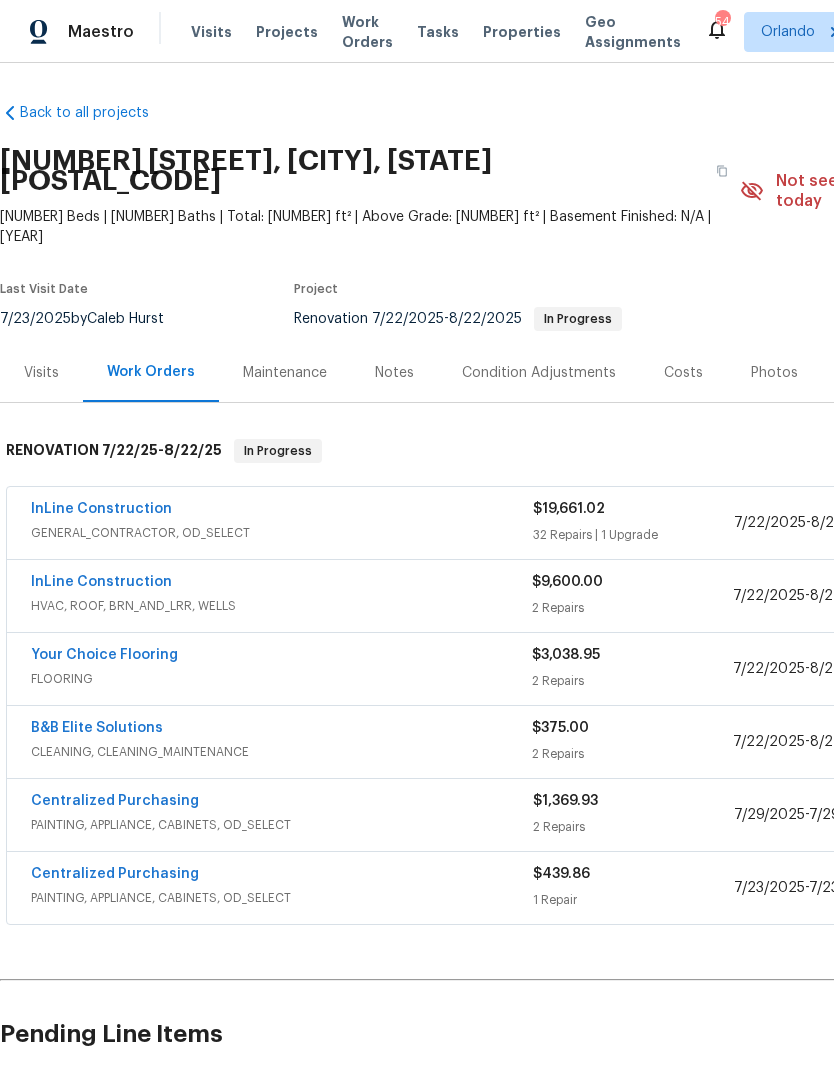 click on "InLine Construction" at bounding box center (101, 509) 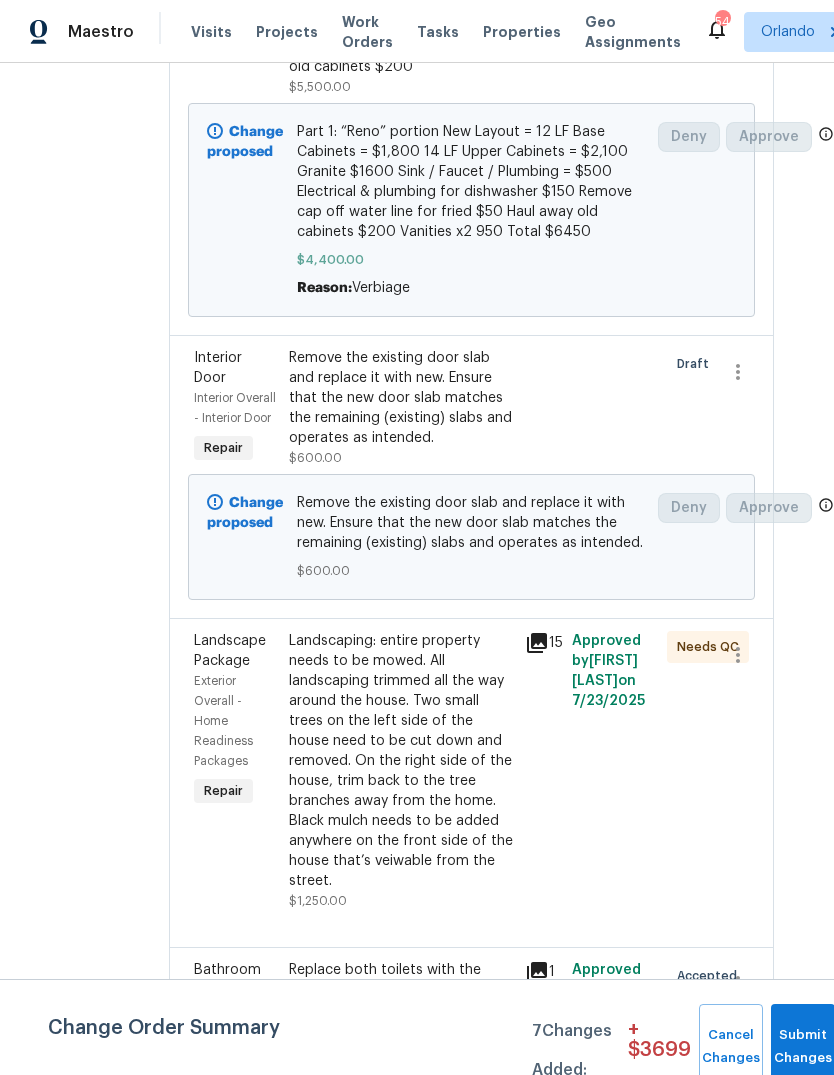 scroll, scrollTop: 2160, scrollLeft: 30, axis: both 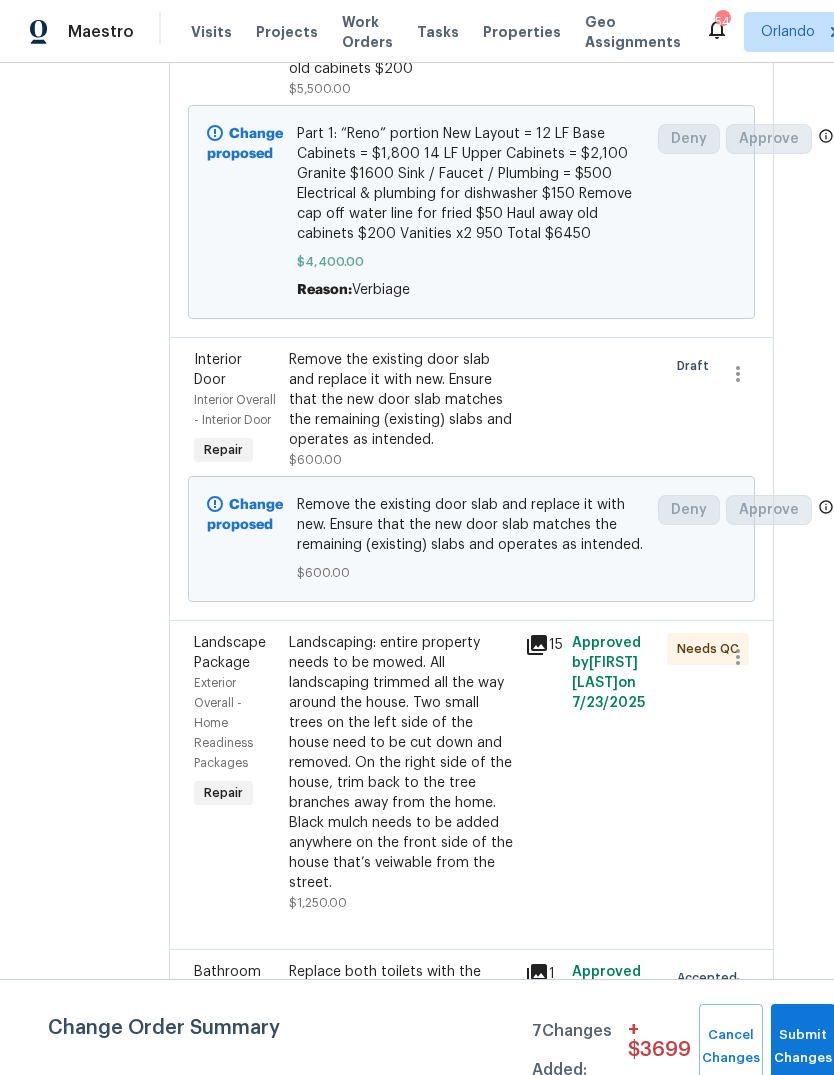 click on "Interior Door Interior Overall - Interior Door Repair" at bounding box center (235, 410) 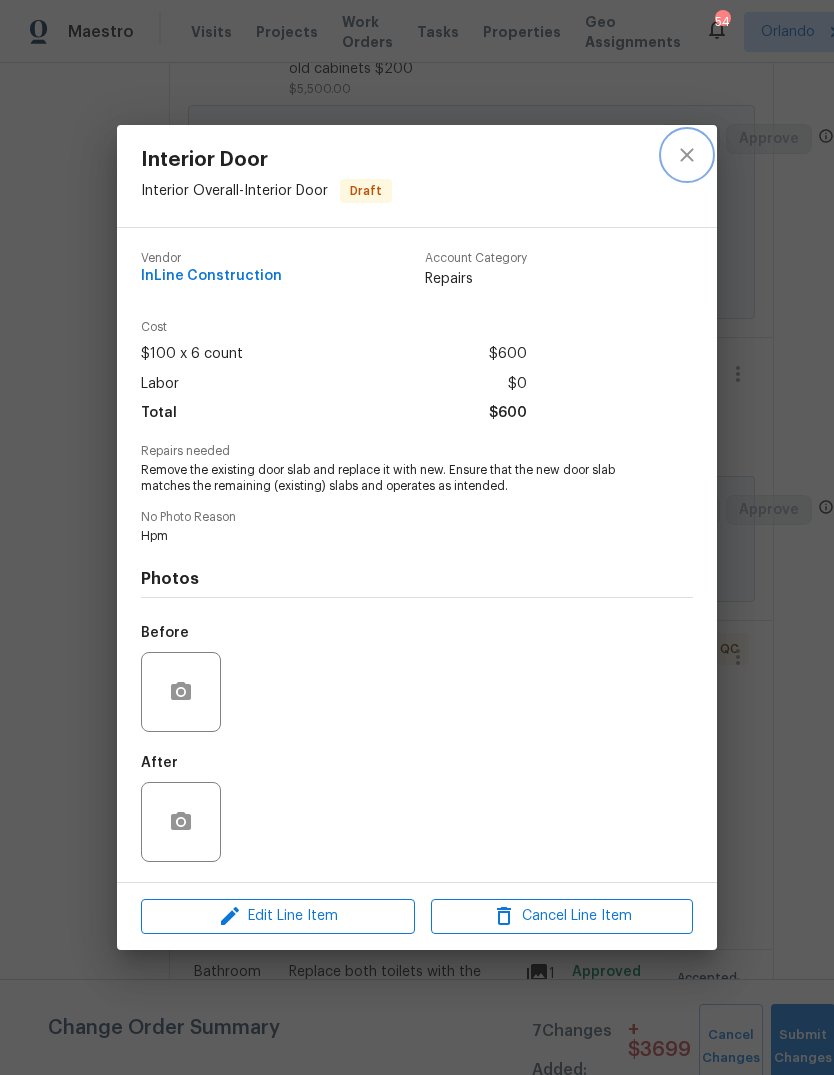 click 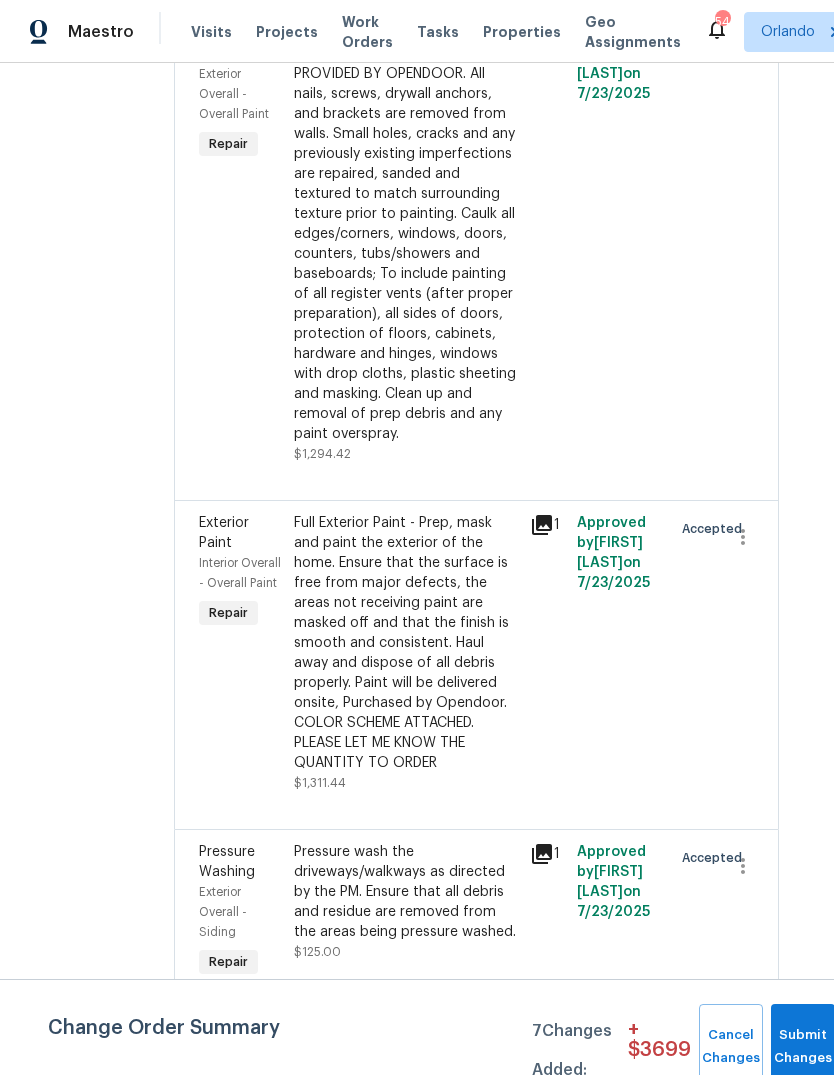 scroll, scrollTop: 8400, scrollLeft: 23, axis: both 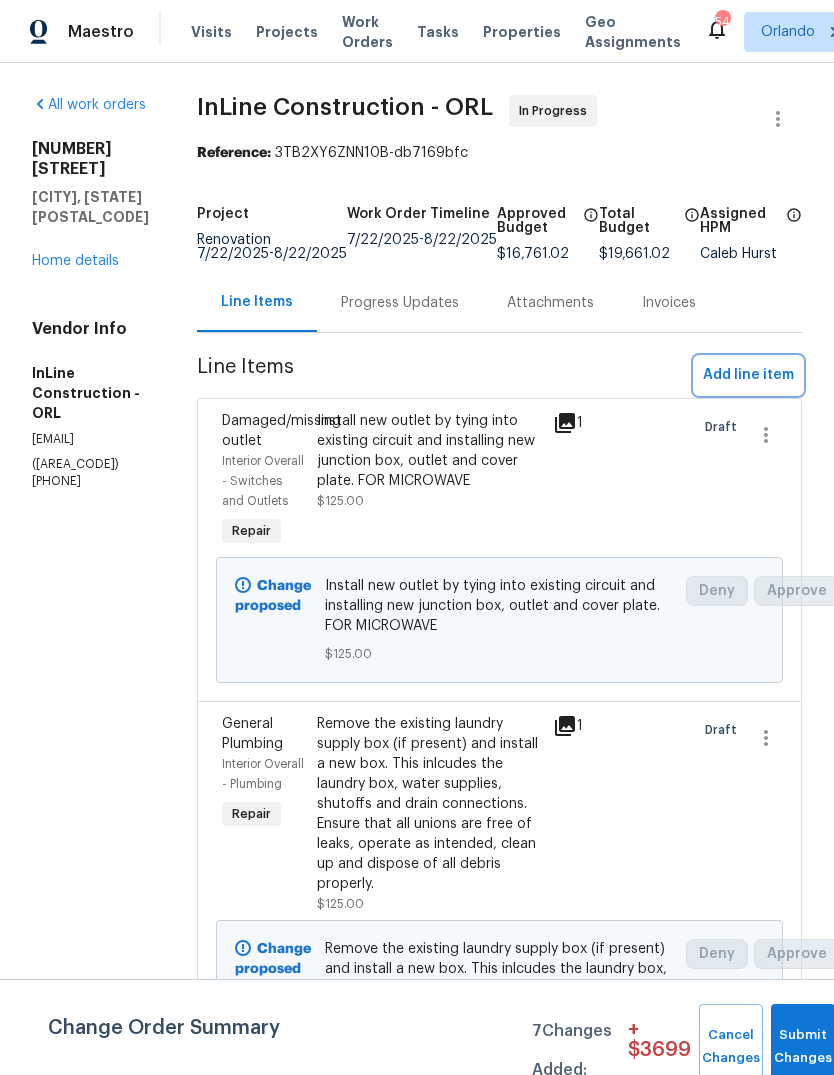 click on "Add line item" at bounding box center (748, 375) 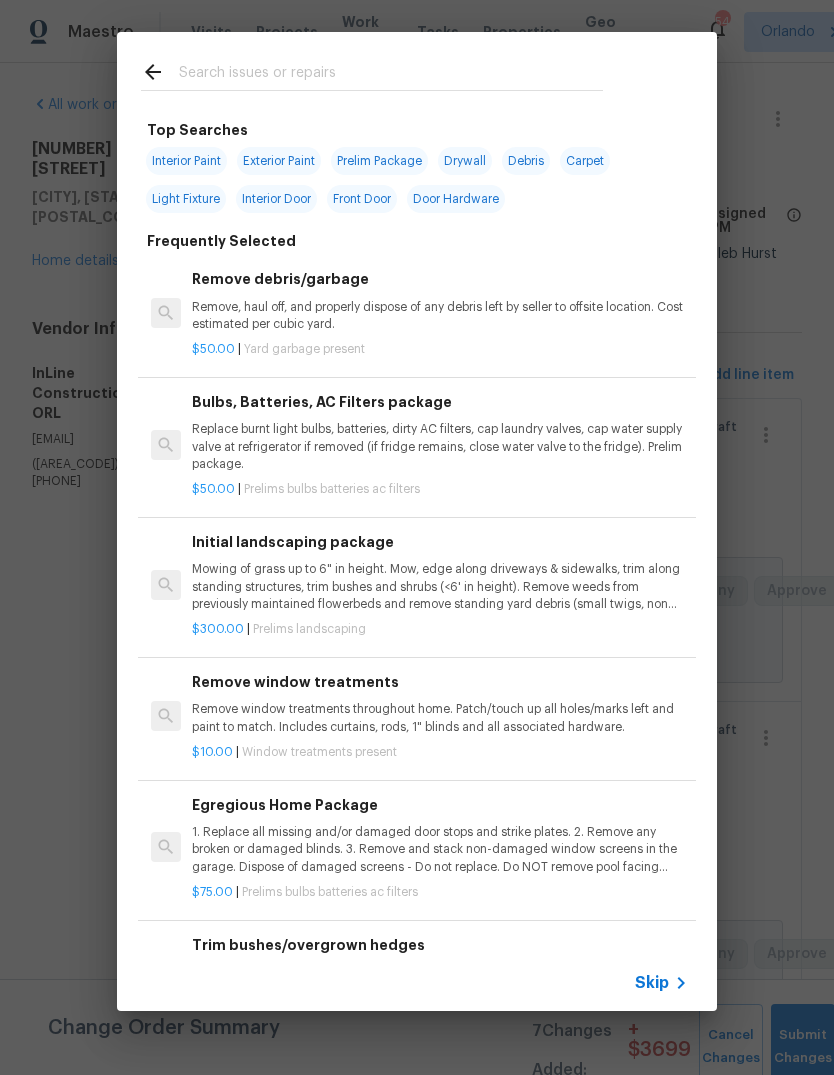 click at bounding box center (372, 71) 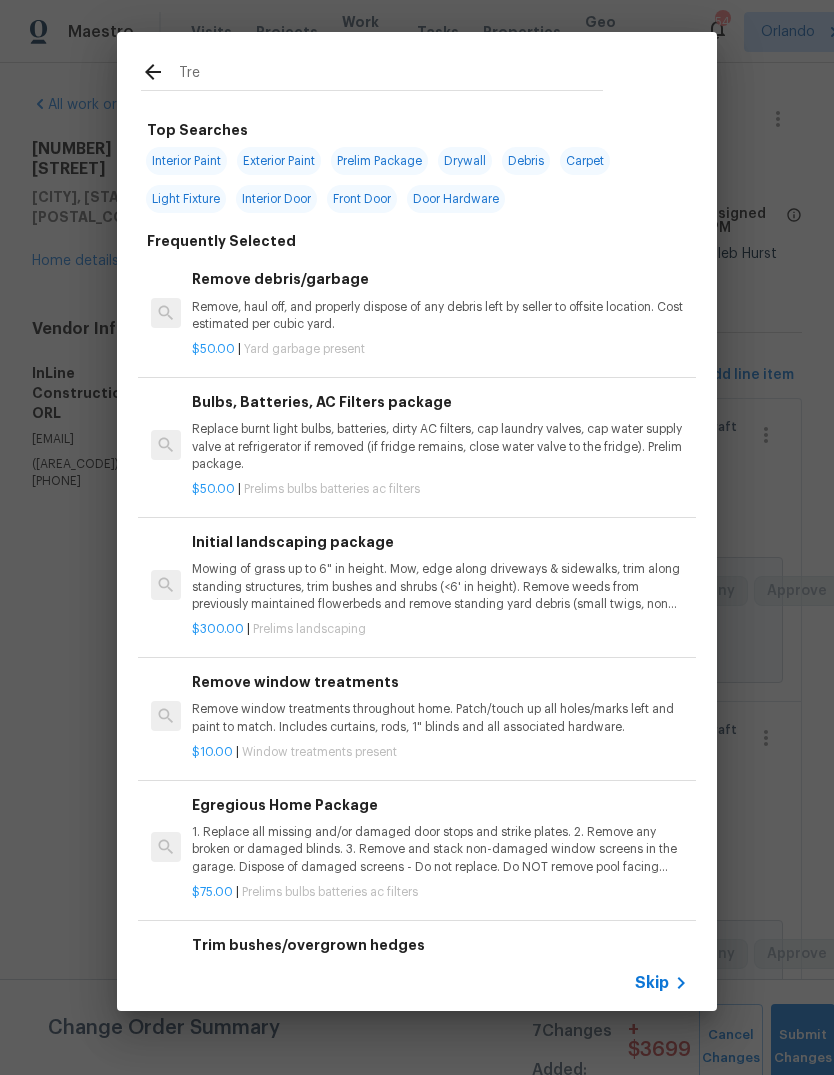 type on "Tree" 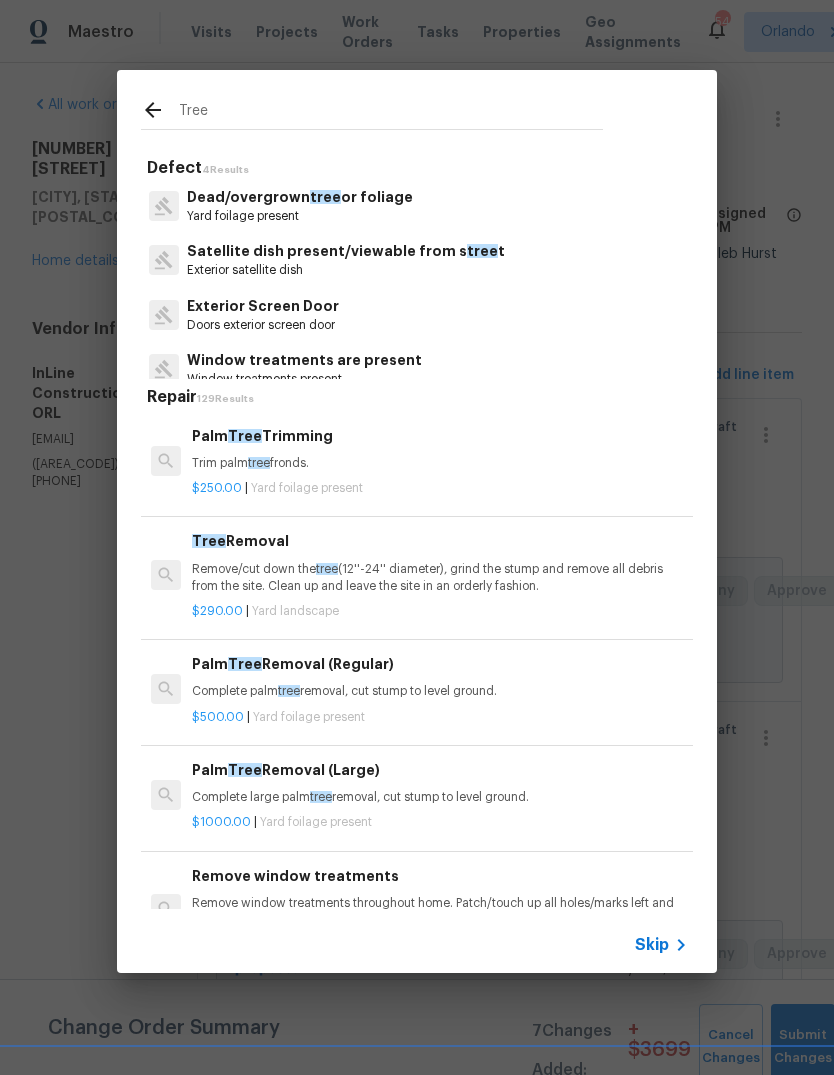 click on "Palm Tree Trimming Trim palm tree fronds." at bounding box center (440, 449) 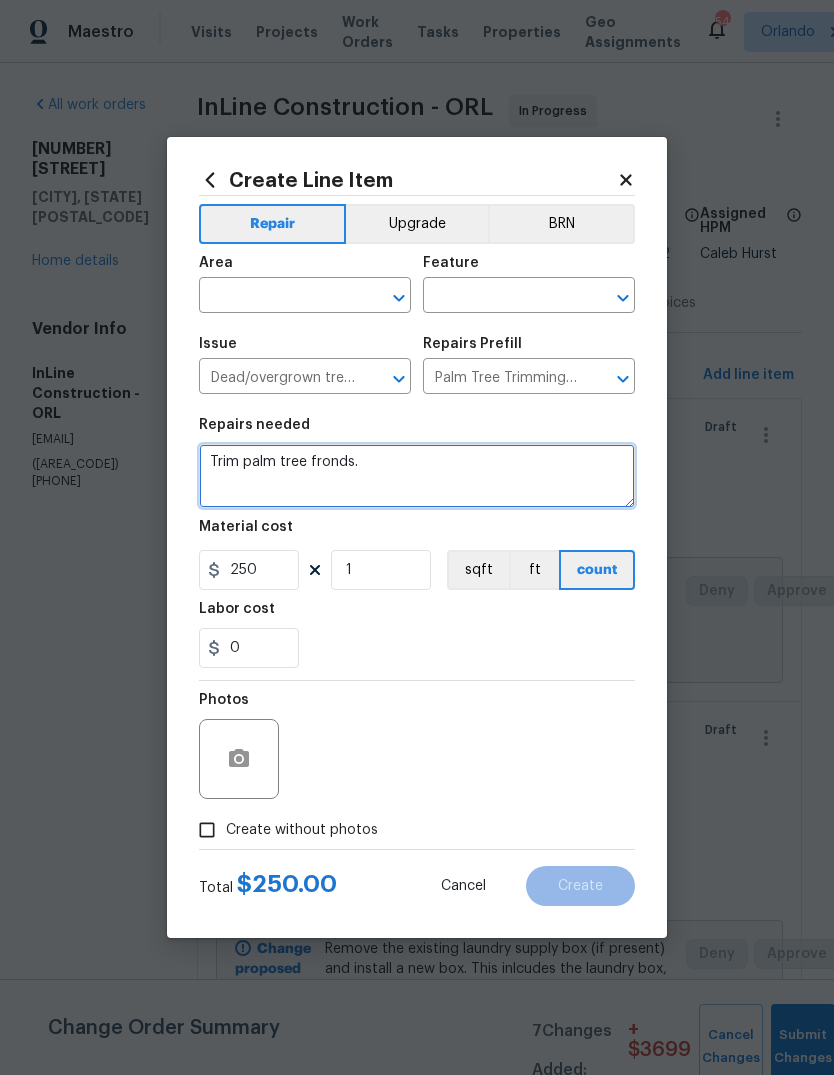 click on "Trim palm tree fronds." at bounding box center (417, 476) 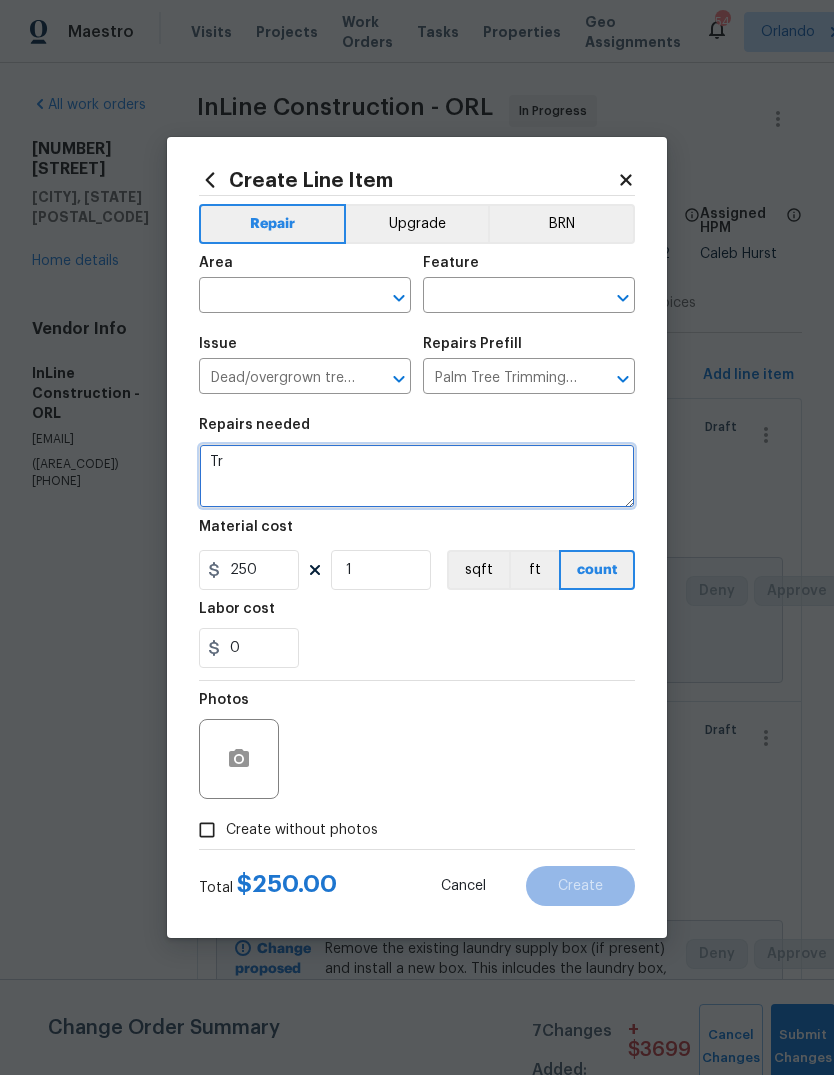 type on "T" 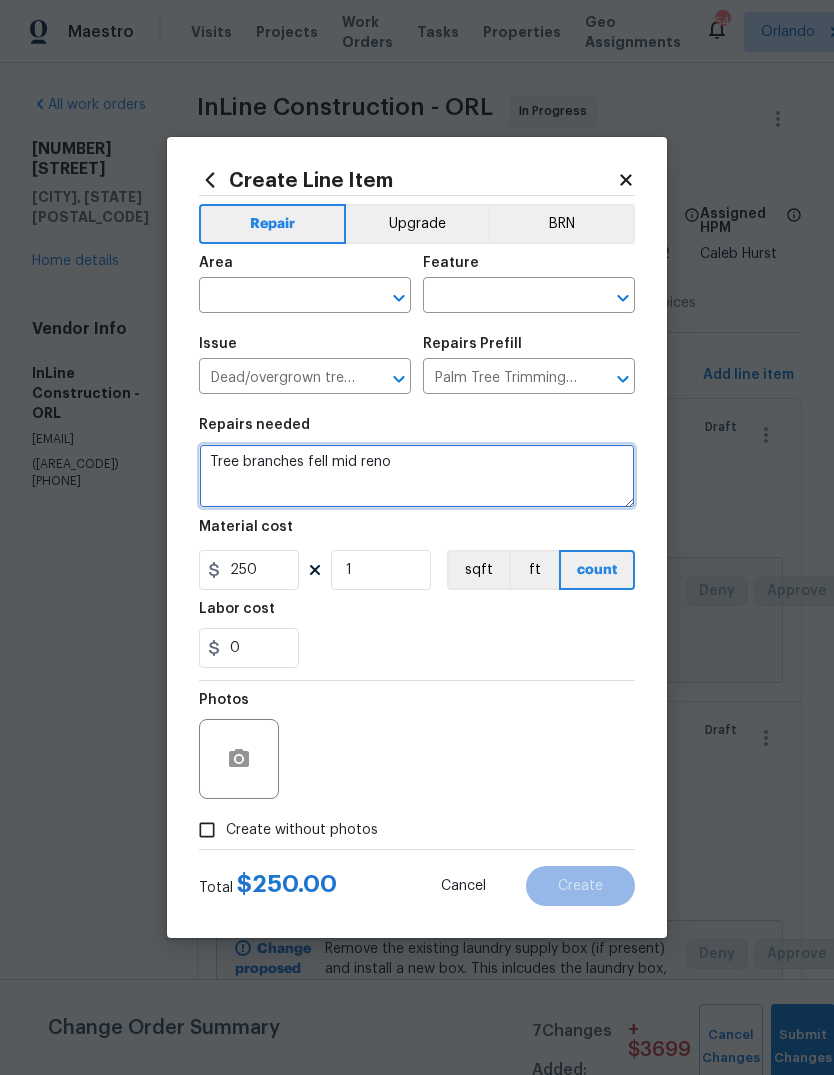 type on "Tree branches fell mid reno" 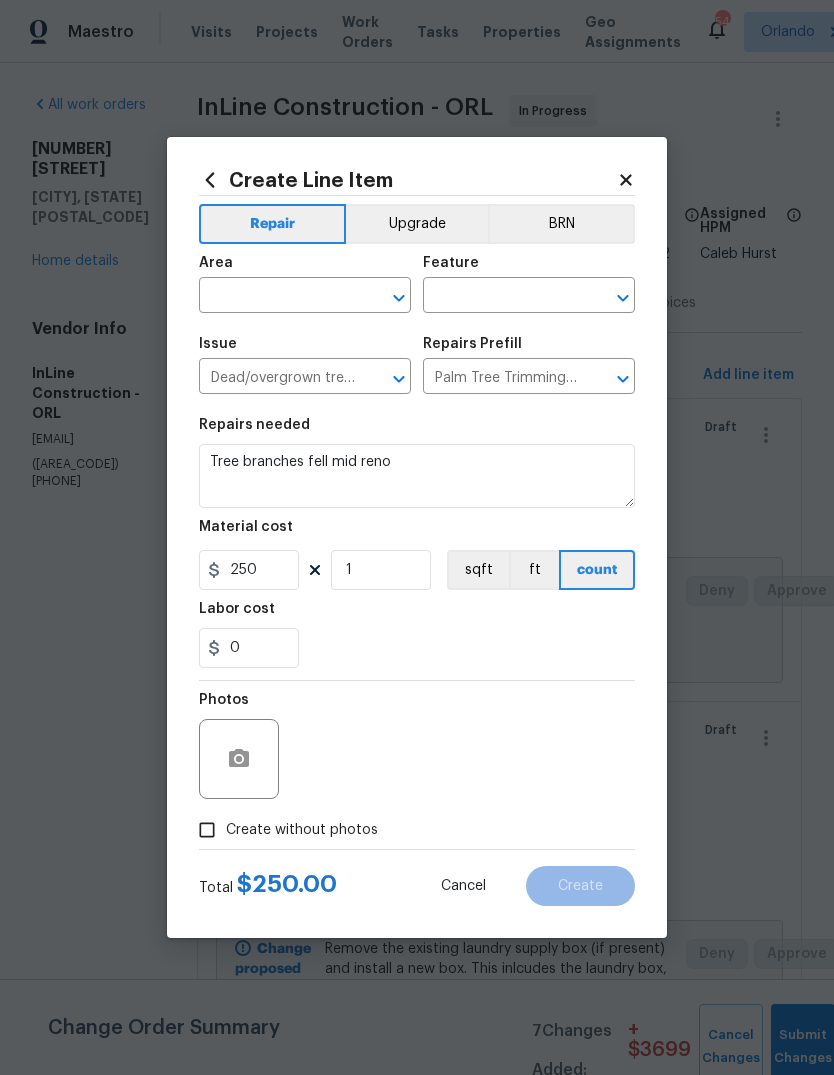 click at bounding box center (277, 297) 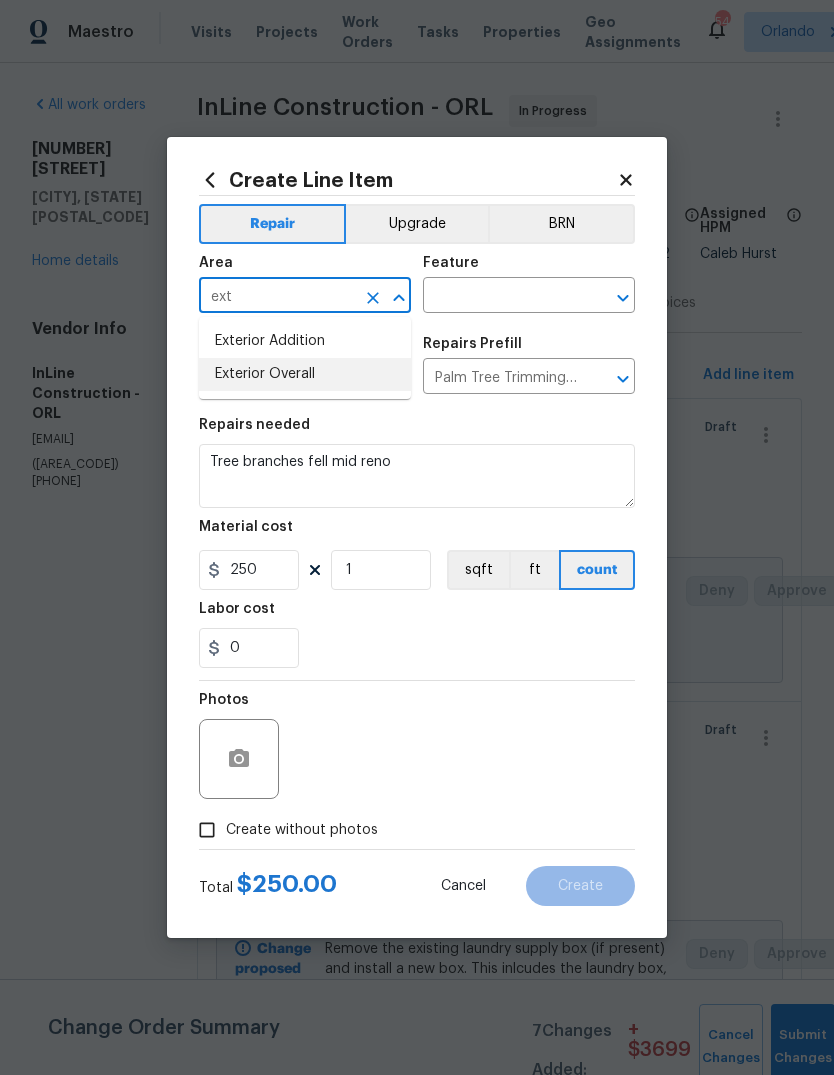 click on "Exterior Overall" at bounding box center [305, 374] 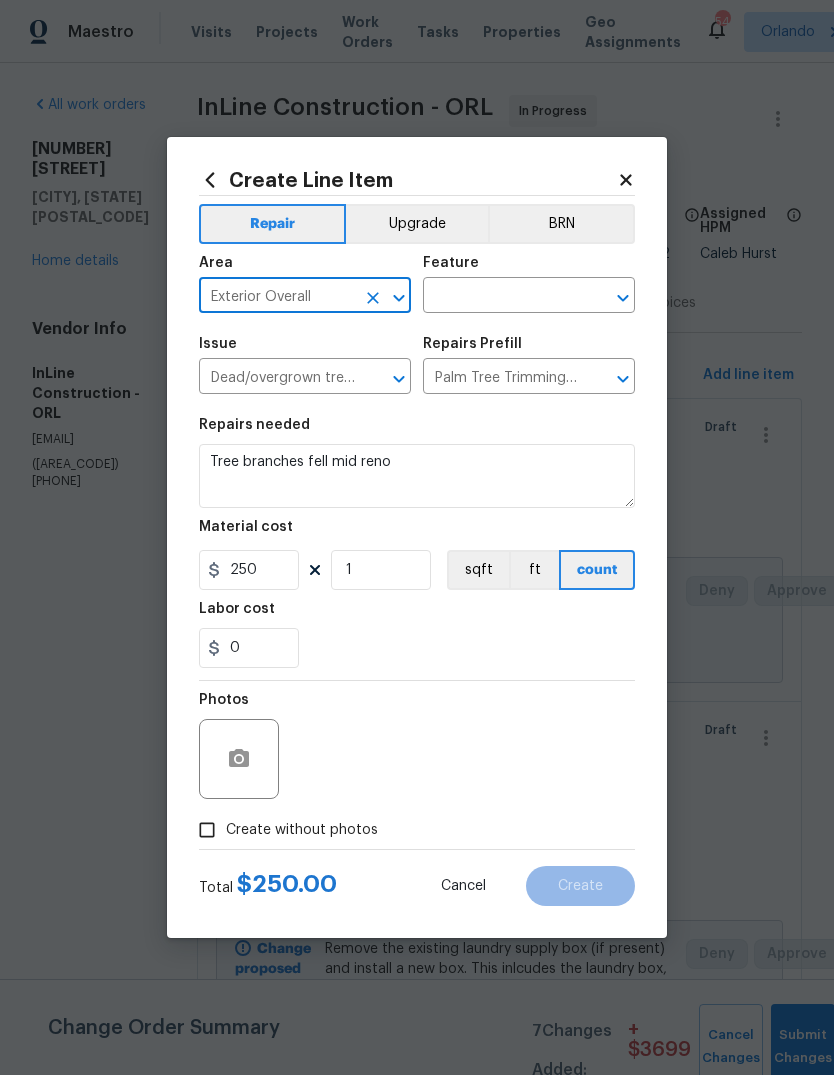 click at bounding box center (501, 297) 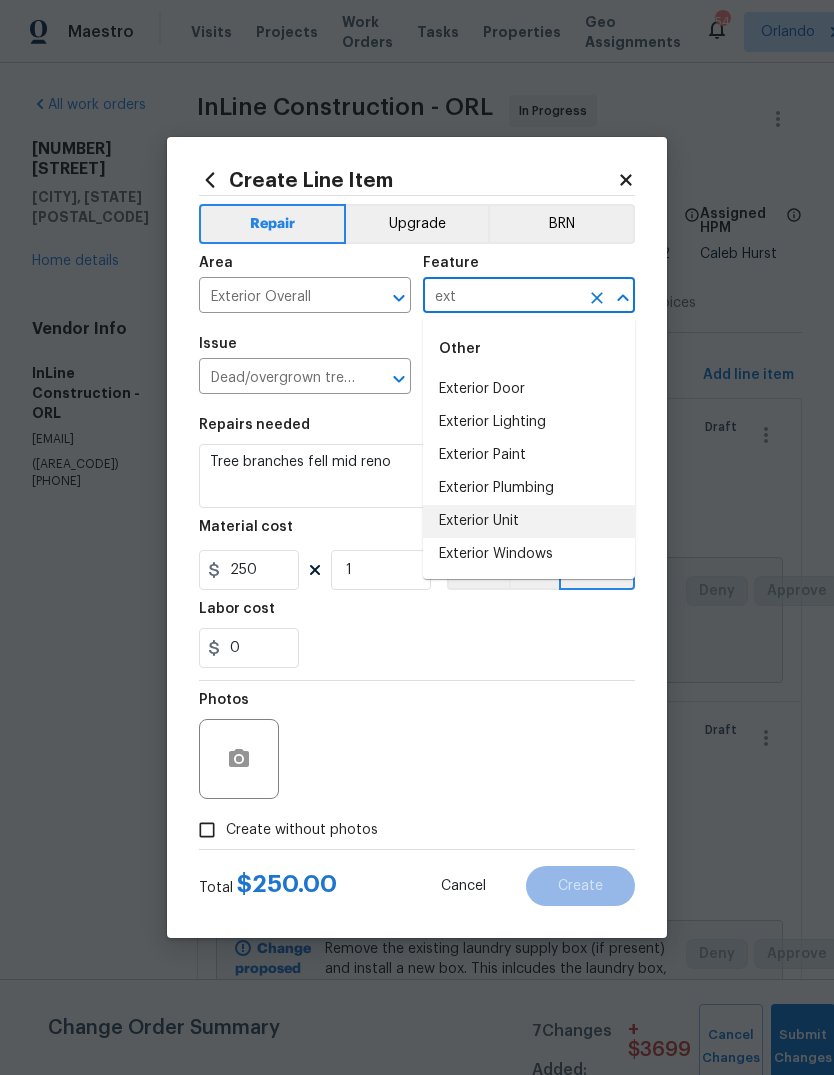 click on "Exterior Unit" at bounding box center [529, 521] 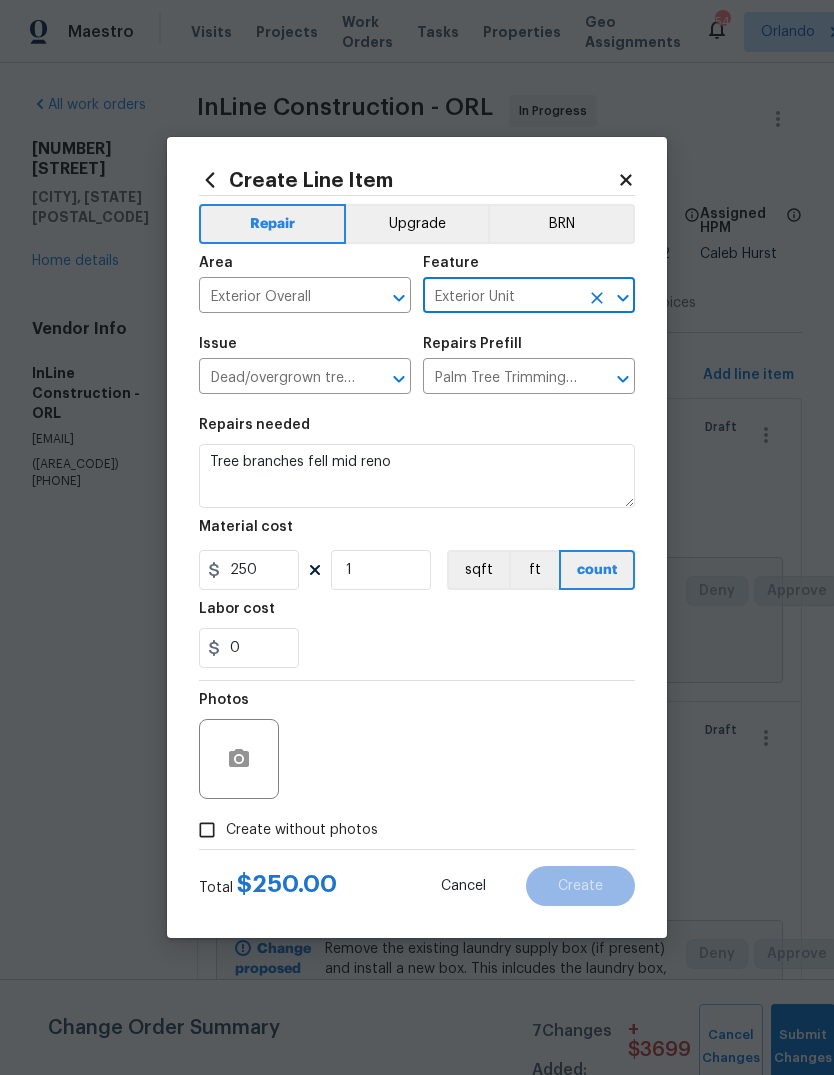 click on "Labor cost" at bounding box center (417, 615) 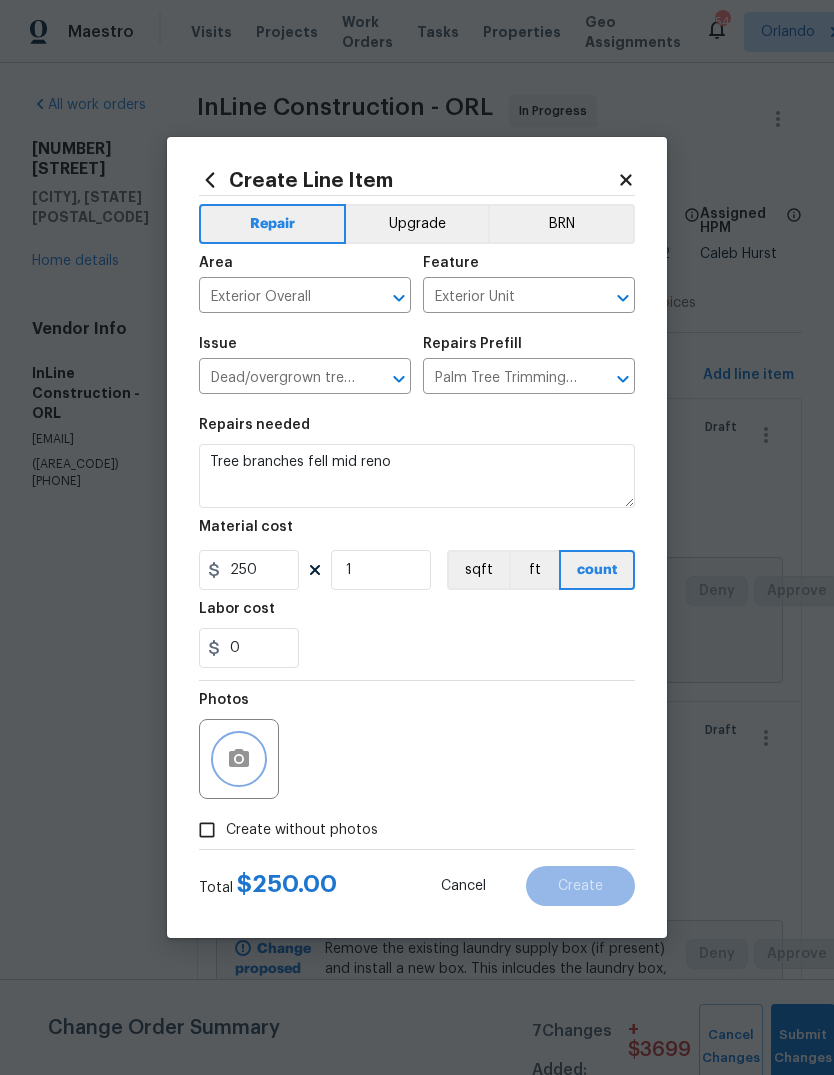 click 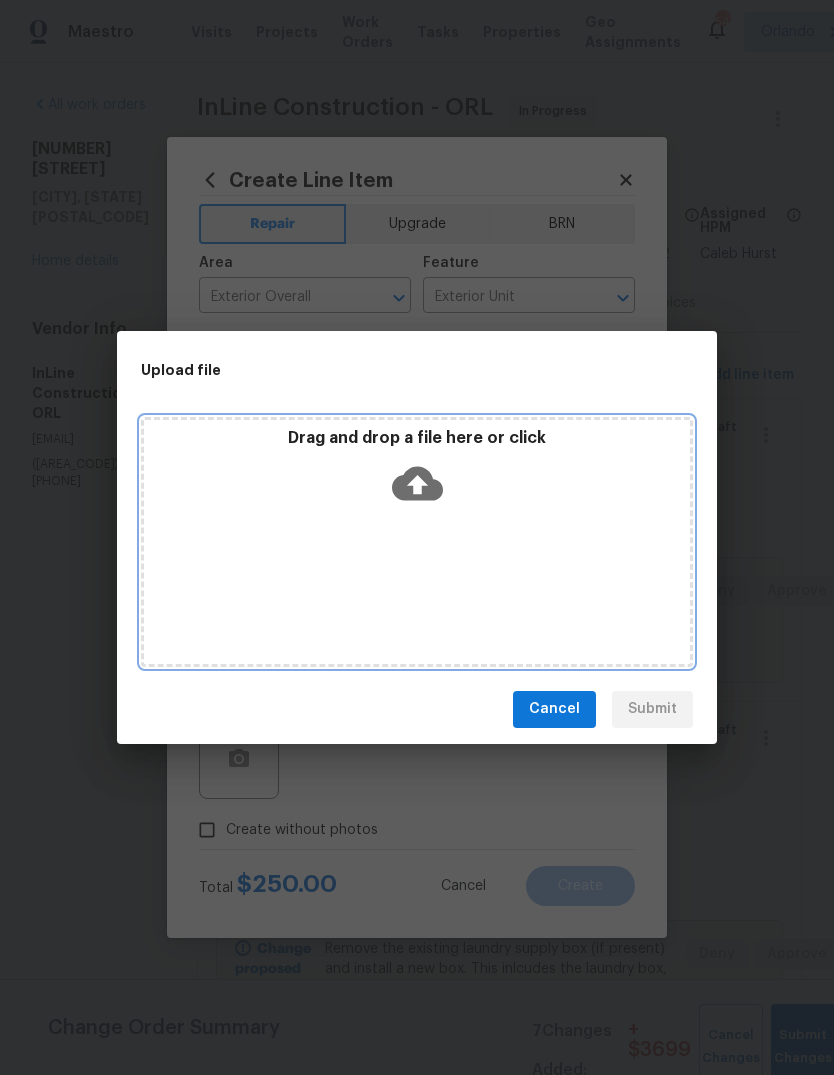 click 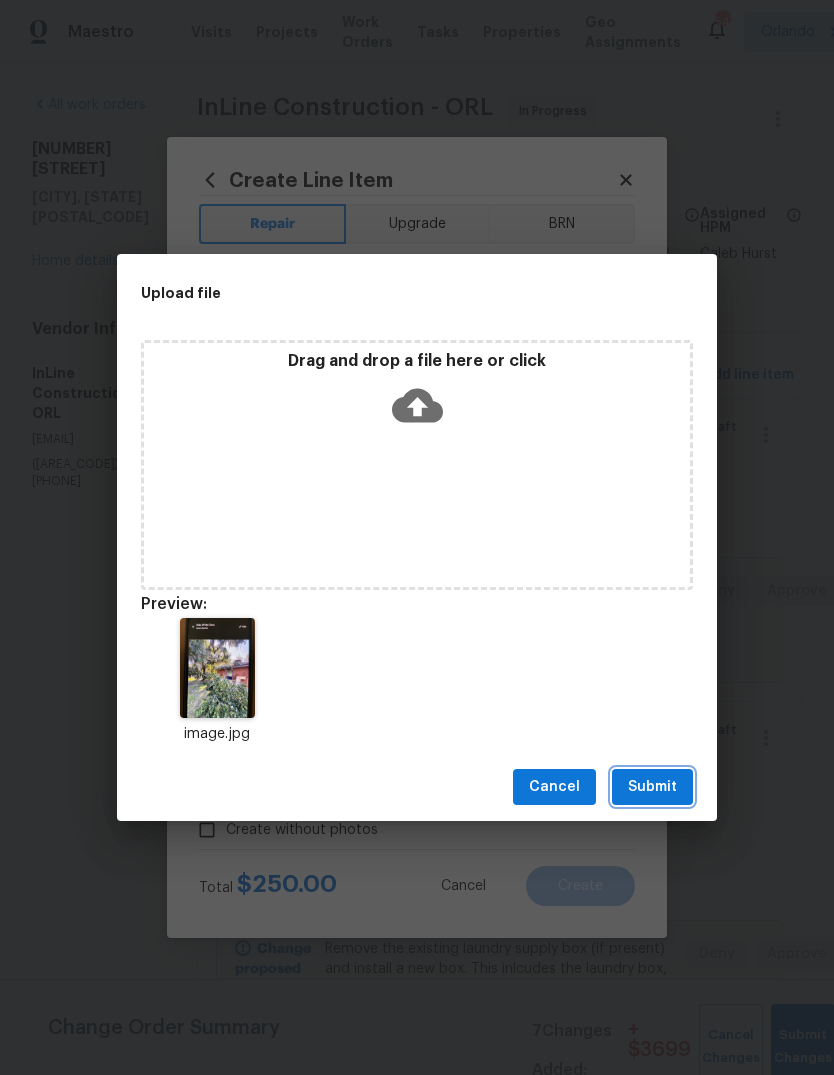 click on "Submit" at bounding box center [652, 787] 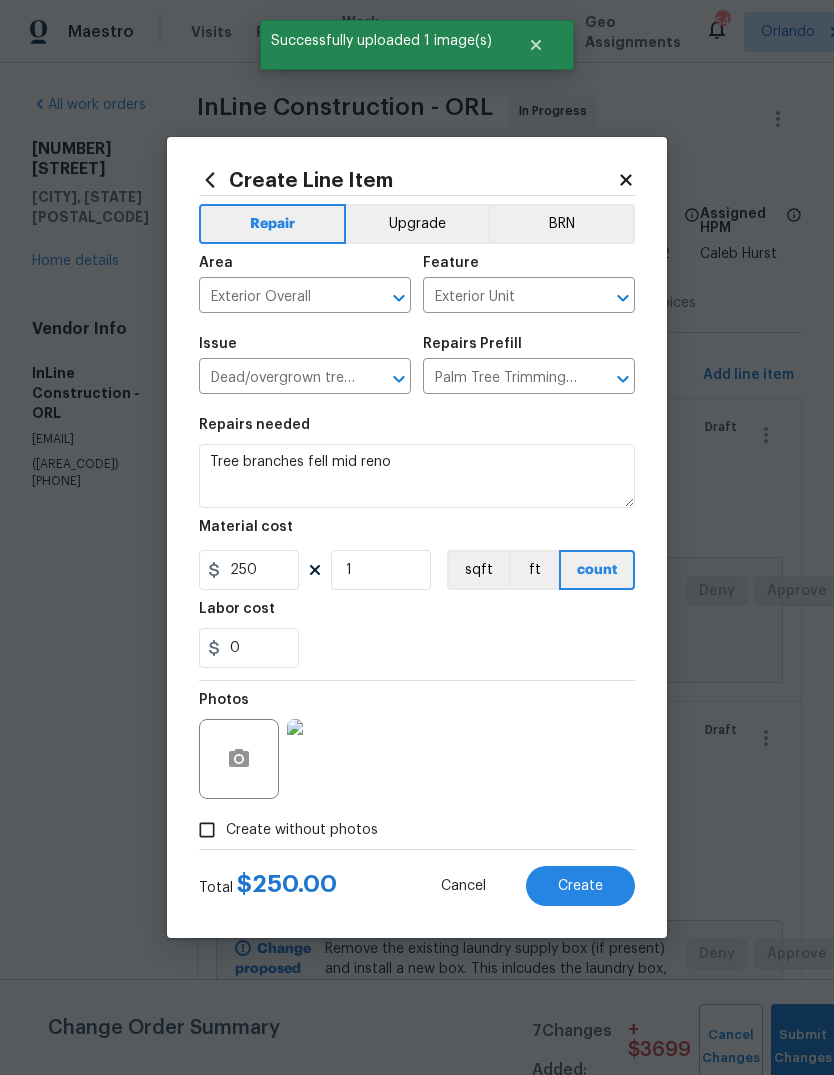 click on "Create" at bounding box center [580, 886] 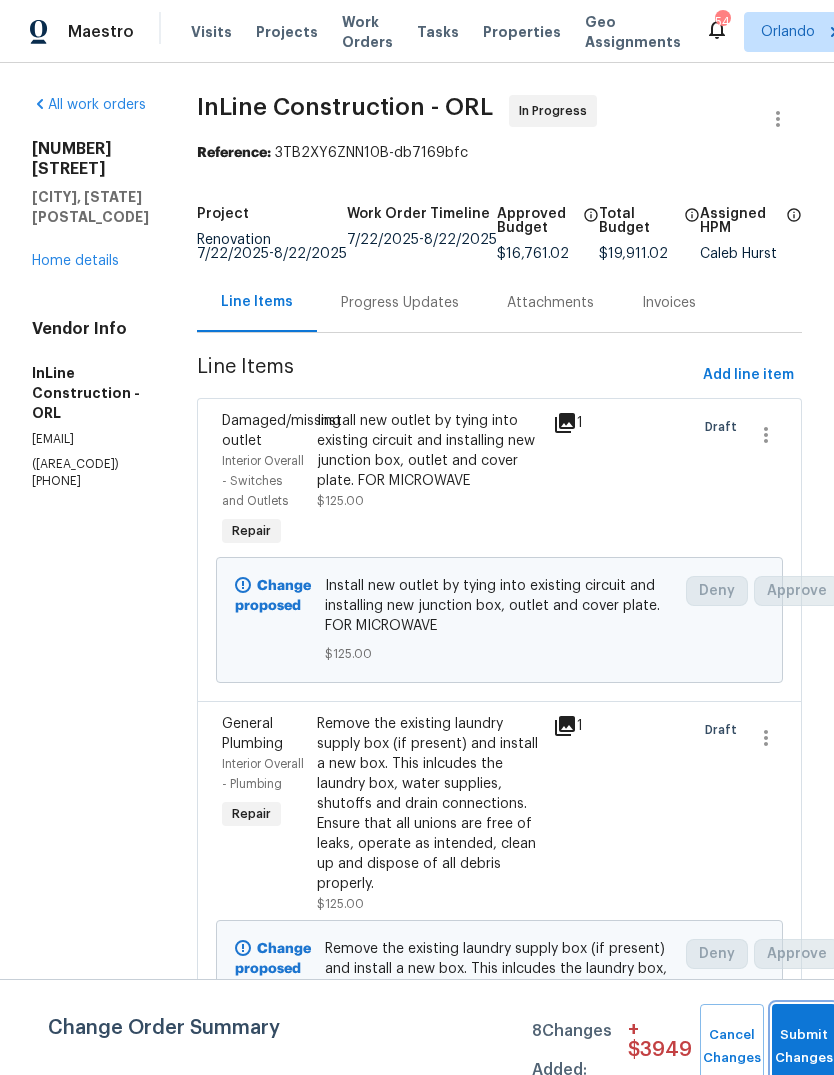 click on "Submit Changes" at bounding box center (804, 1047) 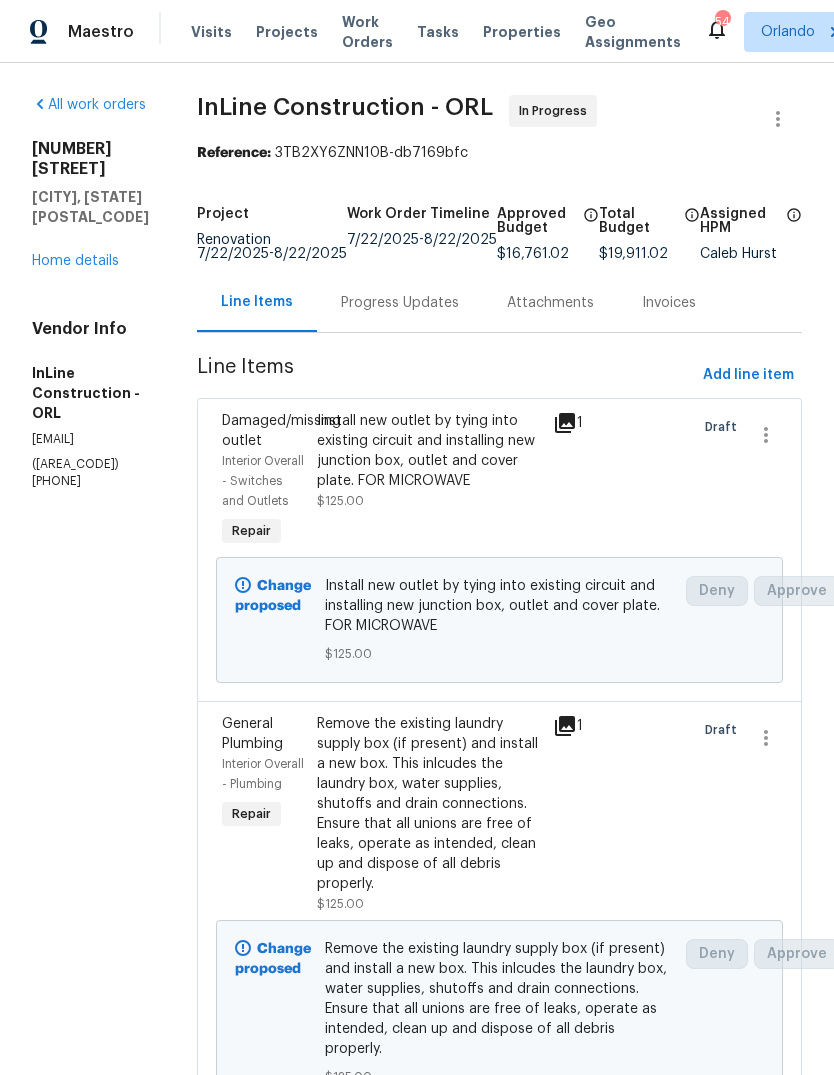 click on "Home details" at bounding box center (75, 261) 